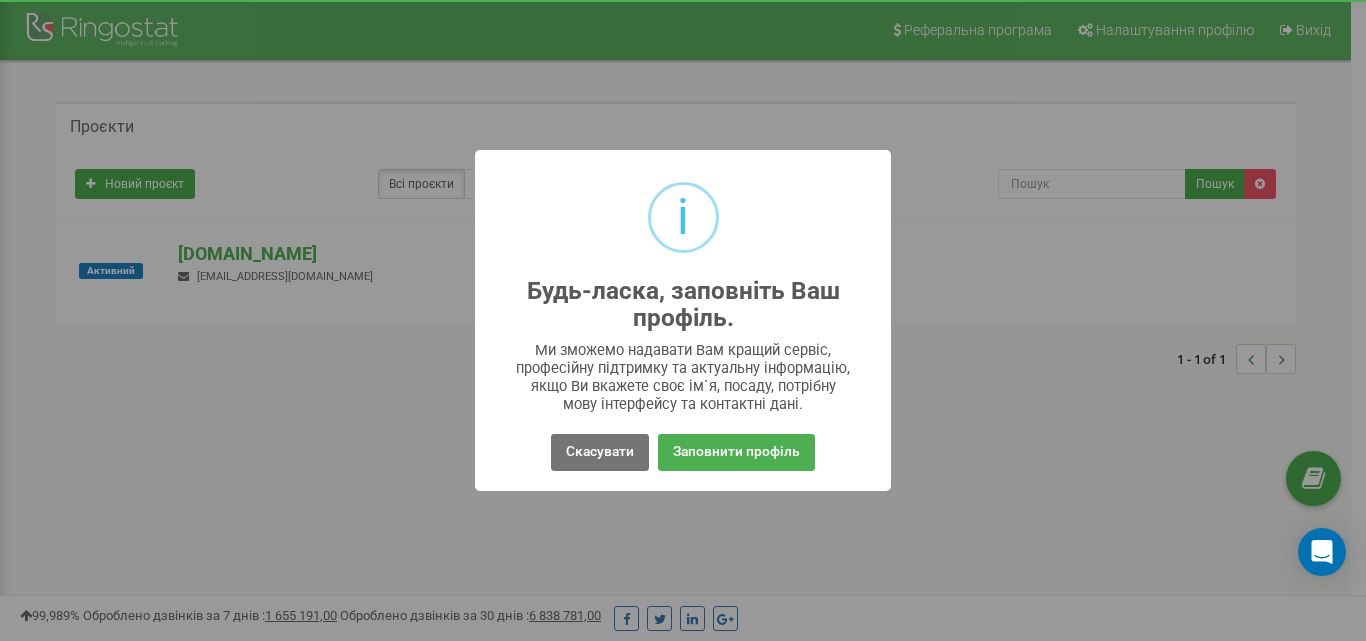 scroll, scrollTop: 0, scrollLeft: 0, axis: both 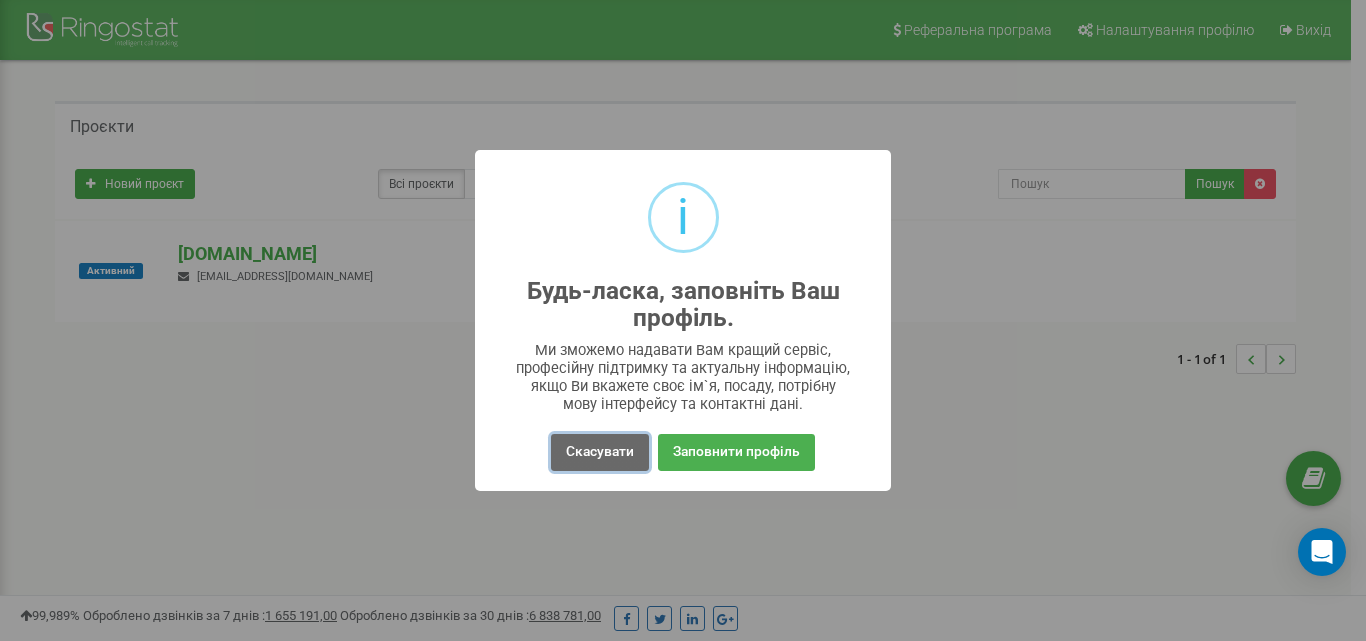 click on "Скасувати" at bounding box center (600, 452) 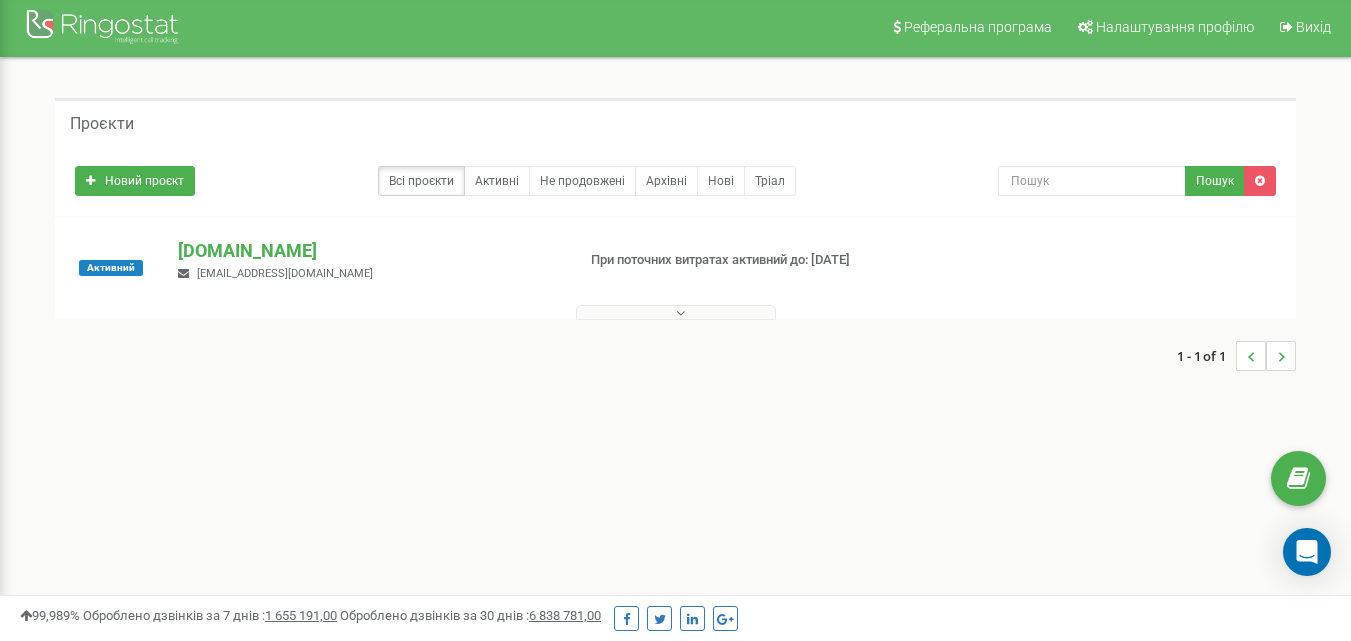 scroll, scrollTop: 0, scrollLeft: 0, axis: both 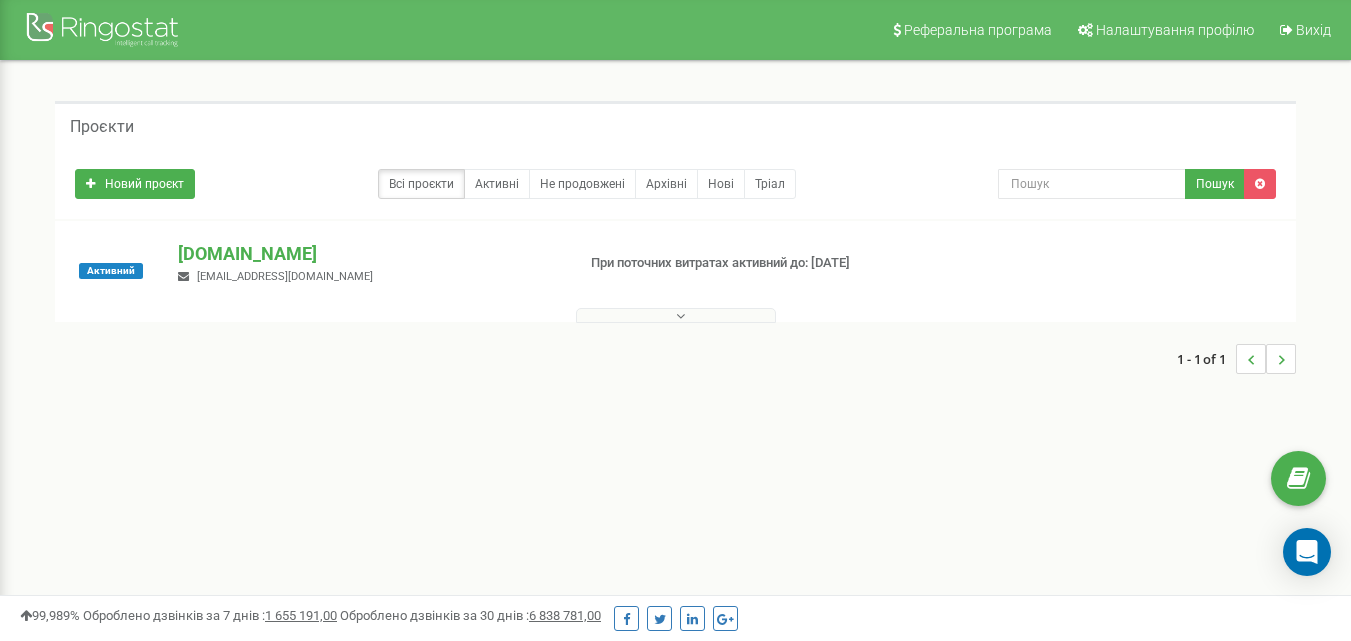 click on "Реферальна програма
Налаштування профілю
Вихід
Проєкти
Новий проєкт
Всі проєкти
Активні
Не продовжені
Архівні Нові Тріал" at bounding box center (675, 600) 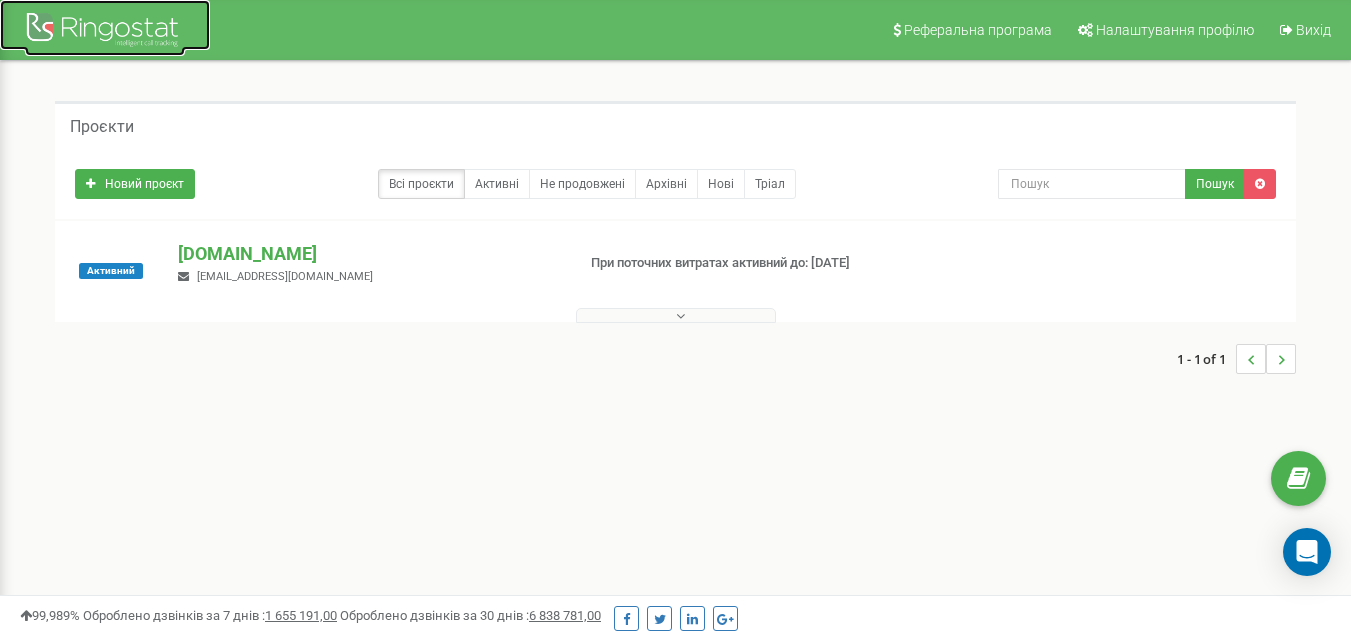 click at bounding box center [105, 32] 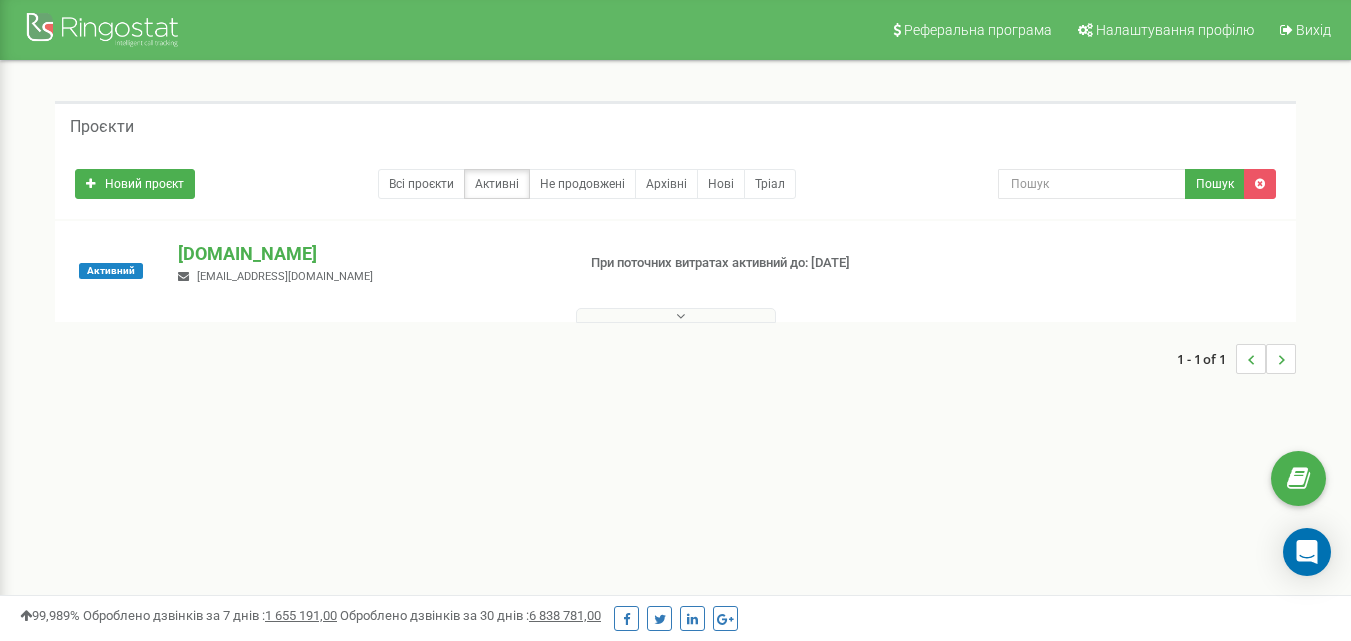 scroll, scrollTop: 0, scrollLeft: 0, axis: both 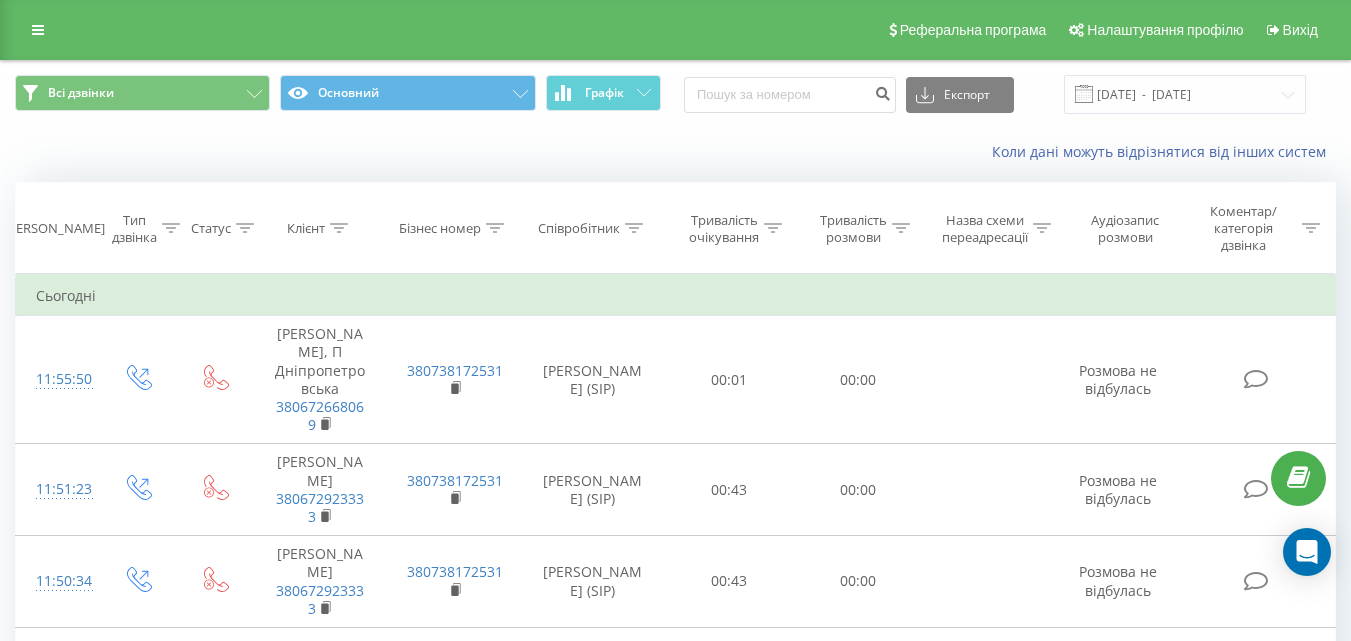 click at bounding box center (171, 228) 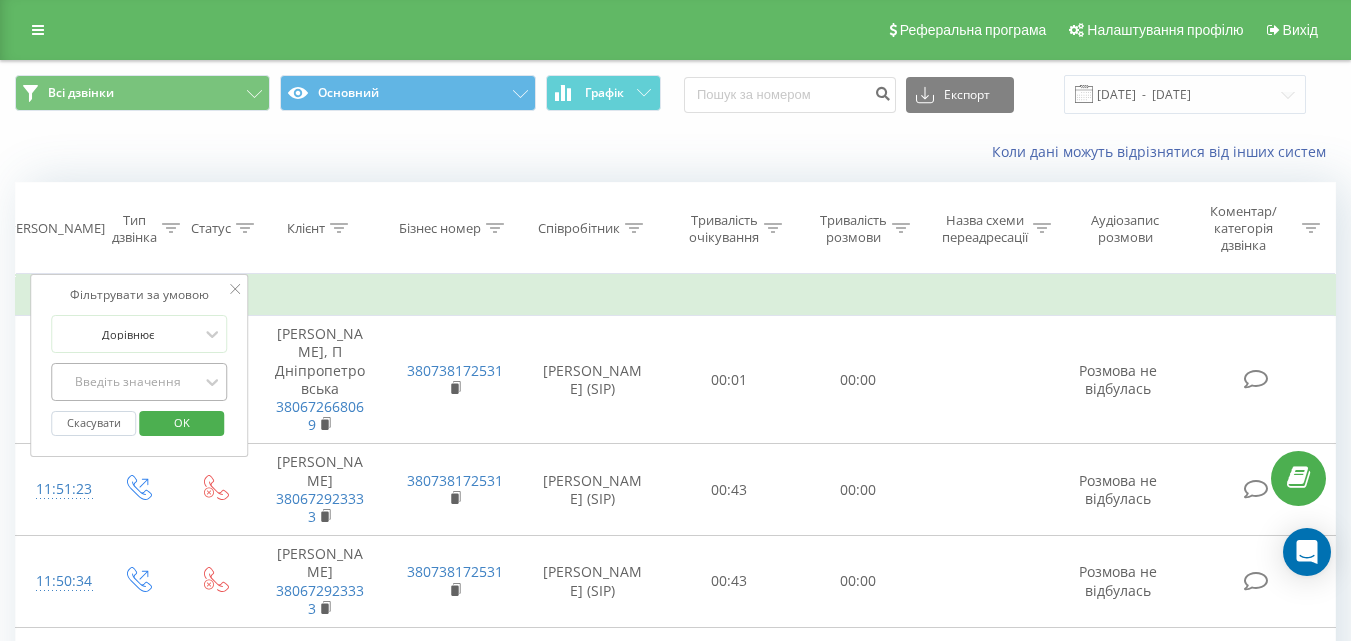 click on "Введіть значення" at bounding box center (128, 382) 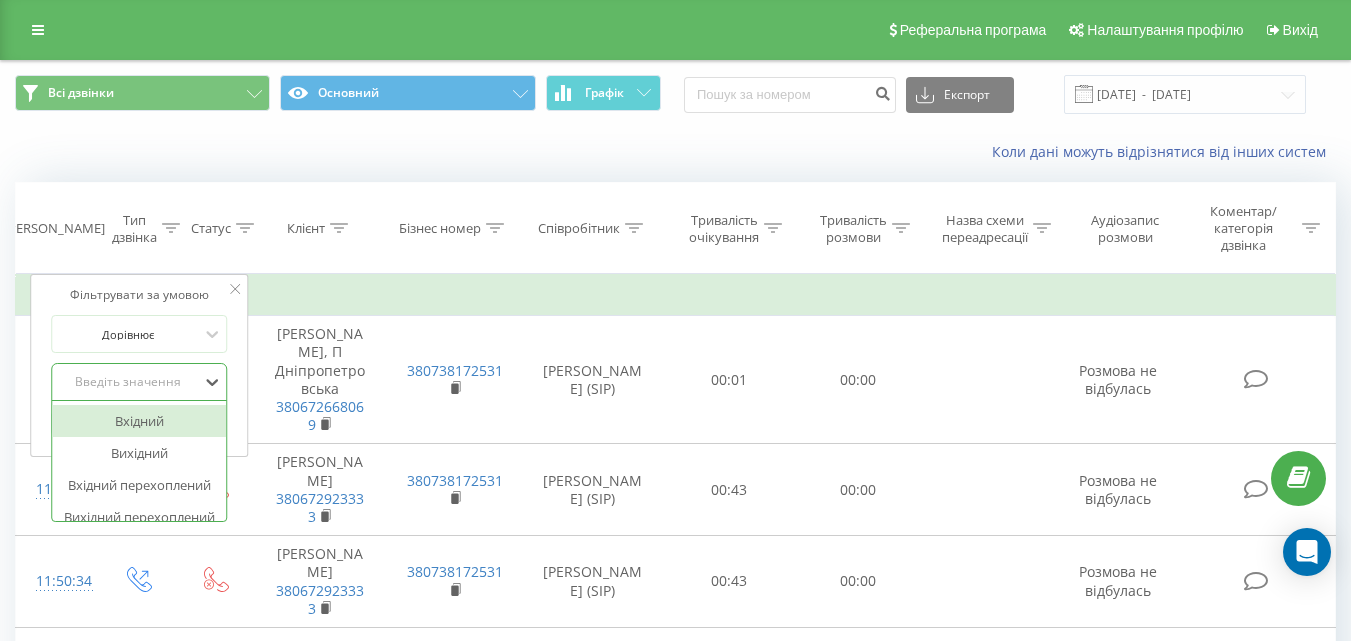 click on "Коли дані можуть відрізнятися вiд інших систем" at bounding box center (675, 152) 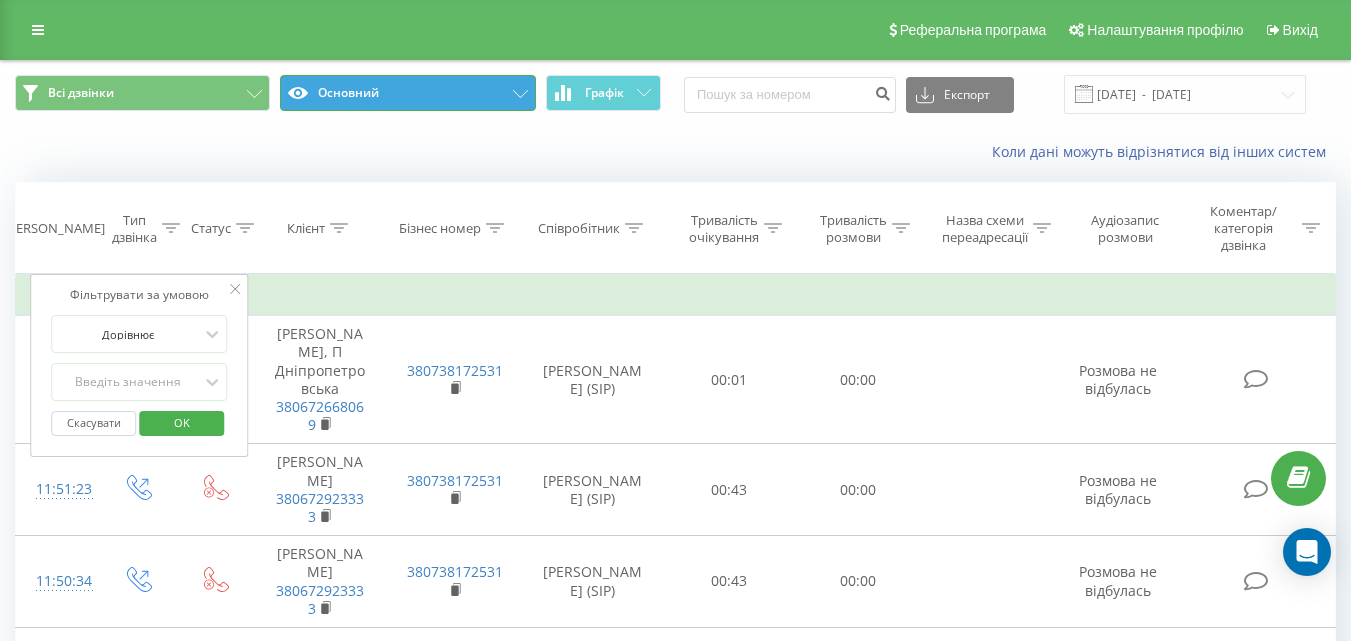 click on "Основний" at bounding box center (407, 93) 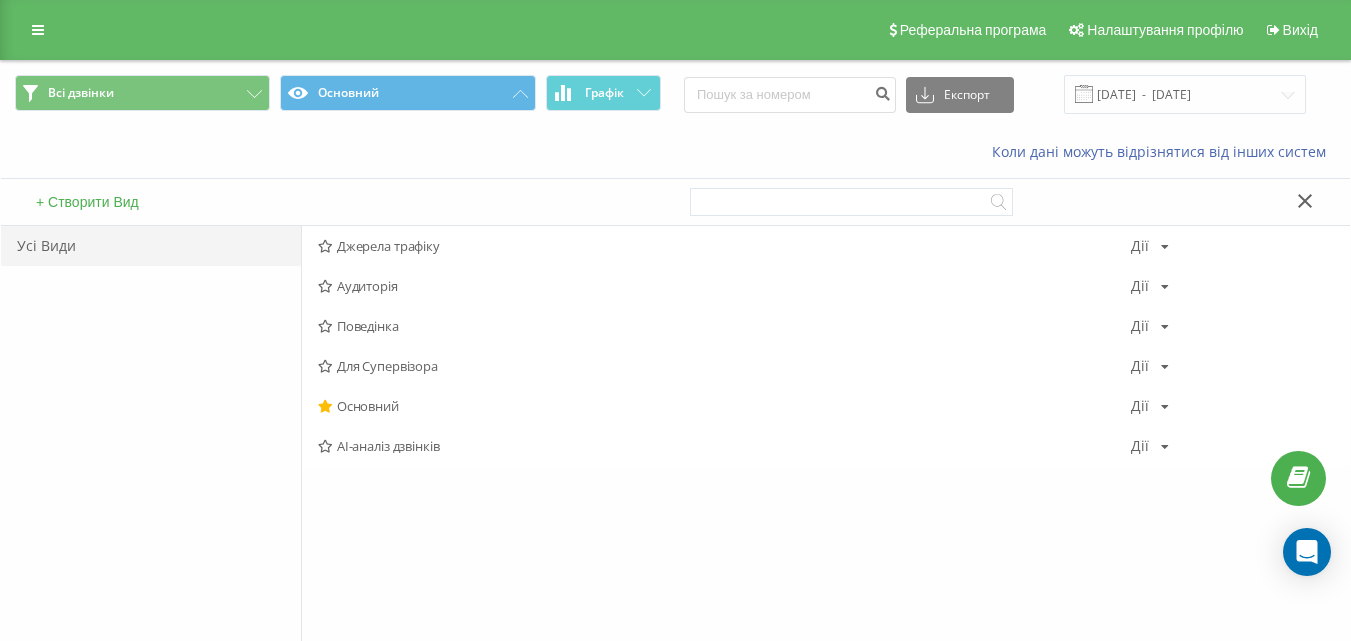 click on "Коли дані можуть відрізнятися вiд інших систем" at bounding box center [675, 152] 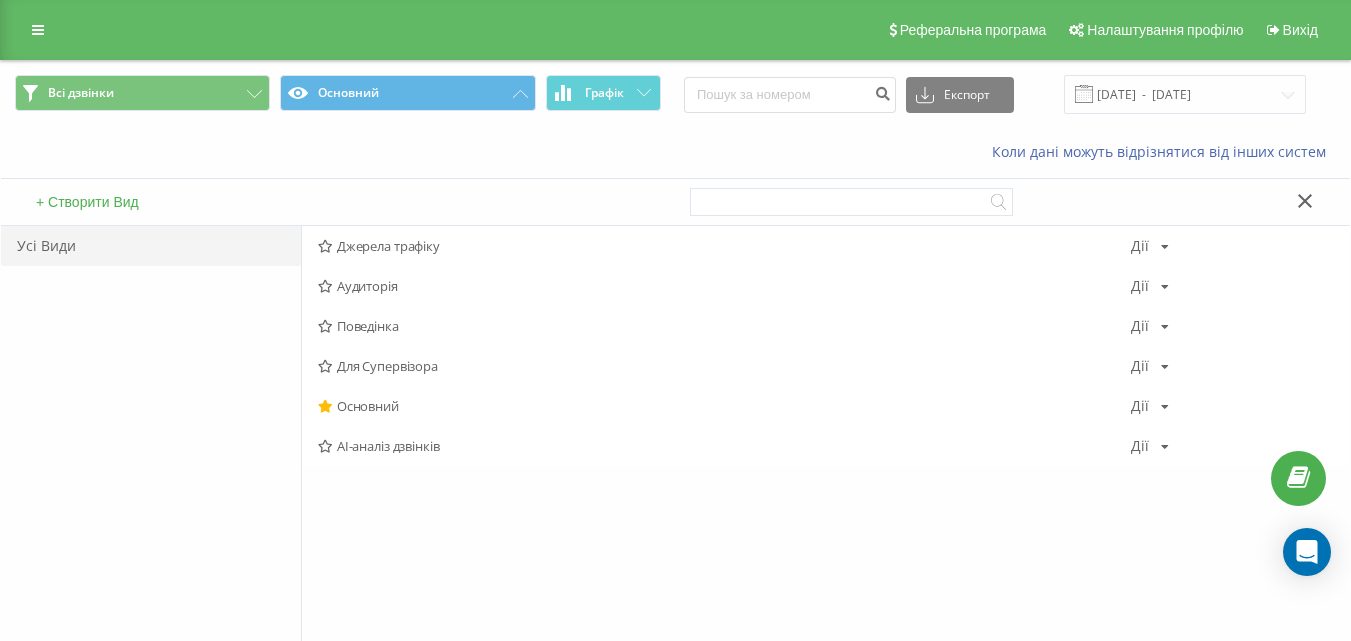 click 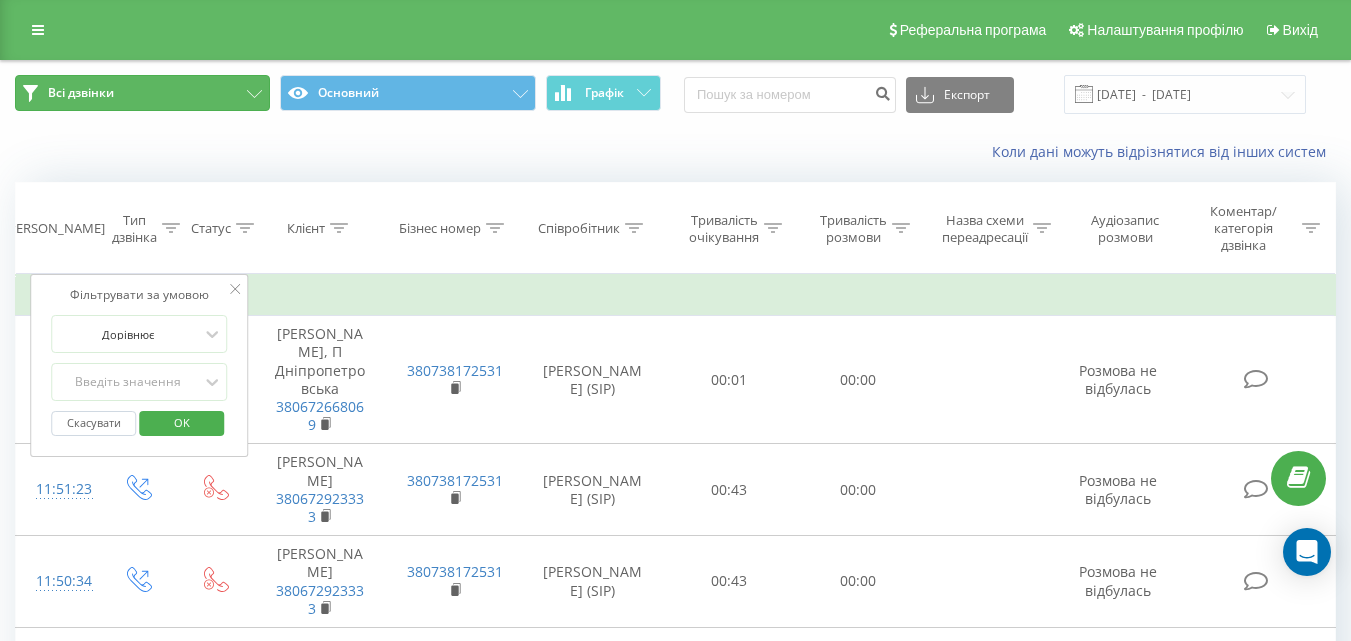 click on "Всі дзвінки" at bounding box center [142, 93] 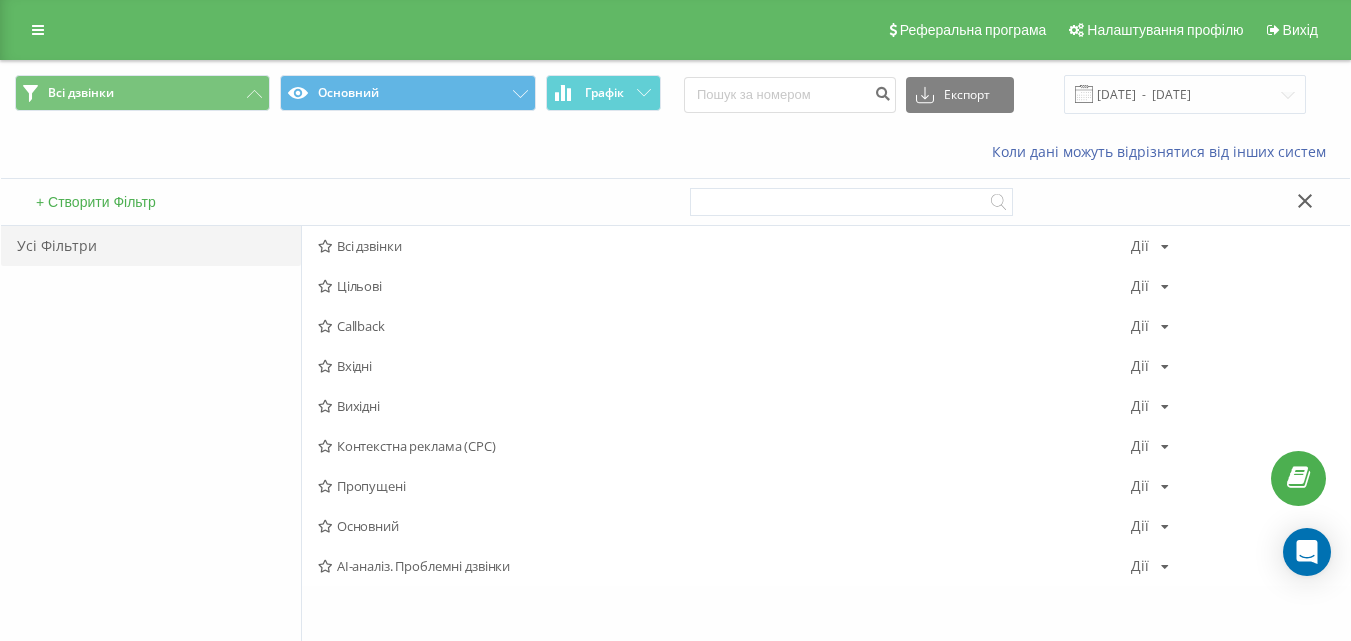 click on "Коли дані можуть відрізнятися вiд інших систем" at bounding box center [675, 152] 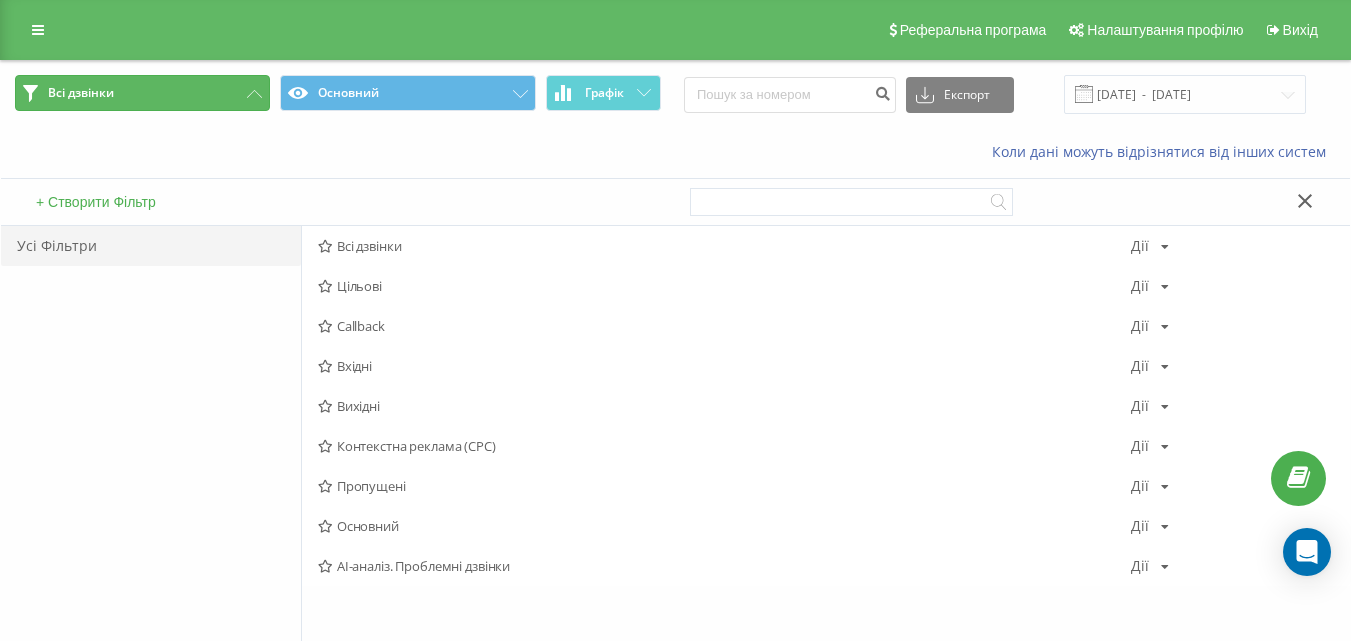 click 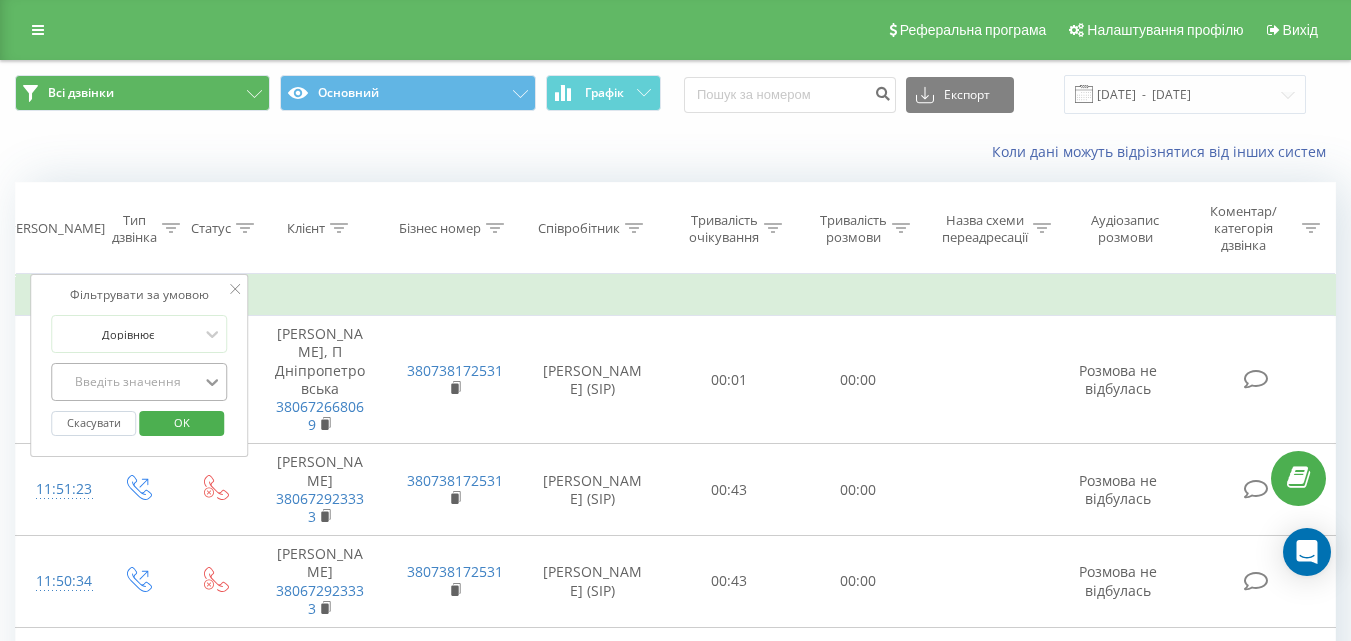 click 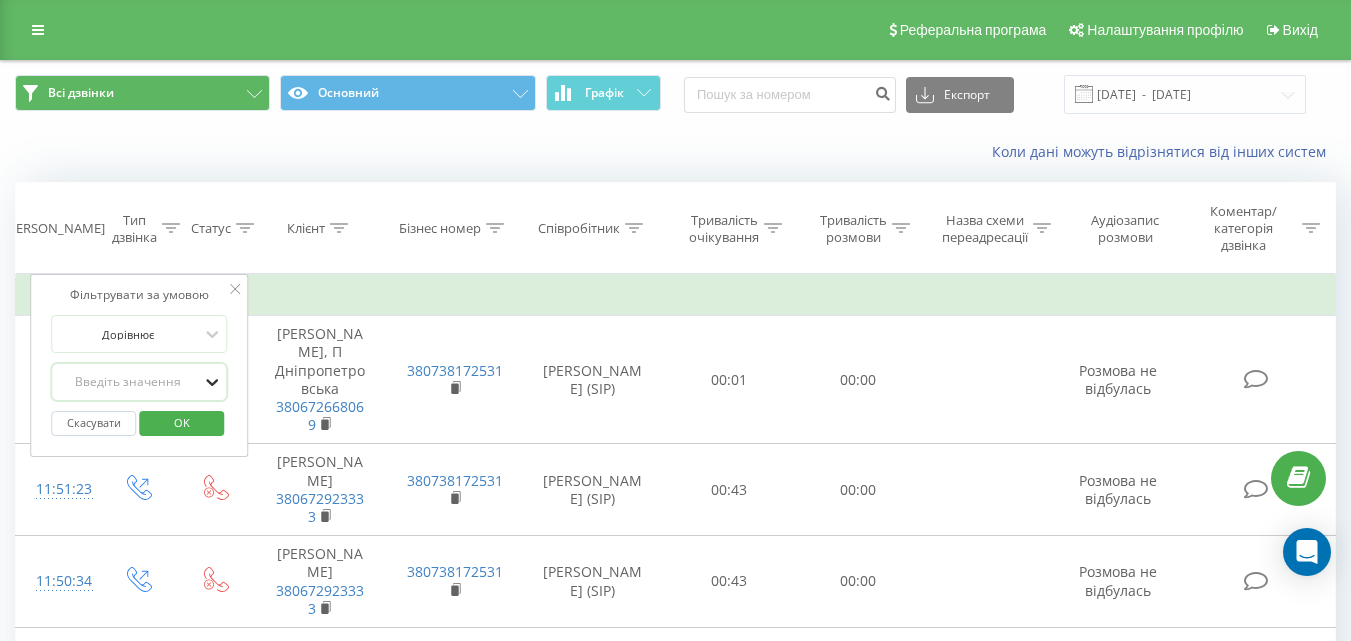 click 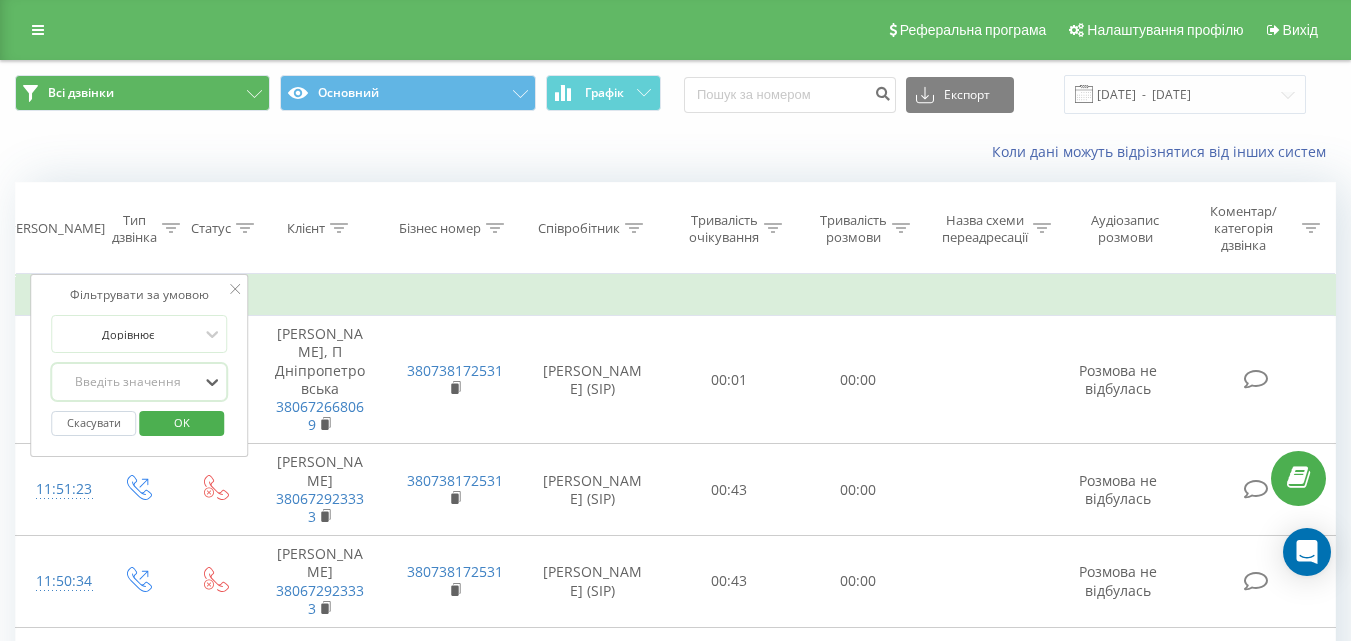 click 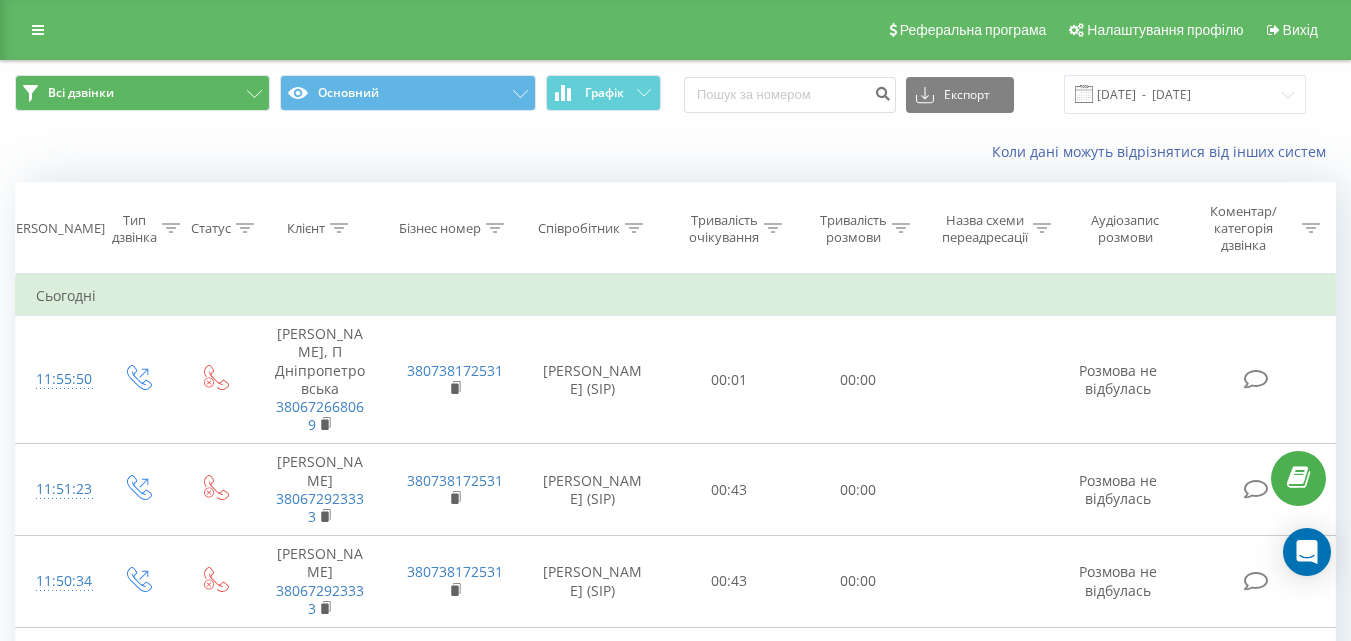 click 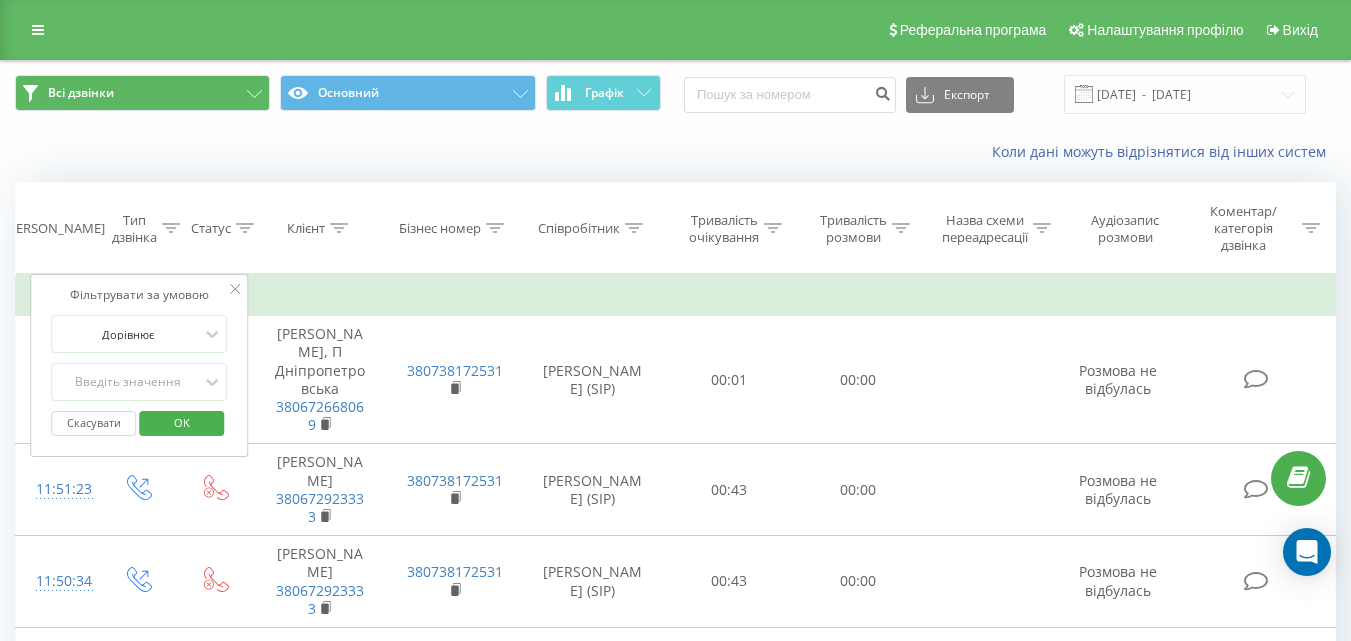 click 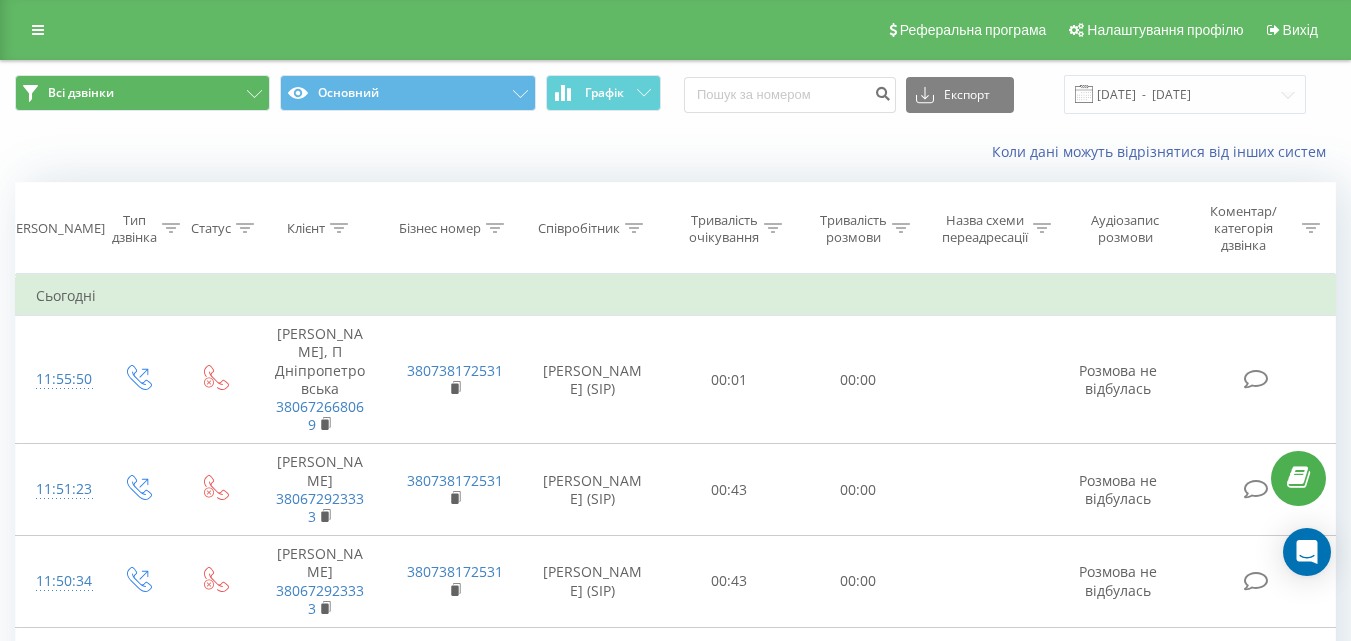 click on "Клієнт" at bounding box center [320, 228] 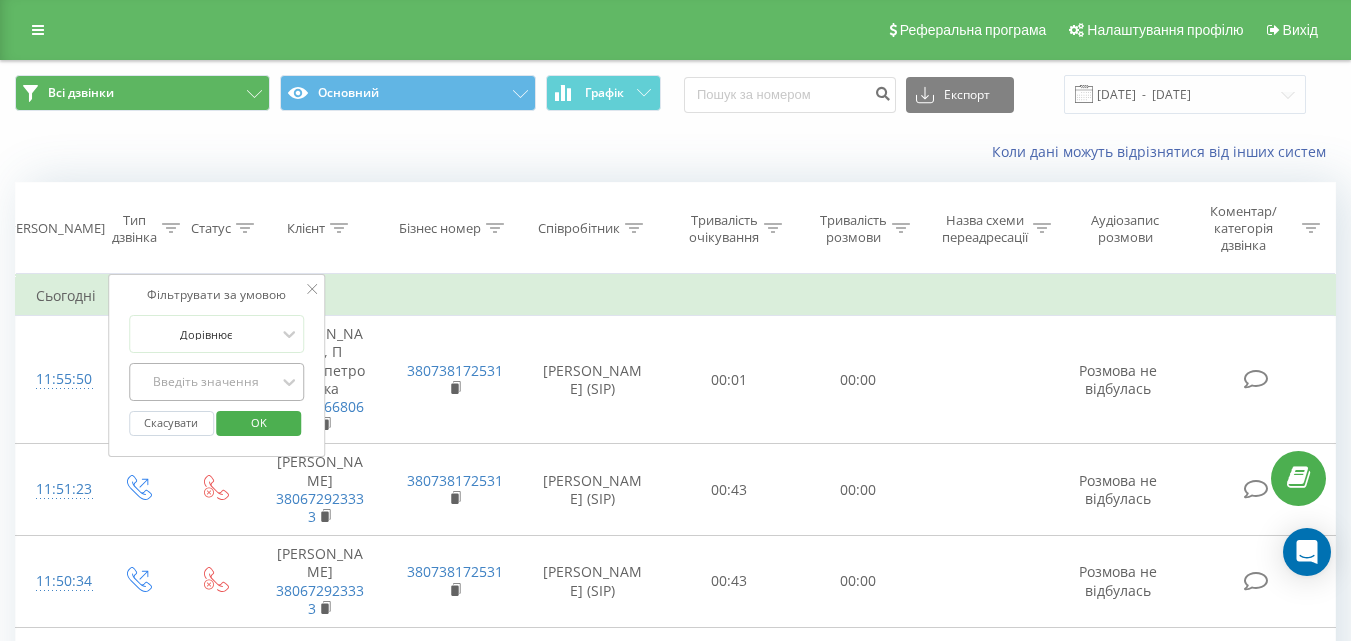 click on "Введіть значення" at bounding box center (206, 382) 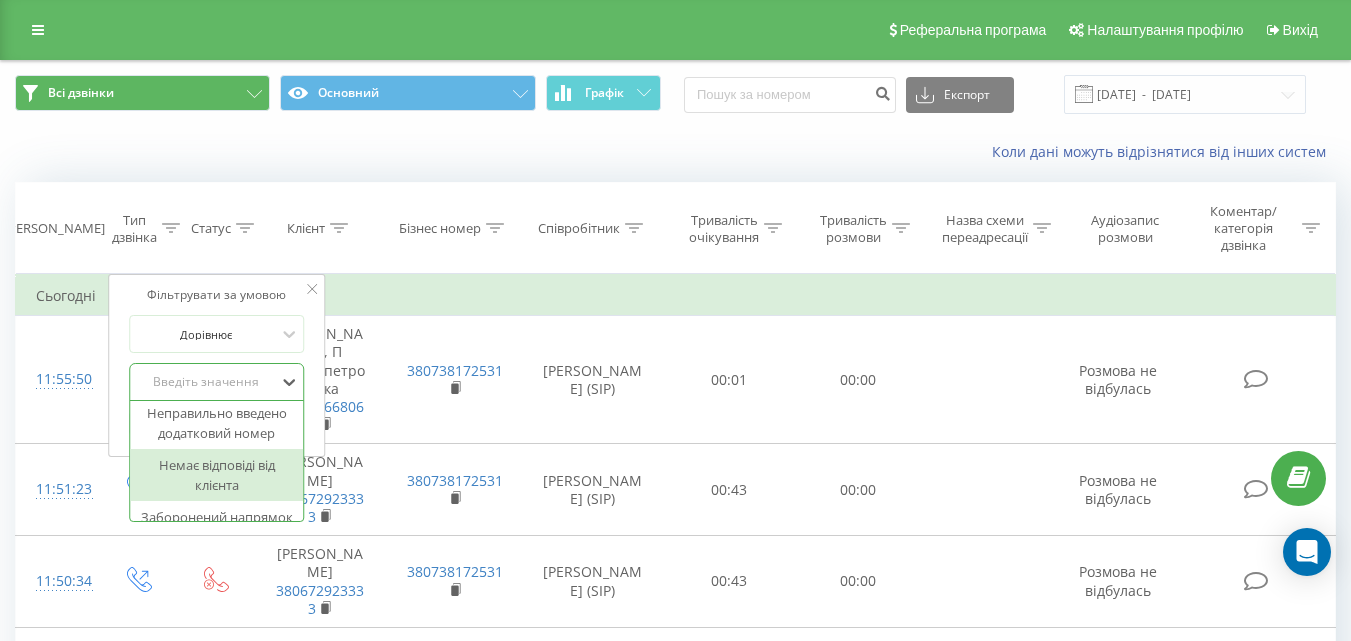 scroll, scrollTop: 456, scrollLeft: 0, axis: vertical 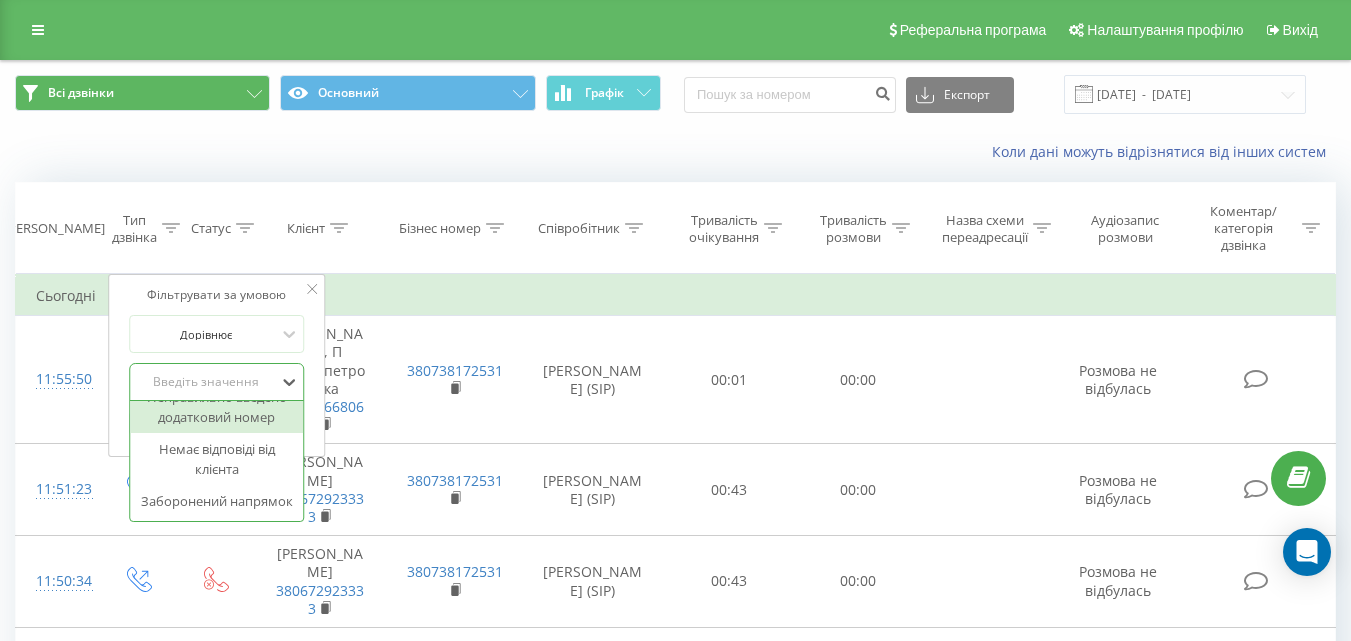 click on "Бізнес номер" at bounding box center [454, 228] 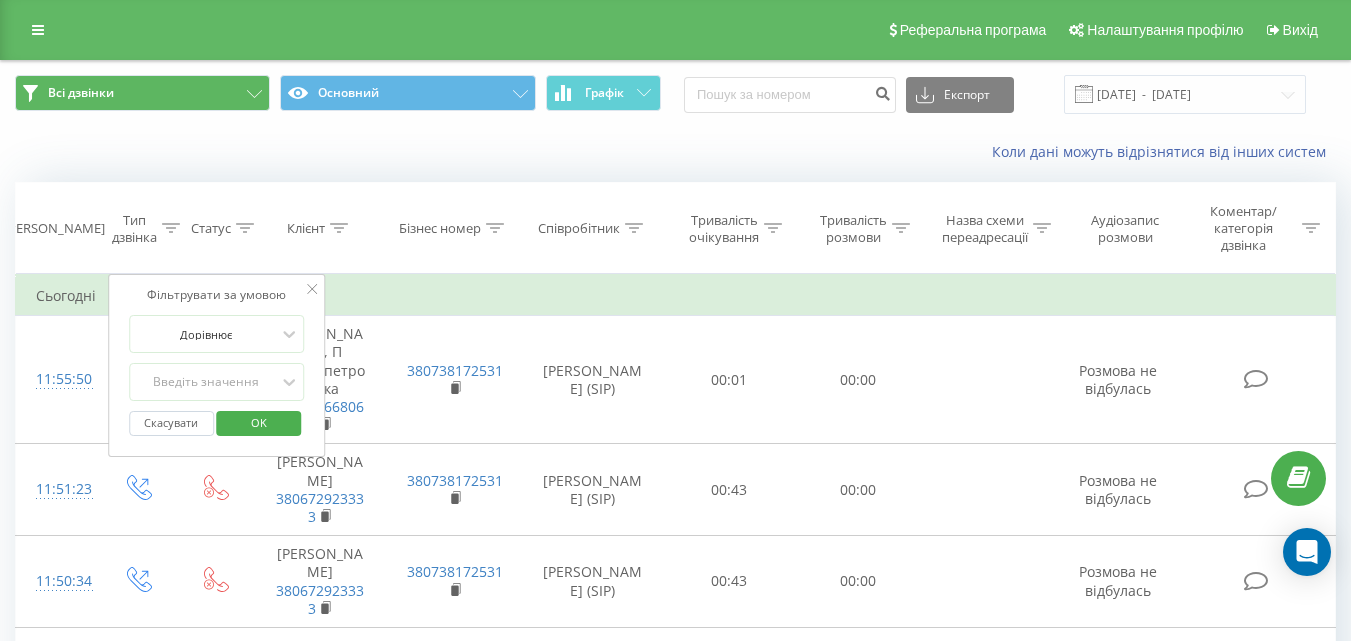 click 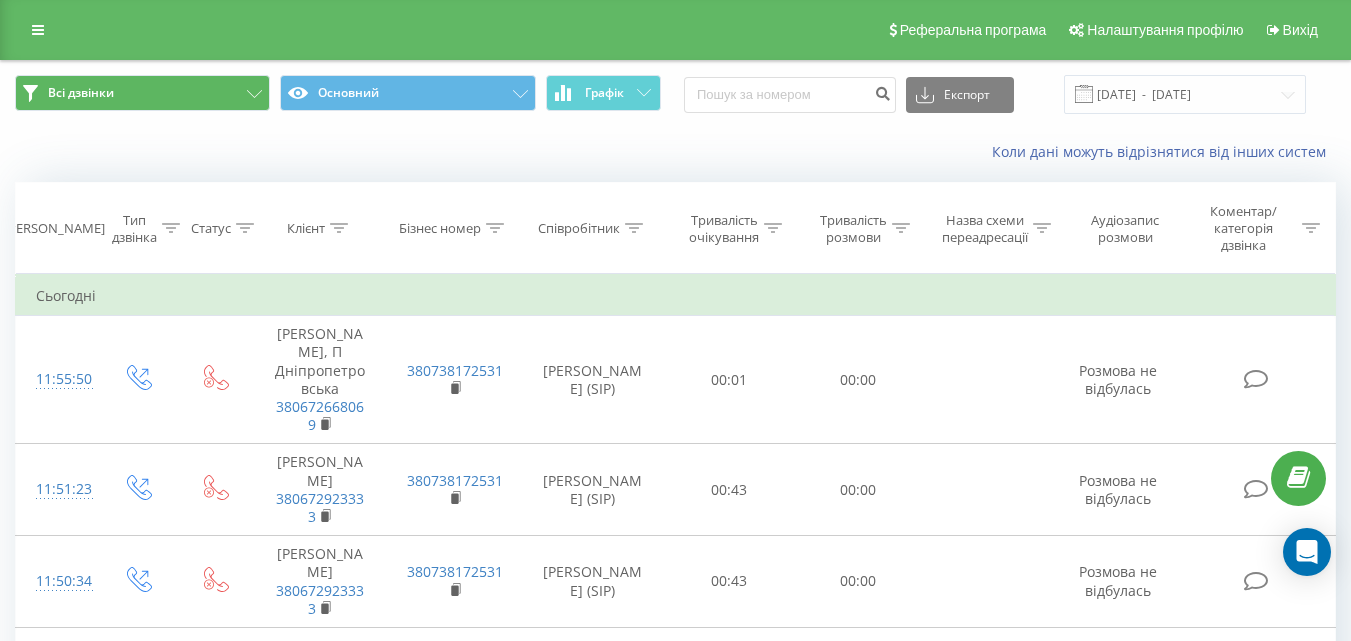 click 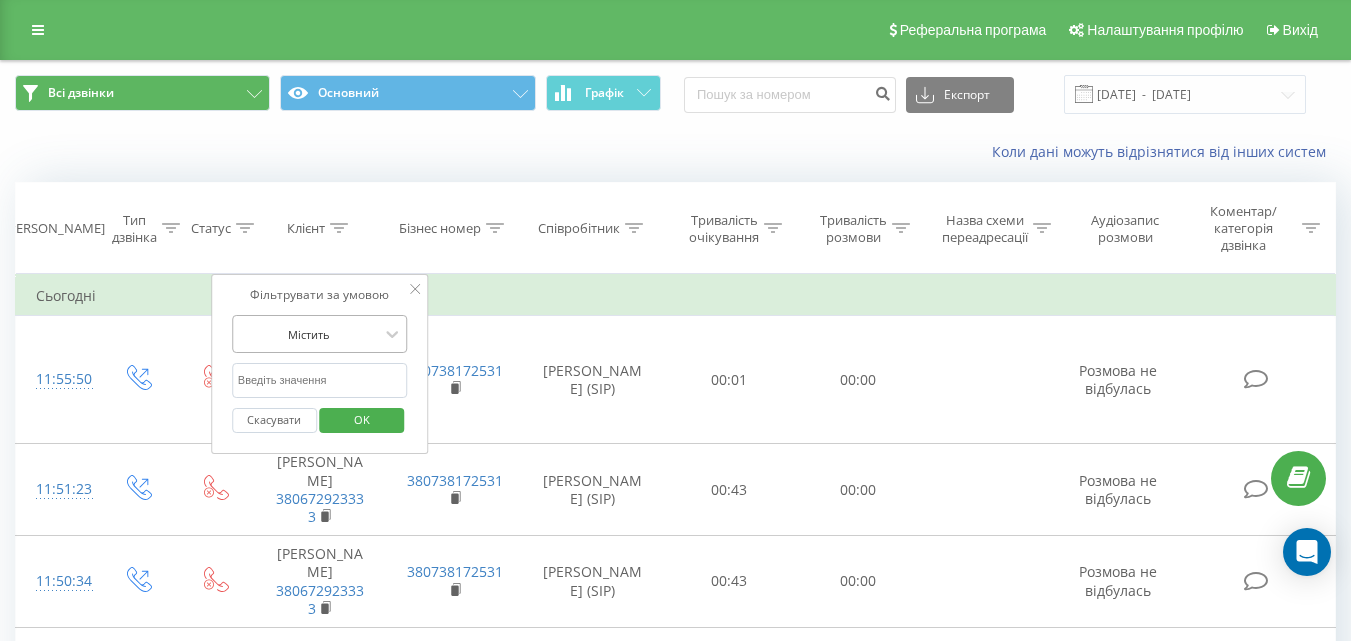 click at bounding box center [309, 334] 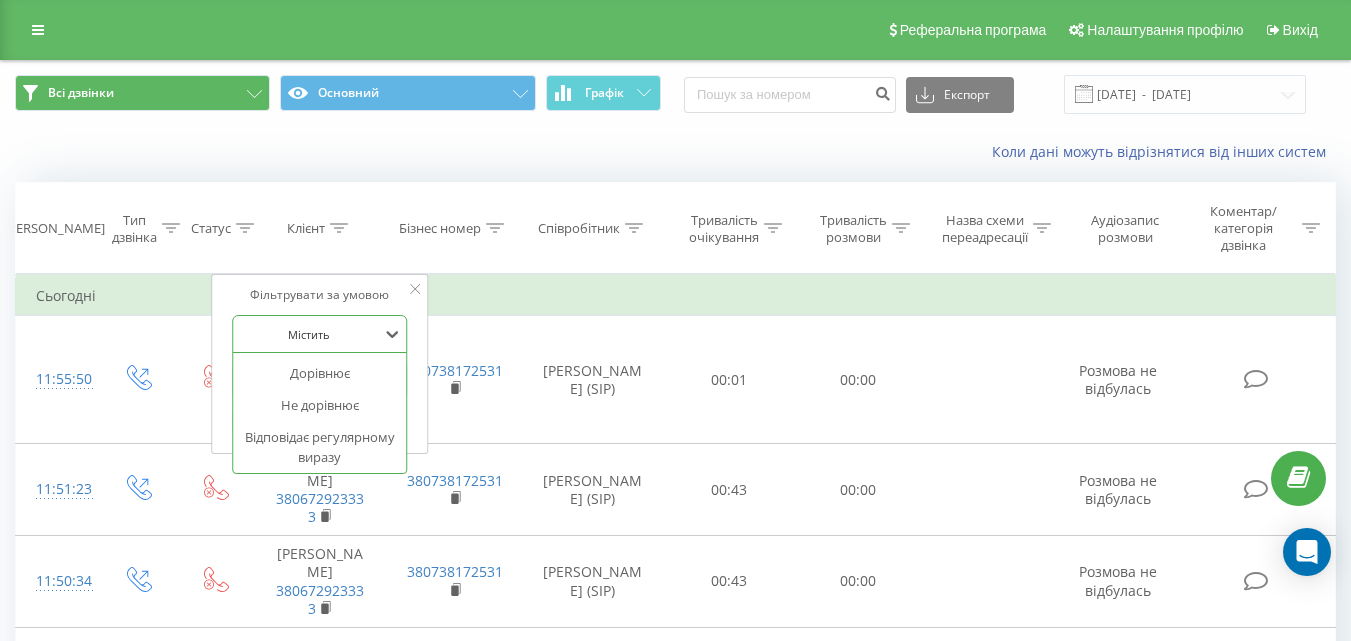scroll, scrollTop: 107, scrollLeft: 0, axis: vertical 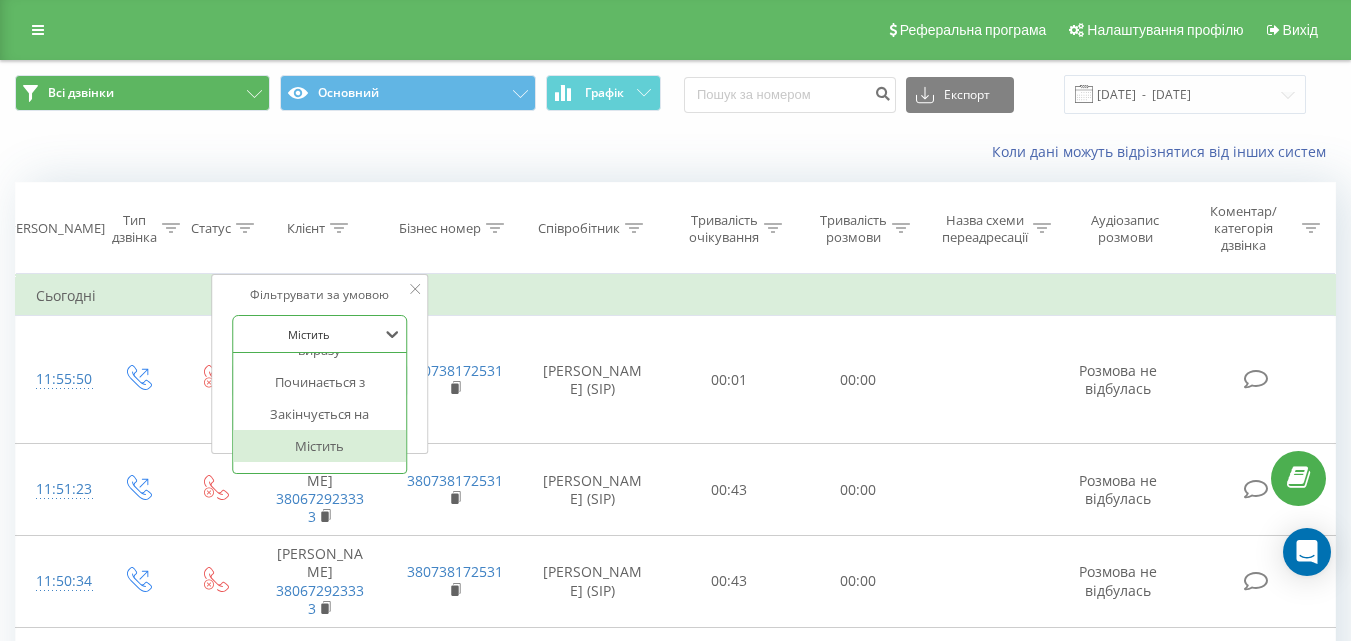 click at bounding box center [309, 334] 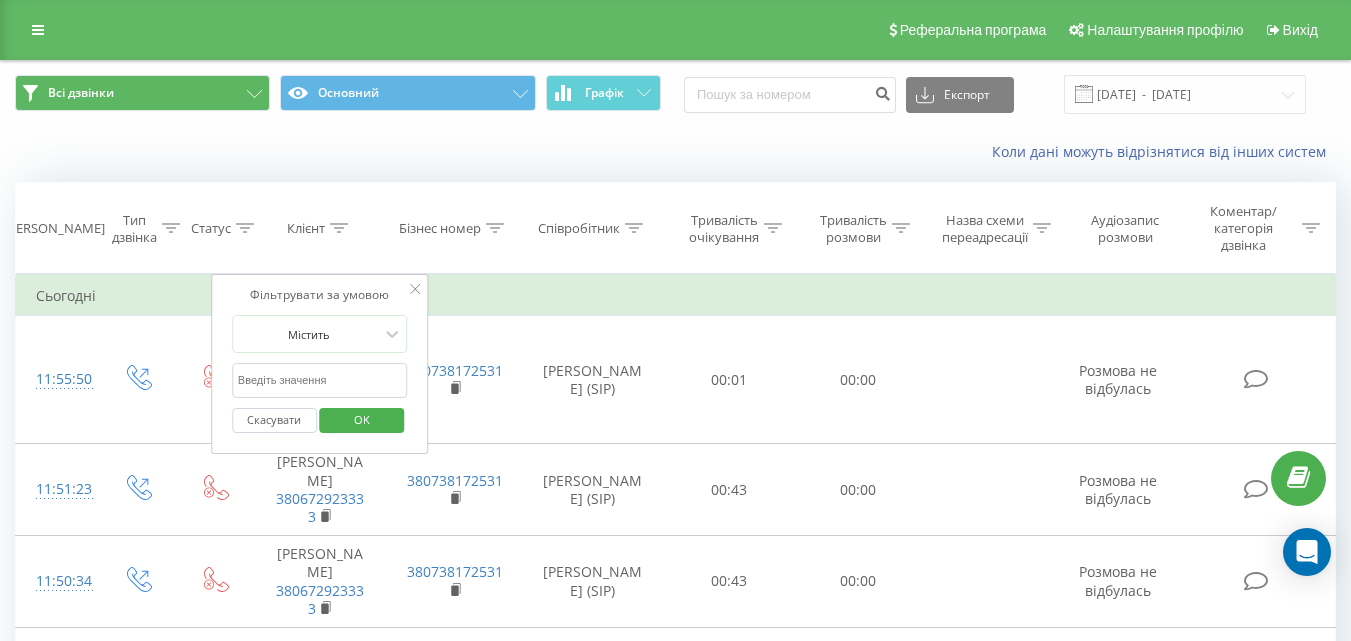 click at bounding box center (320, 380) 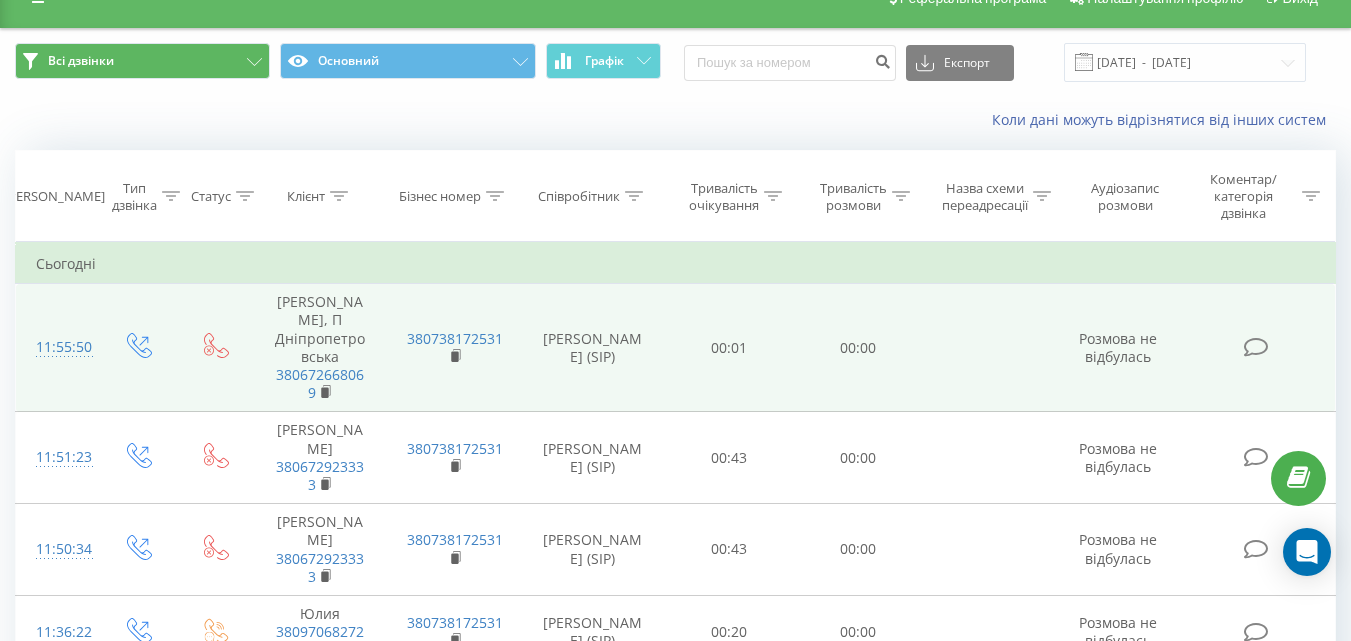 scroll, scrollTop: 0, scrollLeft: 0, axis: both 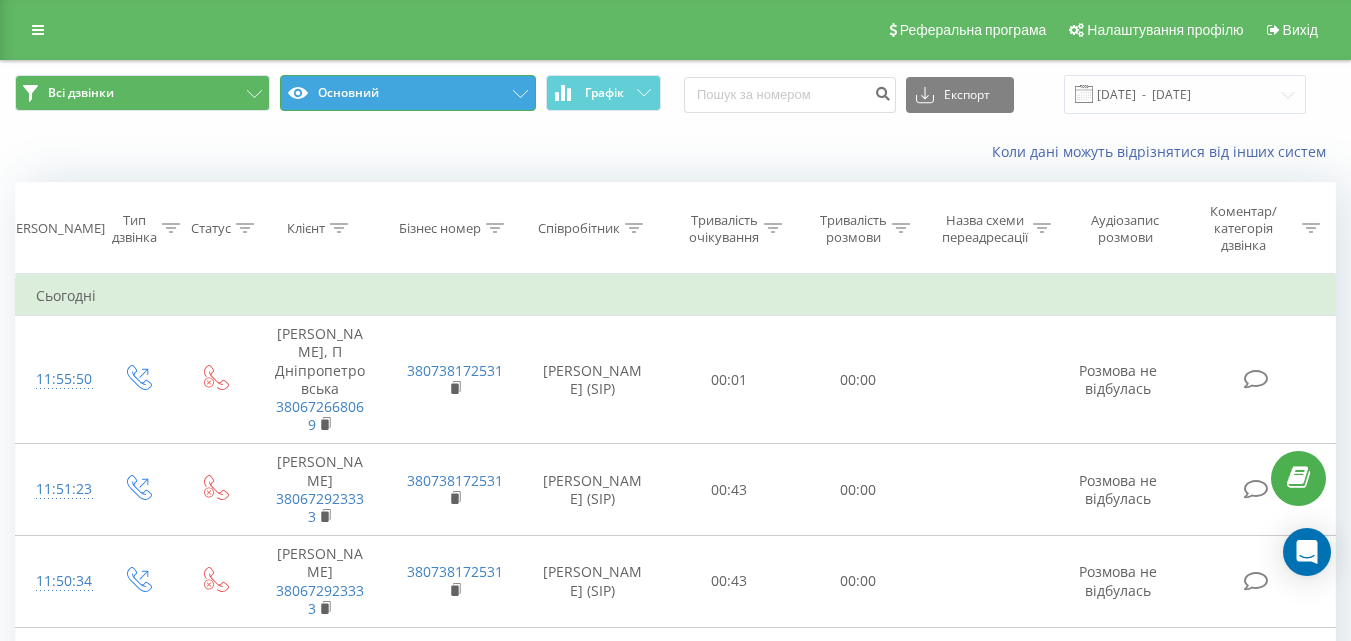 click on "Основний" at bounding box center (407, 93) 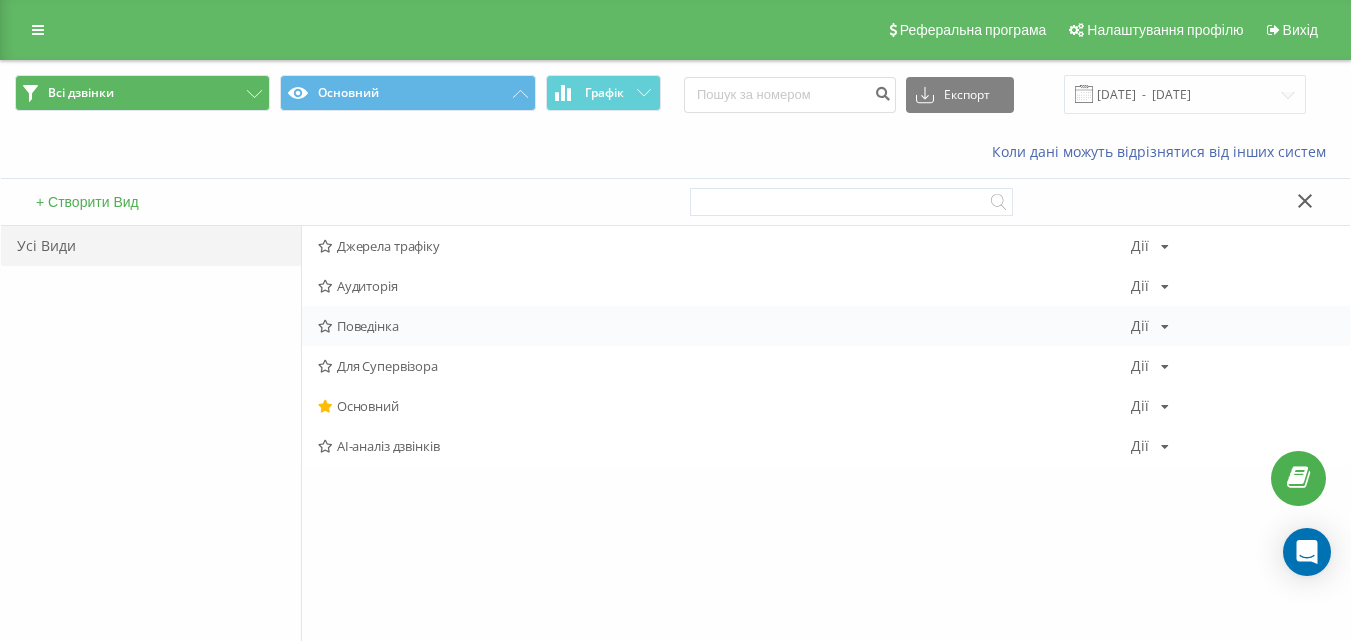 click at bounding box center (1165, 327) 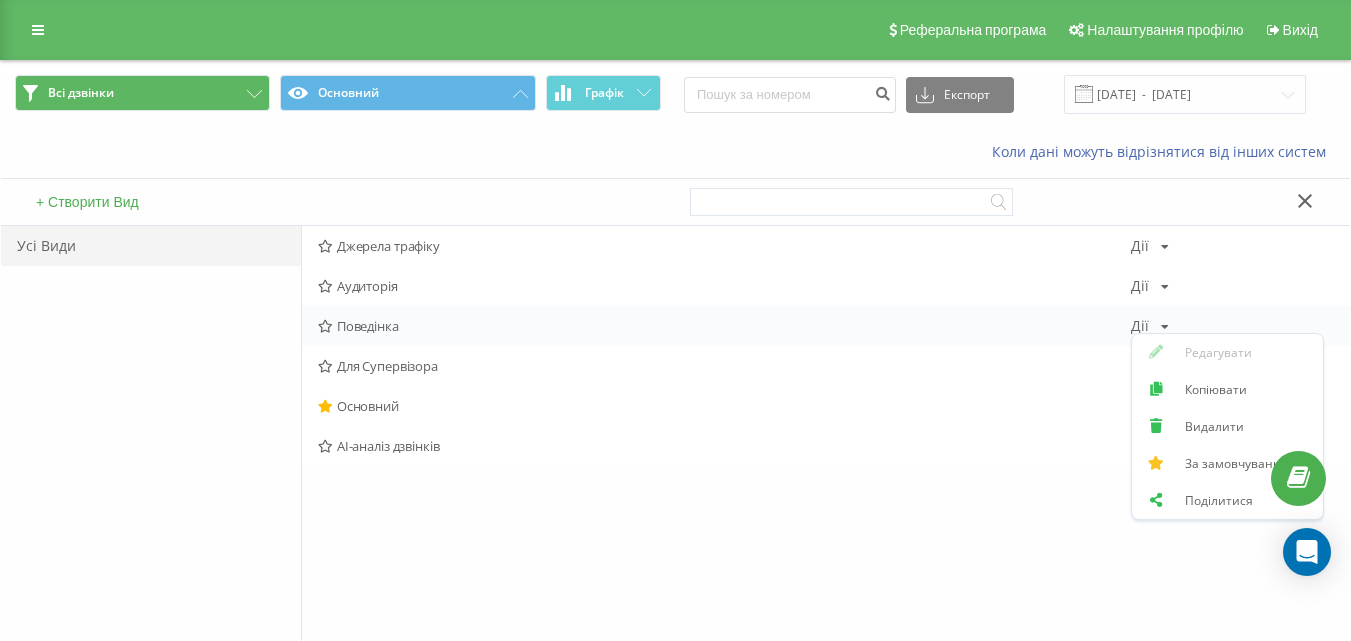 click at bounding box center (1165, 327) 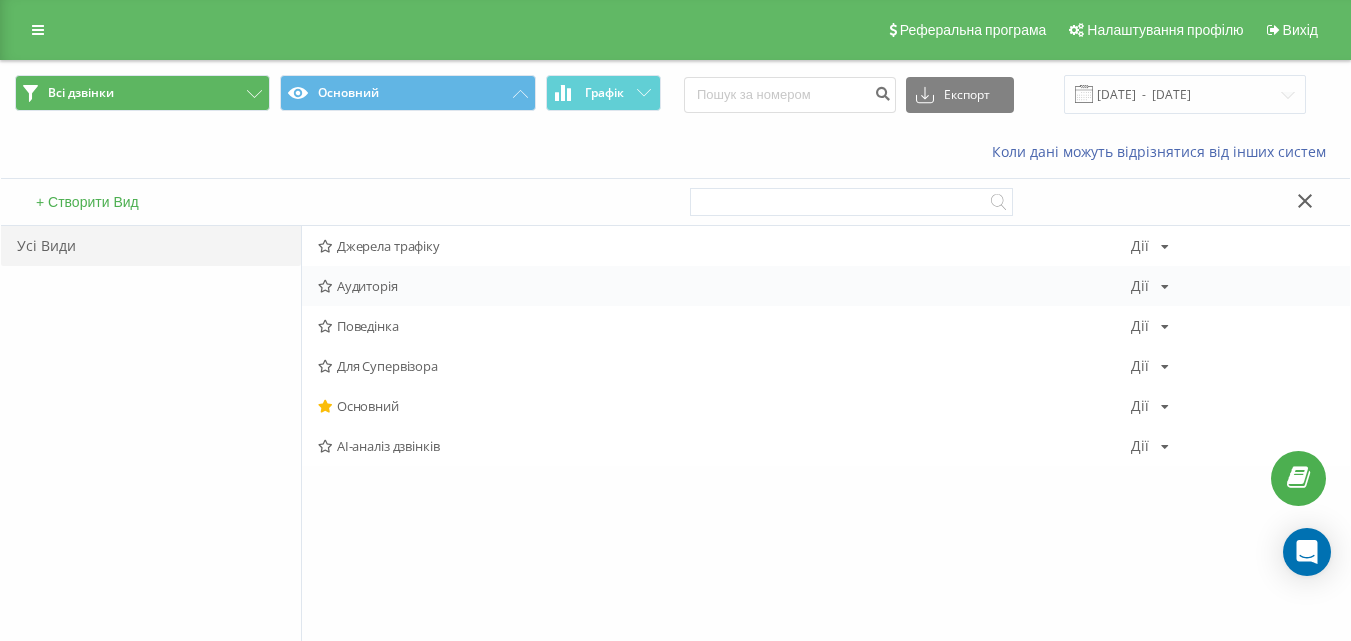 click on "Дії Редагувати Копіювати Видалити За замовчуванням Поділитися" at bounding box center [1150, 286] 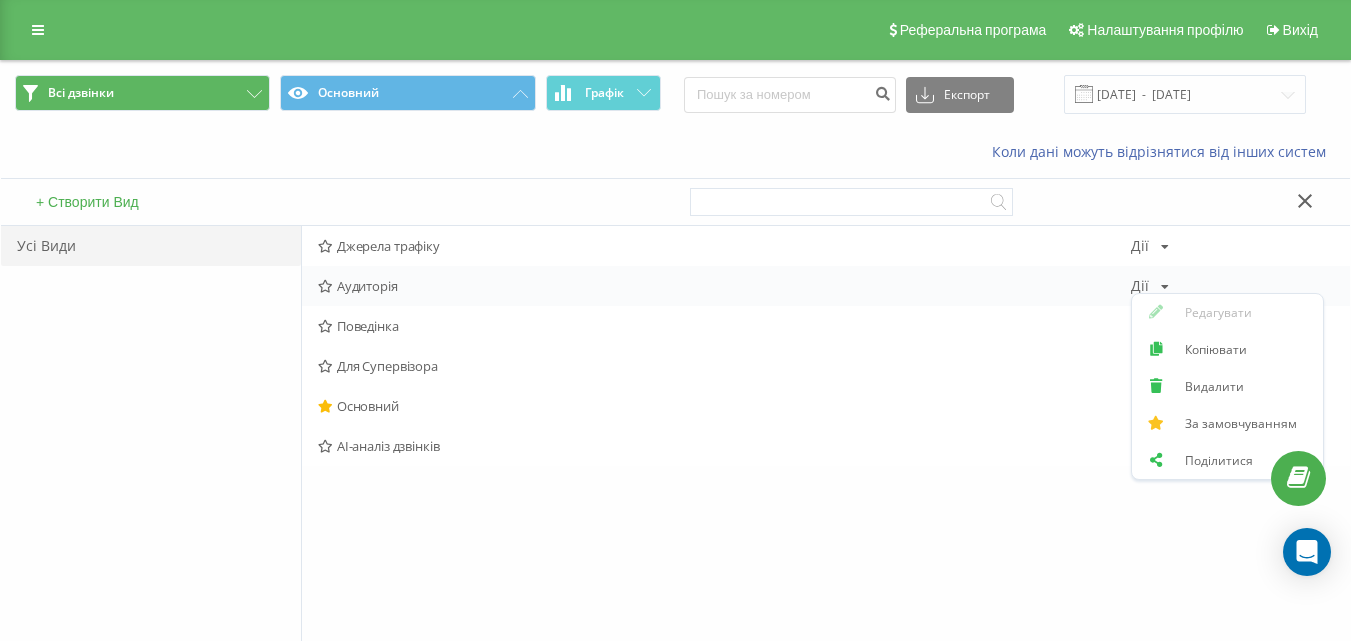 click on "Дії Редагувати Копіювати Видалити За замовчуванням Поділитися" at bounding box center (1150, 286) 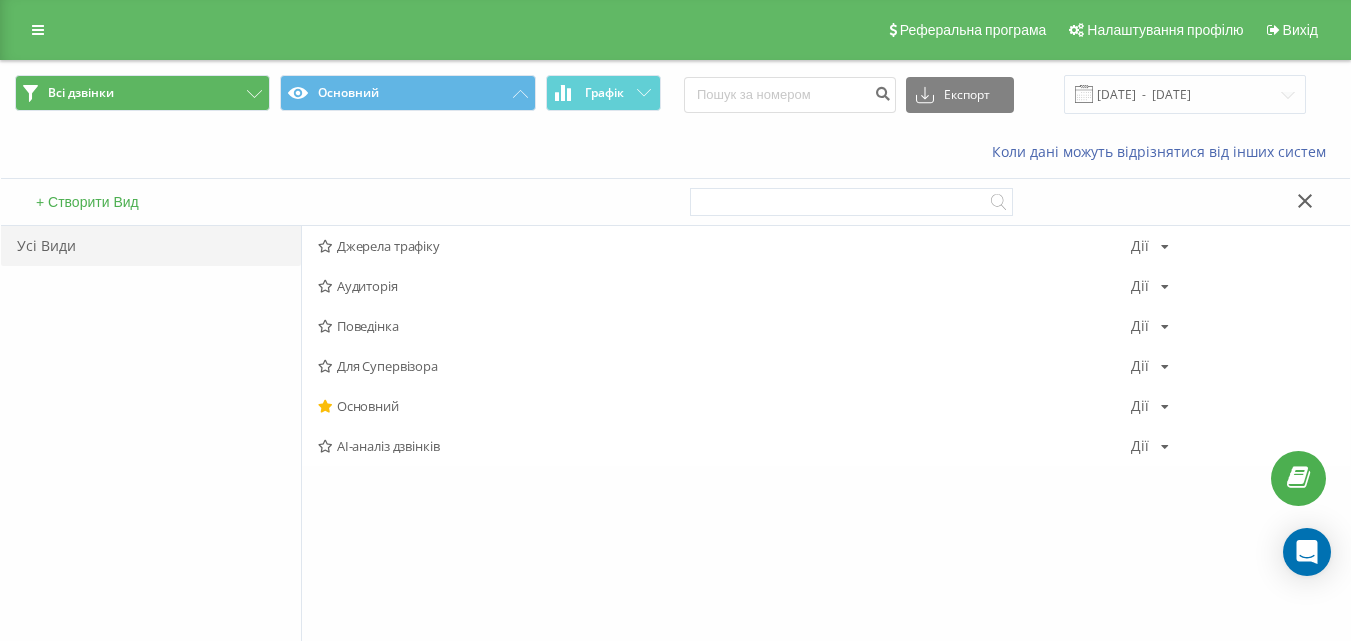click 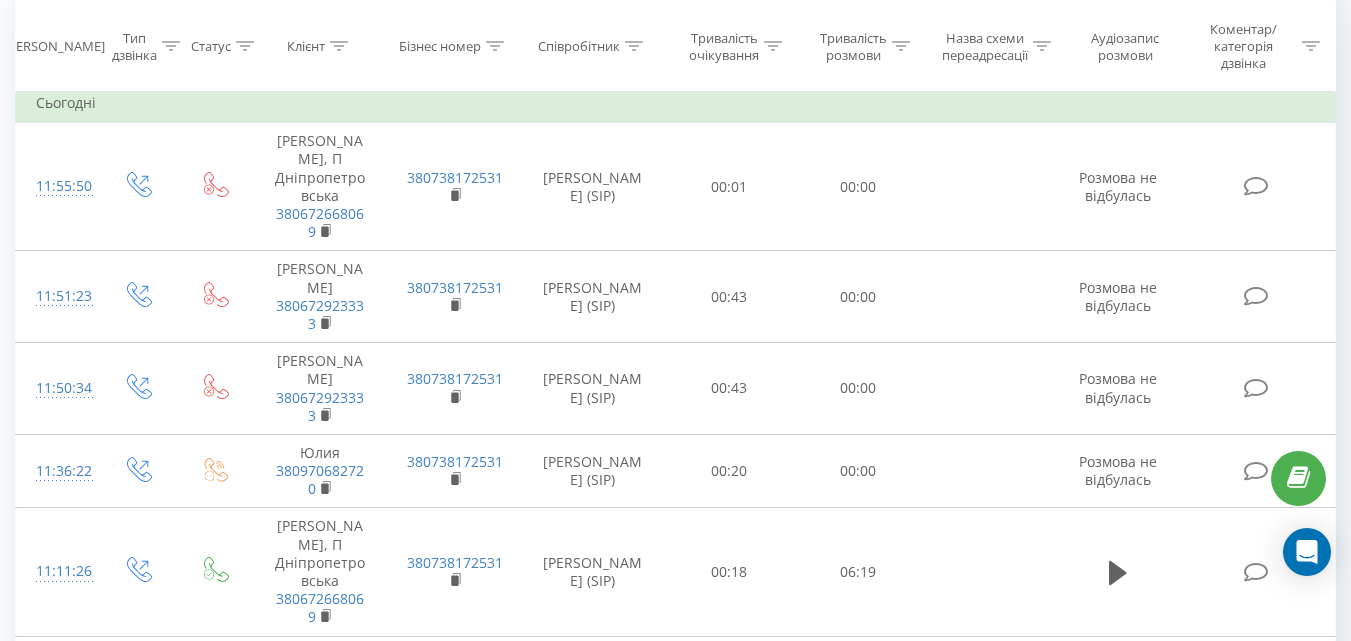 scroll, scrollTop: 0, scrollLeft: 0, axis: both 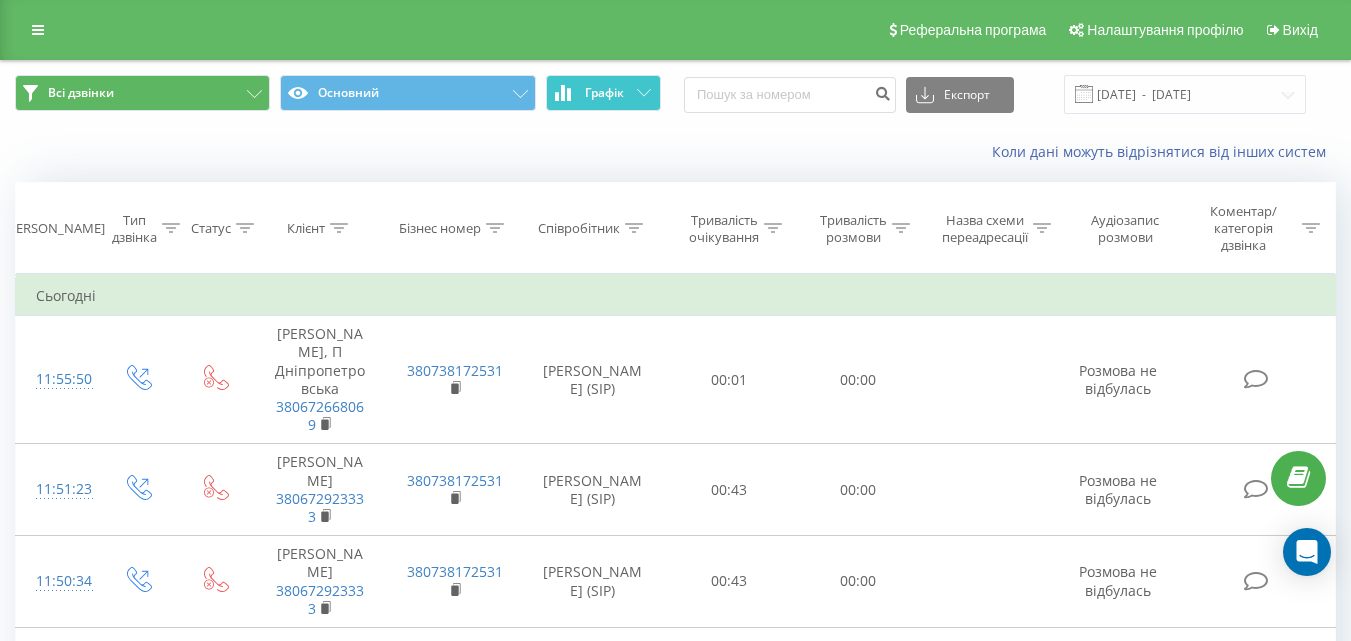 click on "Графік" at bounding box center [604, 93] 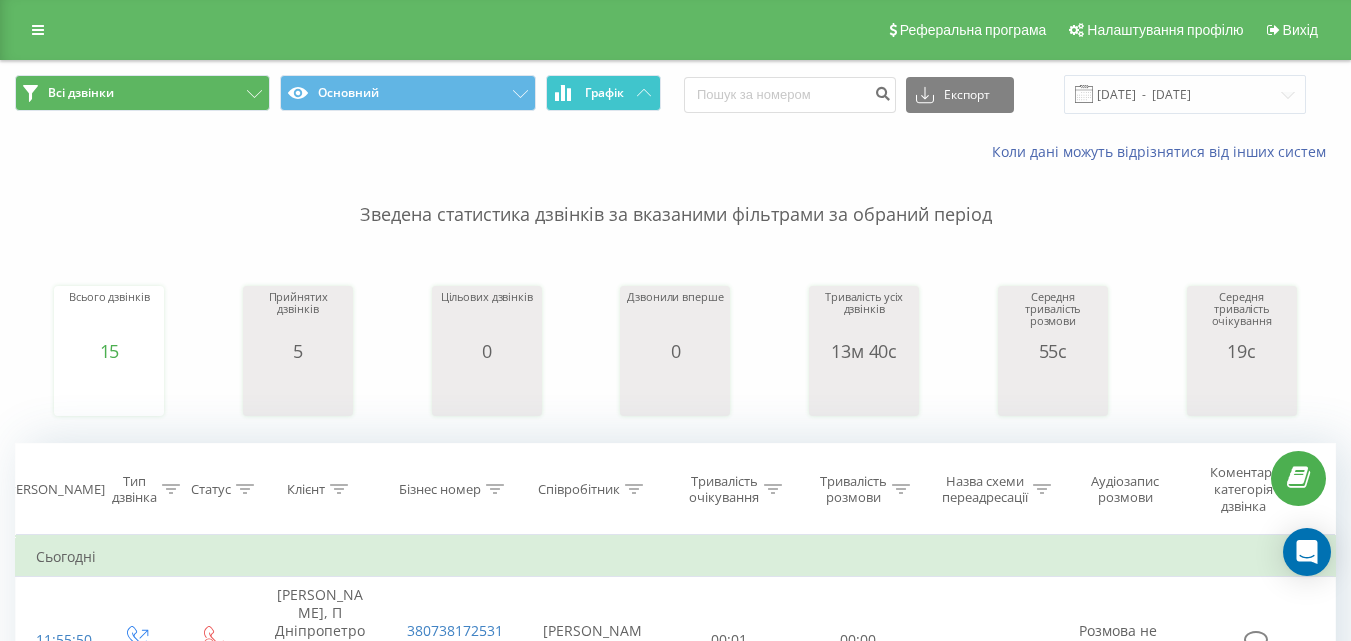 click on "Графік" at bounding box center [604, 93] 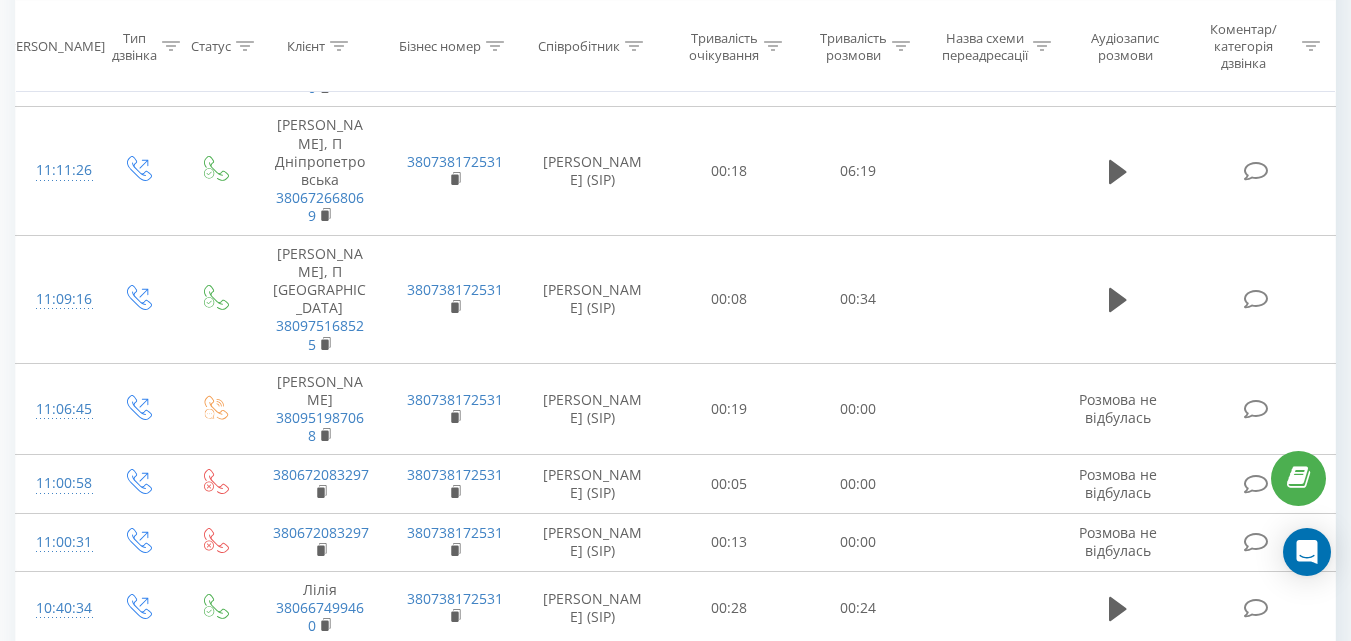 scroll, scrollTop: 0, scrollLeft: 0, axis: both 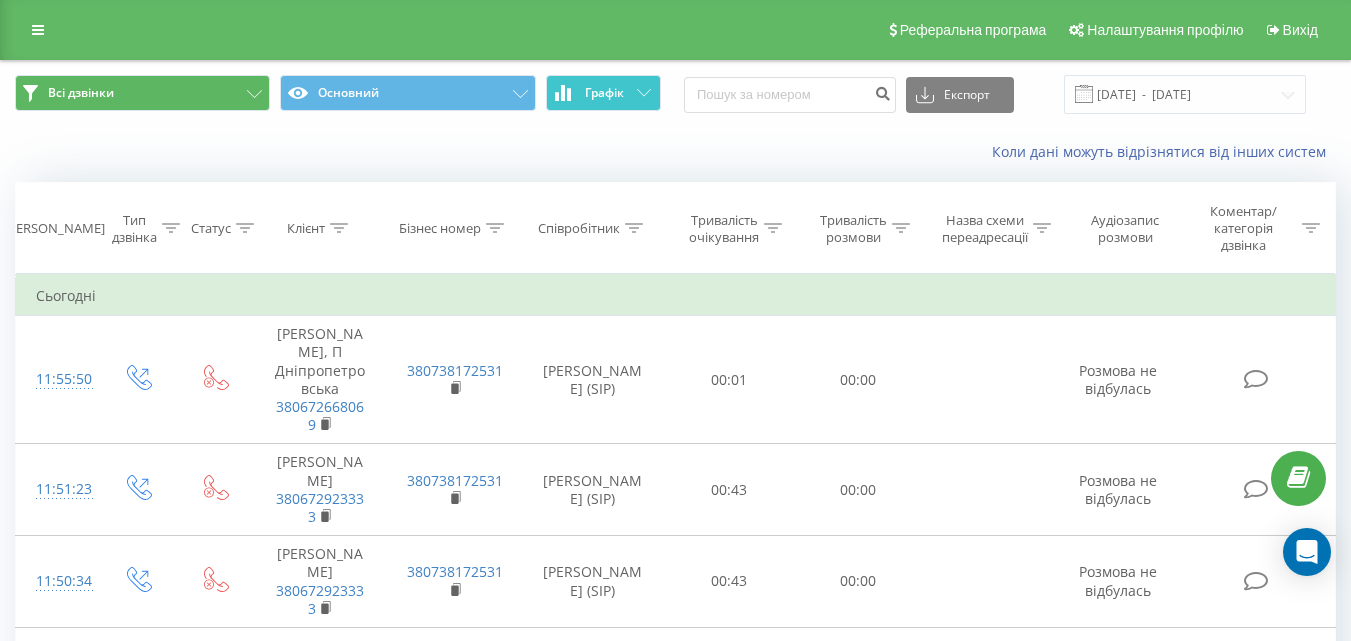 click on "Графік" at bounding box center (603, 93) 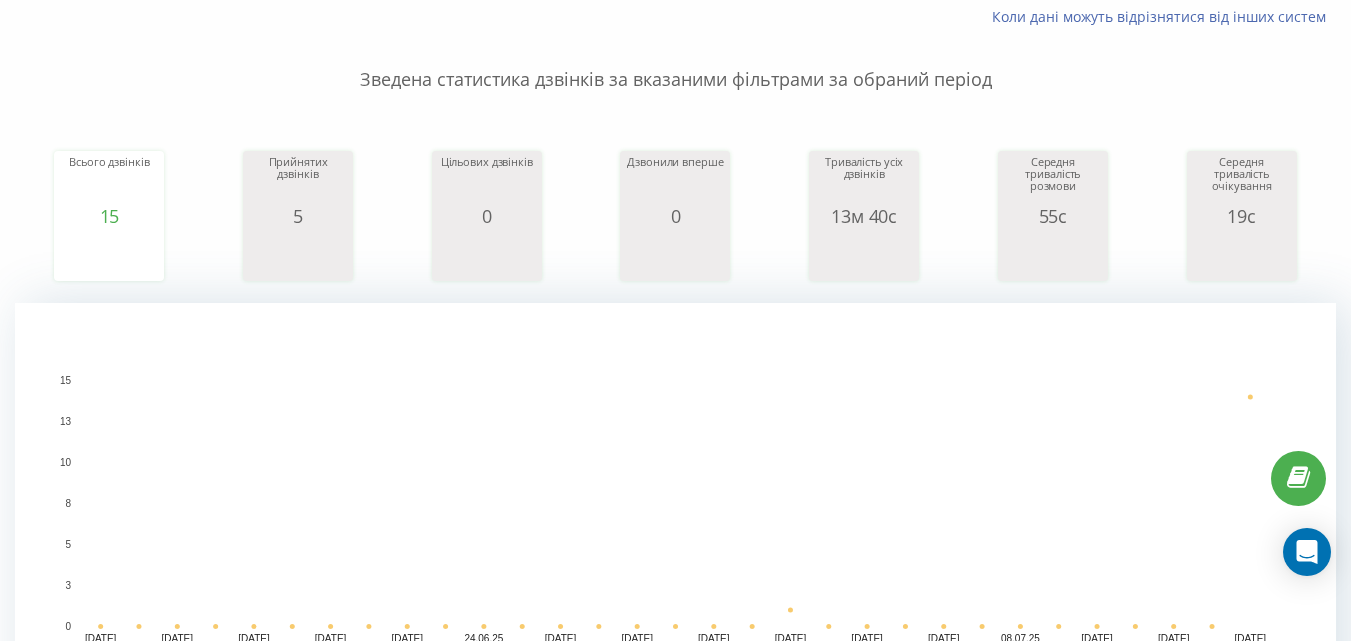 scroll, scrollTop: 0, scrollLeft: 0, axis: both 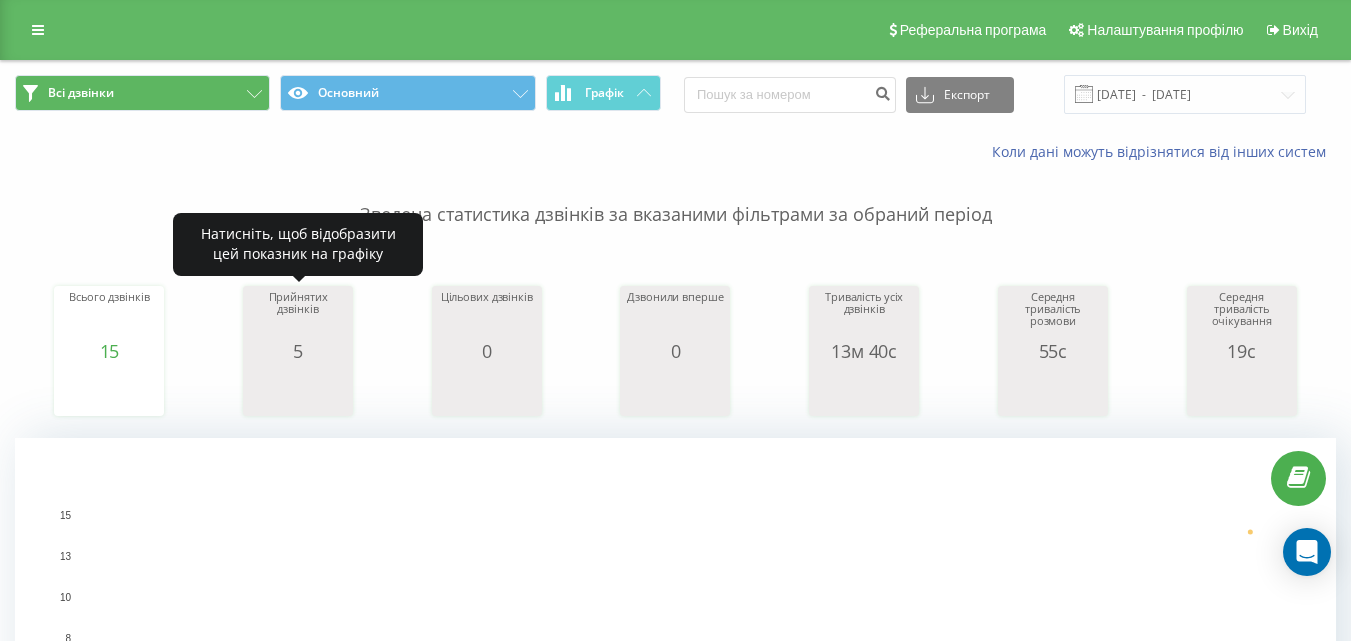 click on "Прийнятих дзвінків" at bounding box center (298, 316) 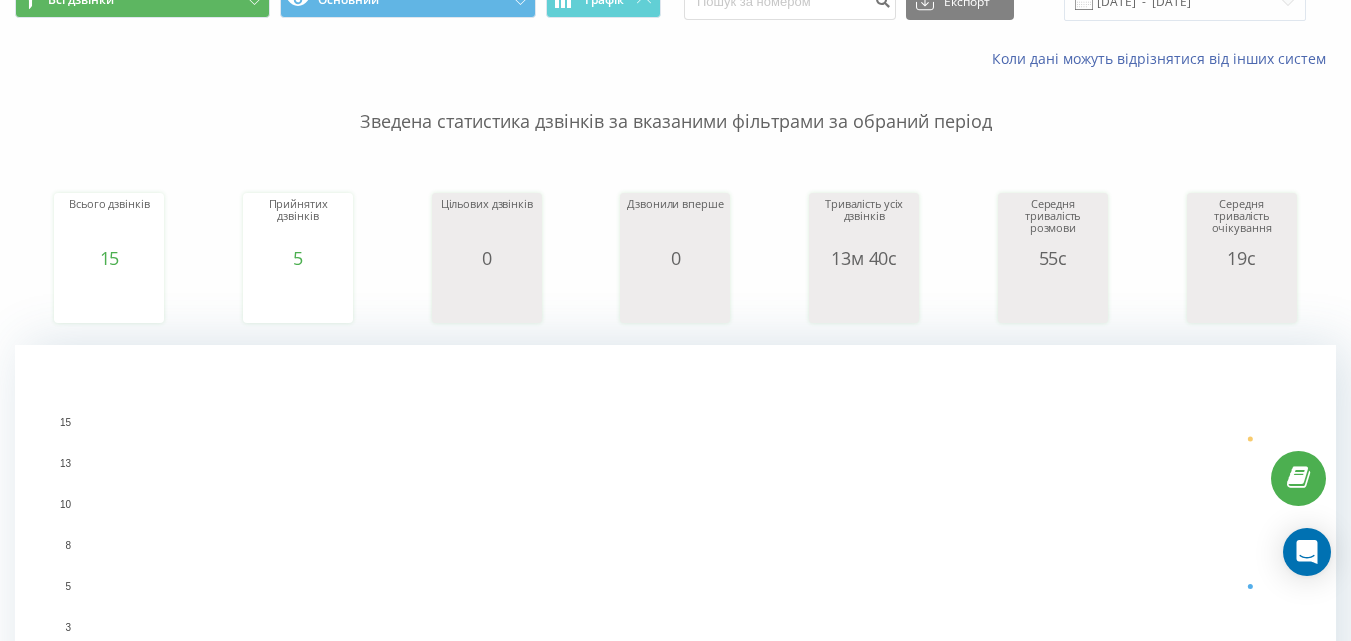 scroll, scrollTop: 0, scrollLeft: 0, axis: both 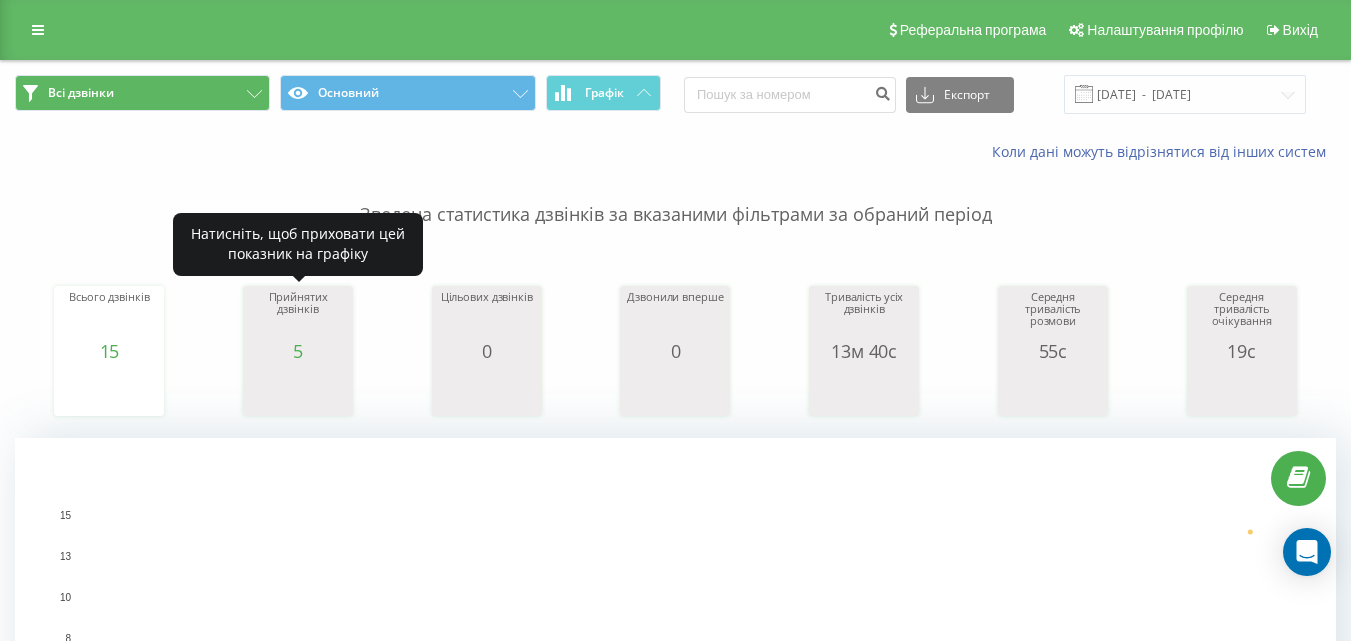 click on "5" at bounding box center [298, 351] 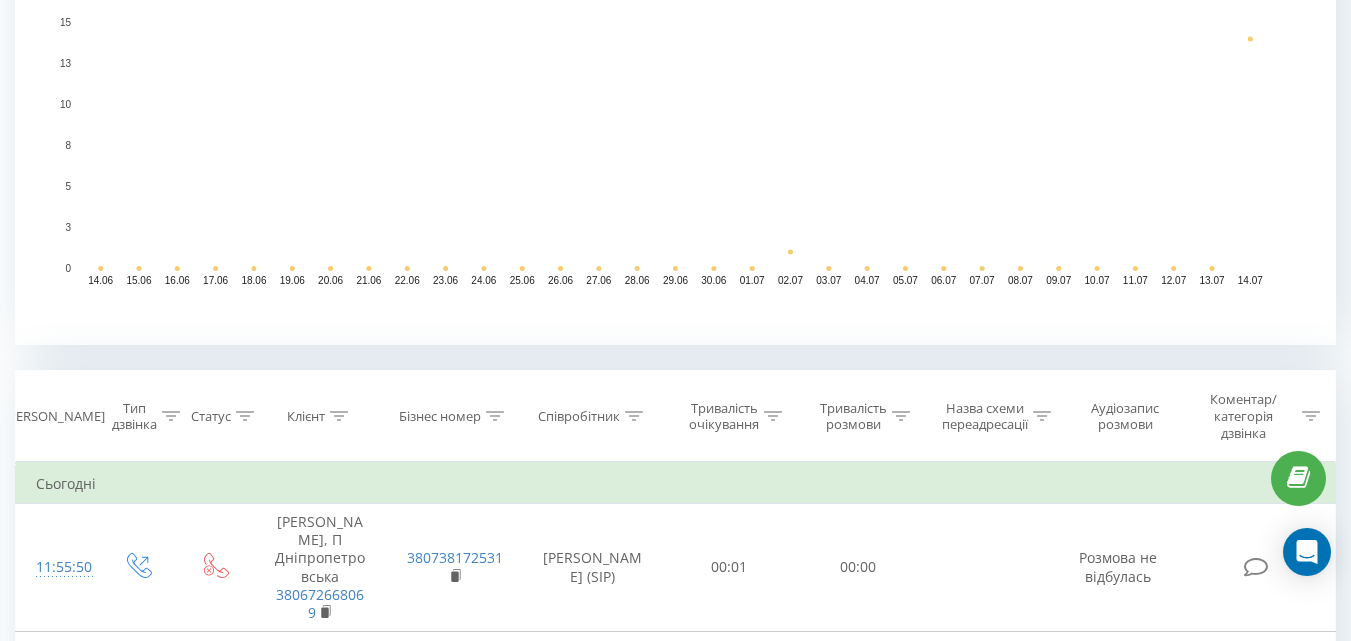 scroll, scrollTop: 200, scrollLeft: 0, axis: vertical 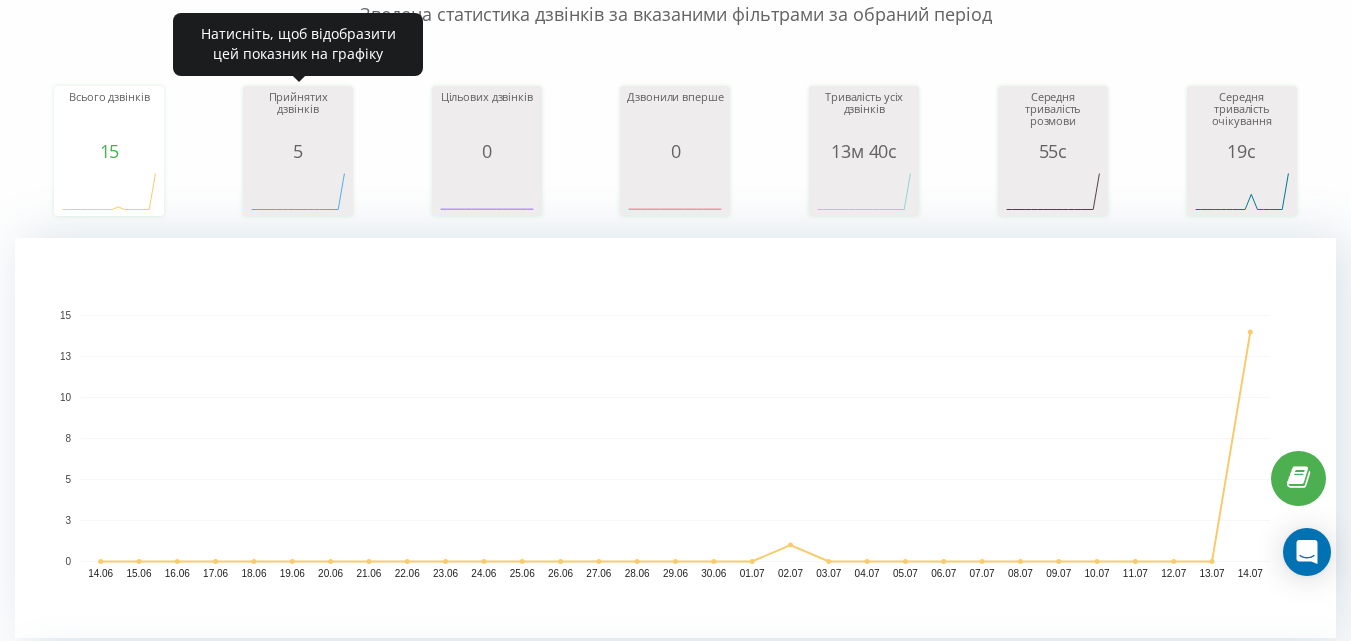 click on "5" at bounding box center (298, 151) 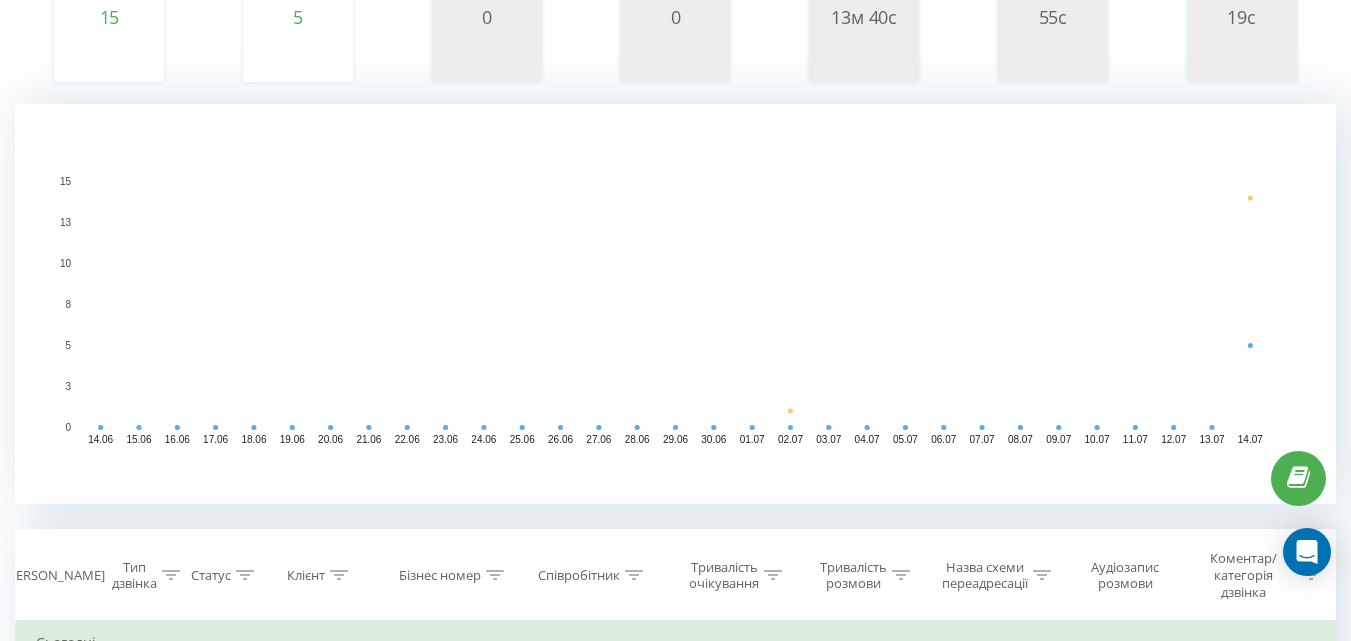 scroll, scrollTop: 300, scrollLeft: 0, axis: vertical 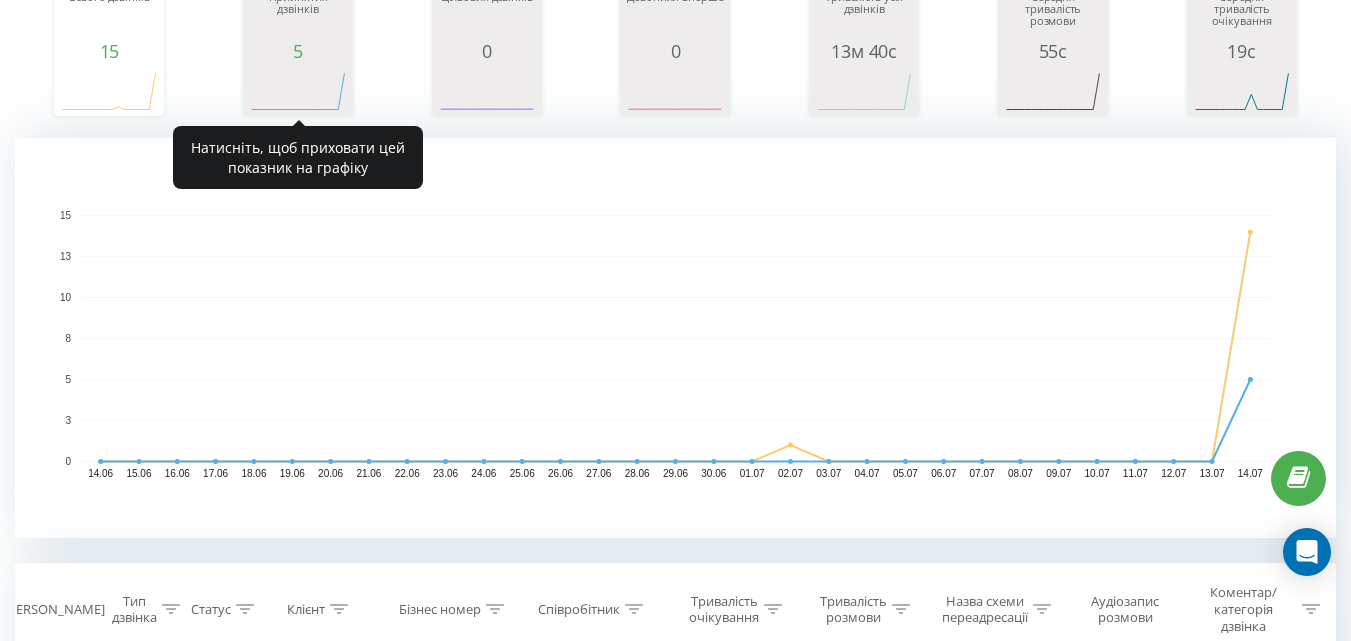 click on "5" at bounding box center (298, 51) 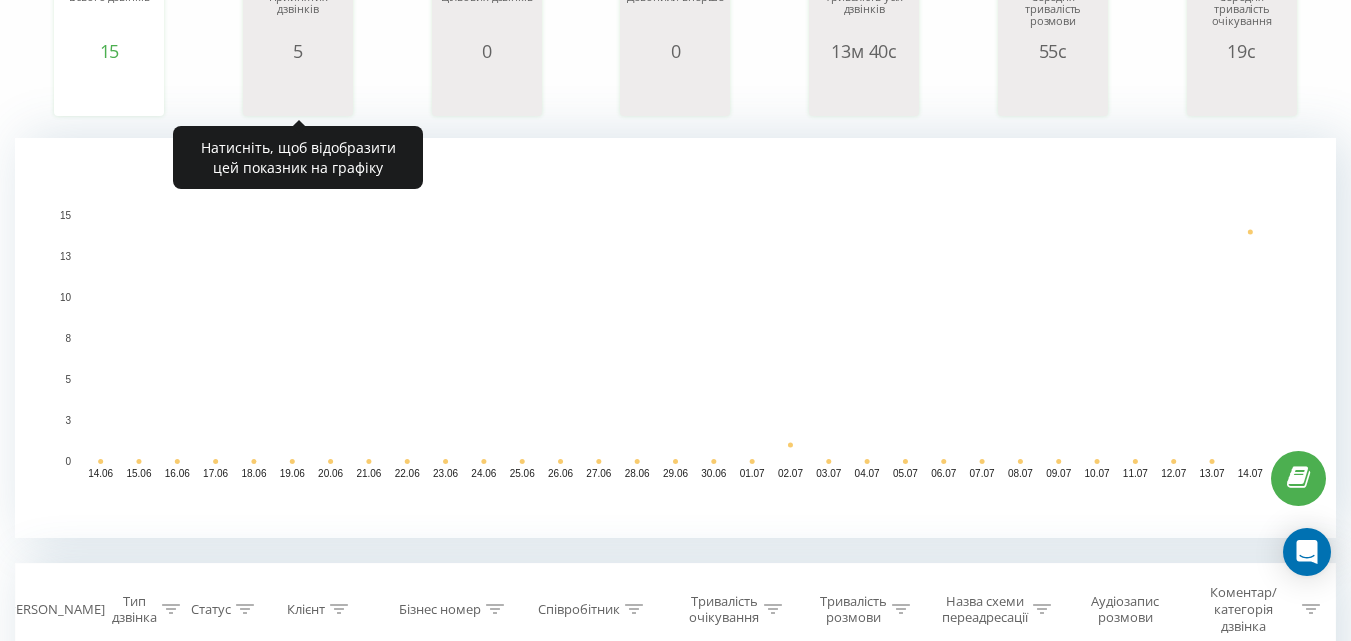 click on "5" at bounding box center (298, 51) 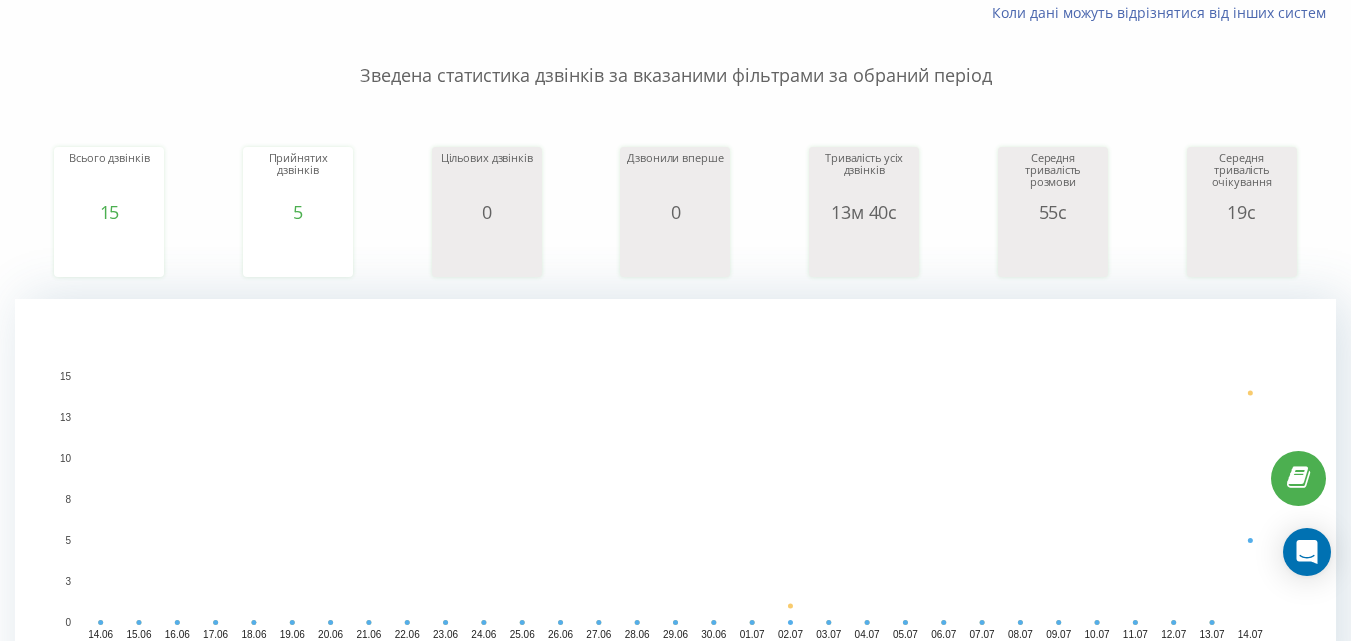 scroll, scrollTop: 0, scrollLeft: 0, axis: both 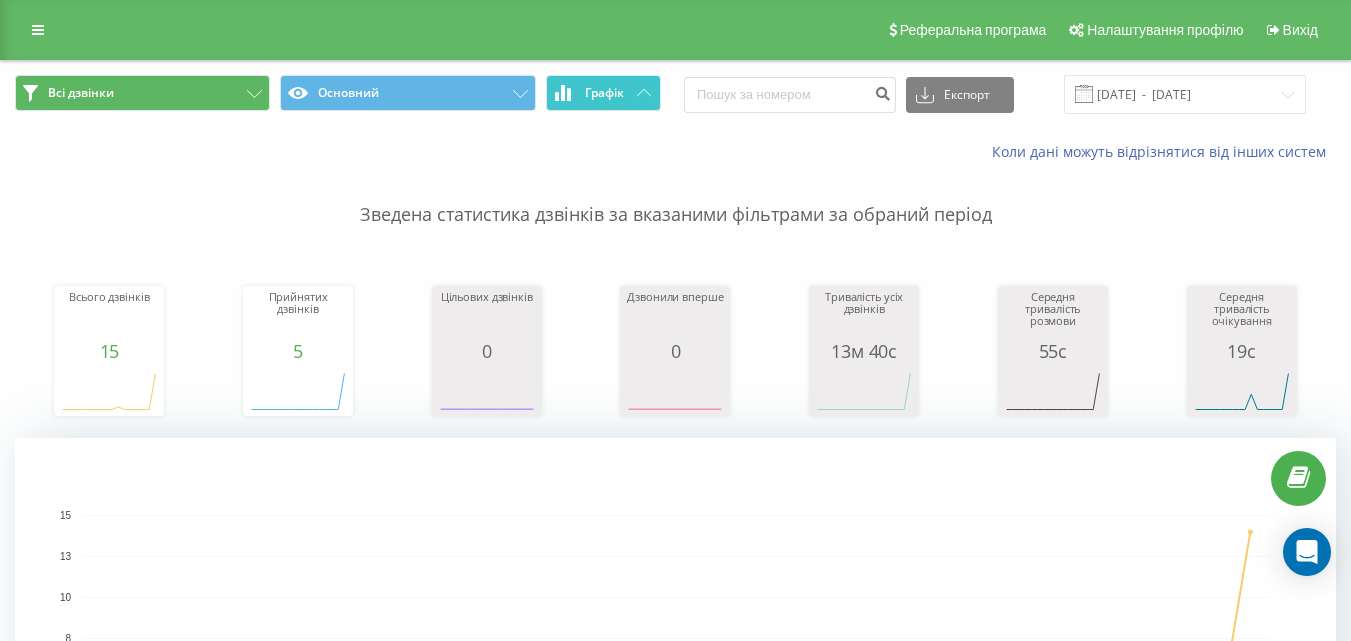 click 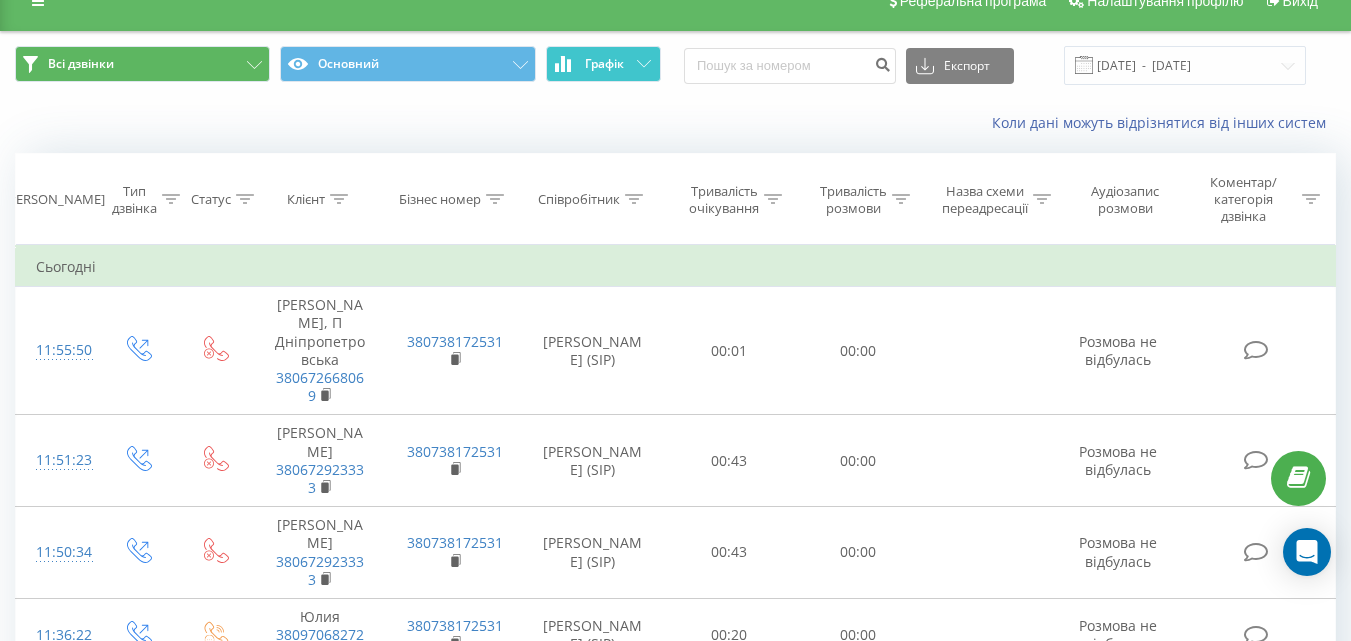 scroll, scrollTop: 0, scrollLeft: 0, axis: both 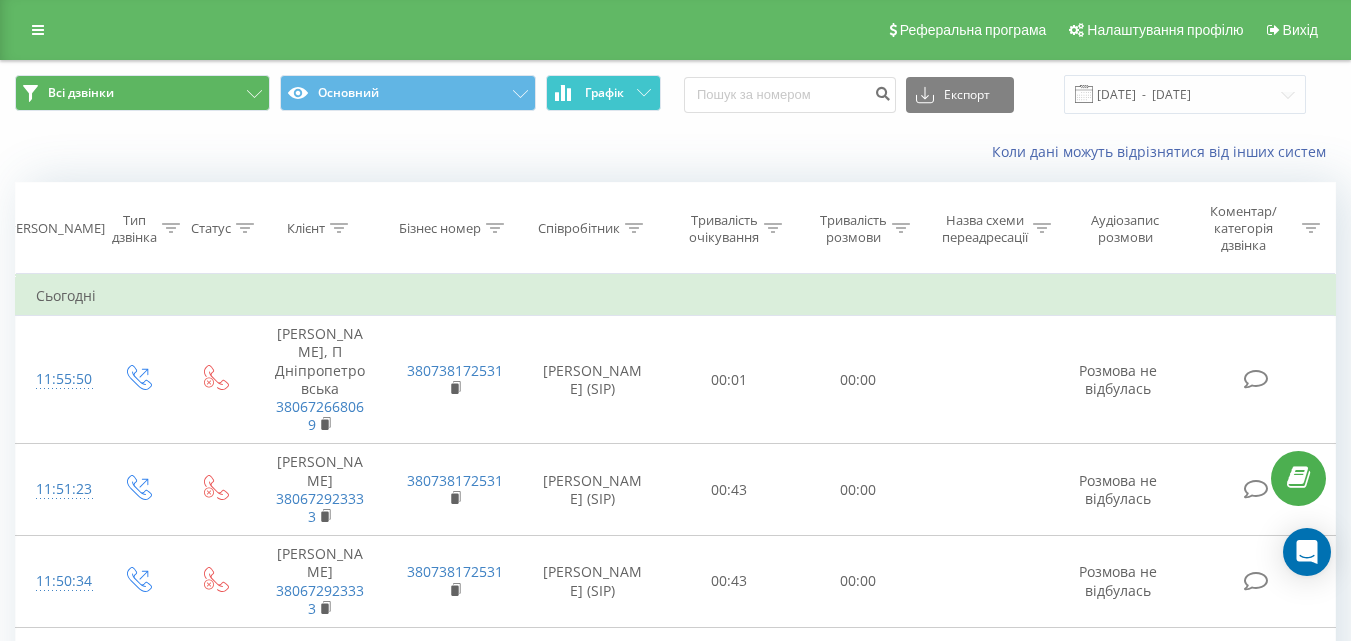 click on "Графік" at bounding box center (604, 93) 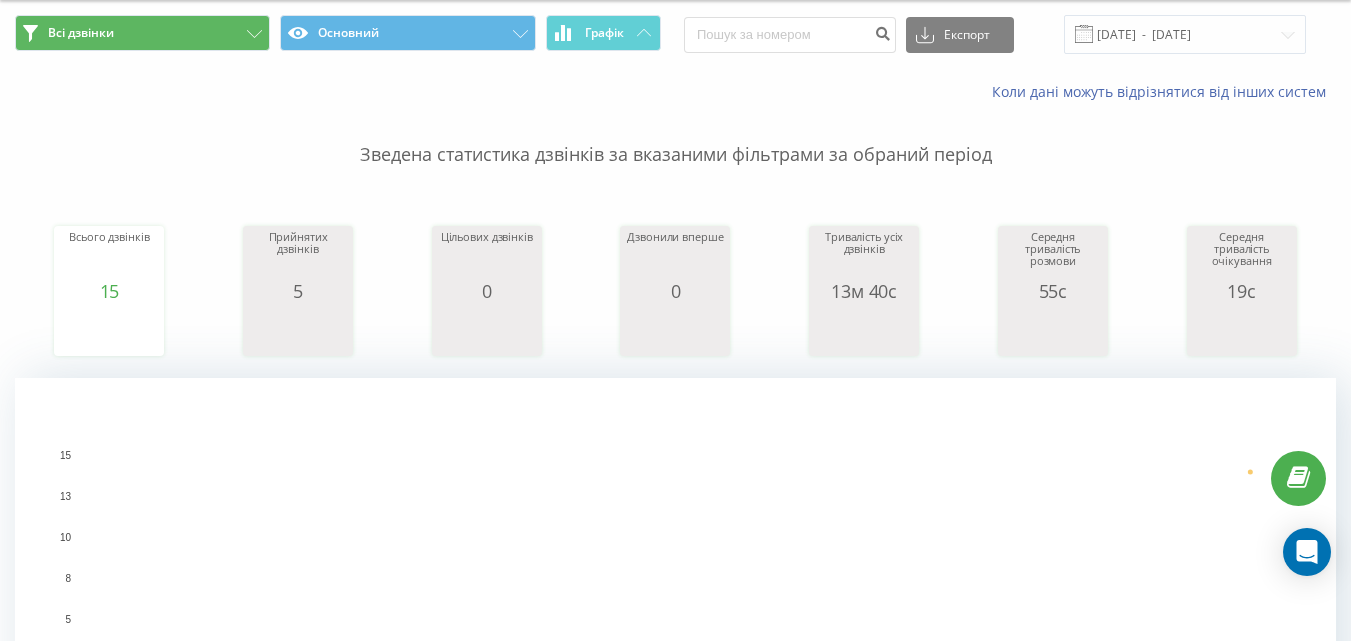 scroll, scrollTop: 0, scrollLeft: 0, axis: both 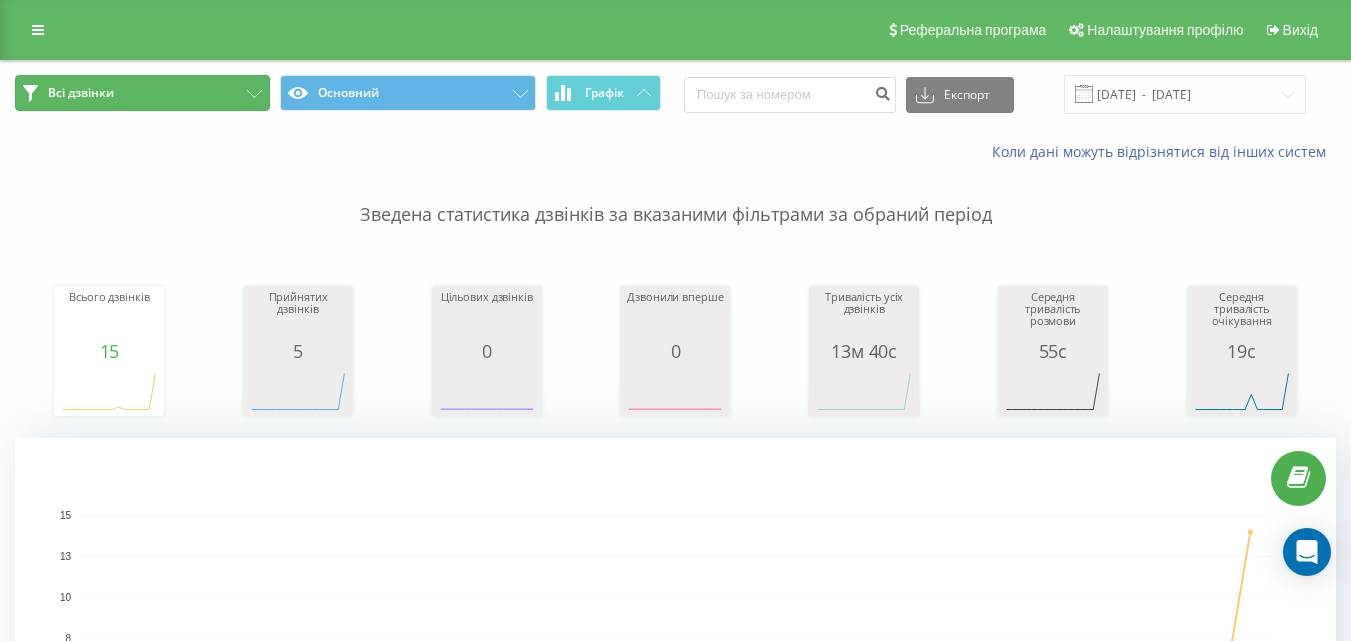 click on "Всі дзвінки" at bounding box center [142, 93] 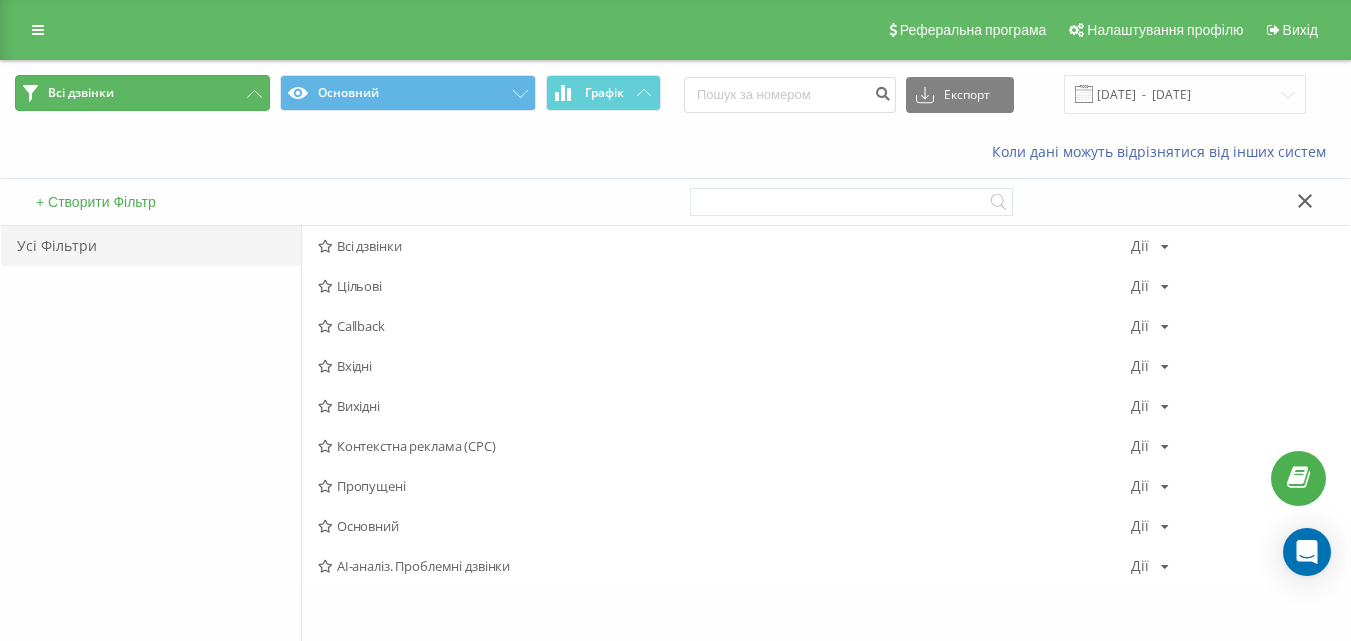 click on "Всі дзвінки" at bounding box center [142, 93] 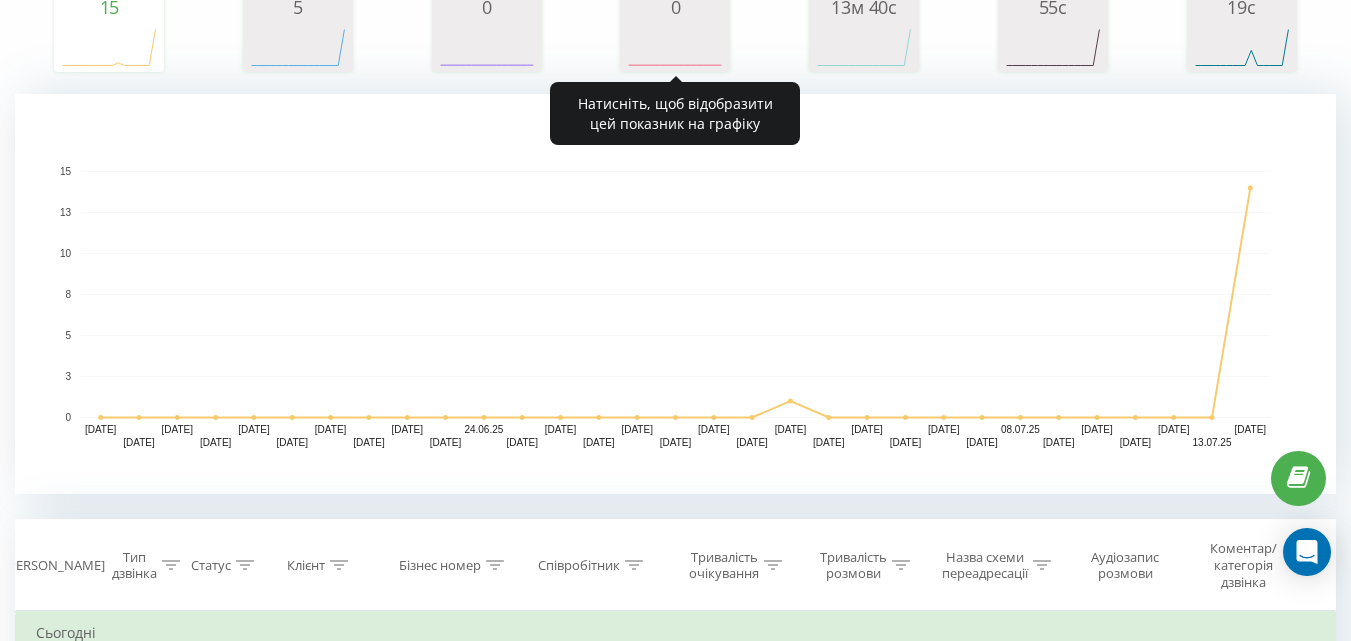scroll, scrollTop: 600, scrollLeft: 0, axis: vertical 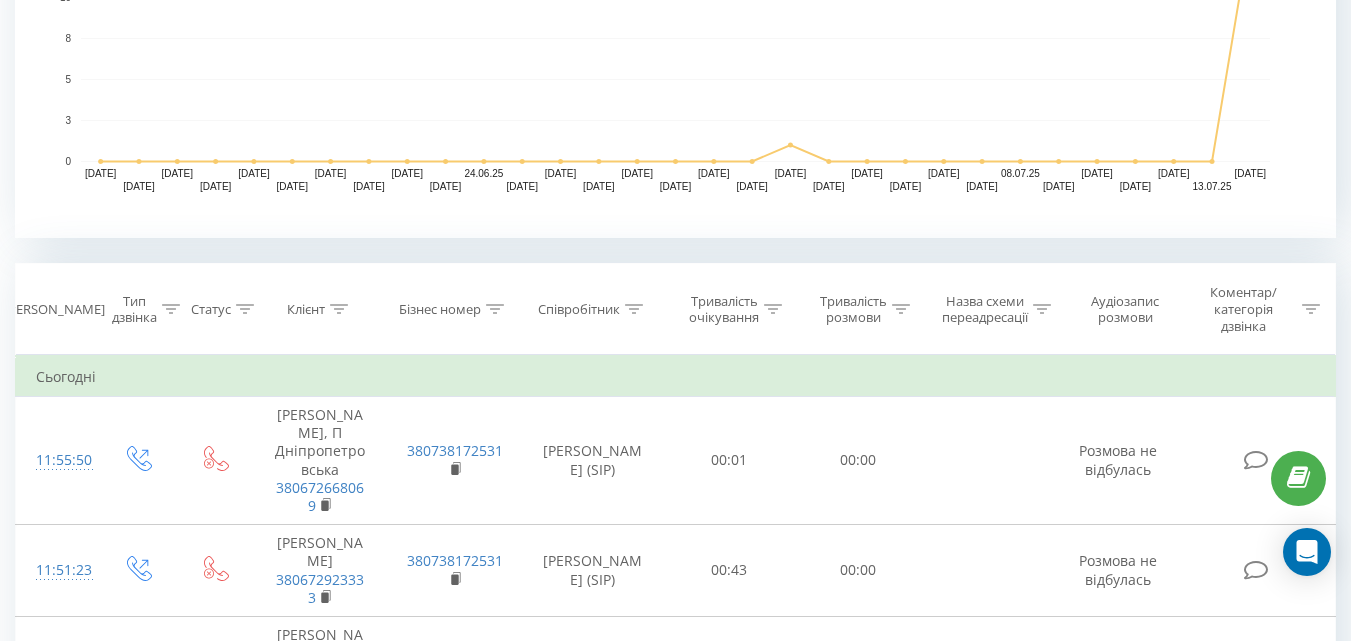 click 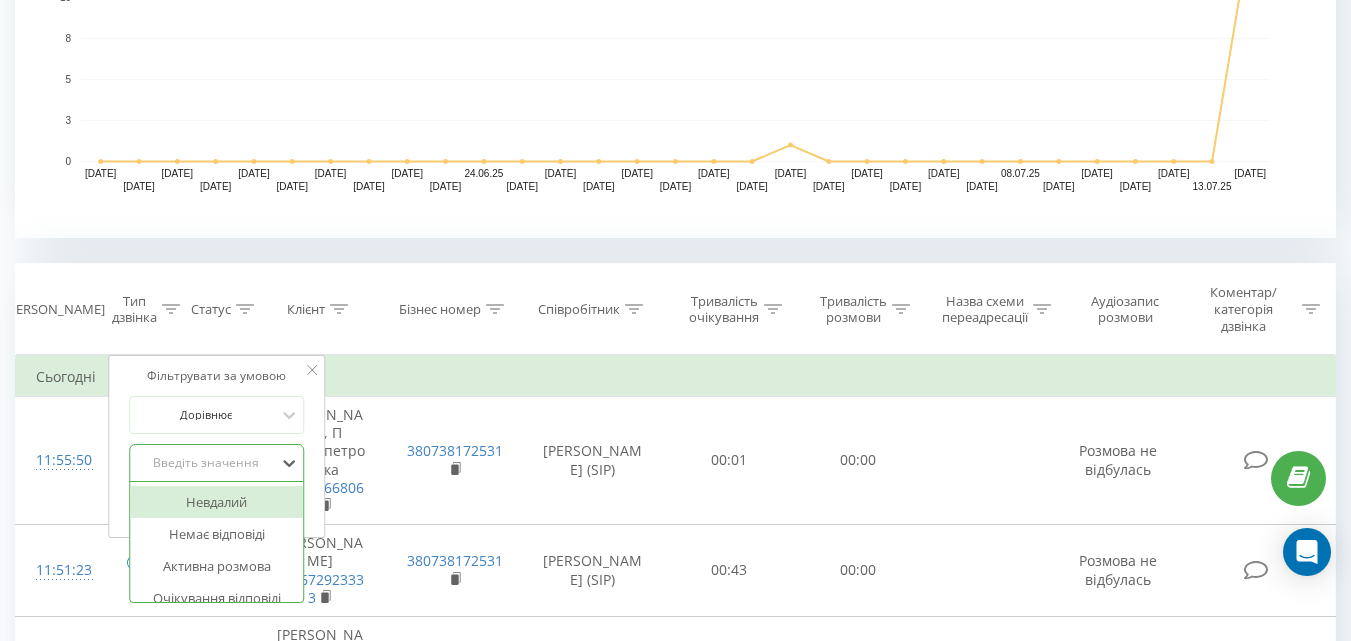 click on "Введіть значення" at bounding box center [206, 463] 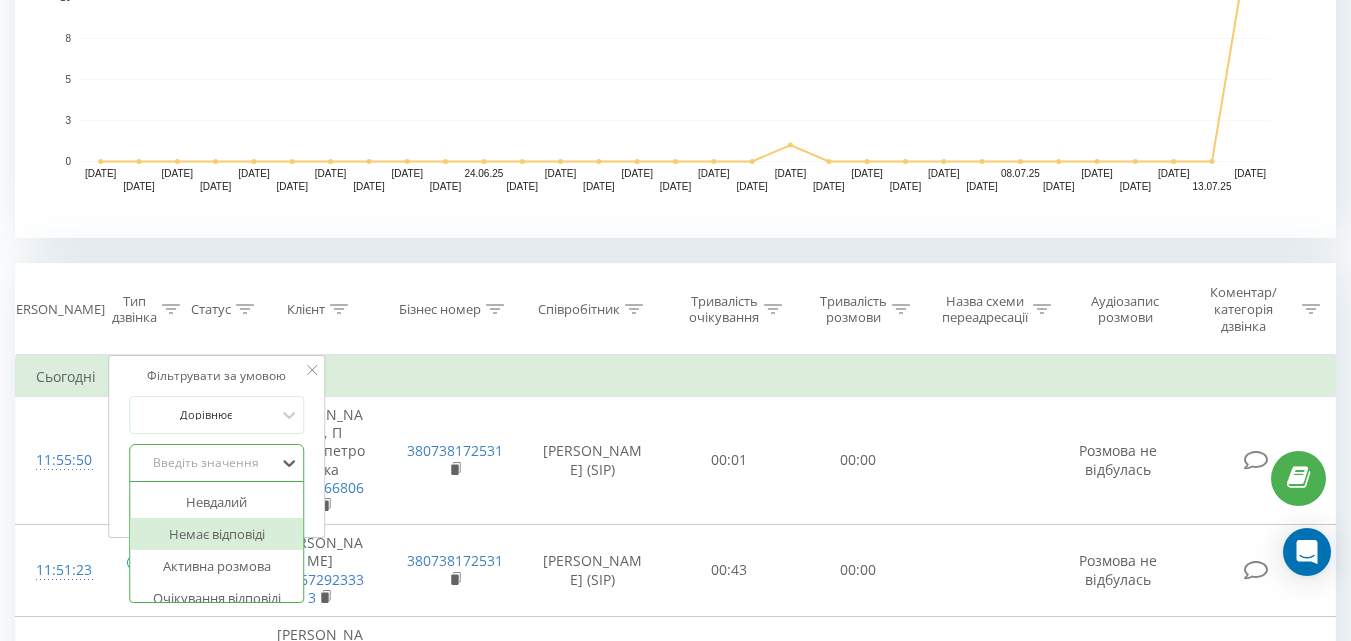 scroll, scrollTop: 100, scrollLeft: 0, axis: vertical 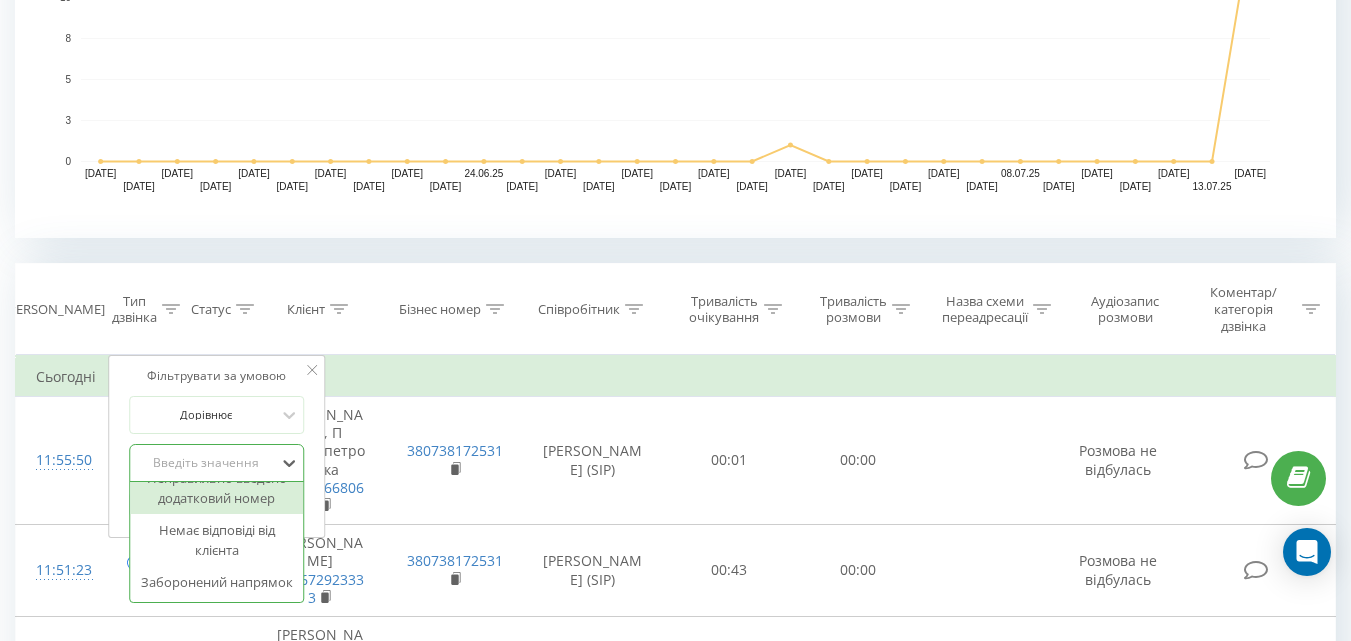 click on "Фільтрувати за умовою Дорівнює option Неправильно введено додатковий номер focused, 12 of 14. 14 results available. Use Up and Down to choose options, press Enter to select the currently focused option, press Escape to exit the menu, press Tab to select the option and exit the menu. Введіть значення Невдалий Немає відповіді Активна розмова Очікування відповіді Успішний Цільовий Зайнято Не спрацювала схема переадресації Повторний Голосова пошта Не введено додатковий номер Неправильно введено додатковий номер Немає відповіді від клієнта Заборонений напрямок Скасувати OK" at bounding box center (217, 446) 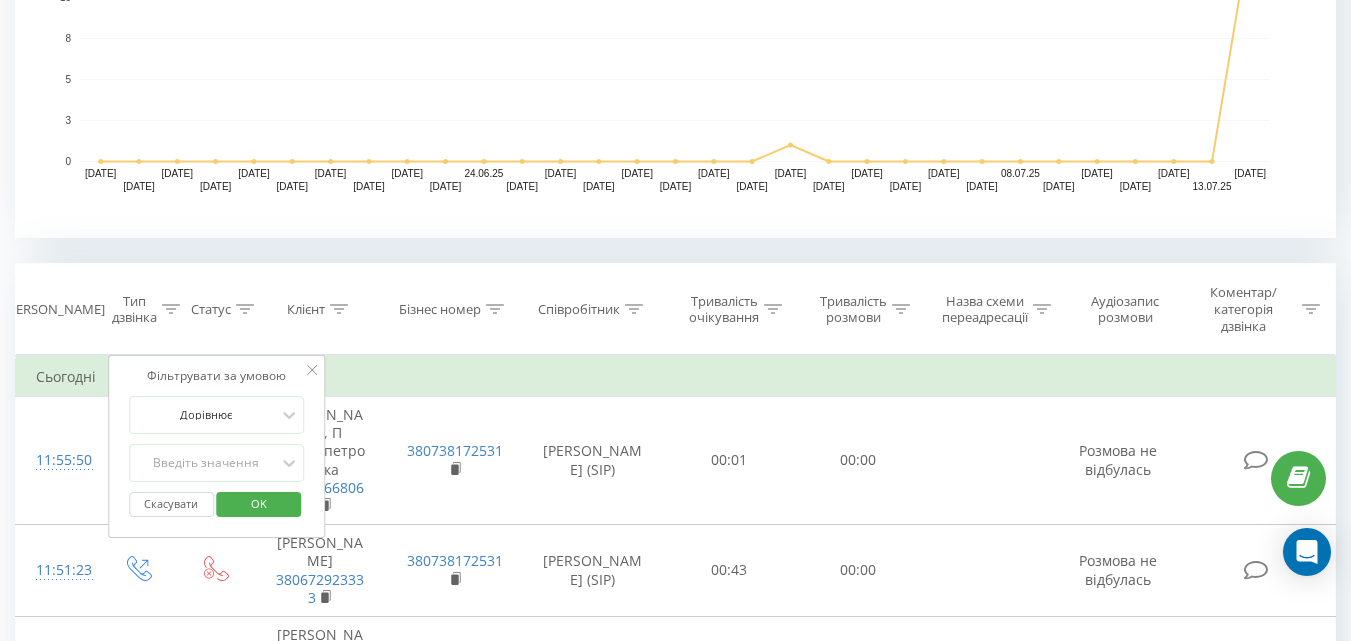click 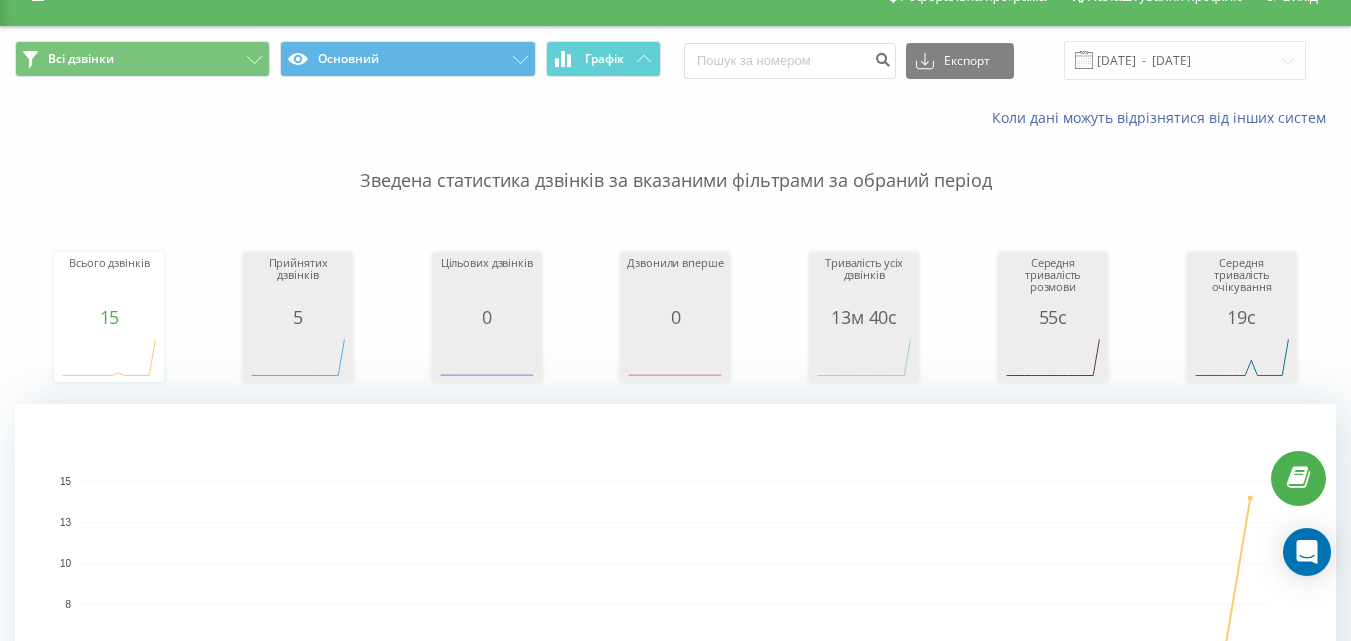 scroll, scrollTop: 0, scrollLeft: 0, axis: both 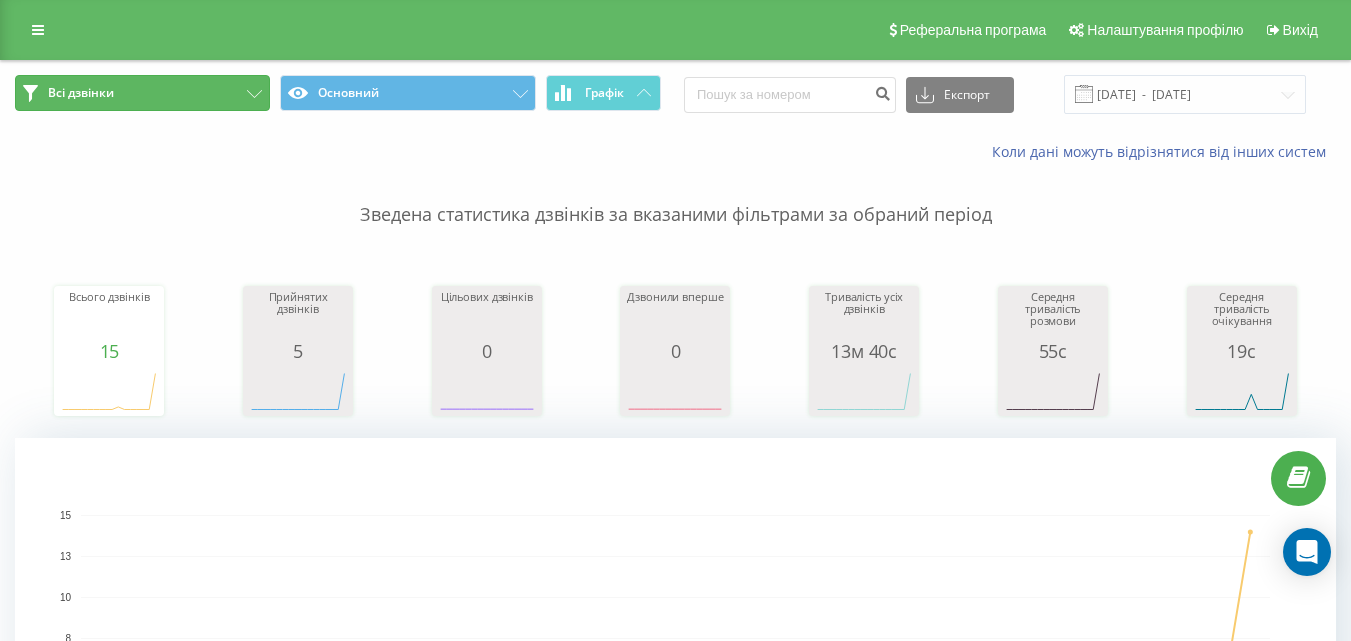 click on "Всі дзвінки" at bounding box center [142, 93] 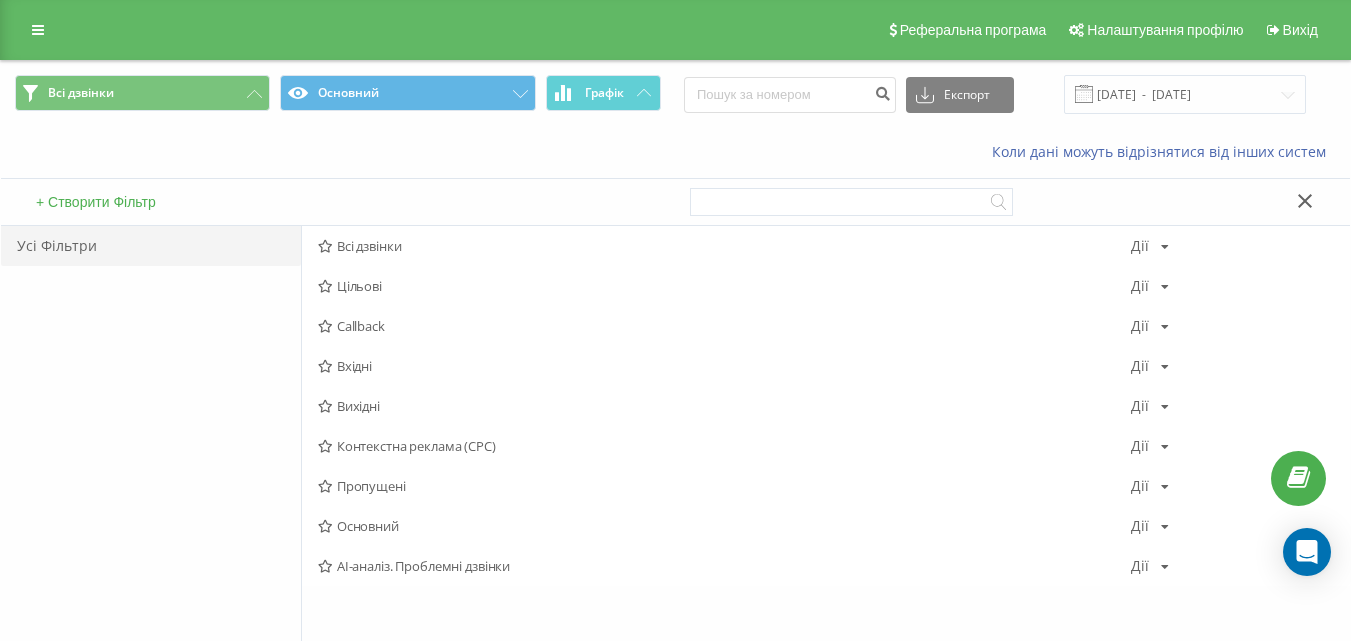 click on "Коли дані можуть відрізнятися вiд інших систем" at bounding box center (675, 152) 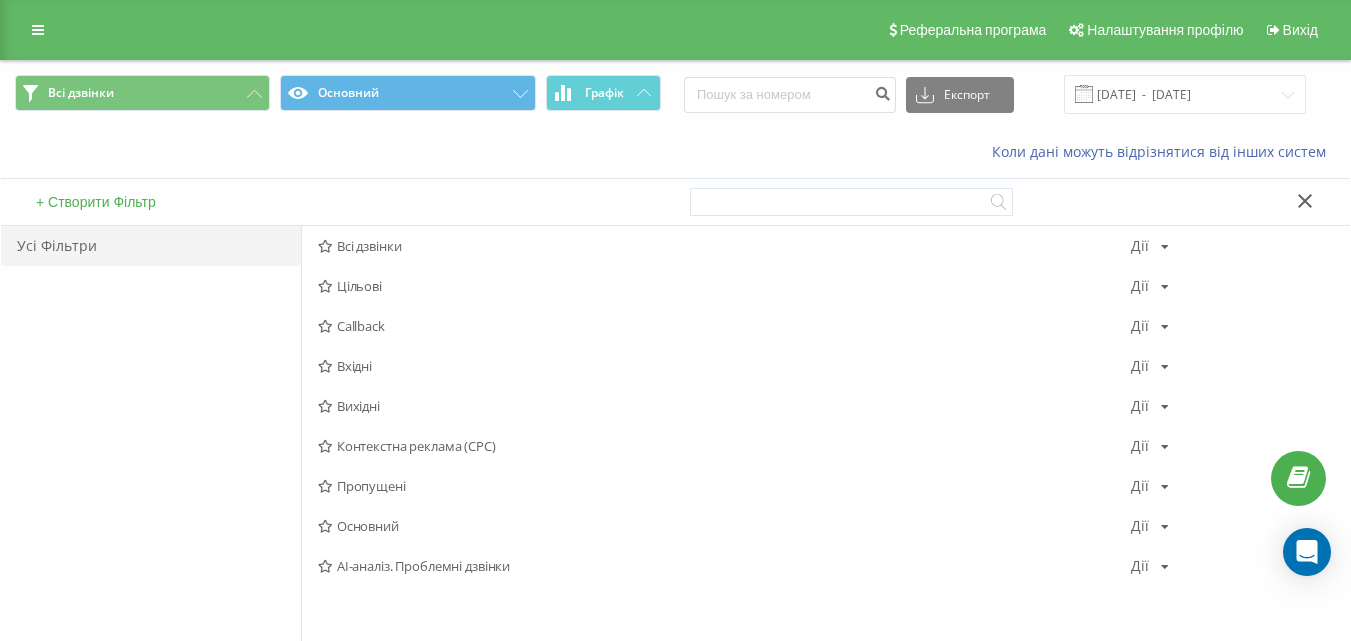 click at bounding box center [1305, 202] 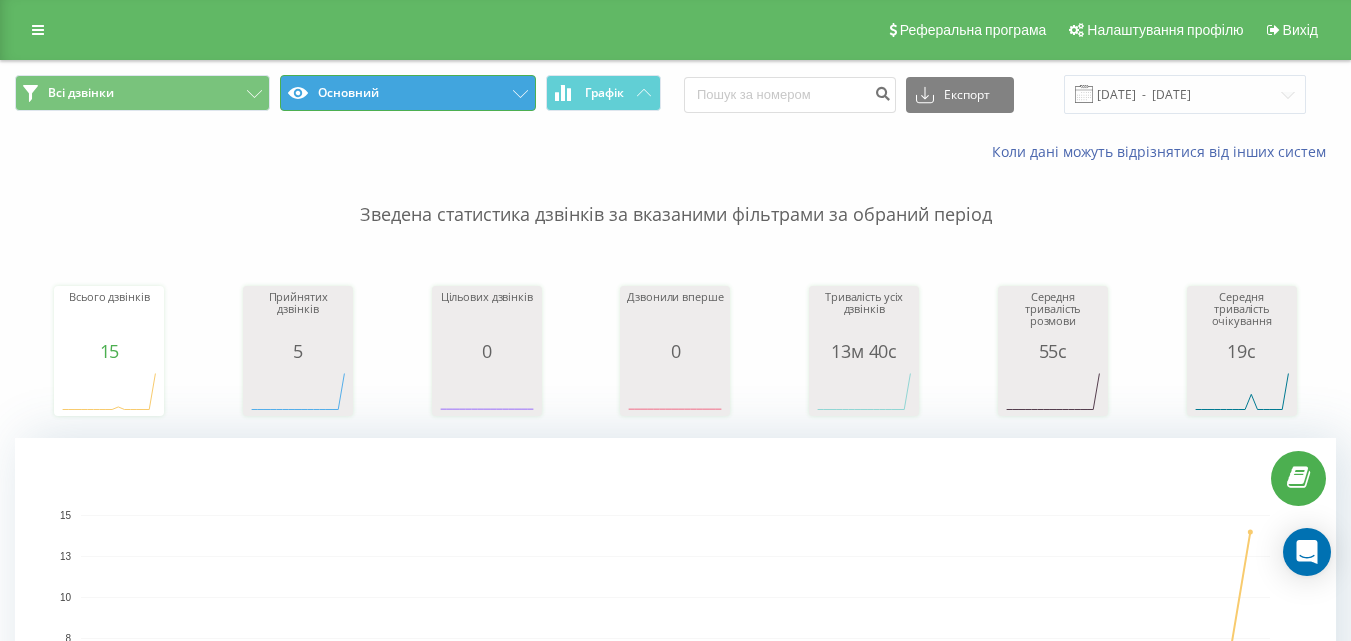 click on "Основний" at bounding box center [407, 93] 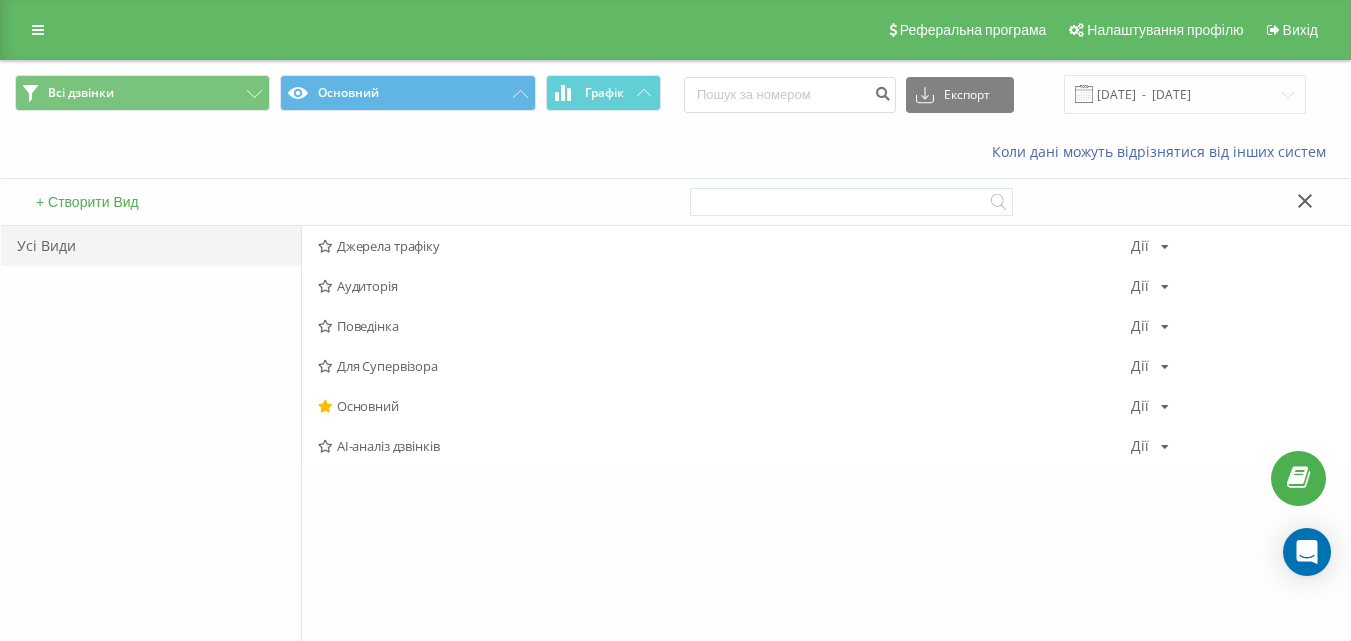 click on "+ Створити Вид" at bounding box center [338, 202] 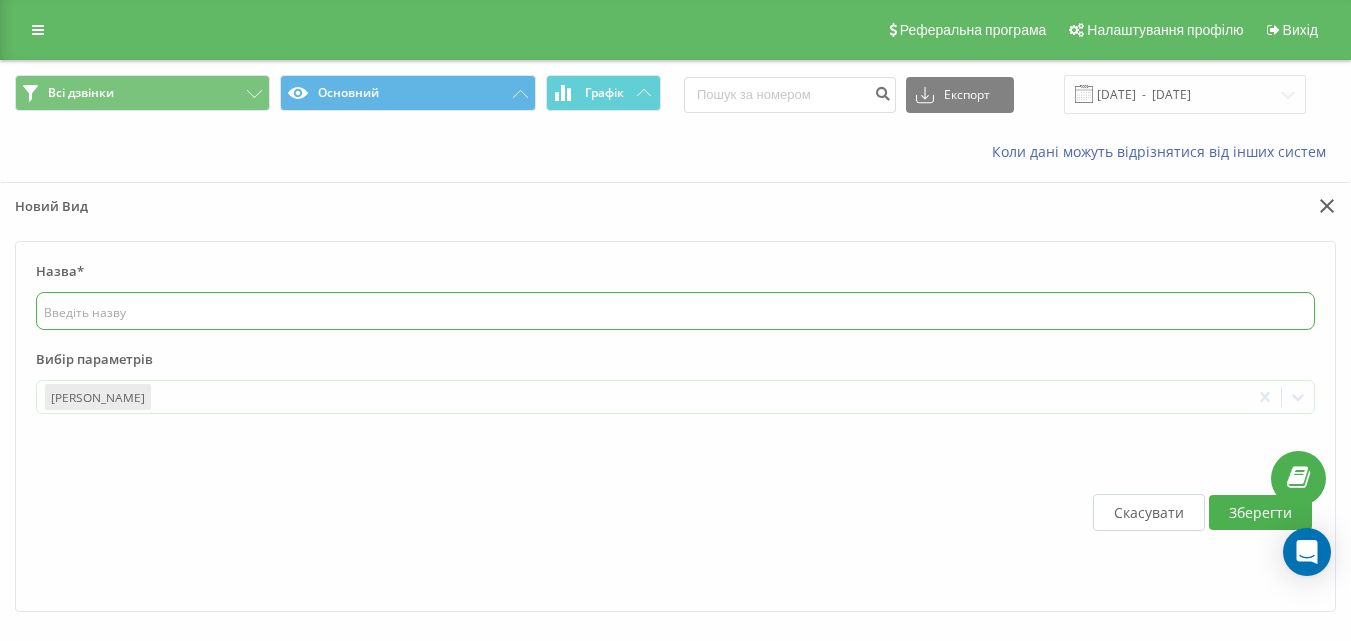 click at bounding box center (675, 311) 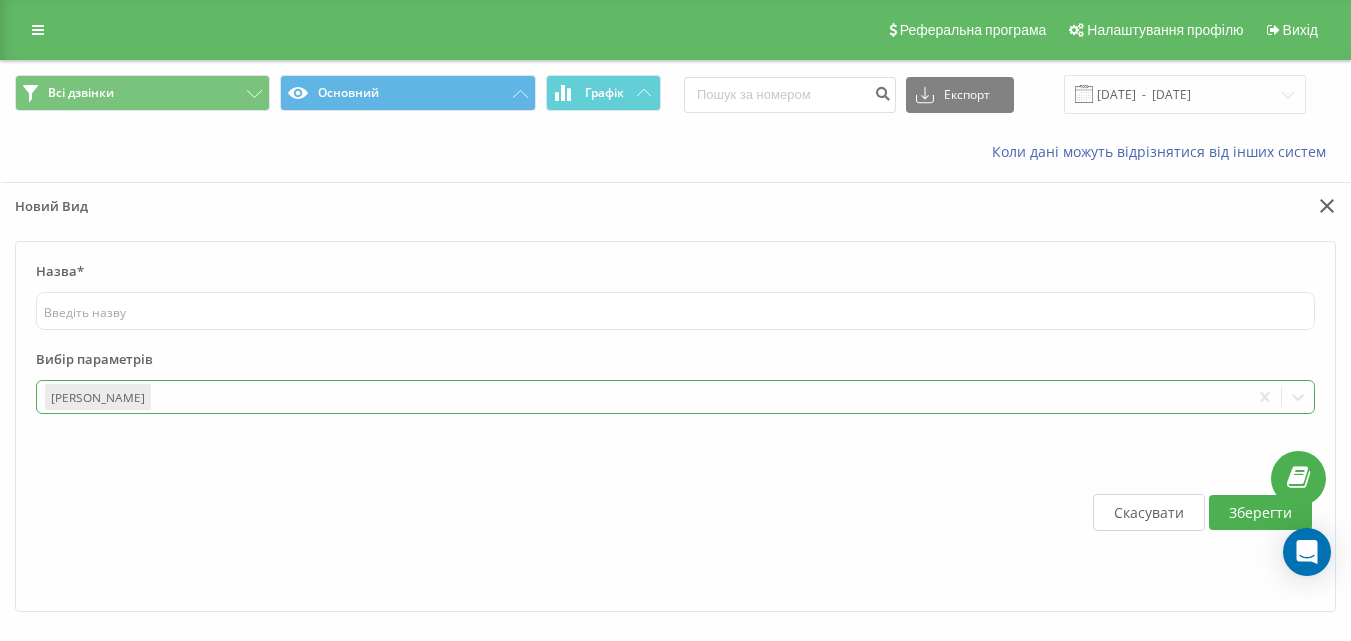 click at bounding box center (698, 397) 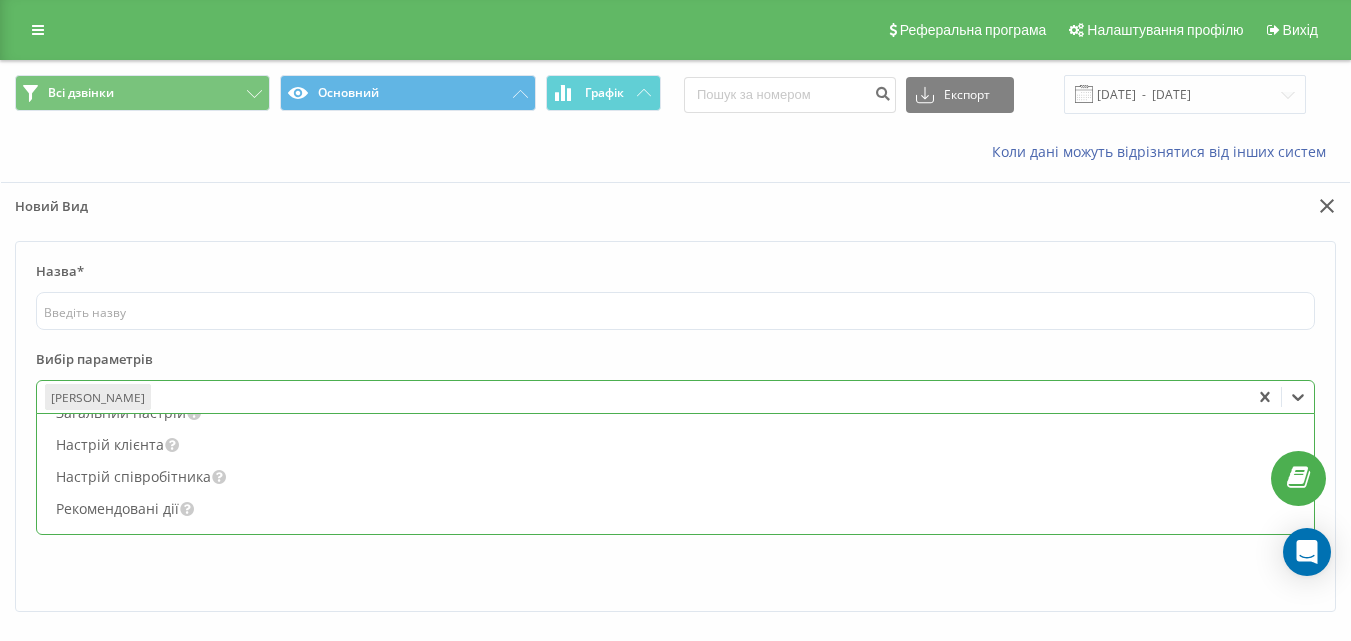 scroll, scrollTop: 300, scrollLeft: 0, axis: vertical 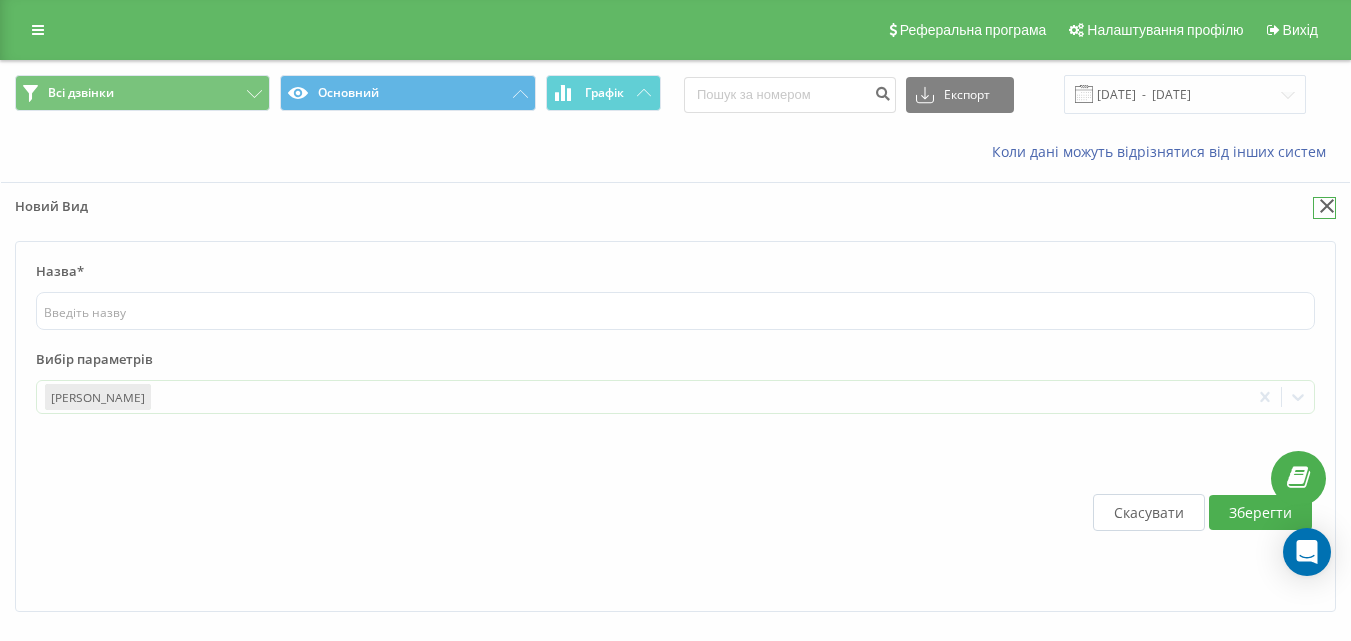 click at bounding box center [1324, 207] 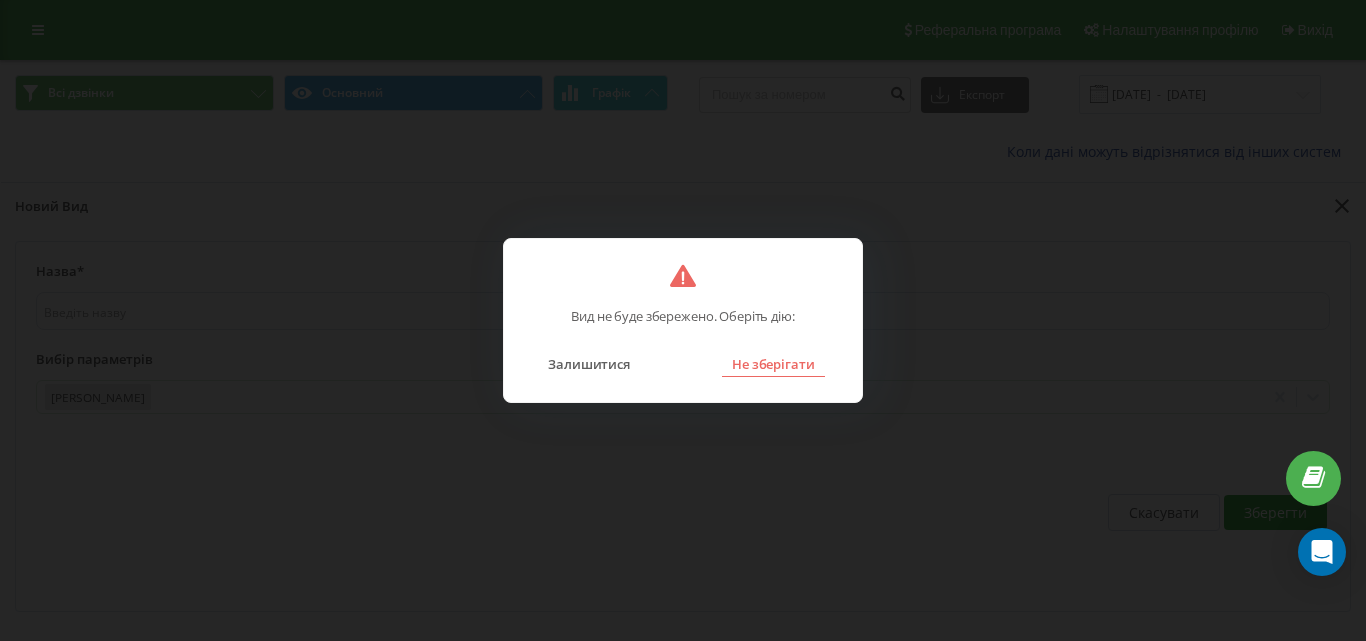 click on "Не зберігати" at bounding box center [773, 364] 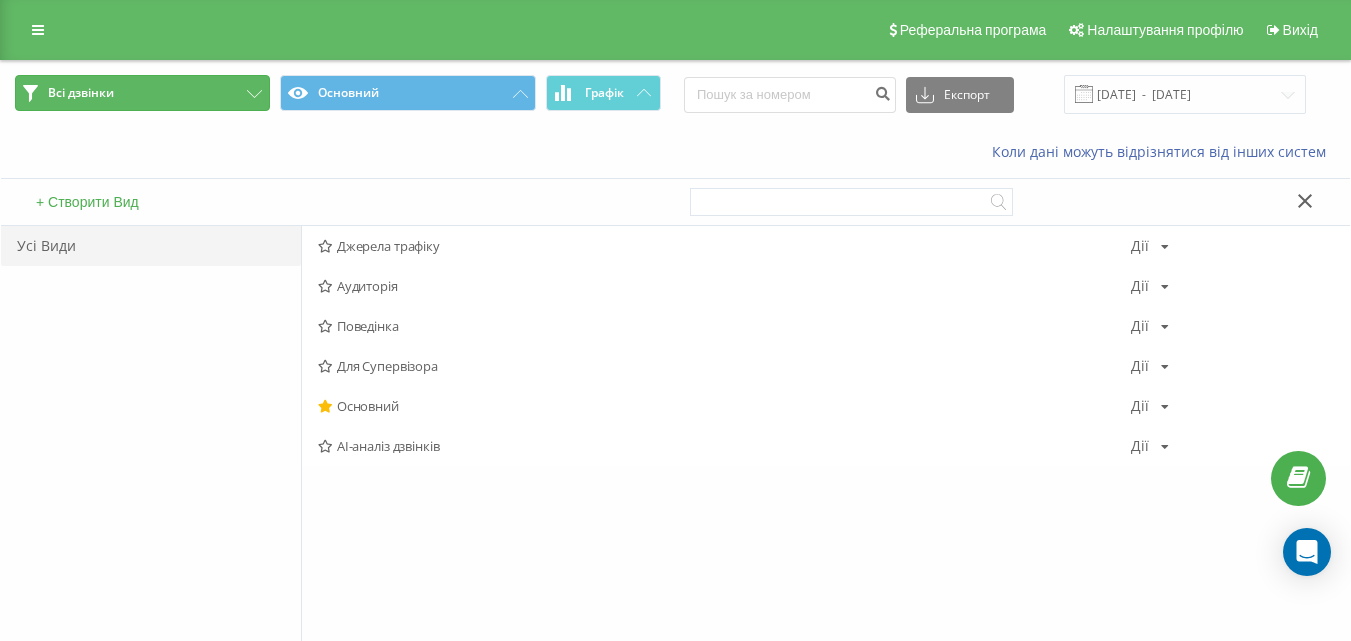 click on "Всі дзвінки" at bounding box center [142, 93] 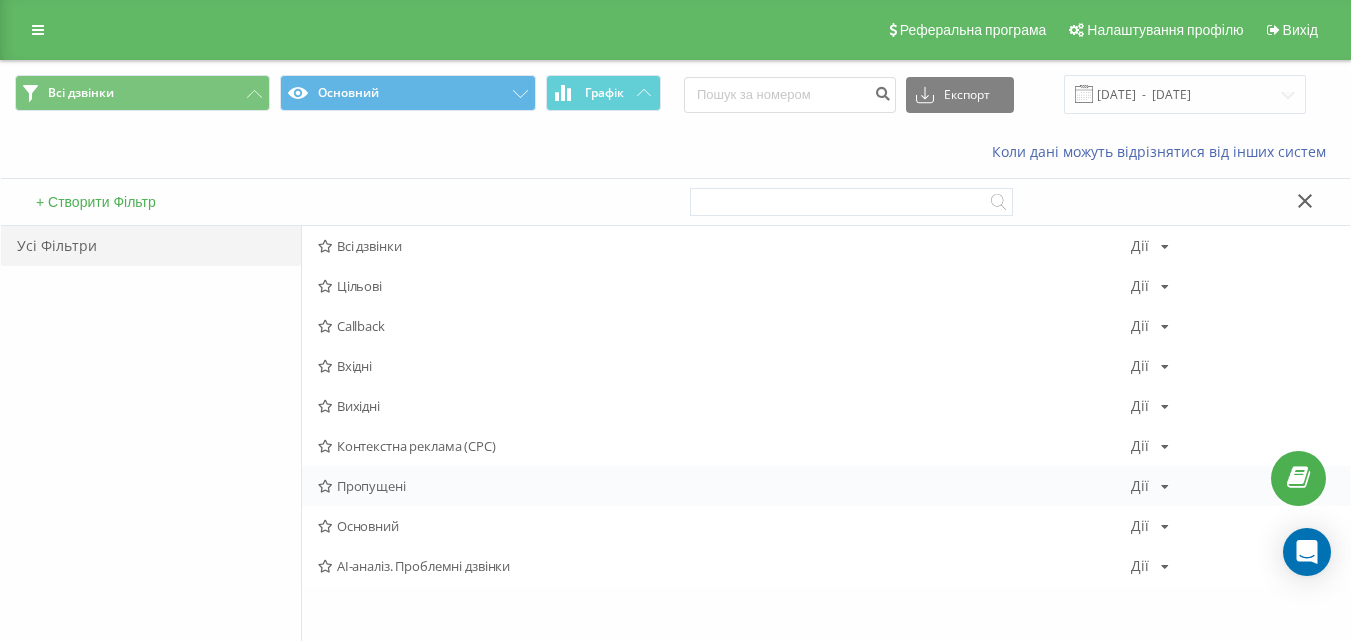 click on "Пропущені" at bounding box center (724, 486) 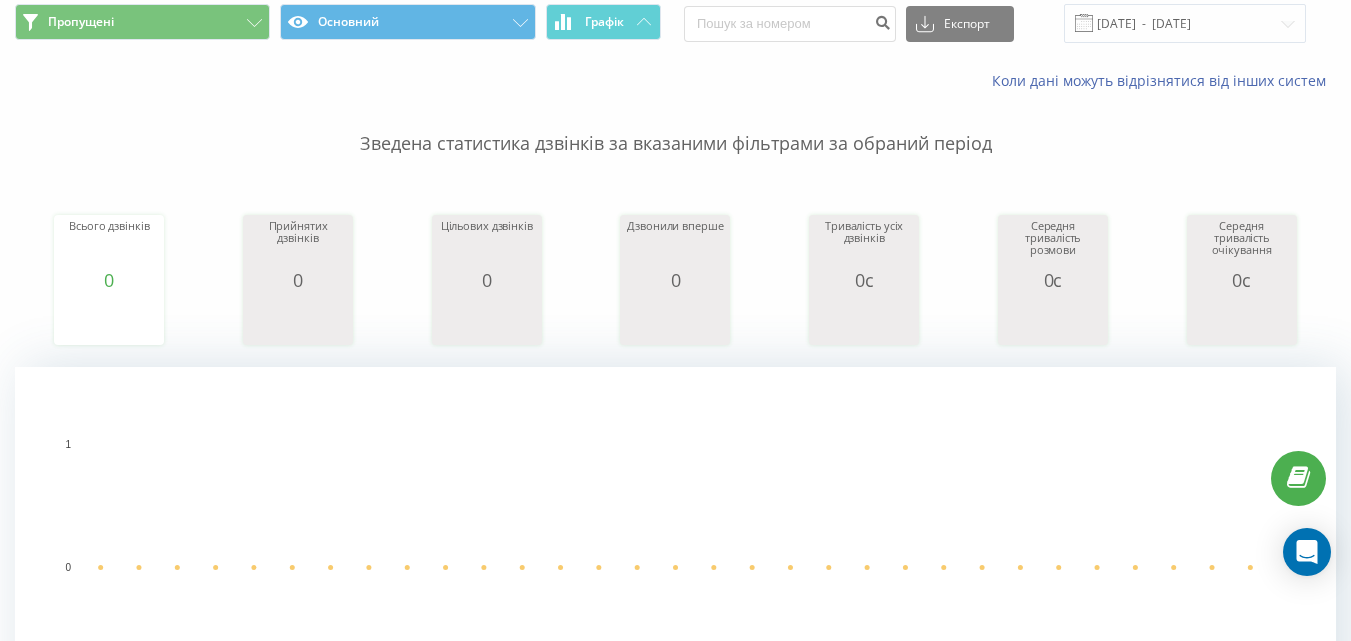 scroll, scrollTop: 0, scrollLeft: 0, axis: both 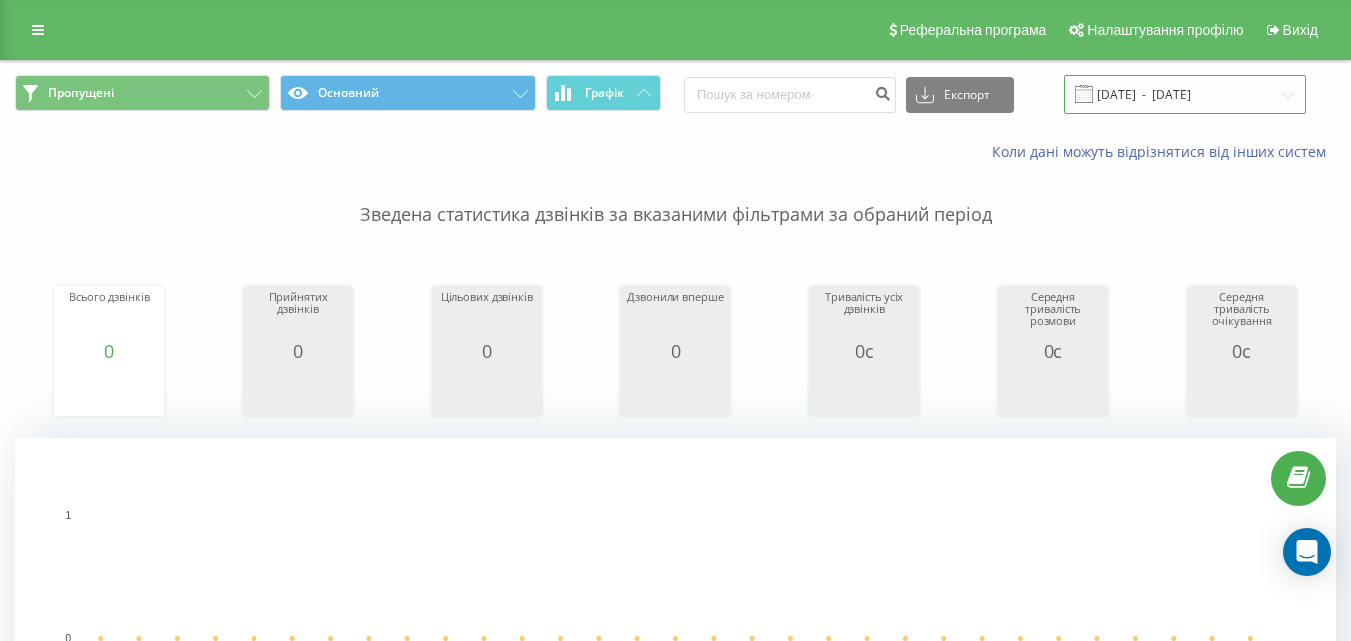 click on "14.06.2025  -  14.07.2025" at bounding box center [1185, 94] 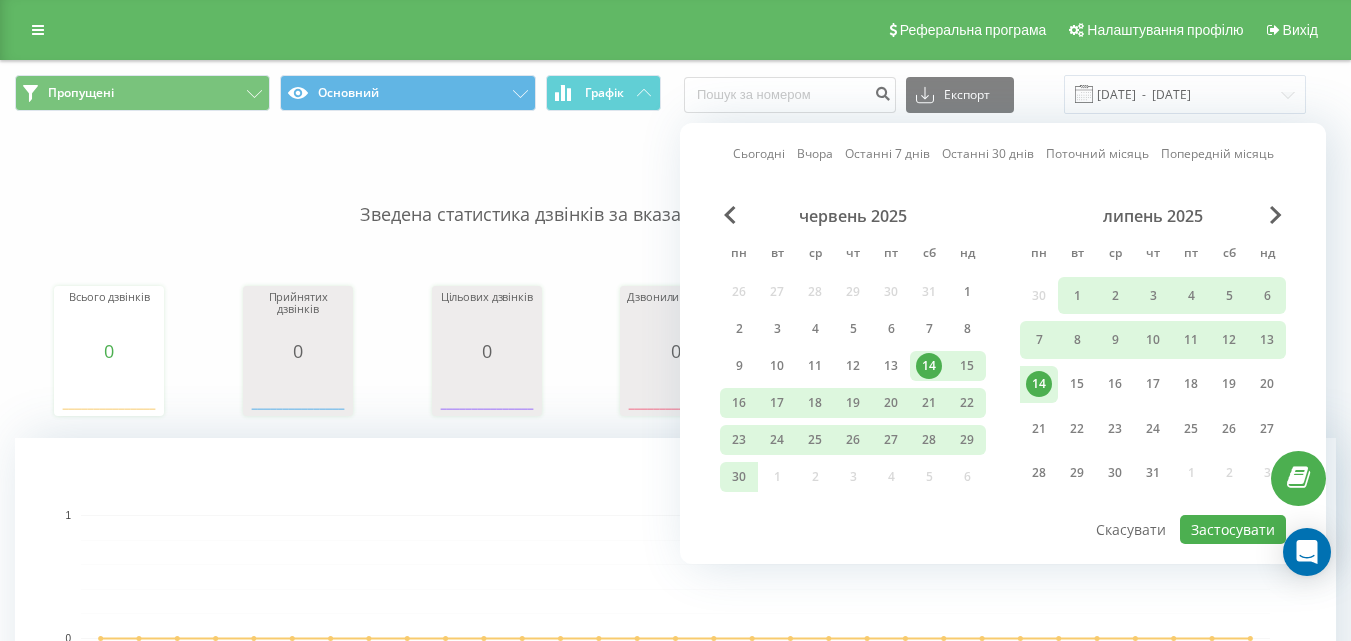 click on "14" at bounding box center (1039, 384) 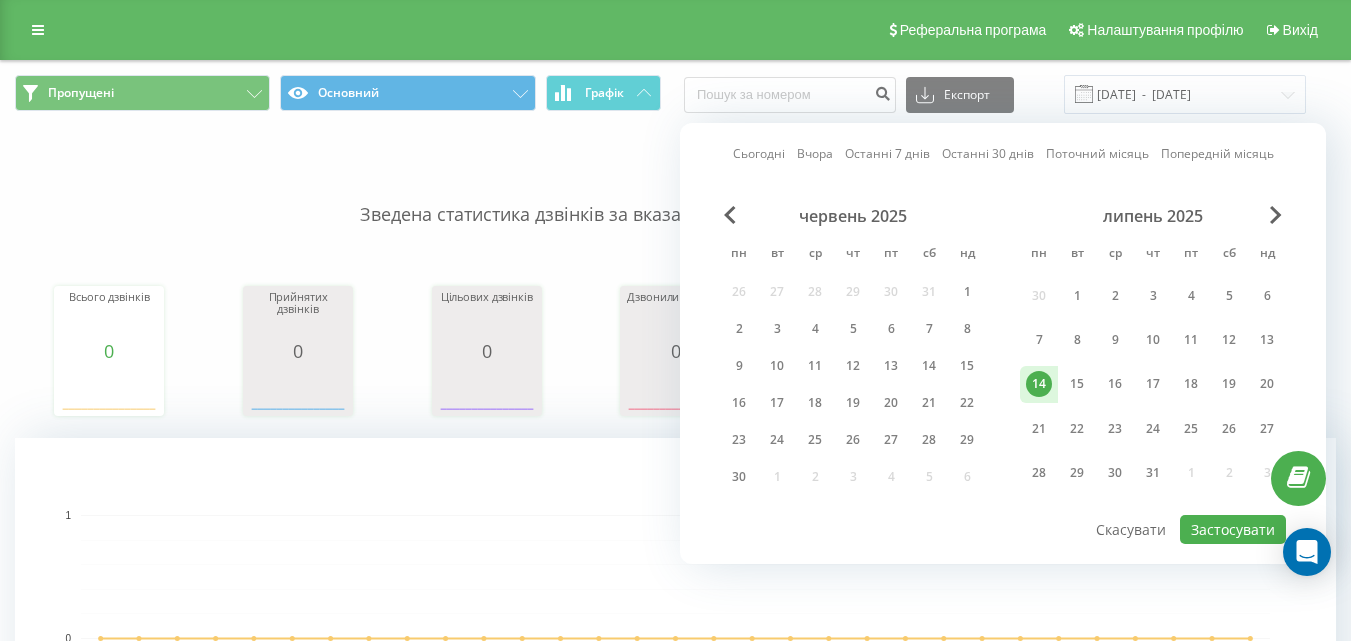 click on "14" at bounding box center [1039, 384] 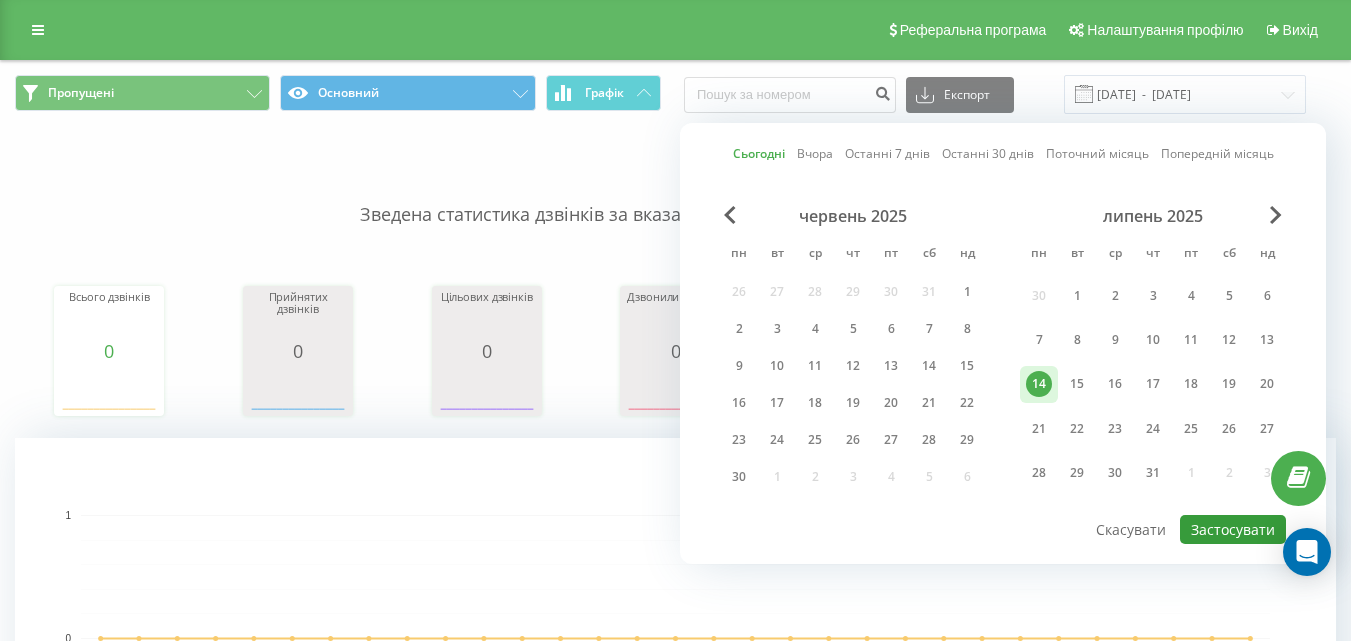 click on "Застосувати" at bounding box center [1233, 529] 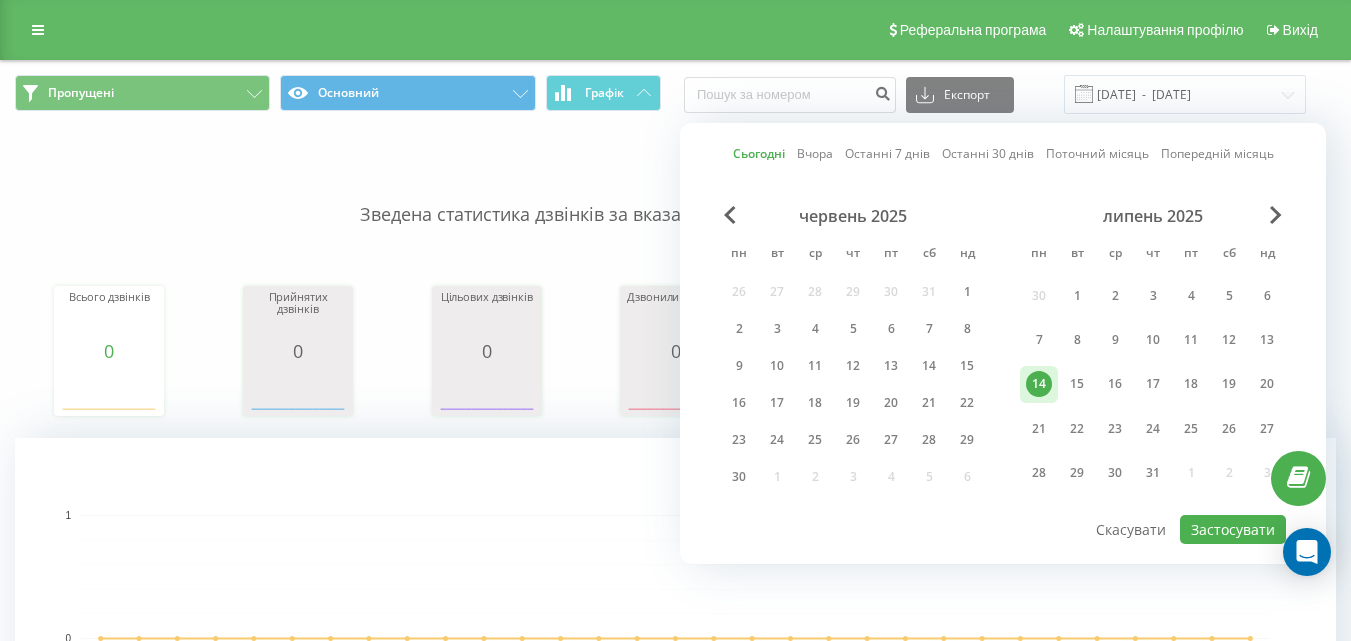 type on "14.07.2025  -  14.07.2025" 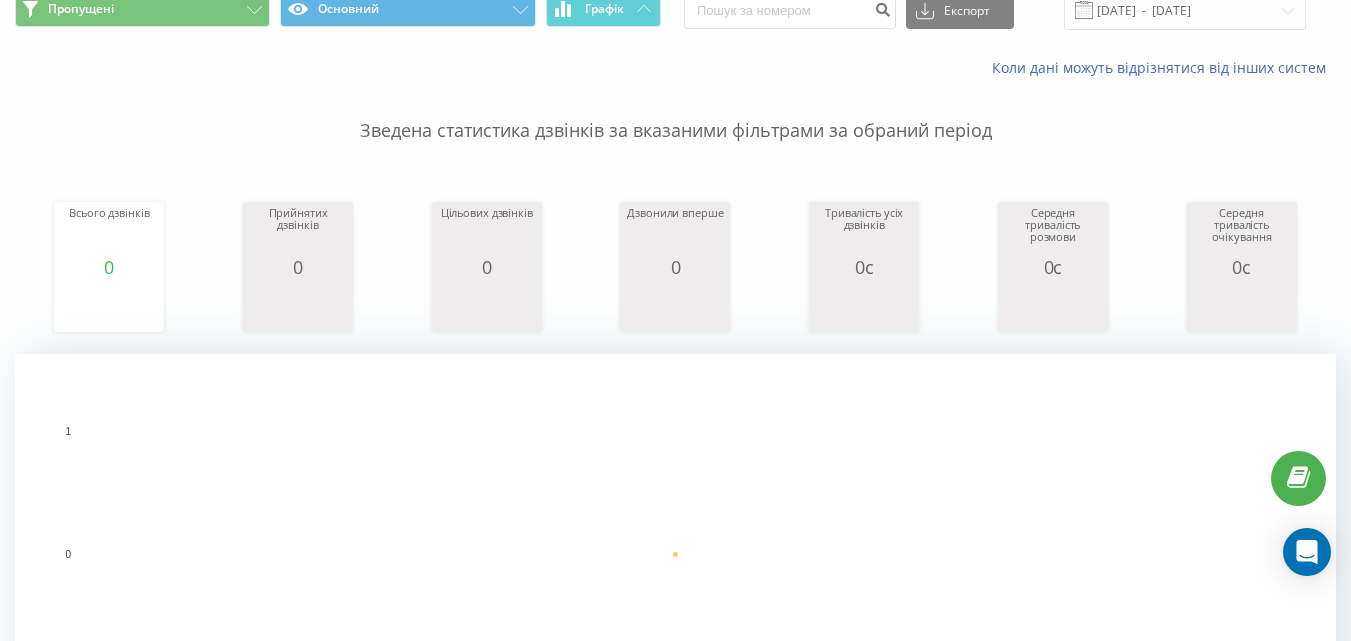 scroll, scrollTop: 0, scrollLeft: 0, axis: both 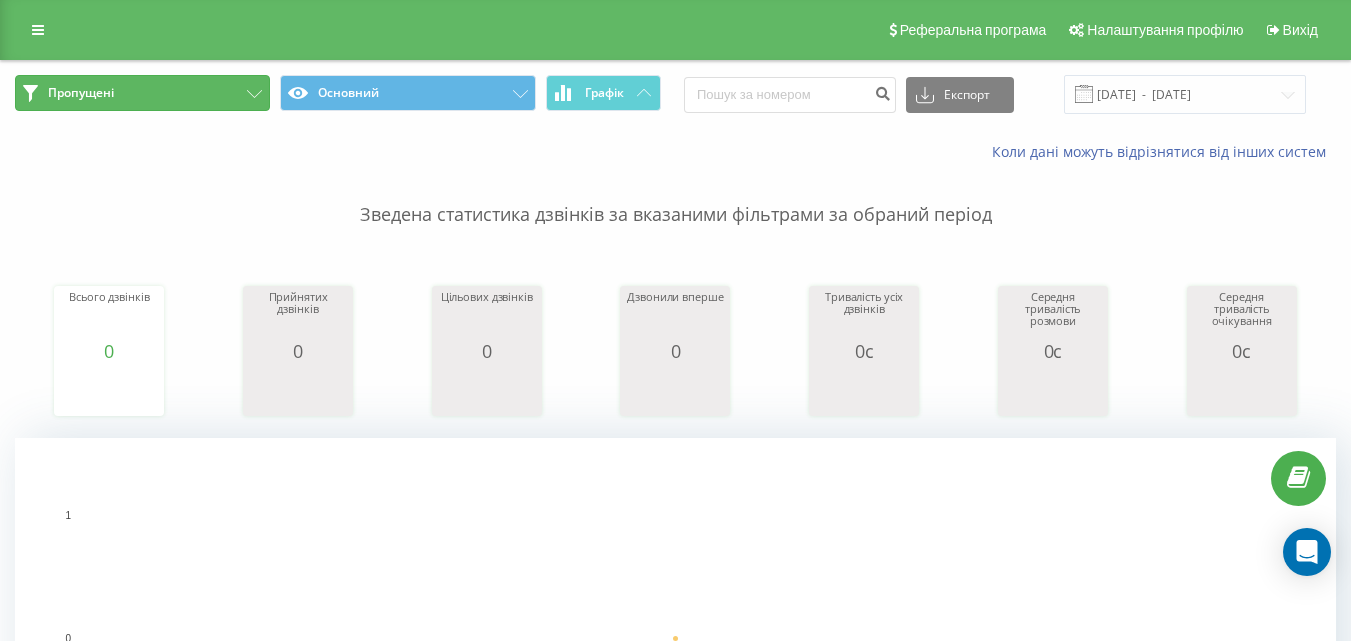 click on "Пропущені" at bounding box center [142, 93] 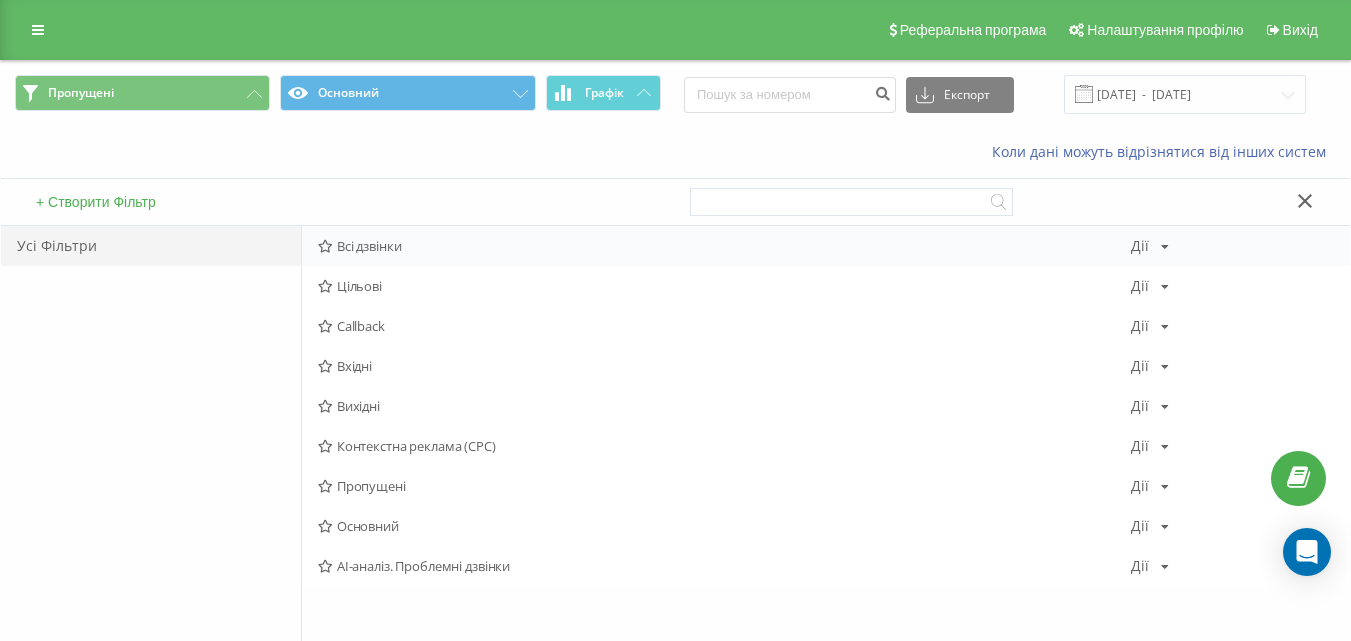 click on "Всі дзвінки" at bounding box center (724, 246) 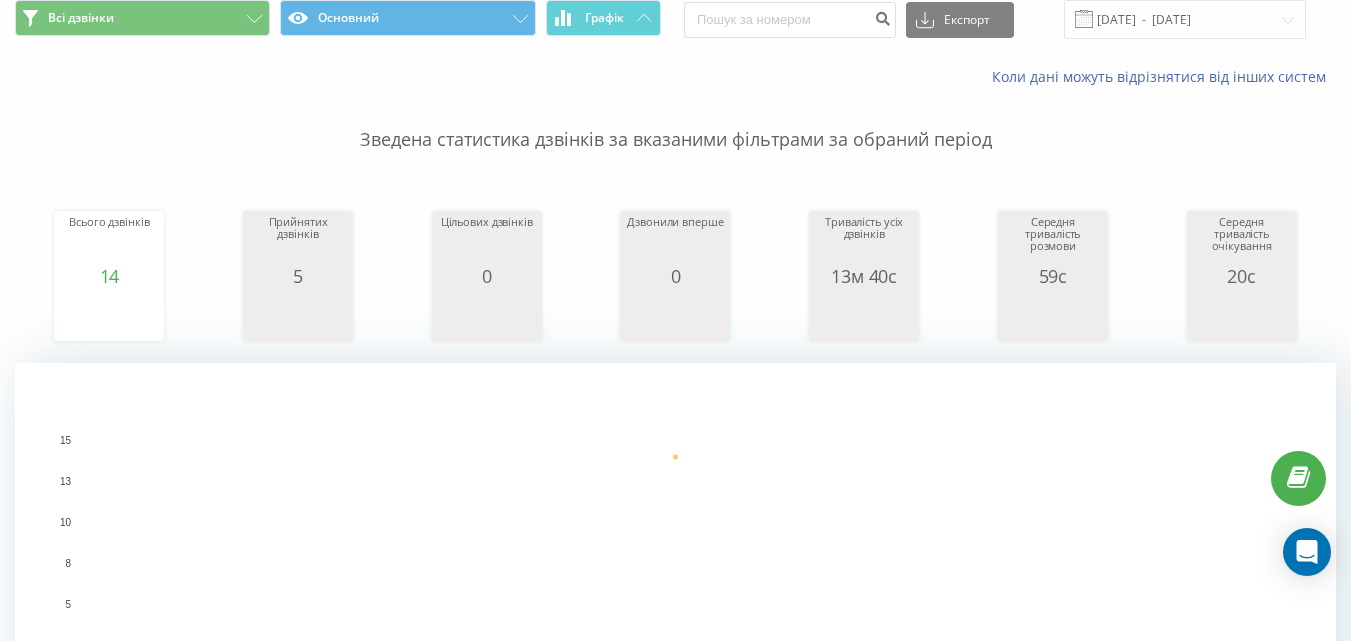 scroll, scrollTop: 0, scrollLeft: 0, axis: both 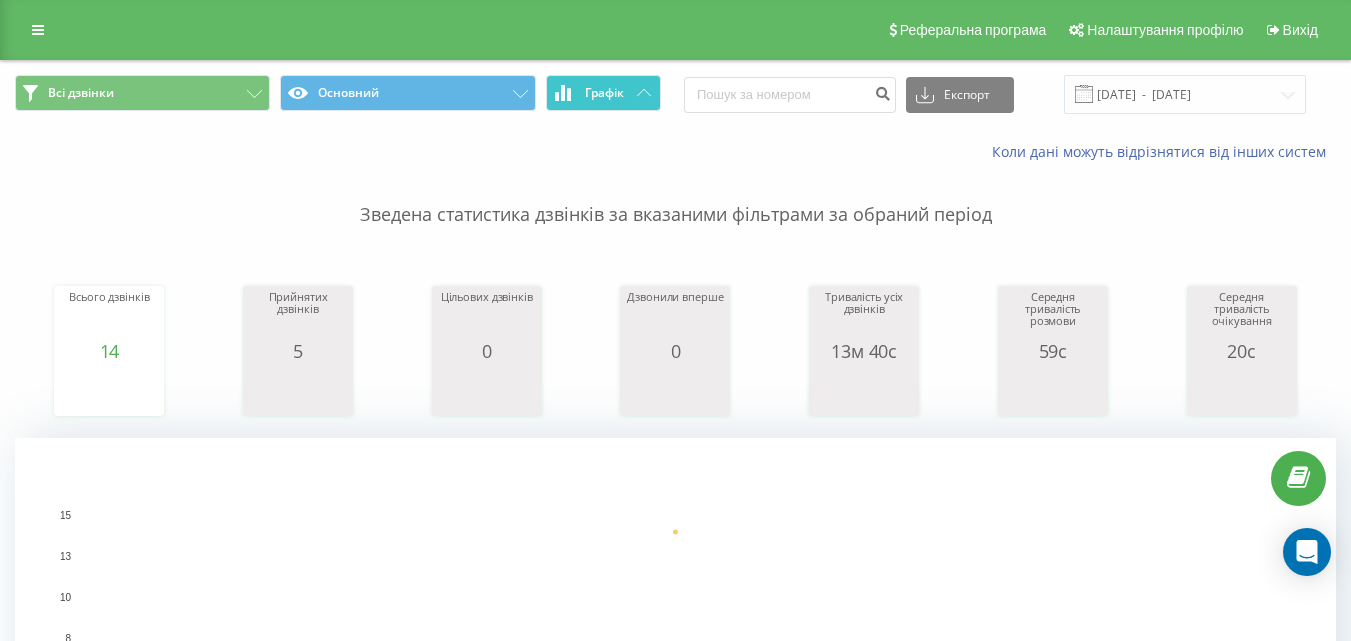 click on "Графік" at bounding box center (603, 93) 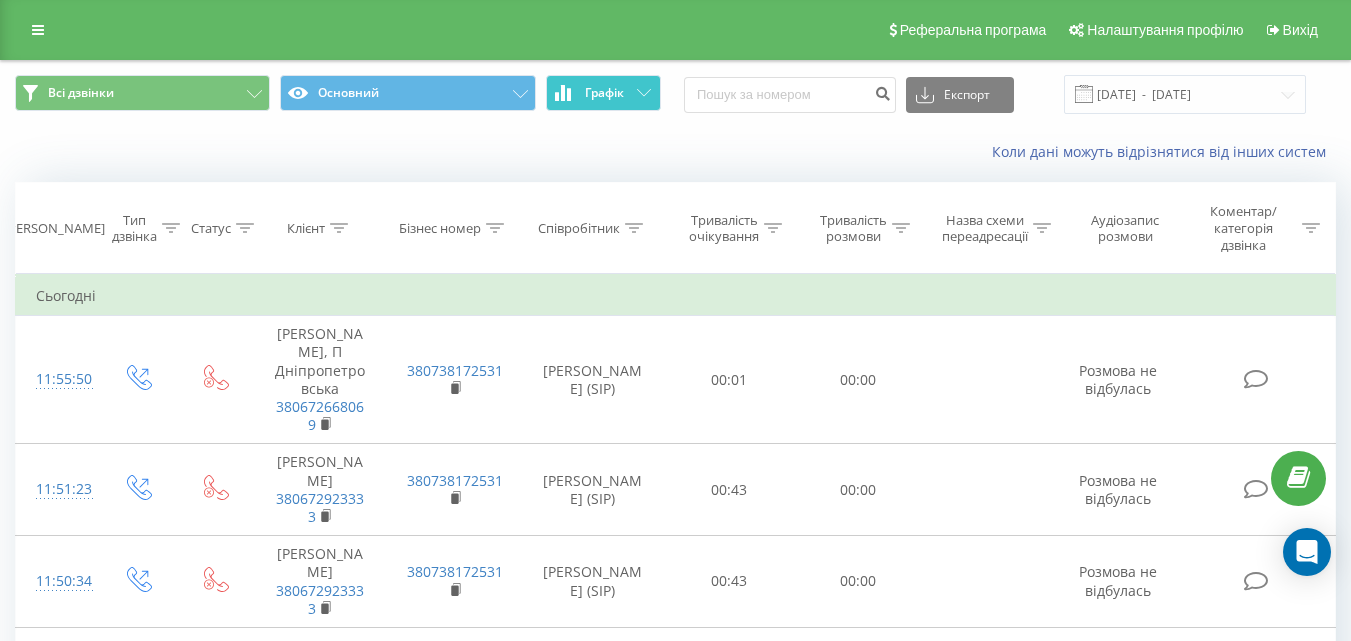 click on "Графік" at bounding box center [603, 93] 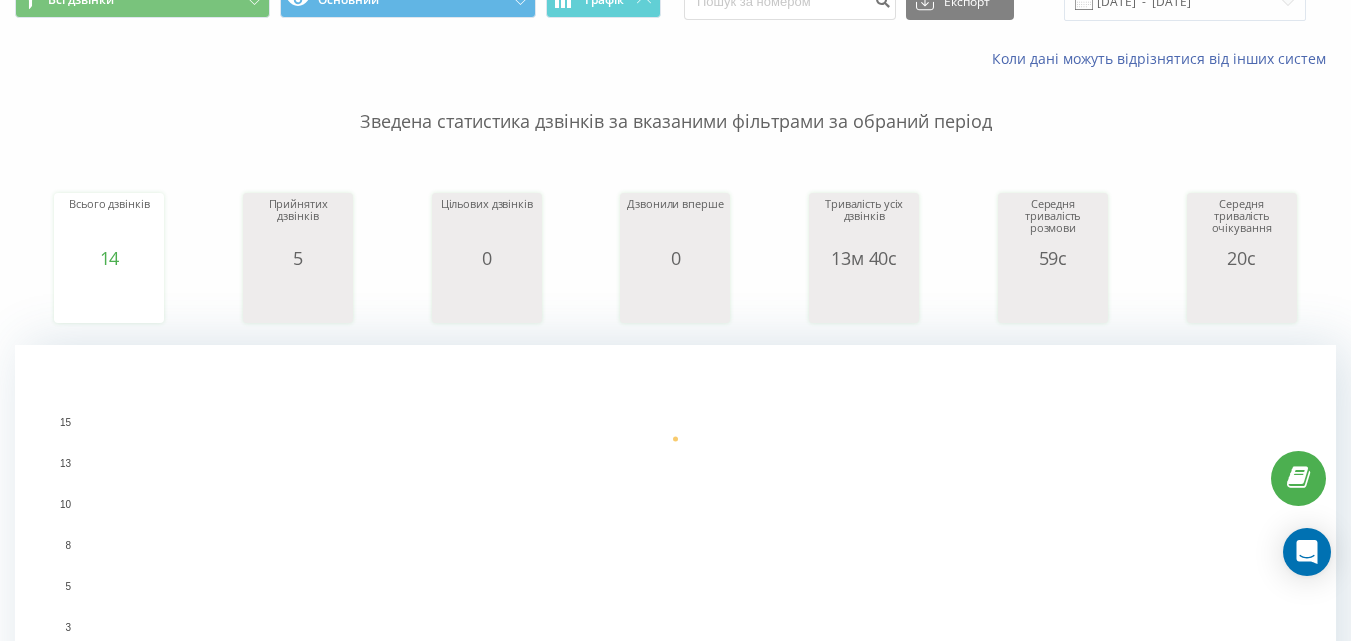 scroll, scrollTop: 0, scrollLeft: 0, axis: both 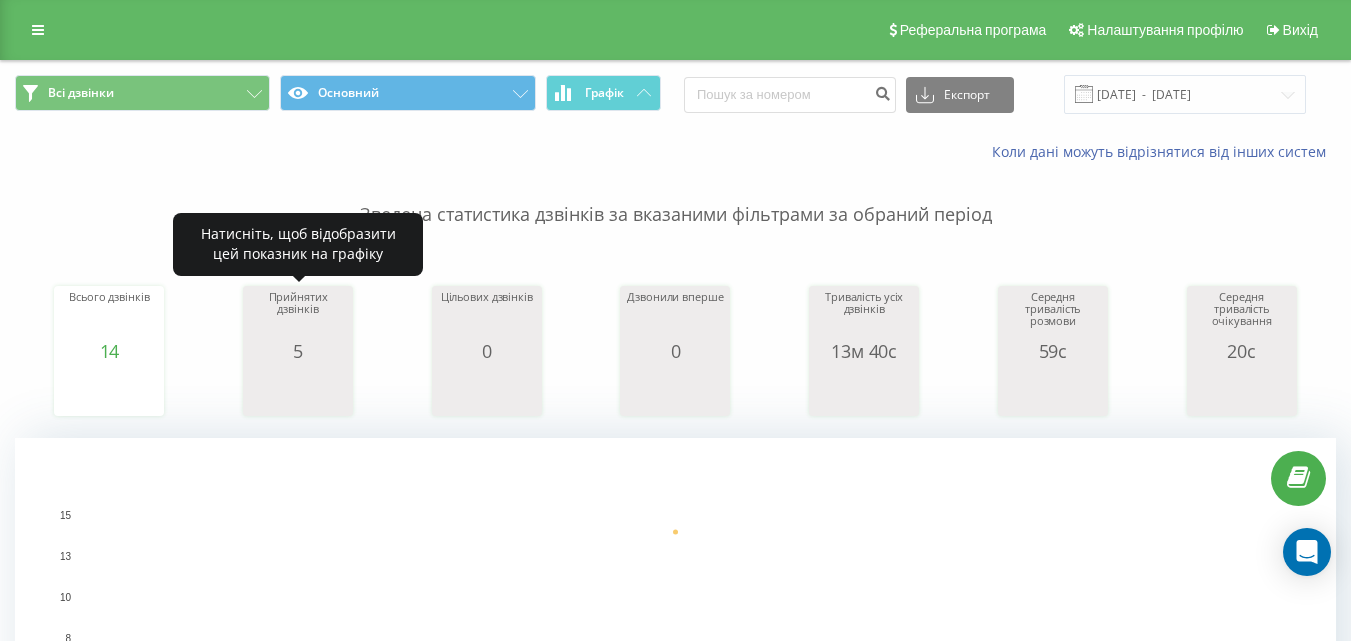 click on "5" at bounding box center (298, 351) 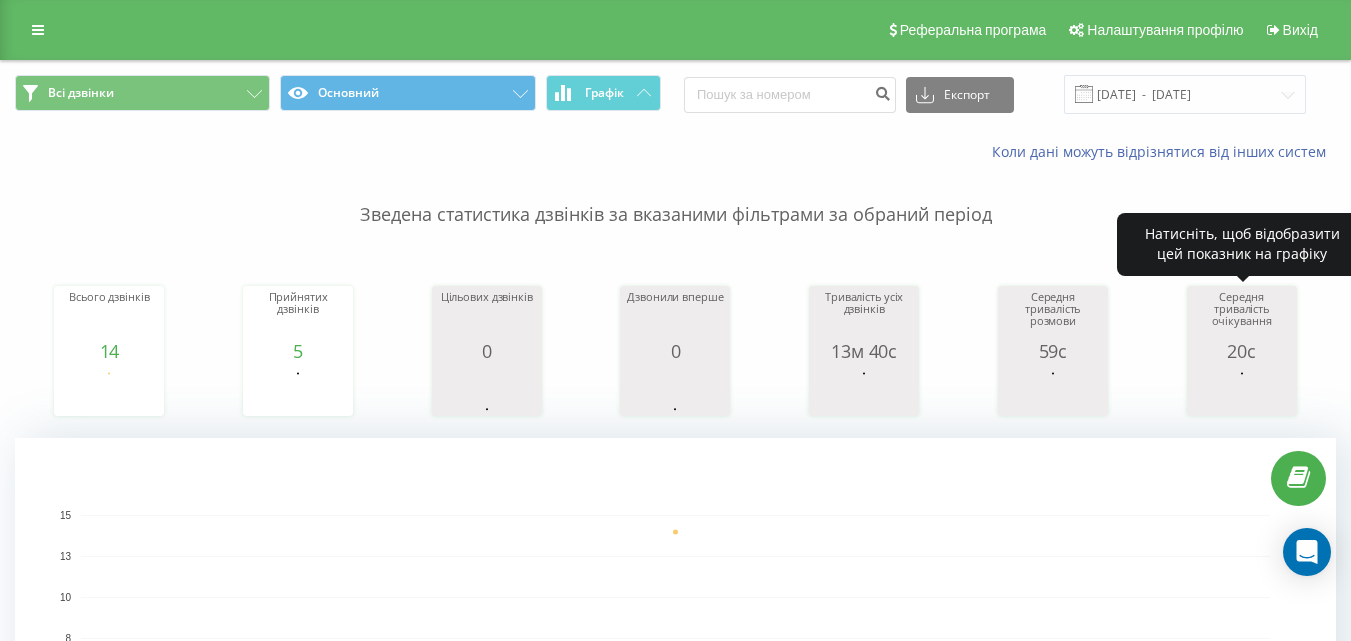 click on "Середня тривалість очікування" at bounding box center (1242, 316) 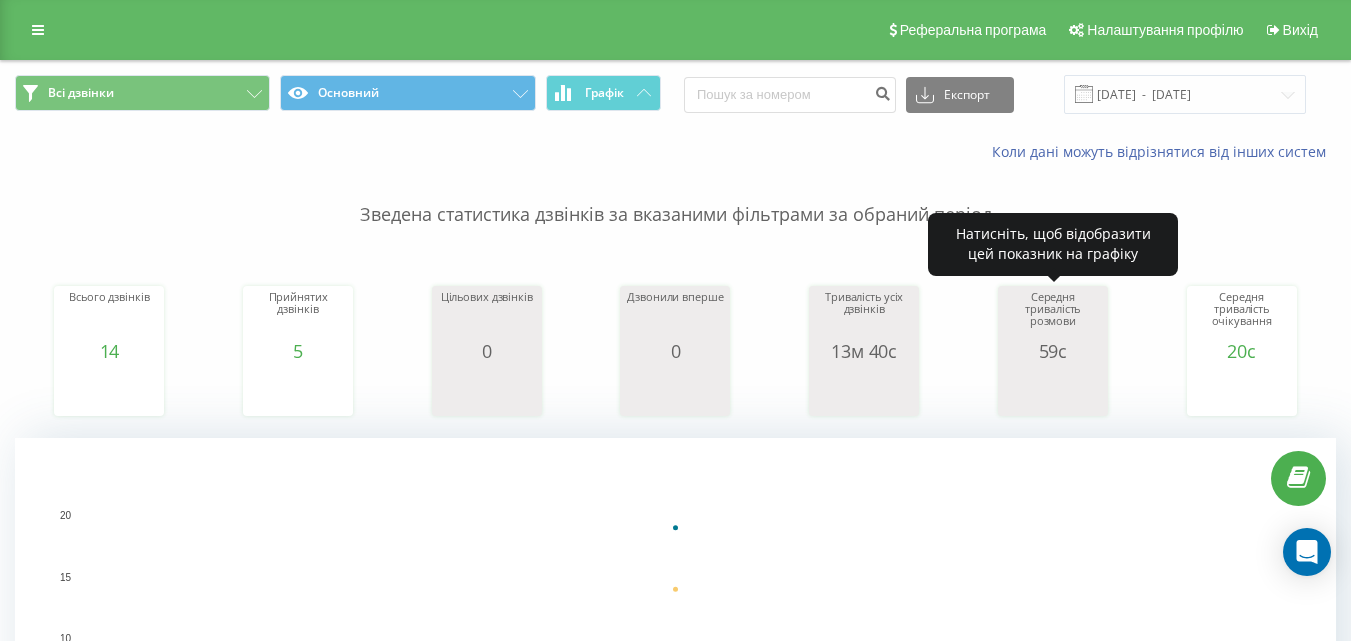 click on "Середня тривалість розмови" at bounding box center [1053, 316] 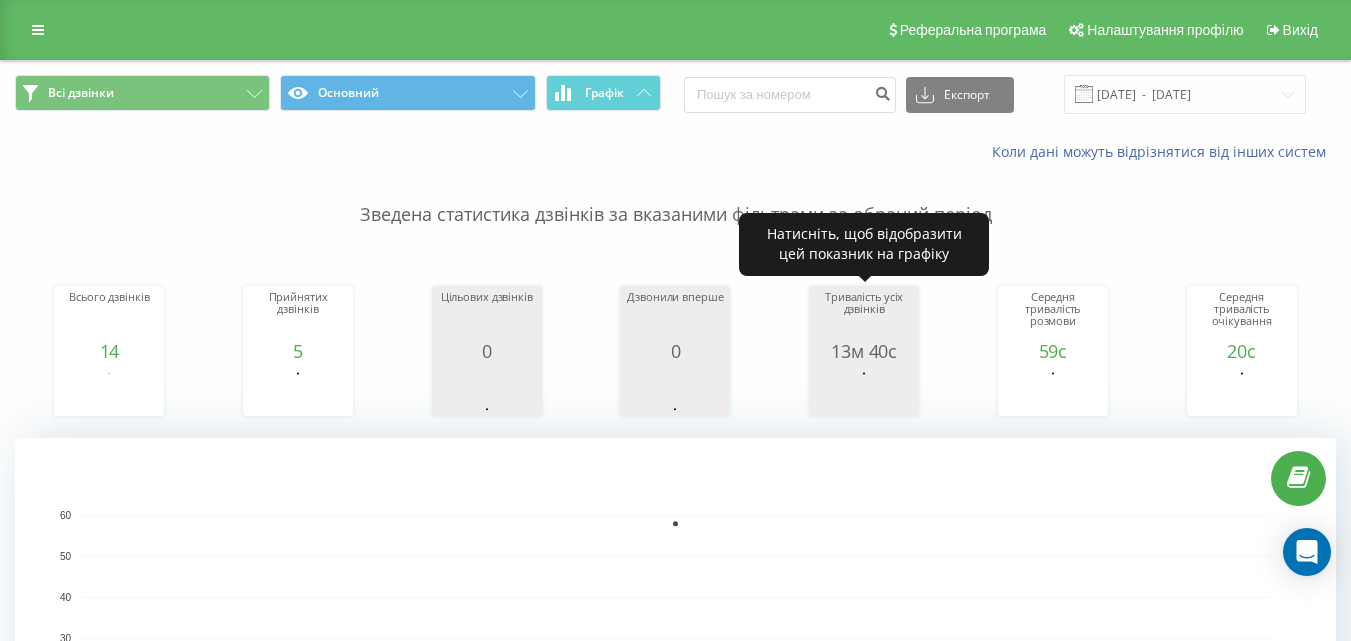click on "Тривалість усіх дзвінків" at bounding box center (864, 316) 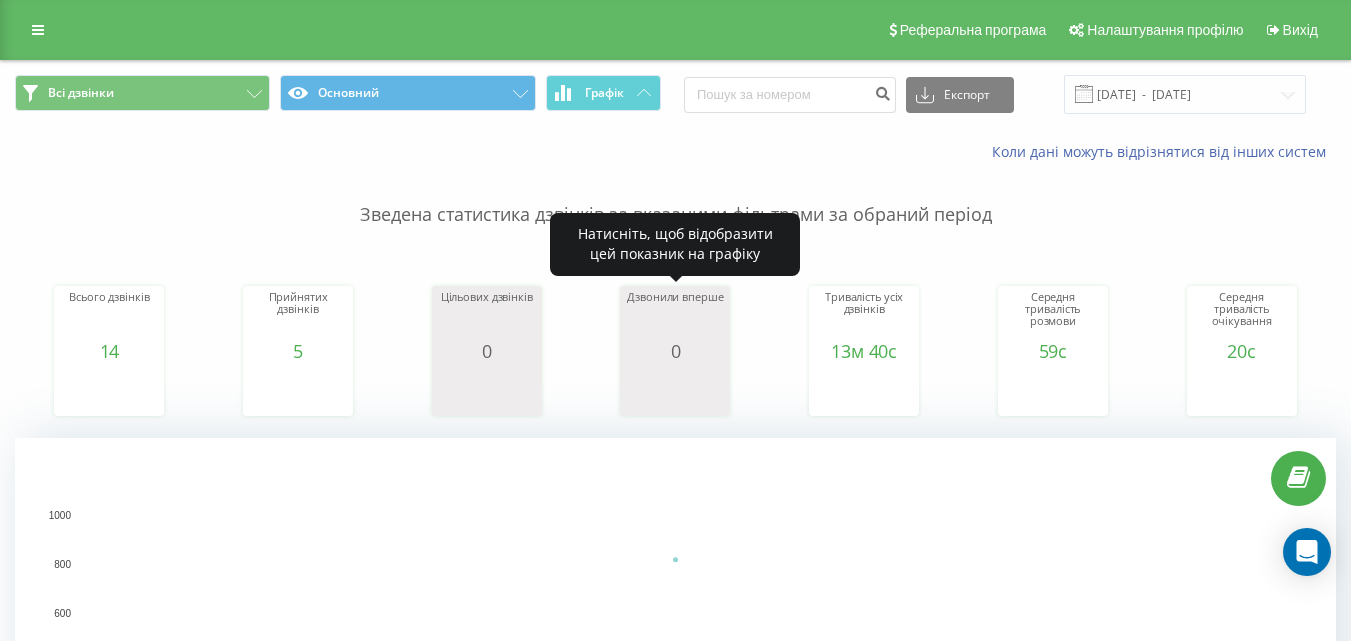 click on "Дзвонили вперше" at bounding box center [675, 316] 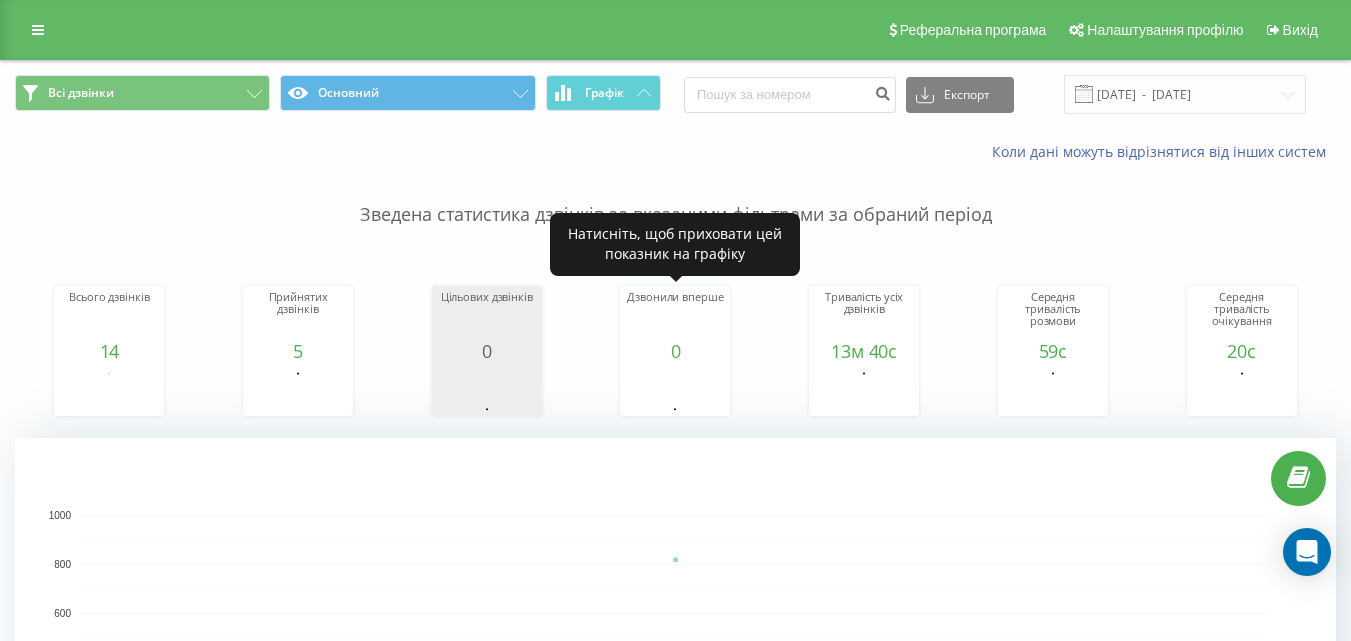 click on "Цільових дзвінків" at bounding box center [487, 316] 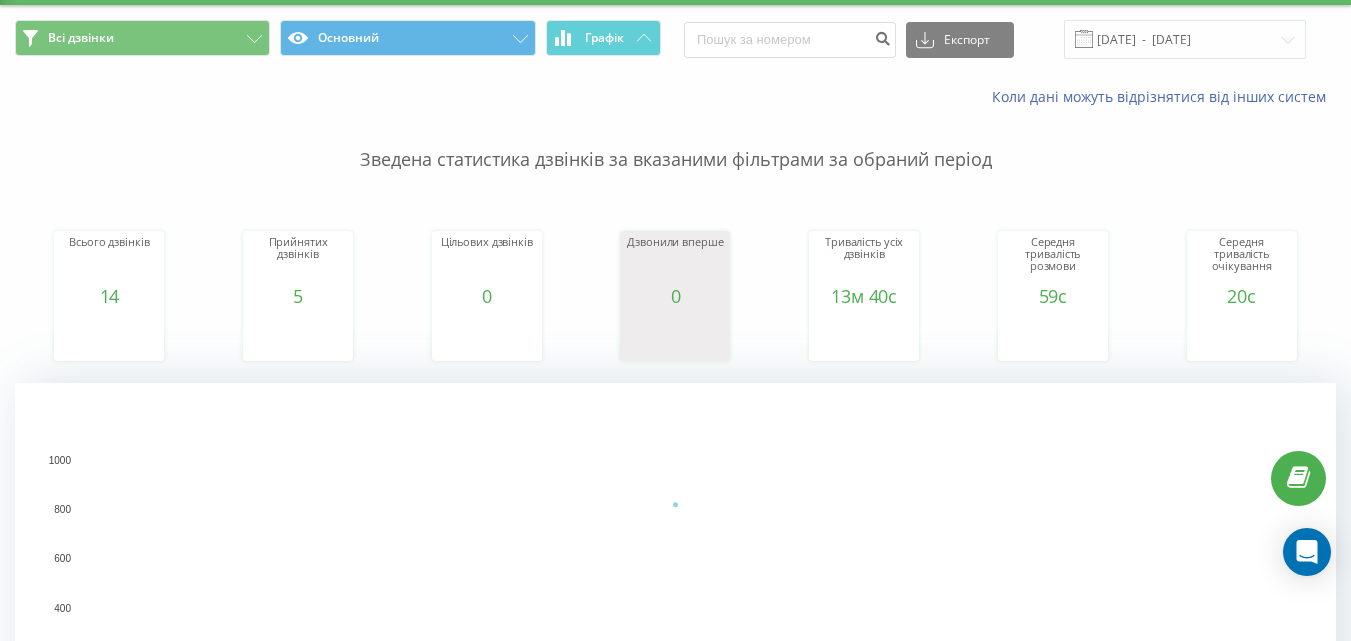 scroll, scrollTop: 0, scrollLeft: 0, axis: both 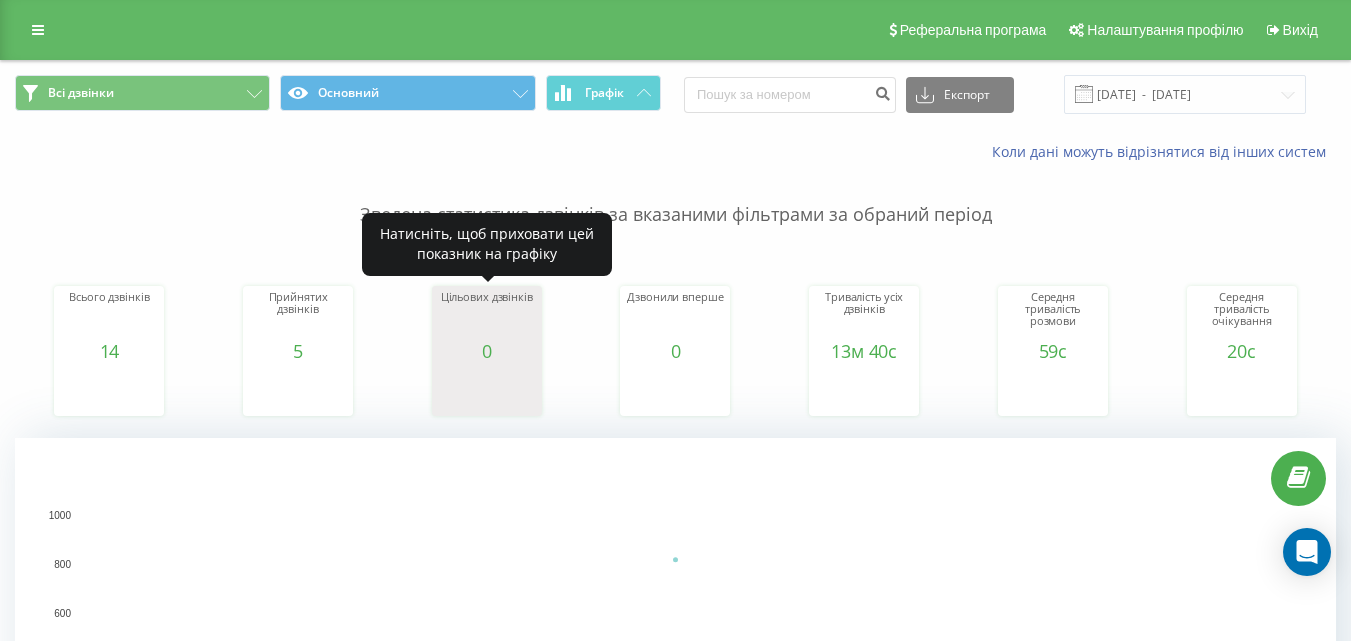 click on "Цільових дзвінків" at bounding box center (487, 316) 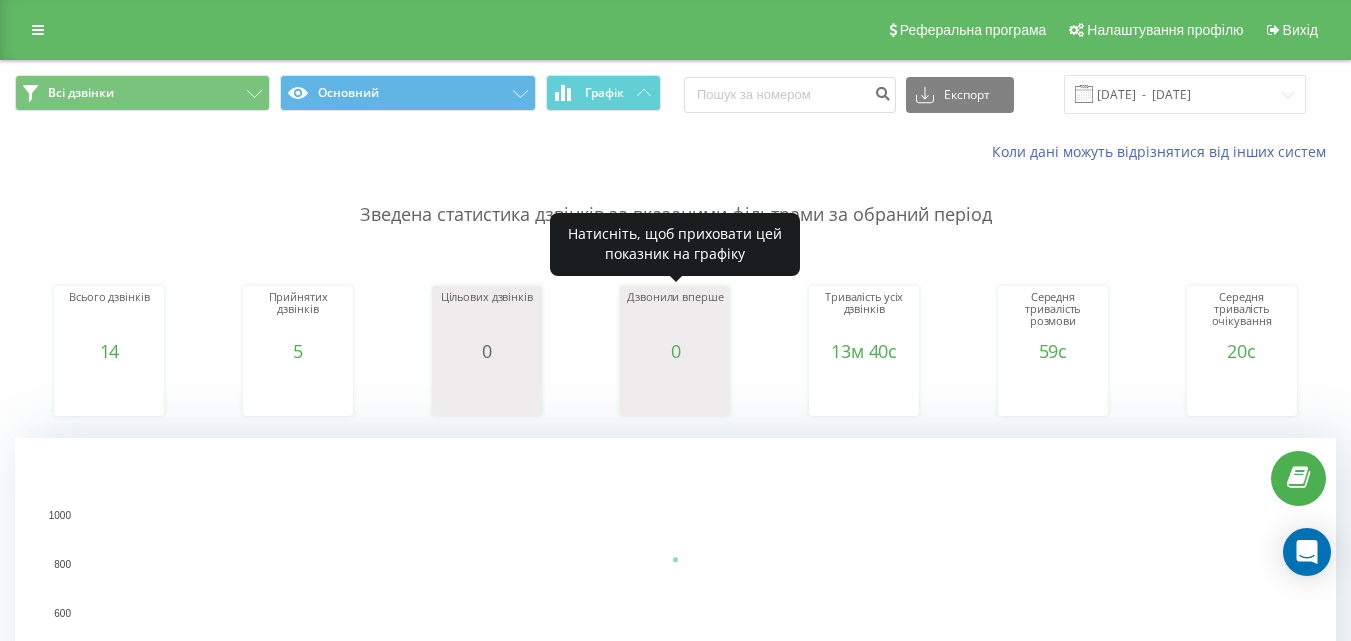 click on "0" at bounding box center [675, 351] 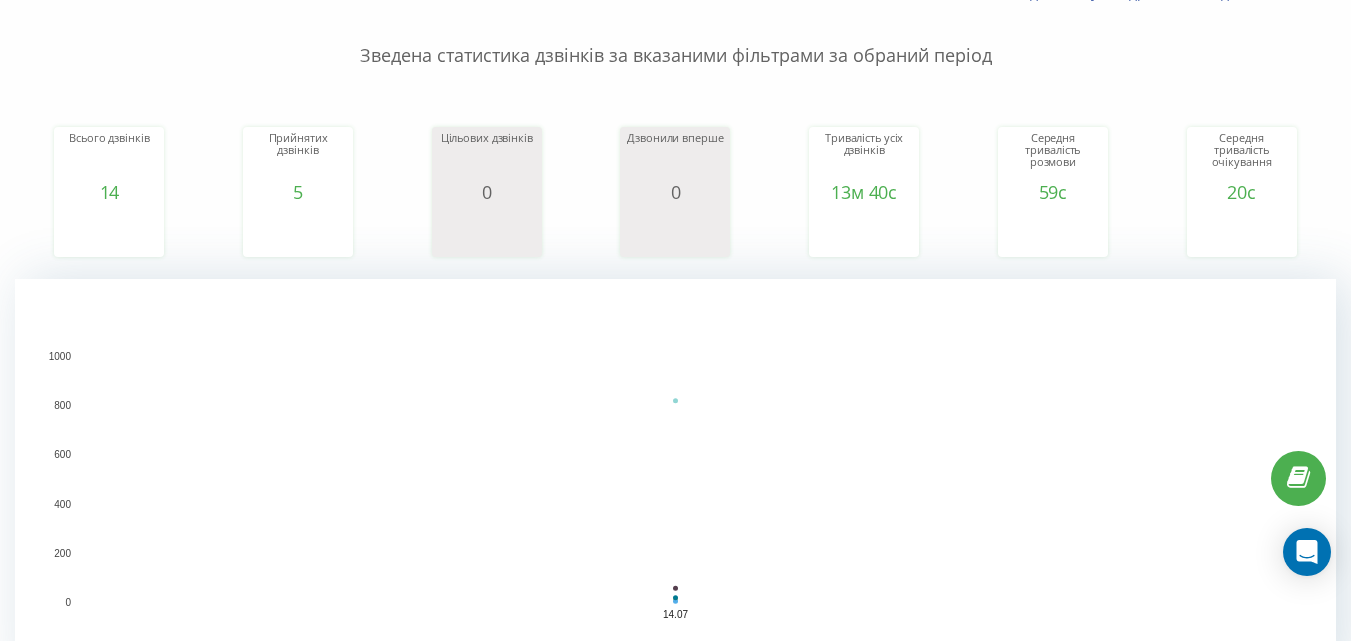 scroll, scrollTop: 43, scrollLeft: 0, axis: vertical 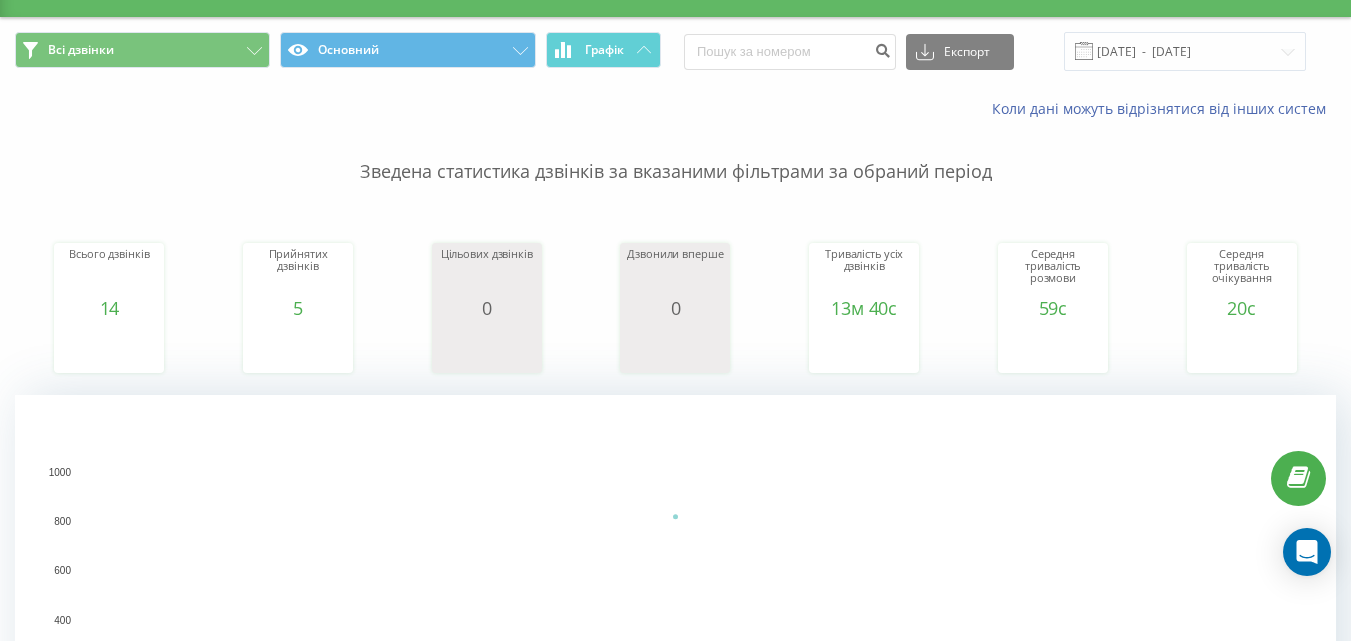 click on "Коли дані можуть відрізнятися вiд інших систем" at bounding box center [675, 109] 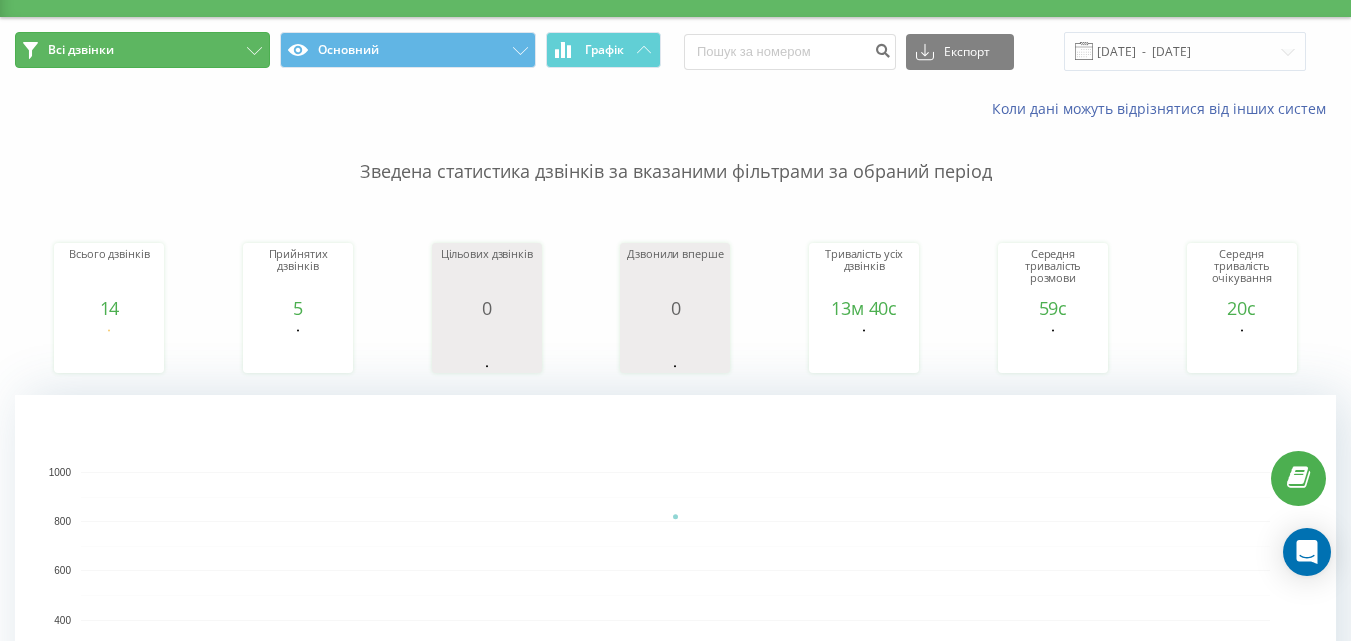 click on "Всі дзвінки" at bounding box center (142, 50) 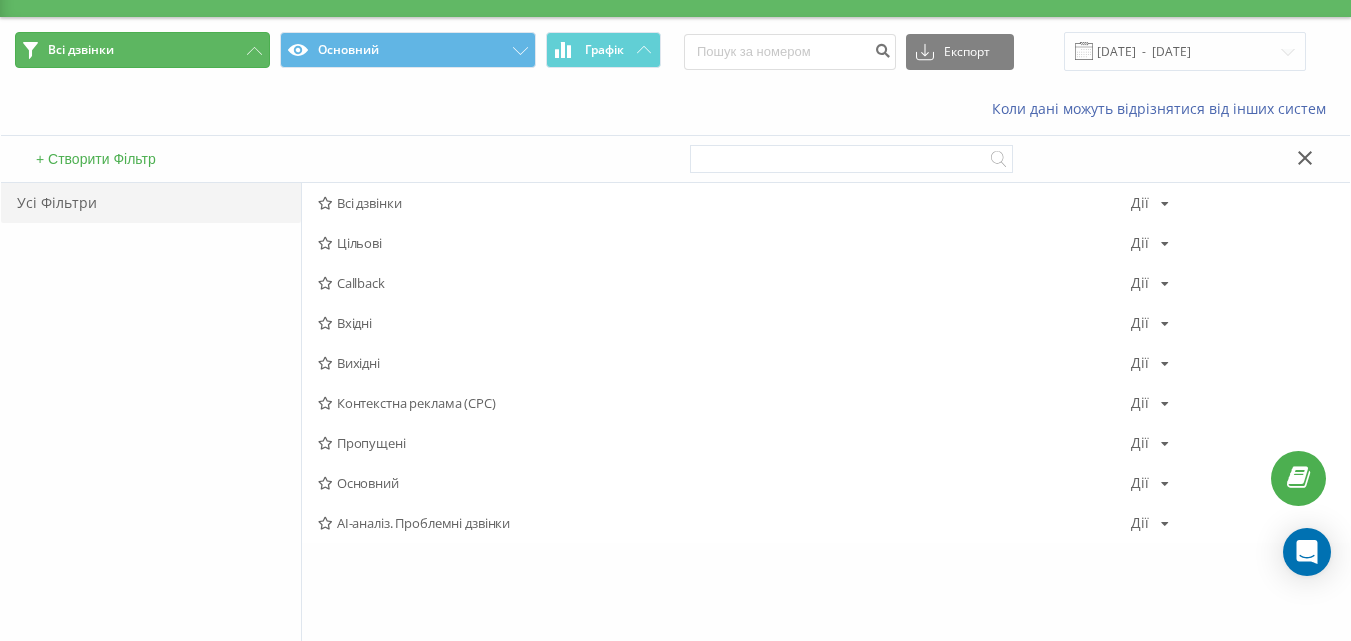 drag, startPoint x: 221, startPoint y: 44, endPoint x: 274, endPoint y: 100, distance: 77.10383 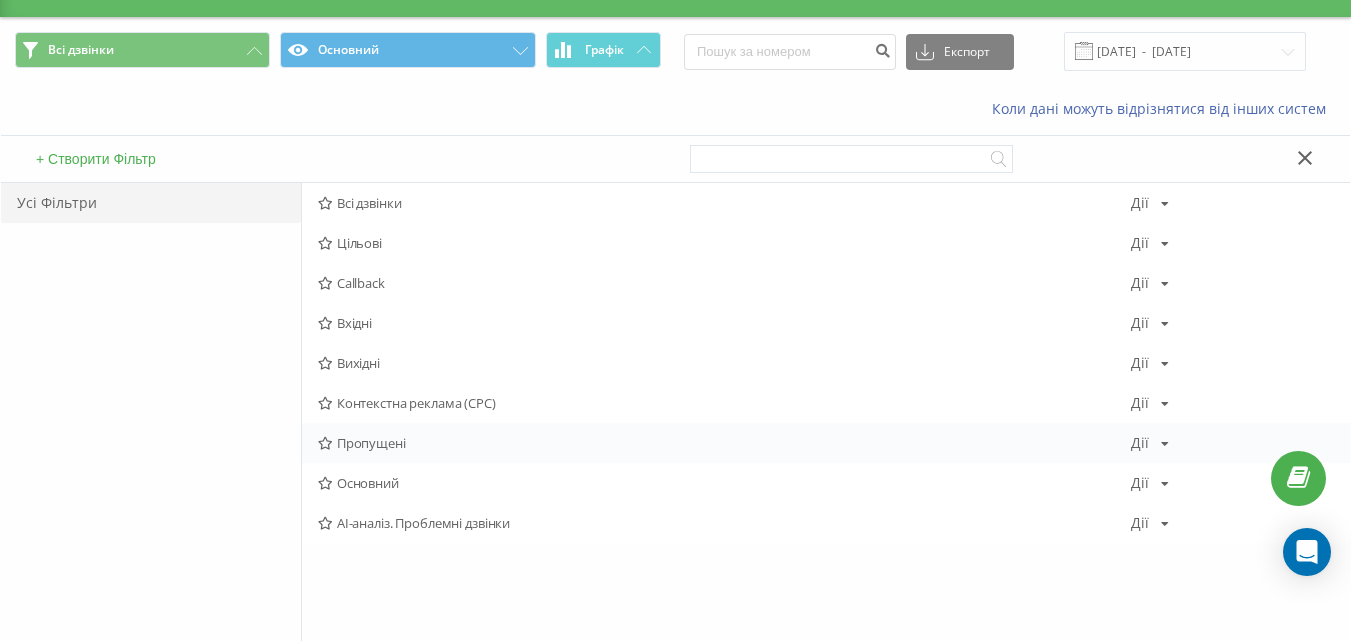 click at bounding box center [1165, 444] 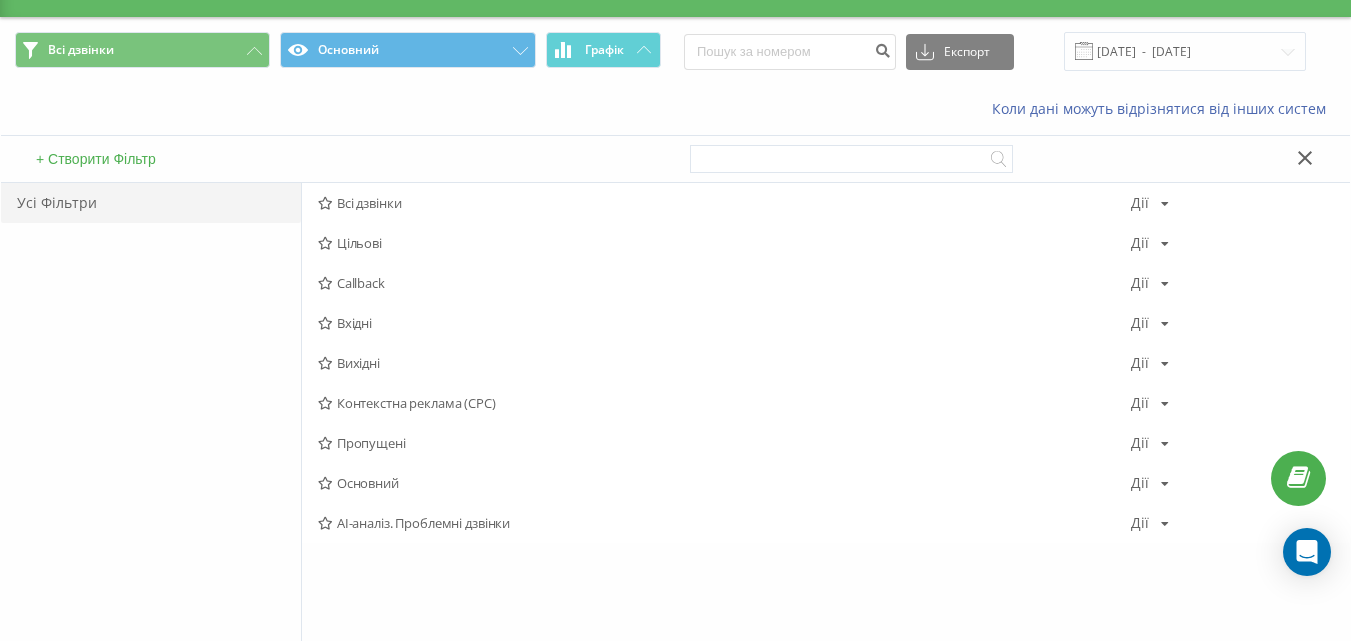 click on "Усі Фільтри" at bounding box center (151, 418) 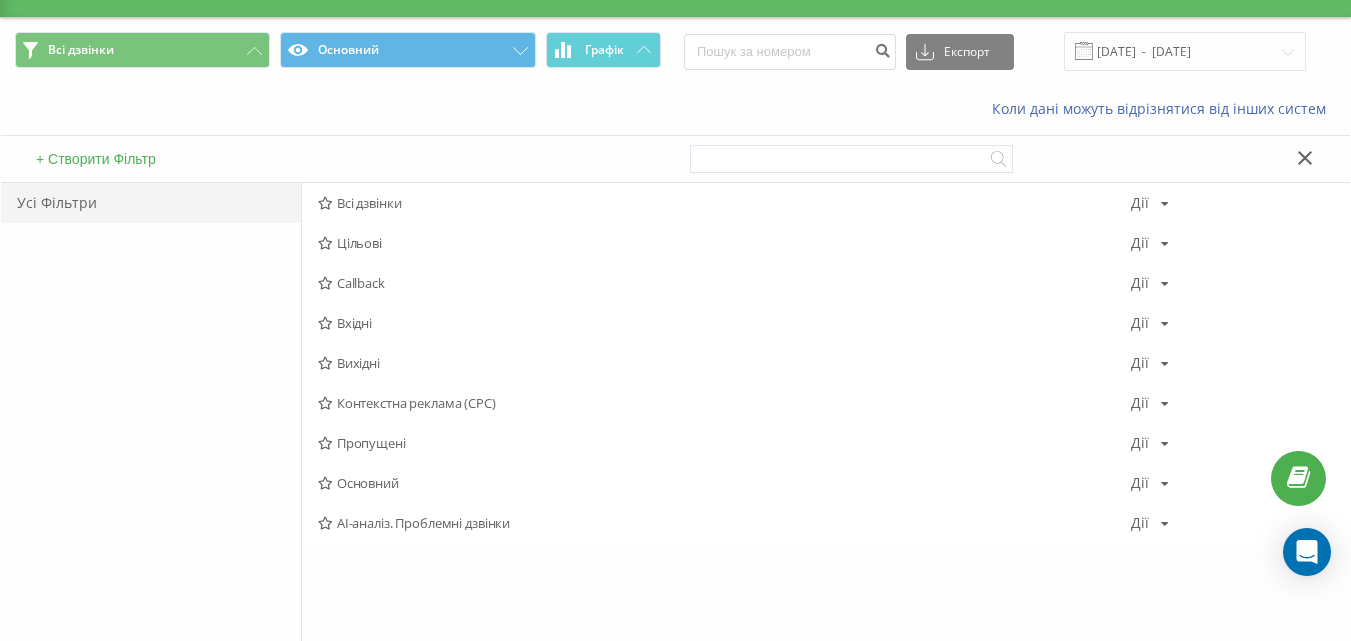 click 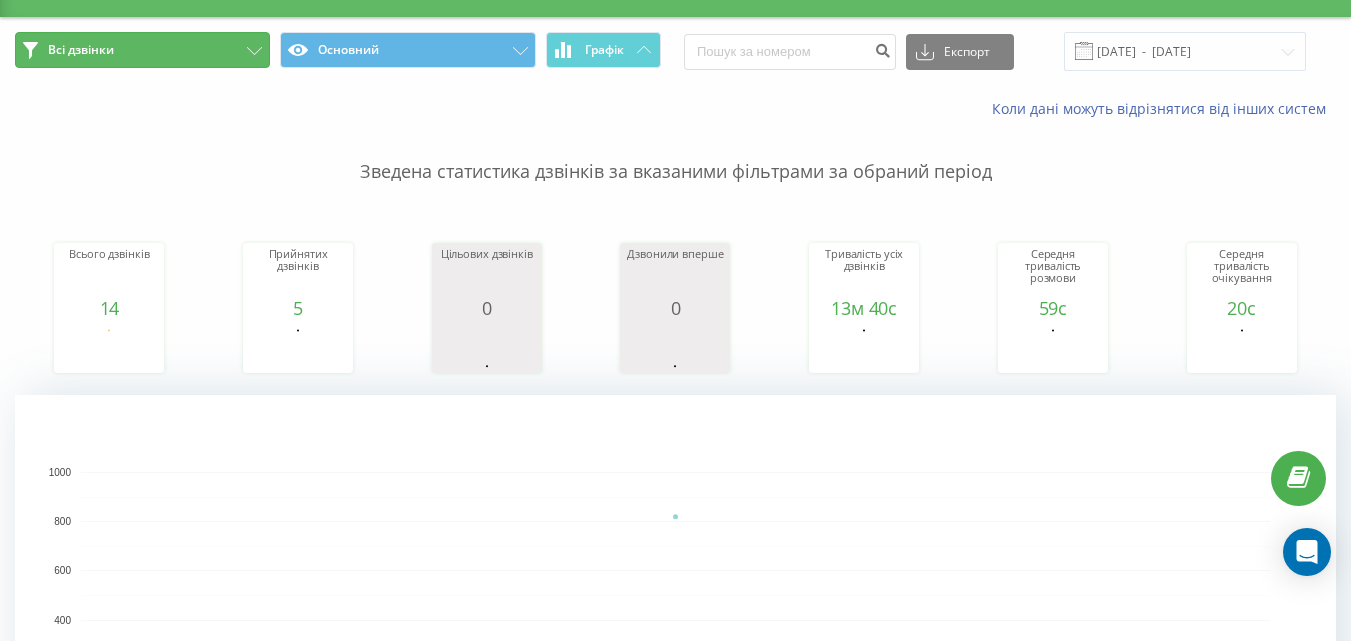 click on "Всі дзвінки" at bounding box center [142, 50] 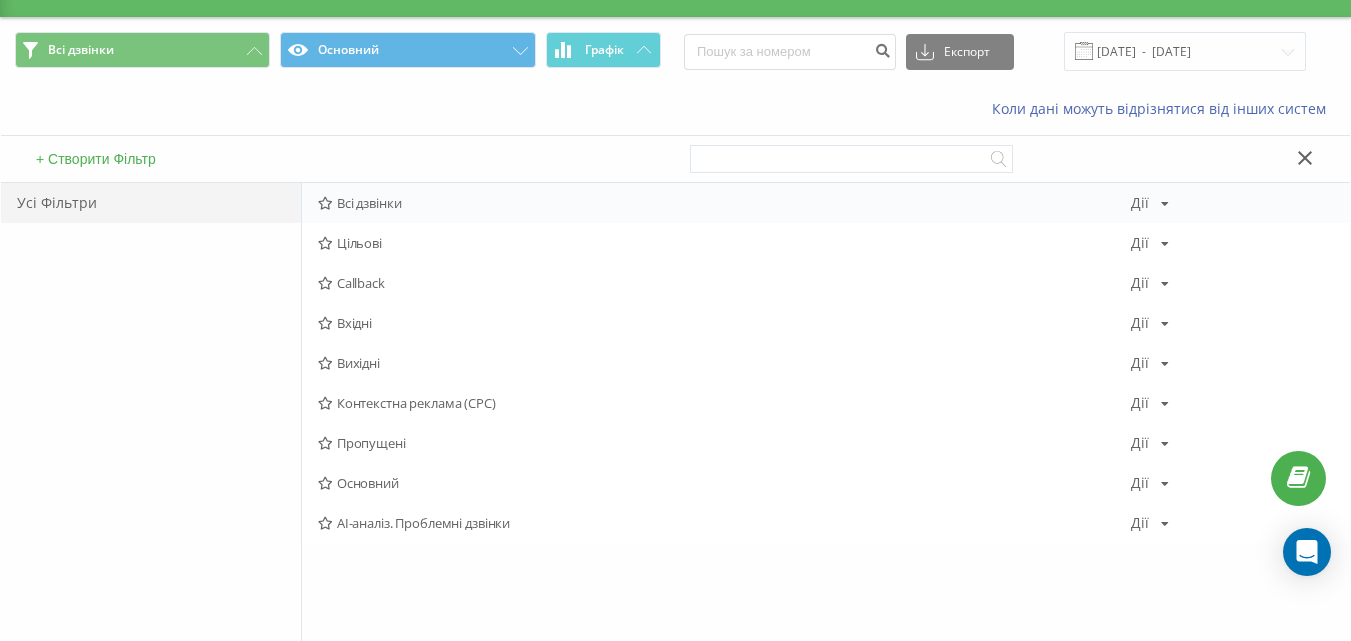 click on "Всі дзвінки" at bounding box center [724, 203] 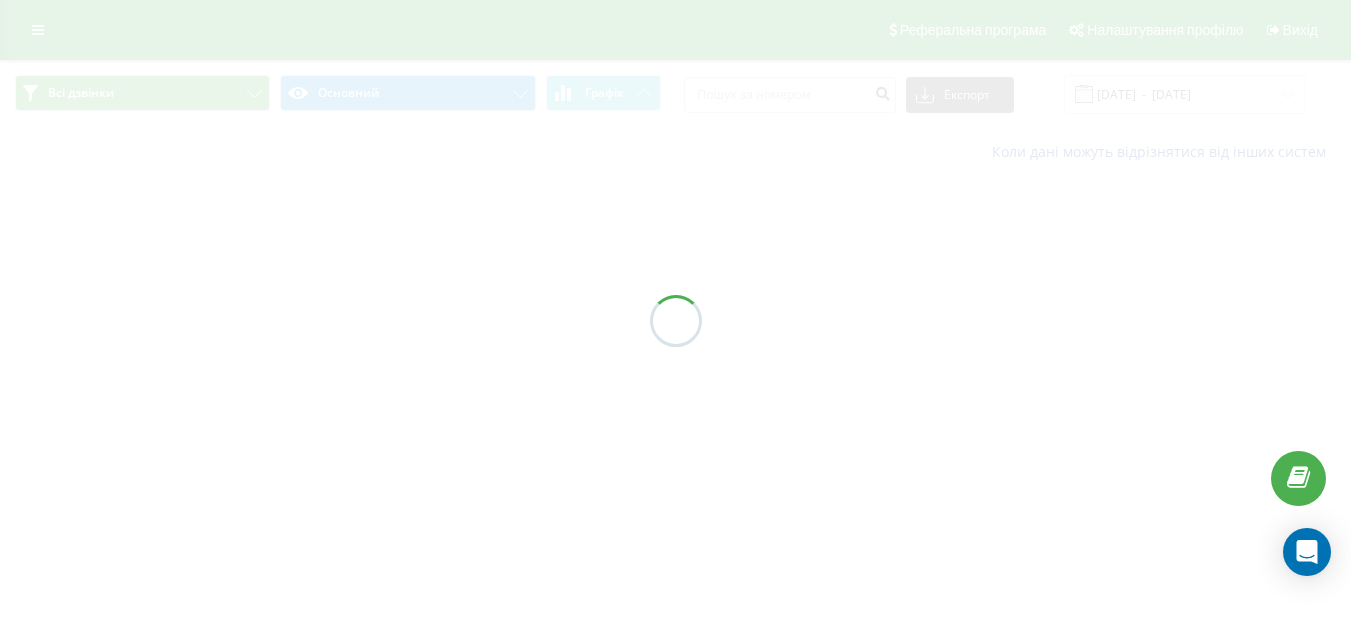 scroll, scrollTop: 0, scrollLeft: 0, axis: both 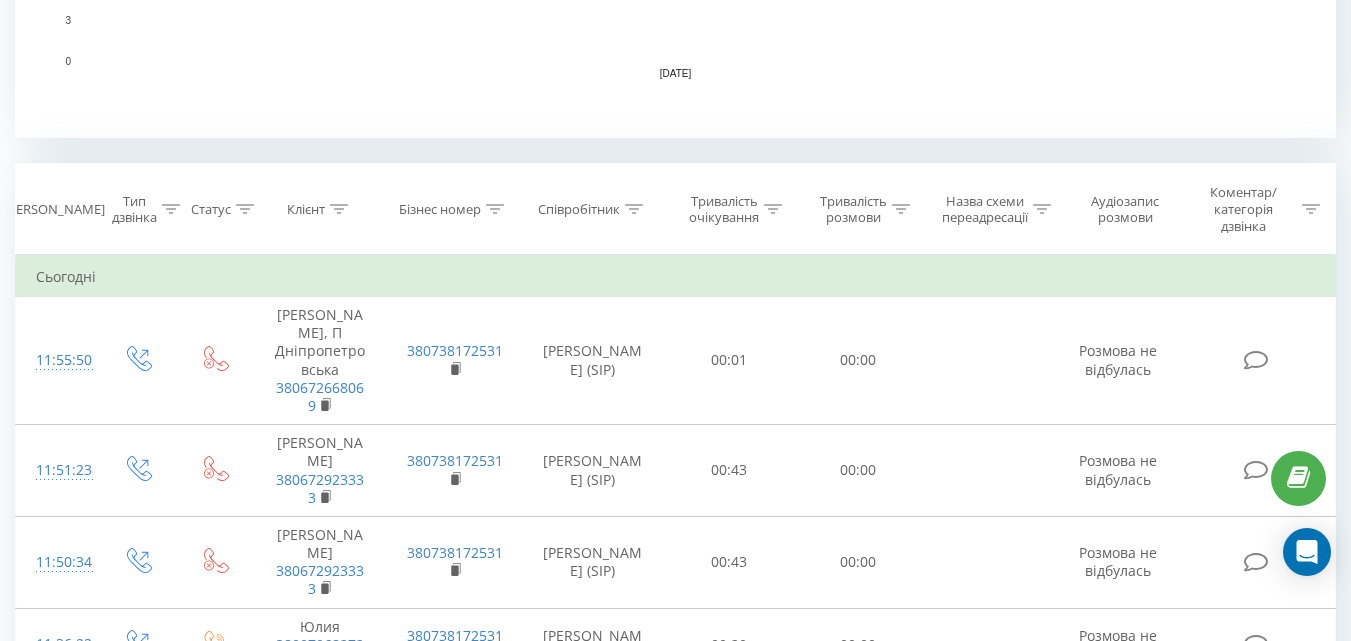 click 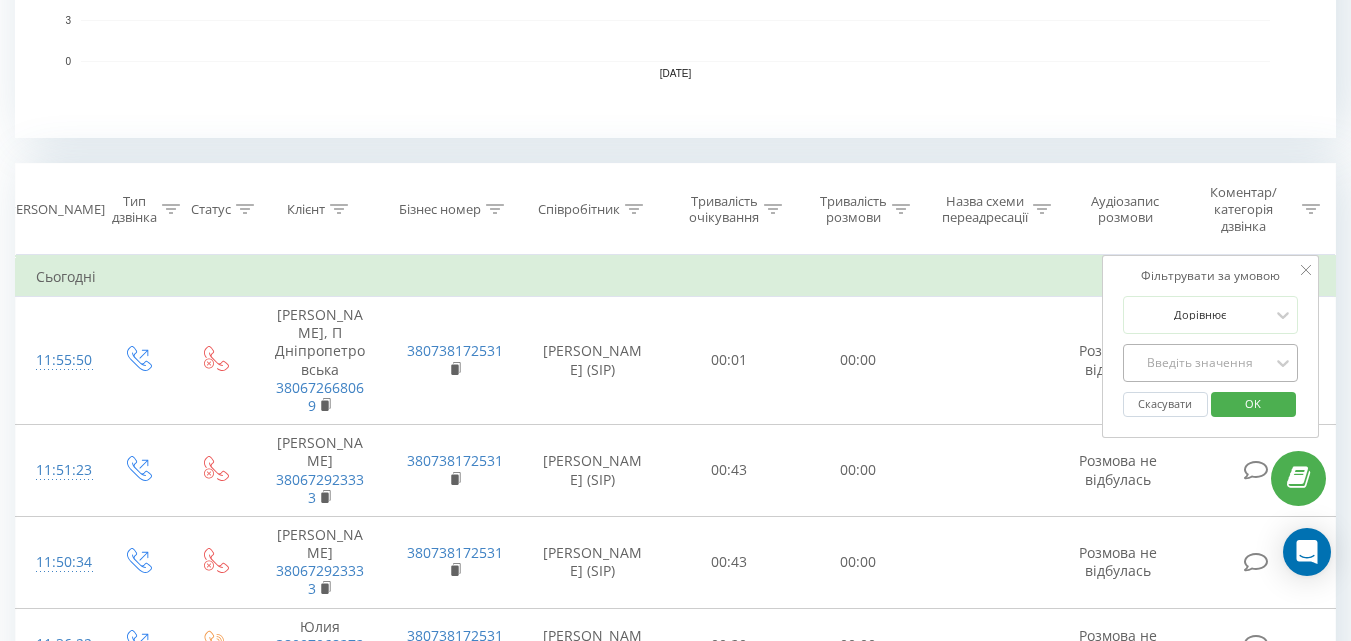 click on "Введіть значення" at bounding box center [1200, 363] 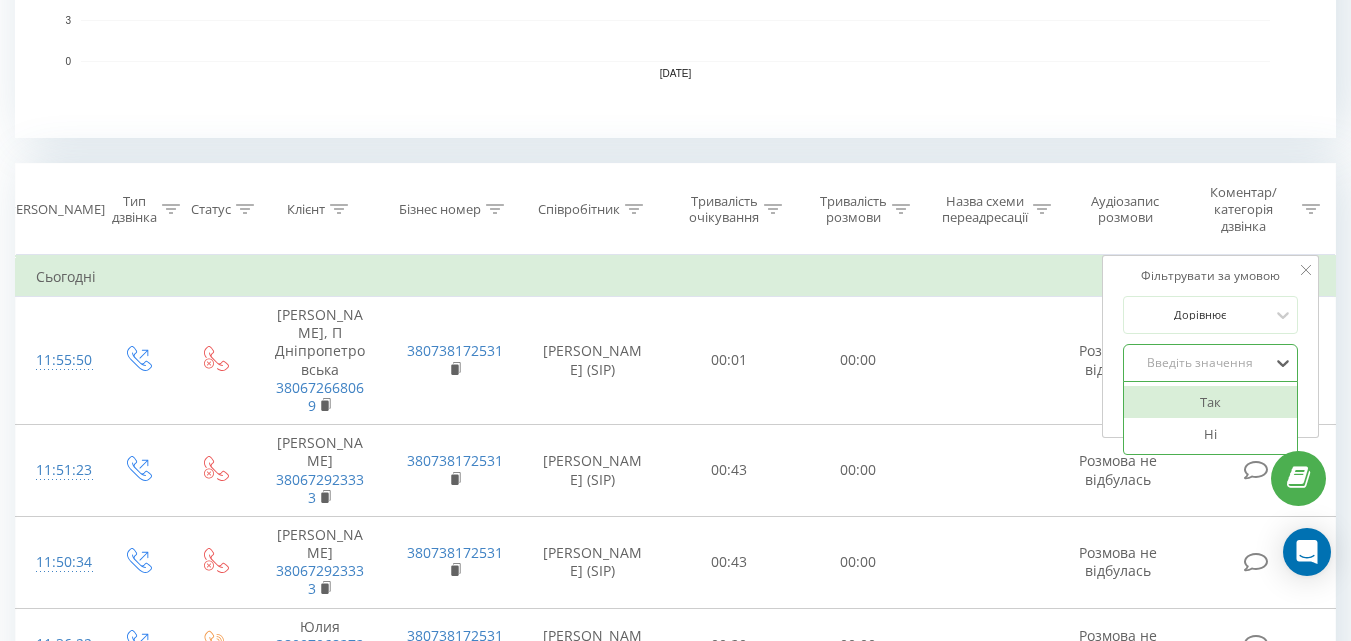 click on "Введіть значення" at bounding box center (1200, 363) 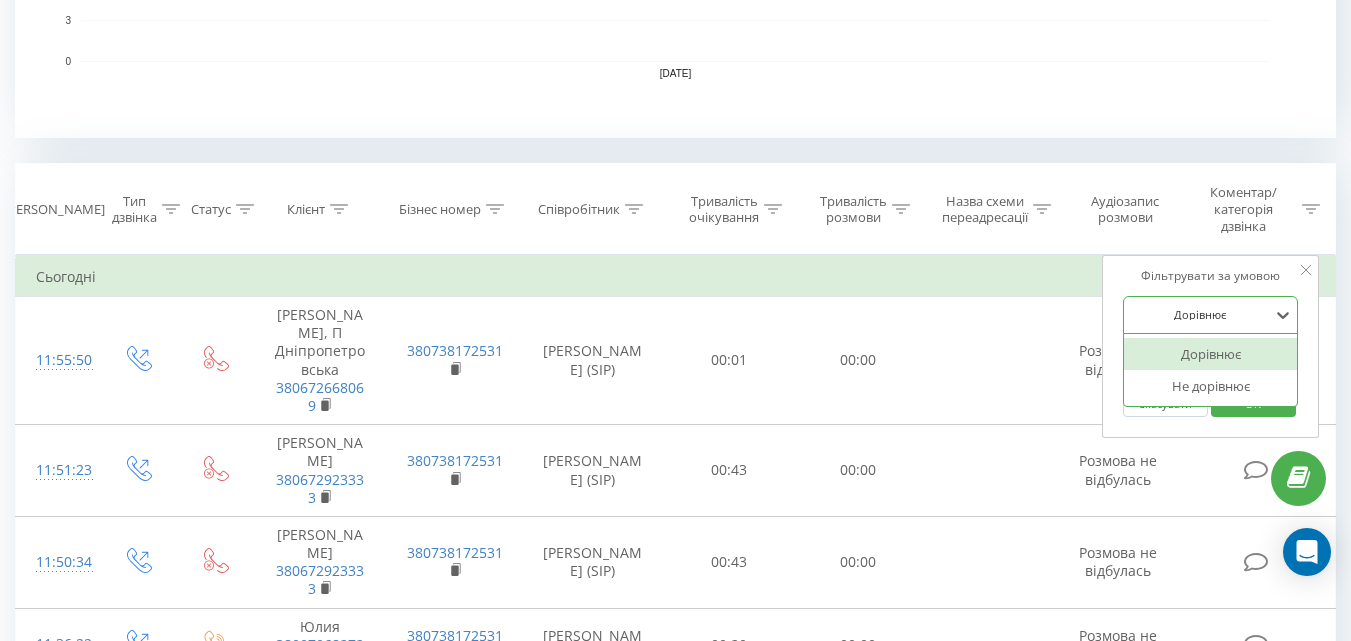 click at bounding box center [1200, 314] 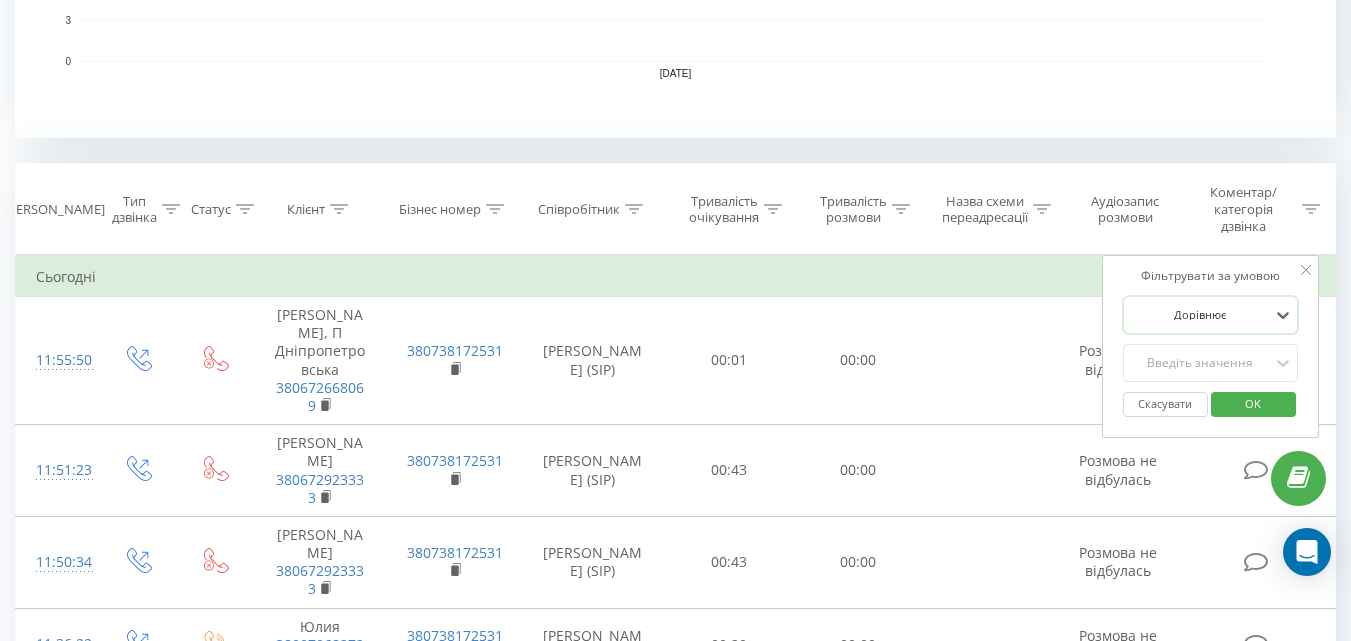 click at bounding box center [1200, 314] 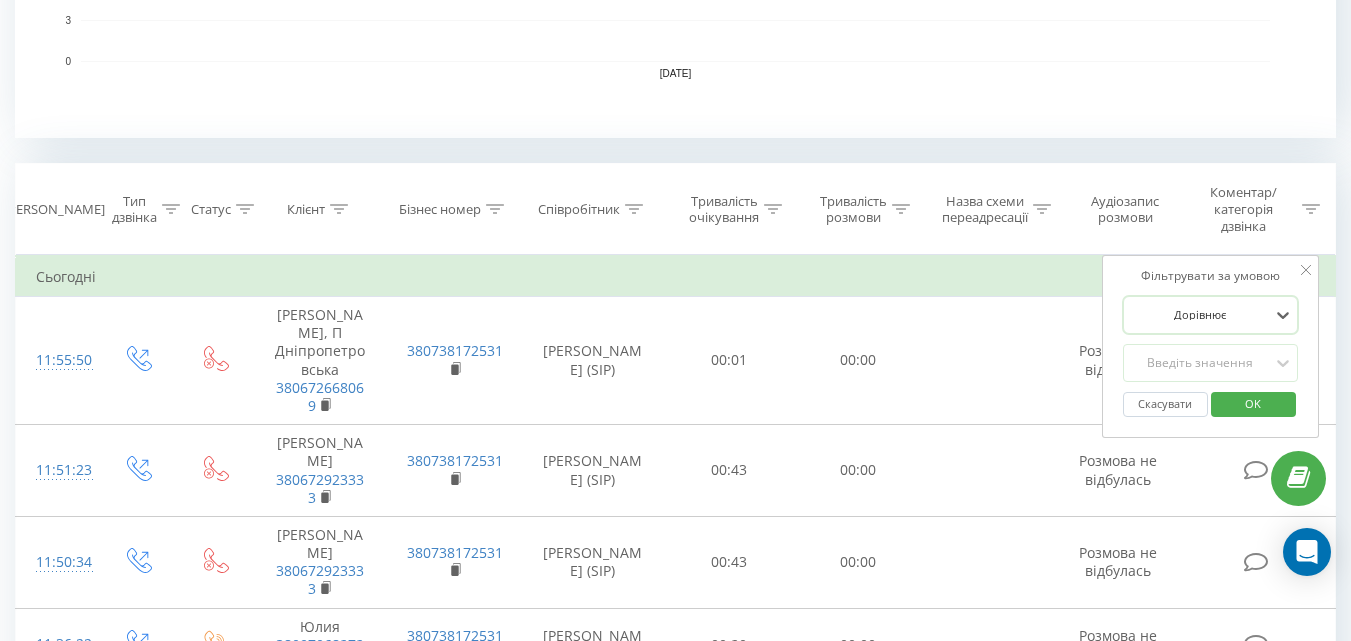 click at bounding box center (1200, 314) 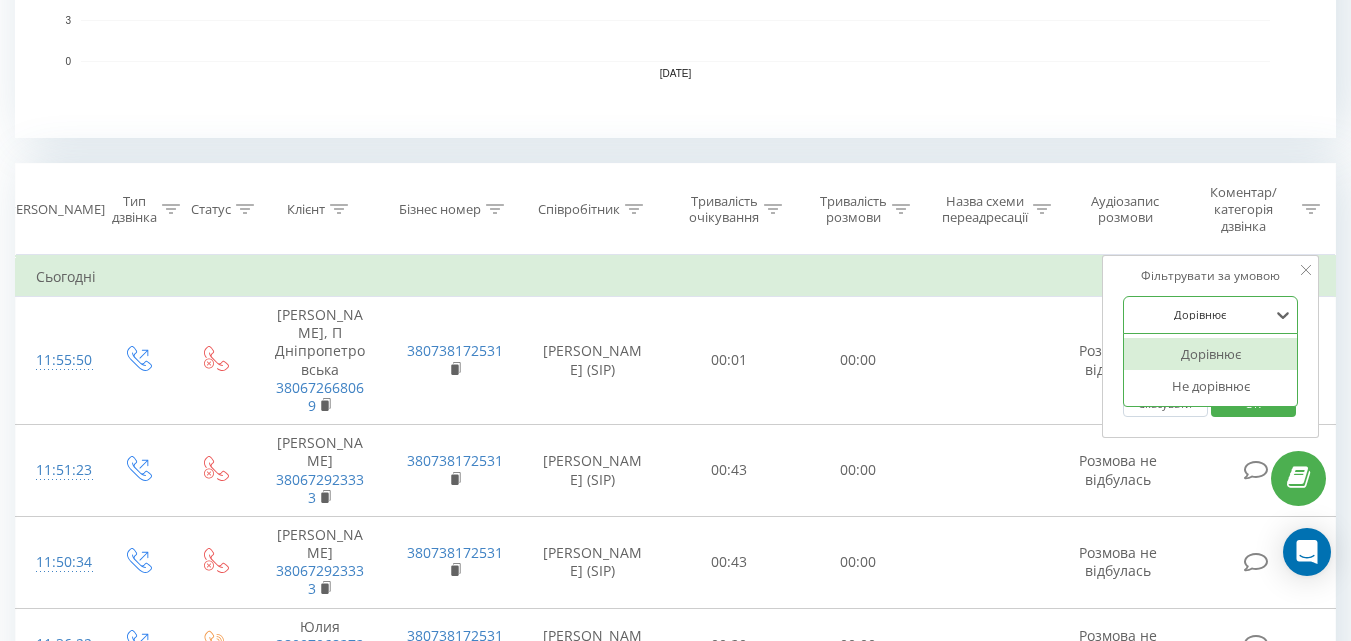 click at bounding box center [1200, 314] 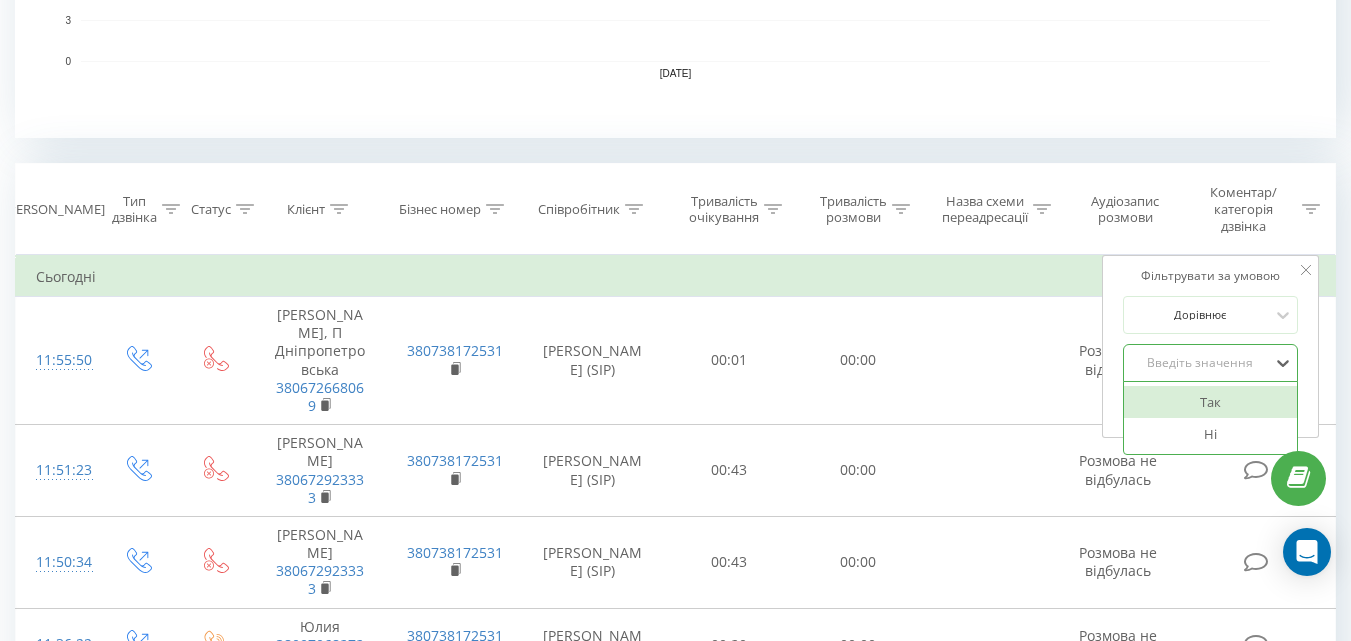 click on "Введіть значення" at bounding box center (1200, 363) 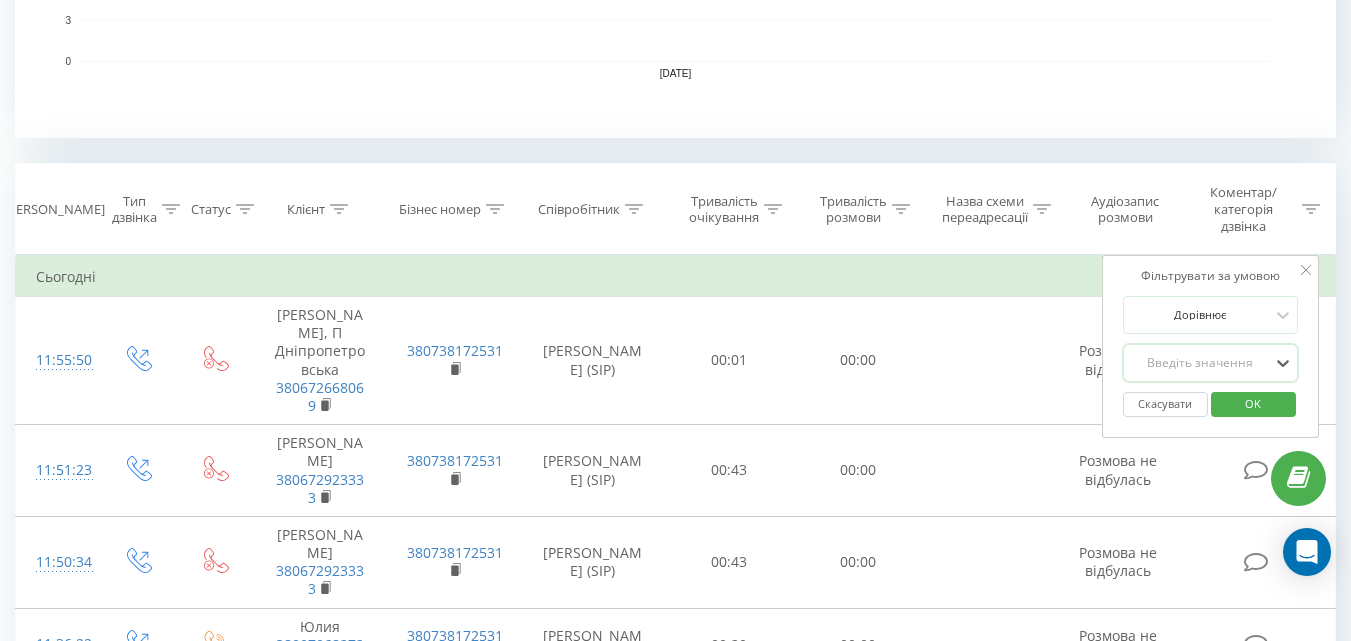 click on "Введіть значення" at bounding box center [1200, 363] 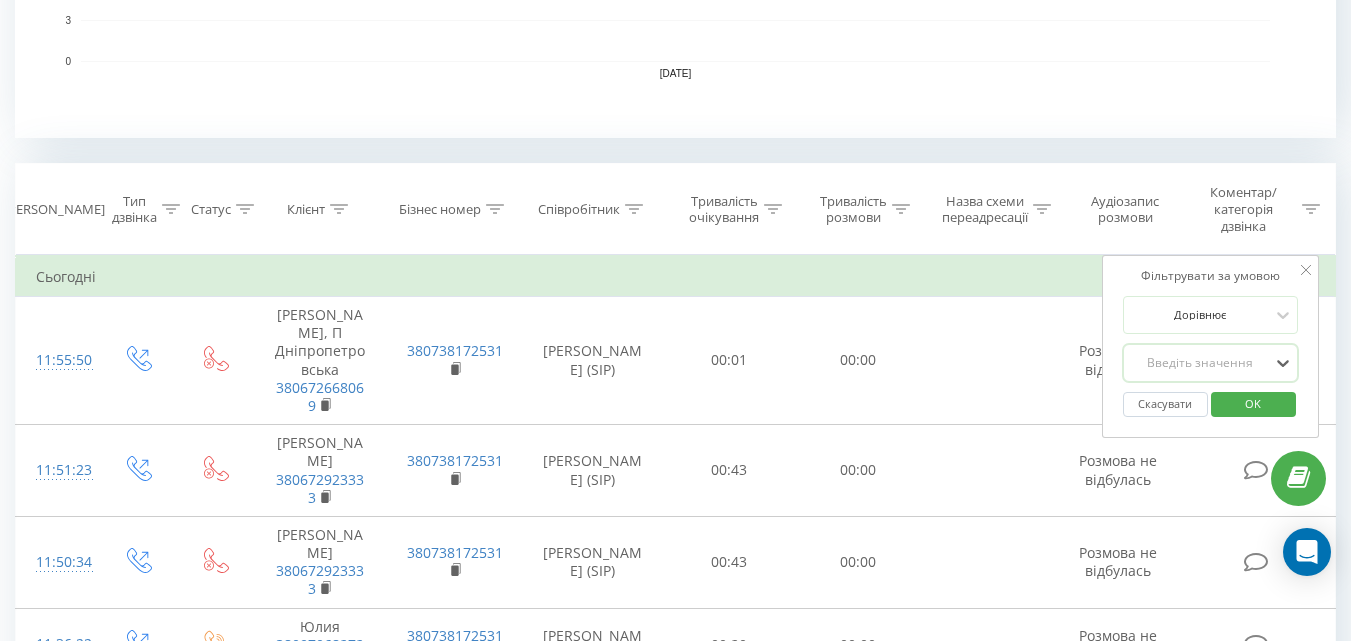 click on "Аудіозапис розмови" at bounding box center (1119, 209) 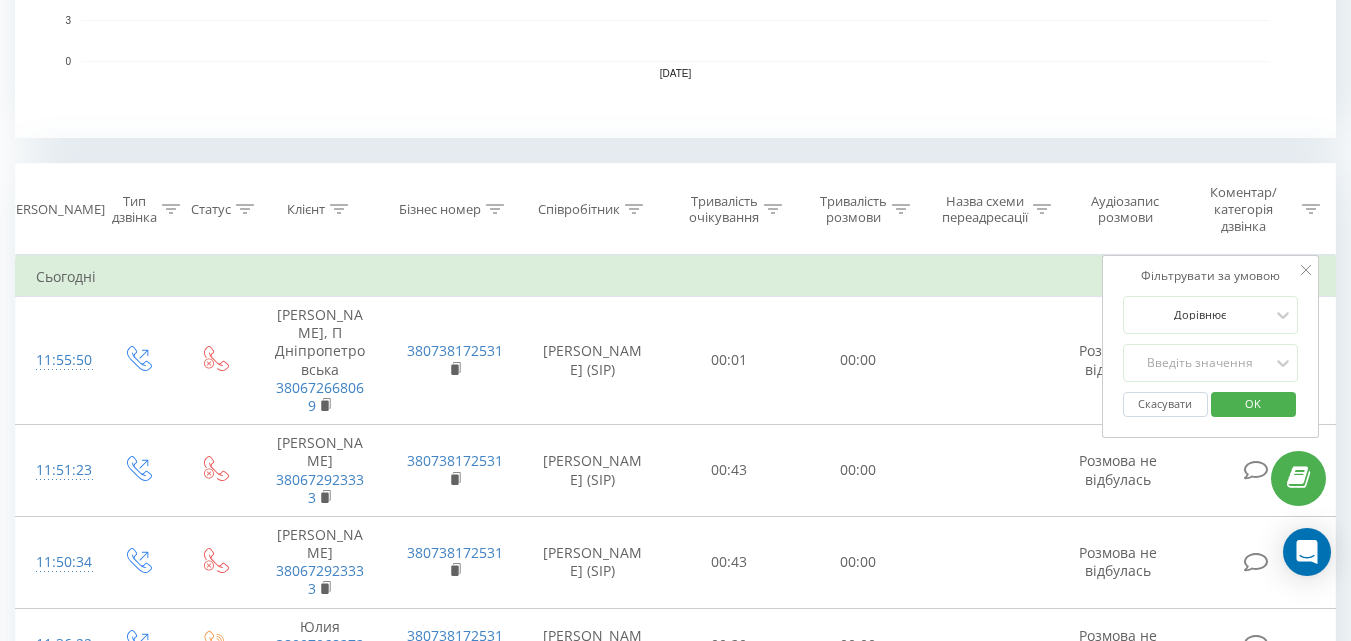 click 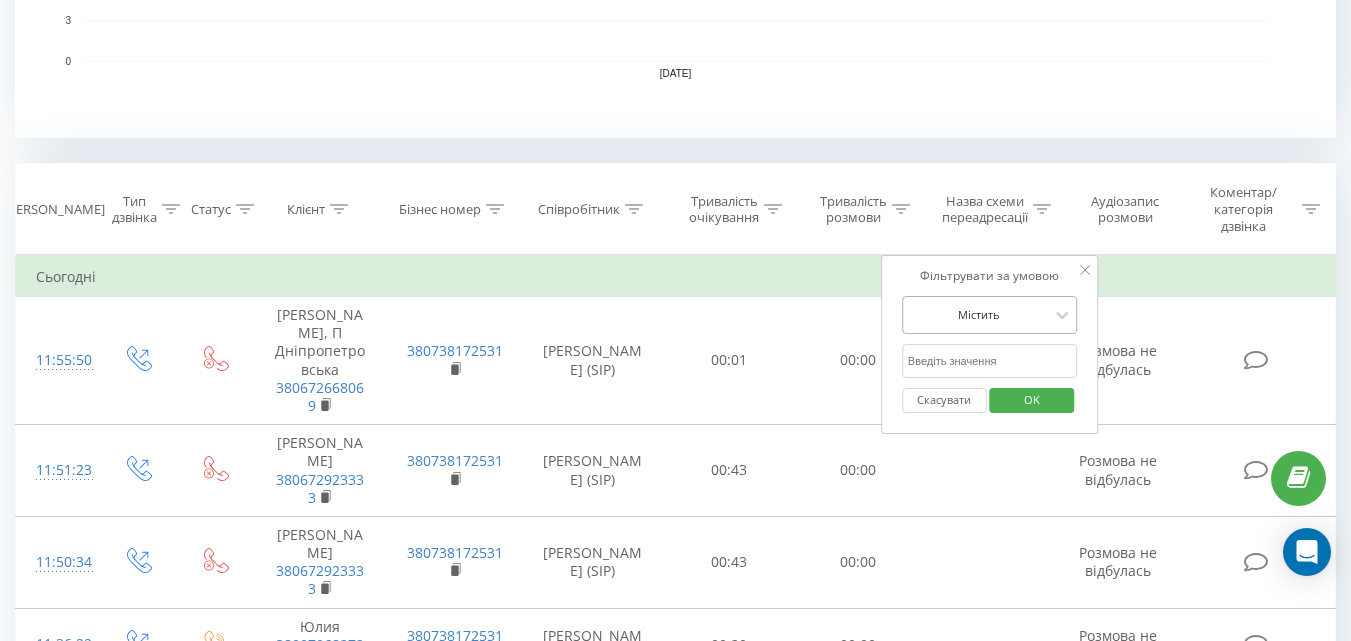click at bounding box center (979, 314) 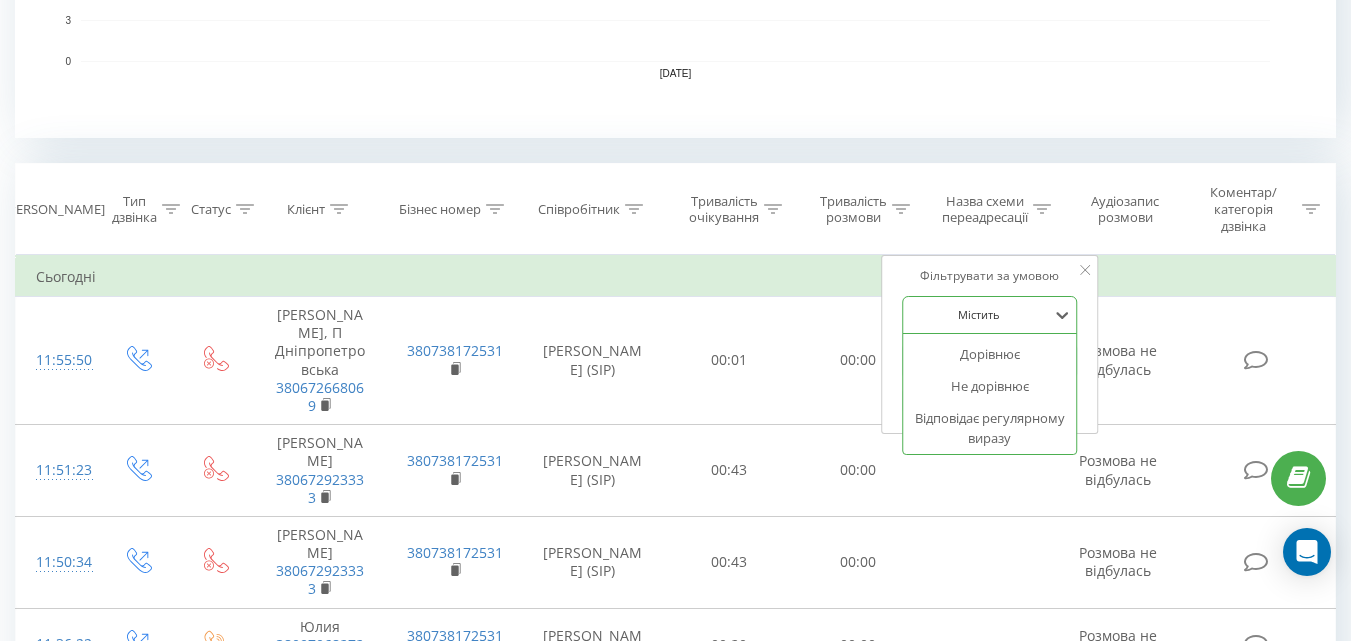 scroll, scrollTop: 107, scrollLeft: 0, axis: vertical 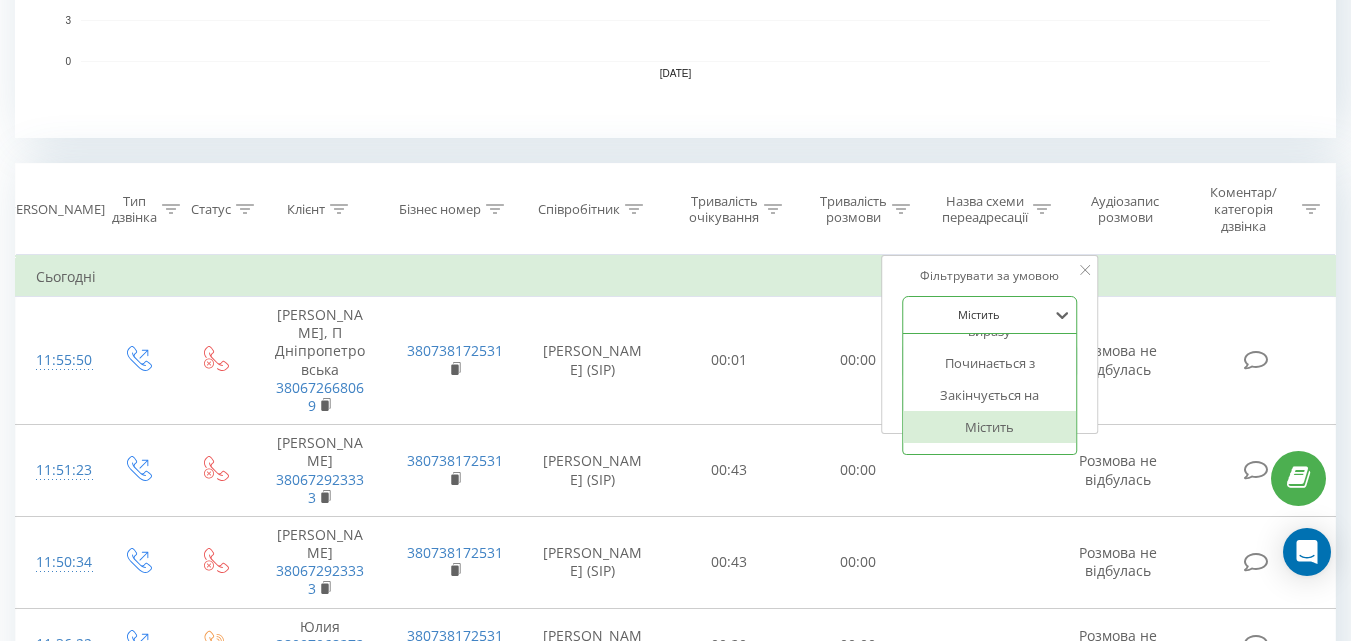 click at bounding box center (979, 314) 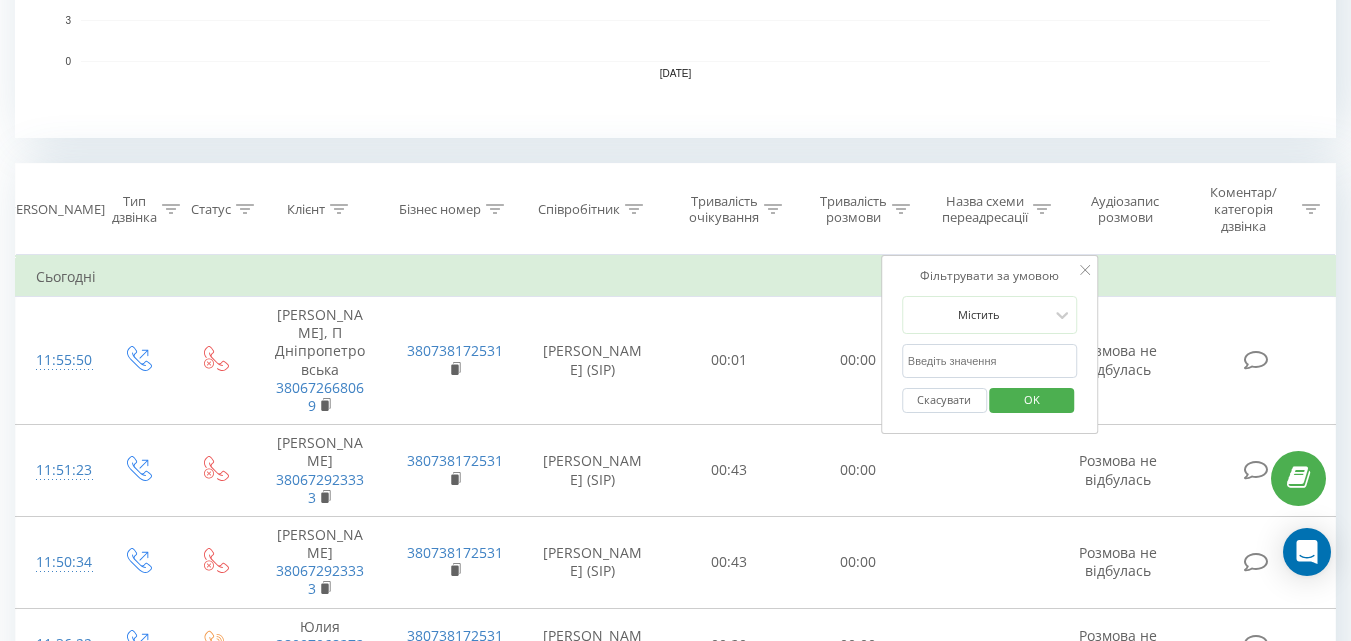 click at bounding box center [990, 361] 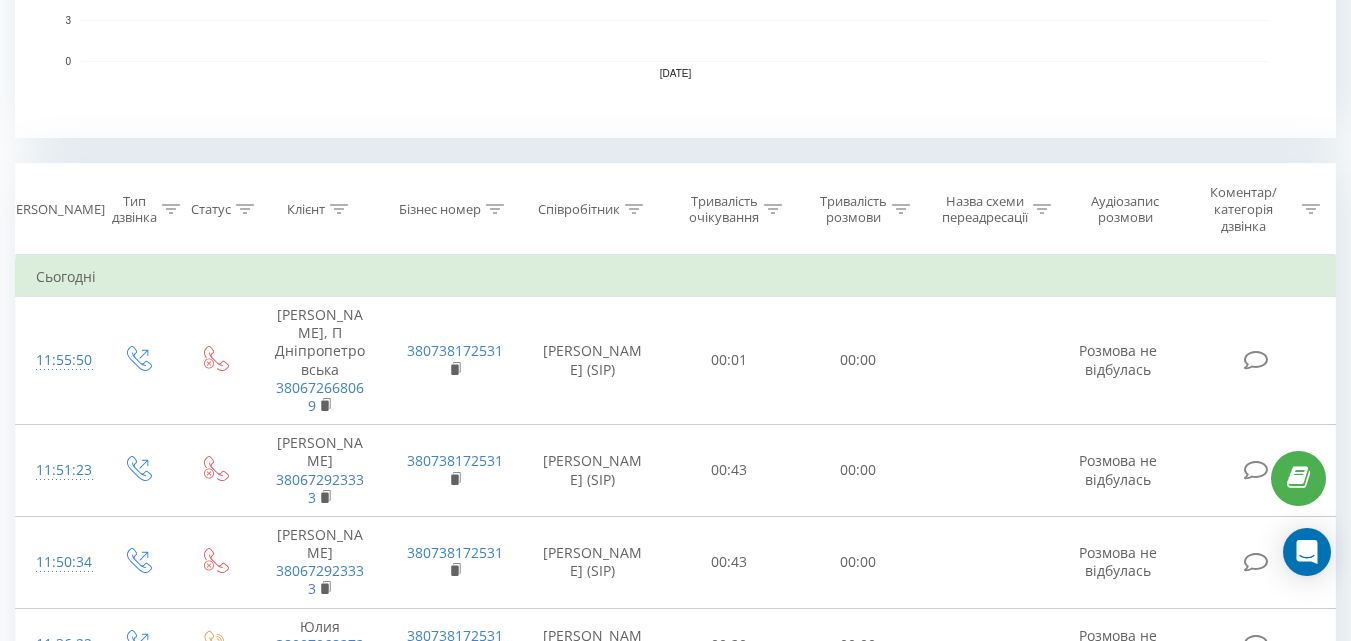 drag, startPoint x: 861, startPoint y: 202, endPoint x: 768, endPoint y: 240, distance: 100.46392 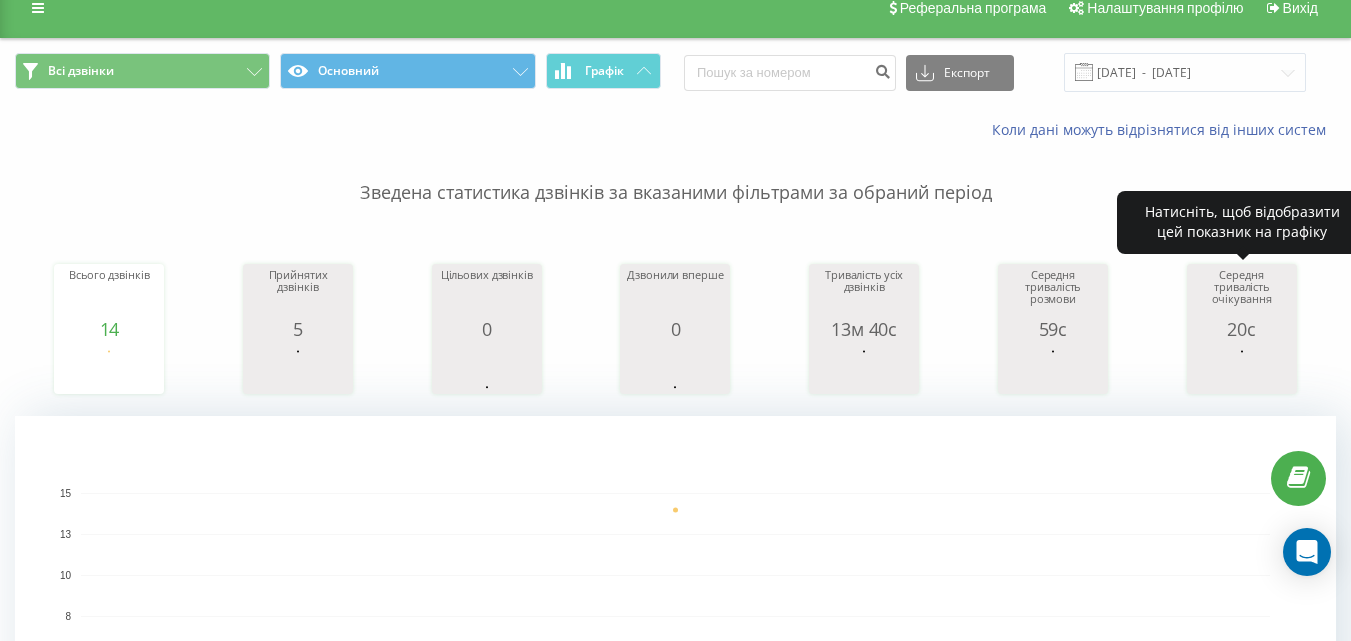 scroll, scrollTop: 0, scrollLeft: 0, axis: both 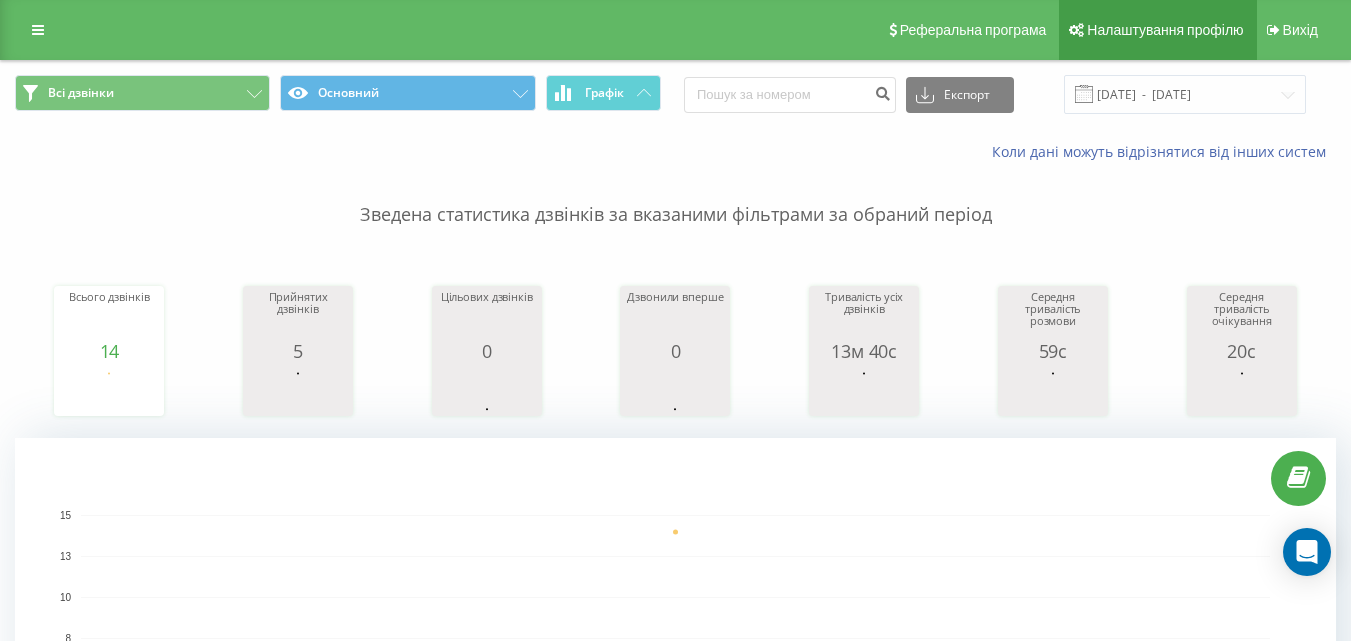 click on "Налаштування профілю" at bounding box center [1165, 30] 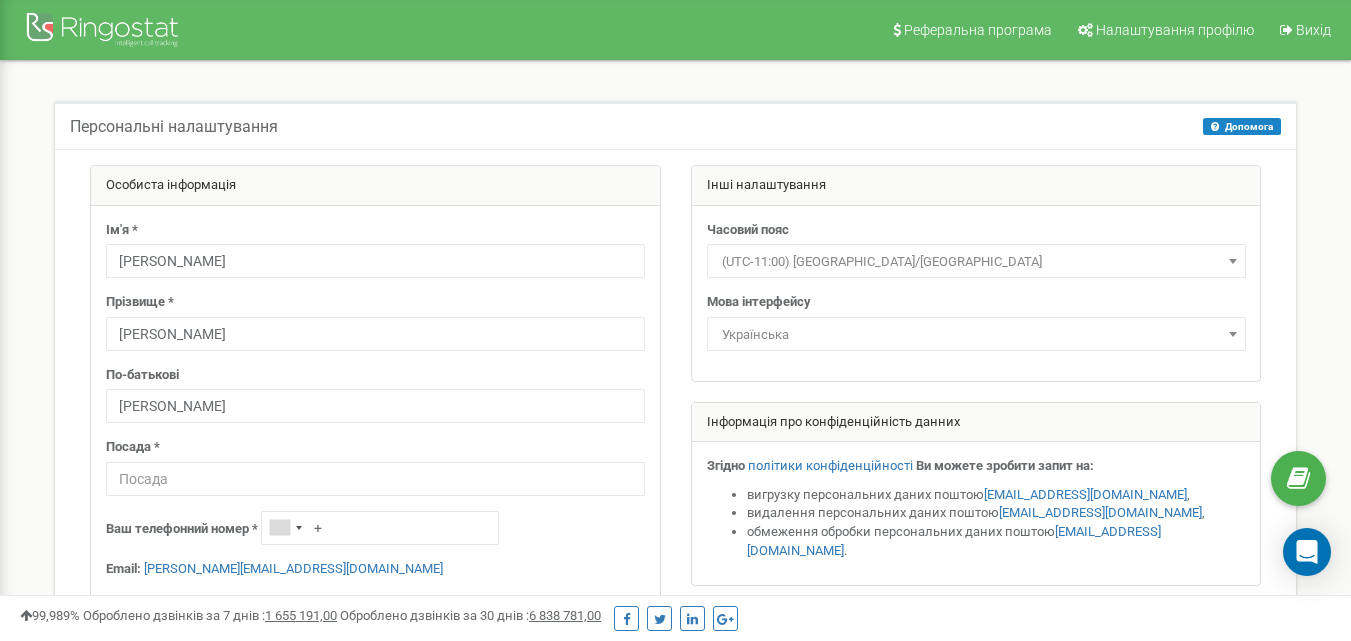 scroll, scrollTop: 59, scrollLeft: 0, axis: vertical 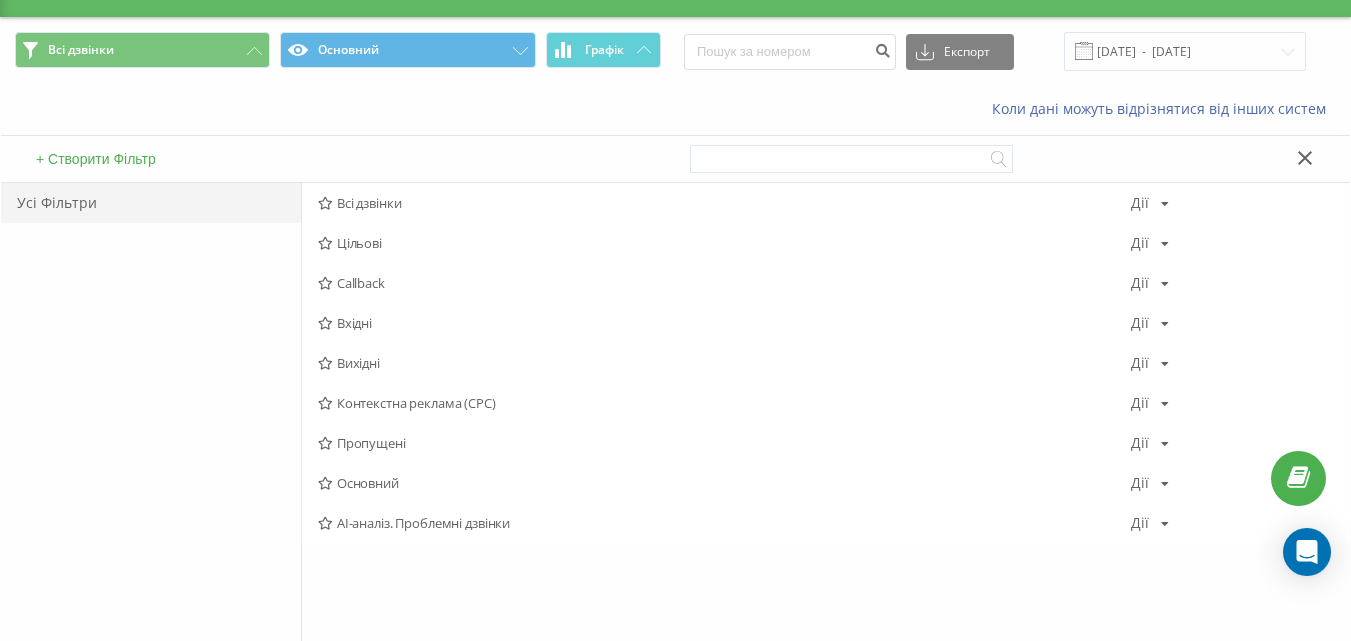 click 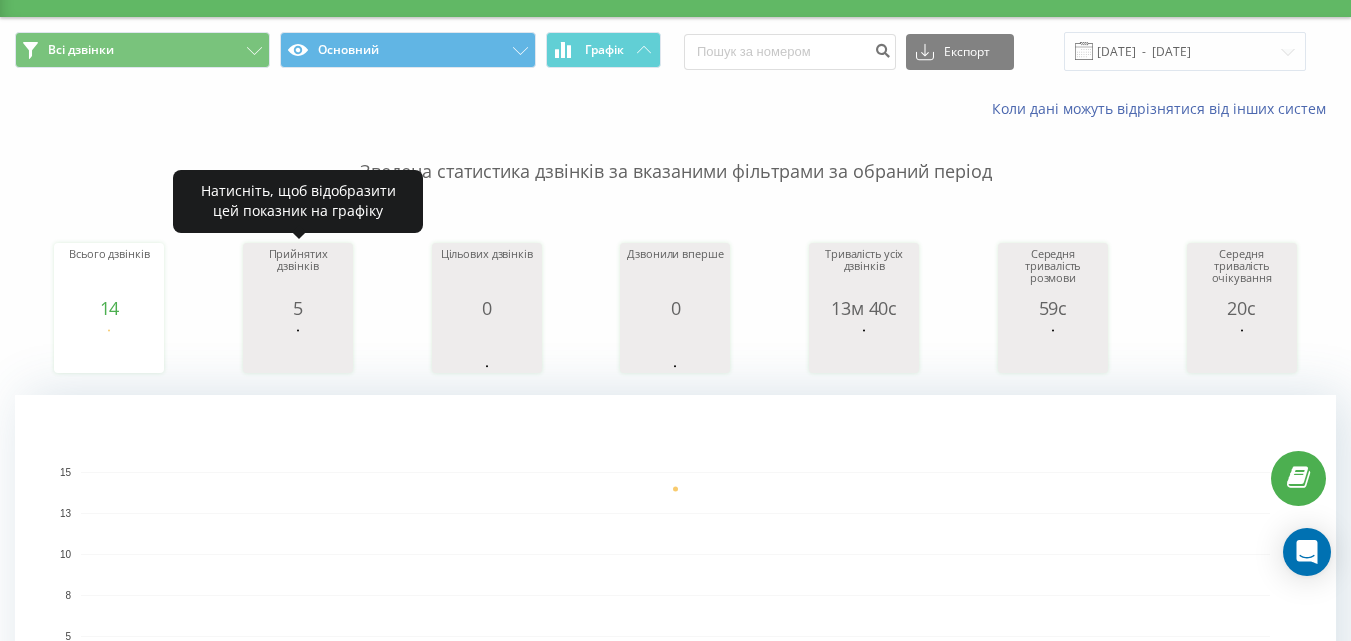 click on "5" at bounding box center (298, 308) 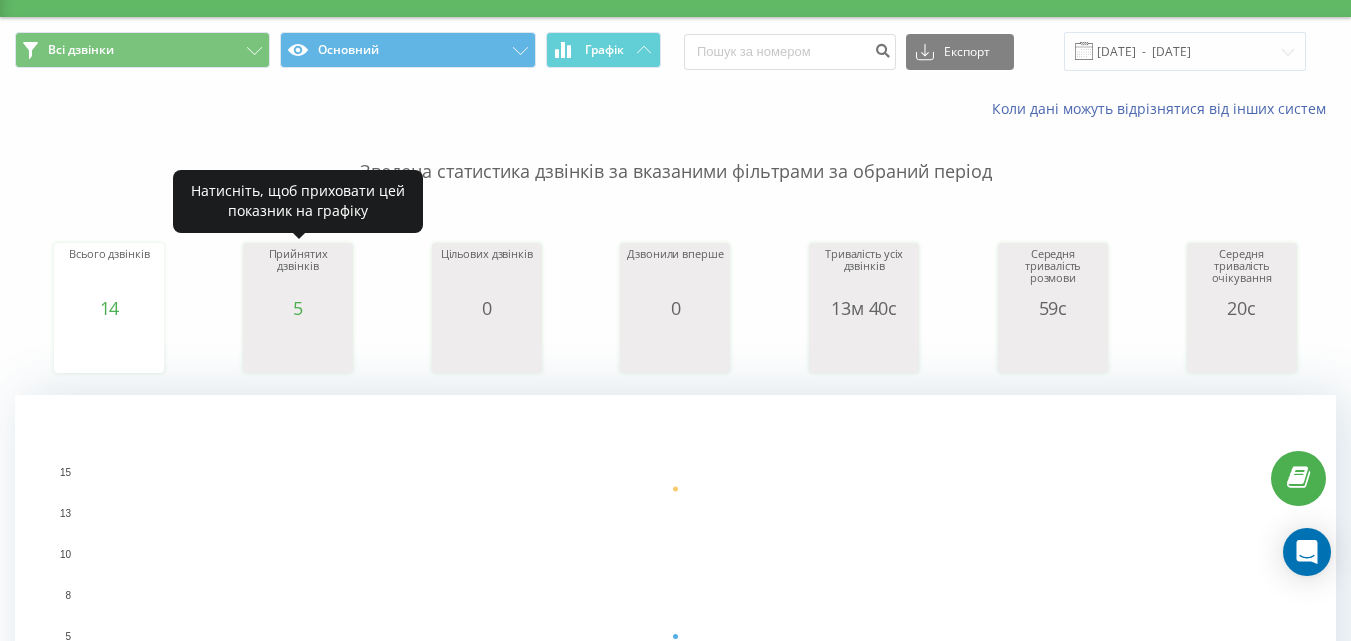 click on "5" at bounding box center (298, 308) 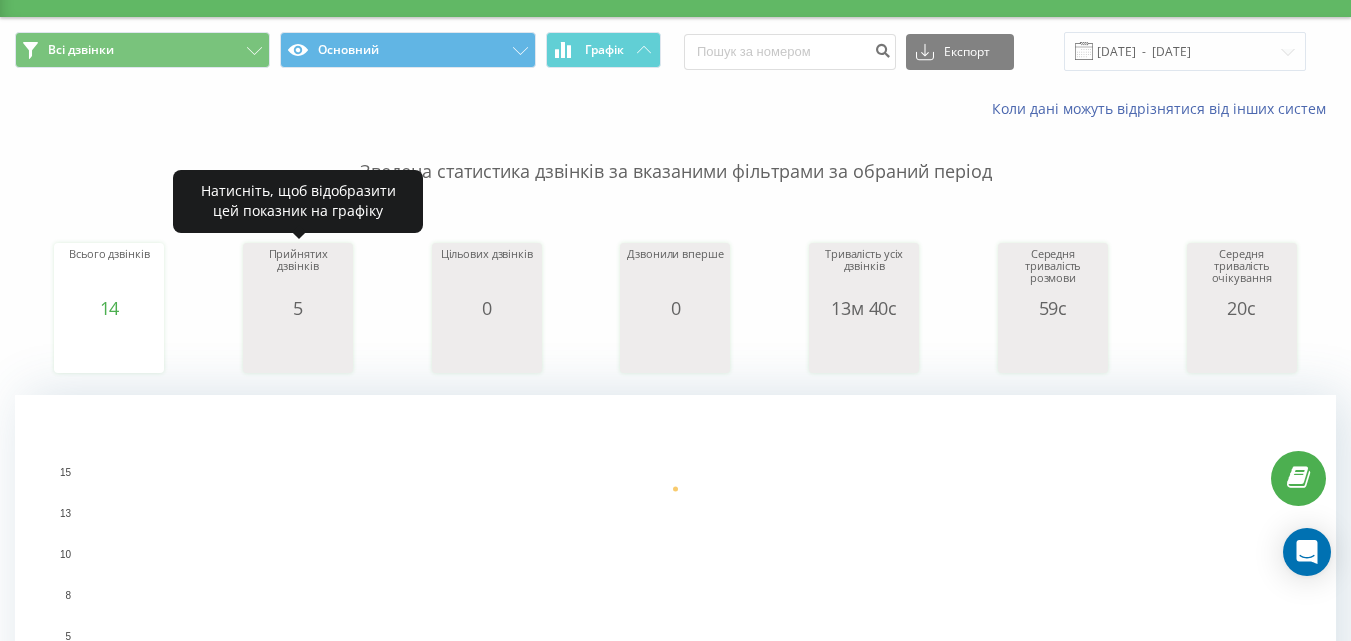 click on "5" at bounding box center [298, 308] 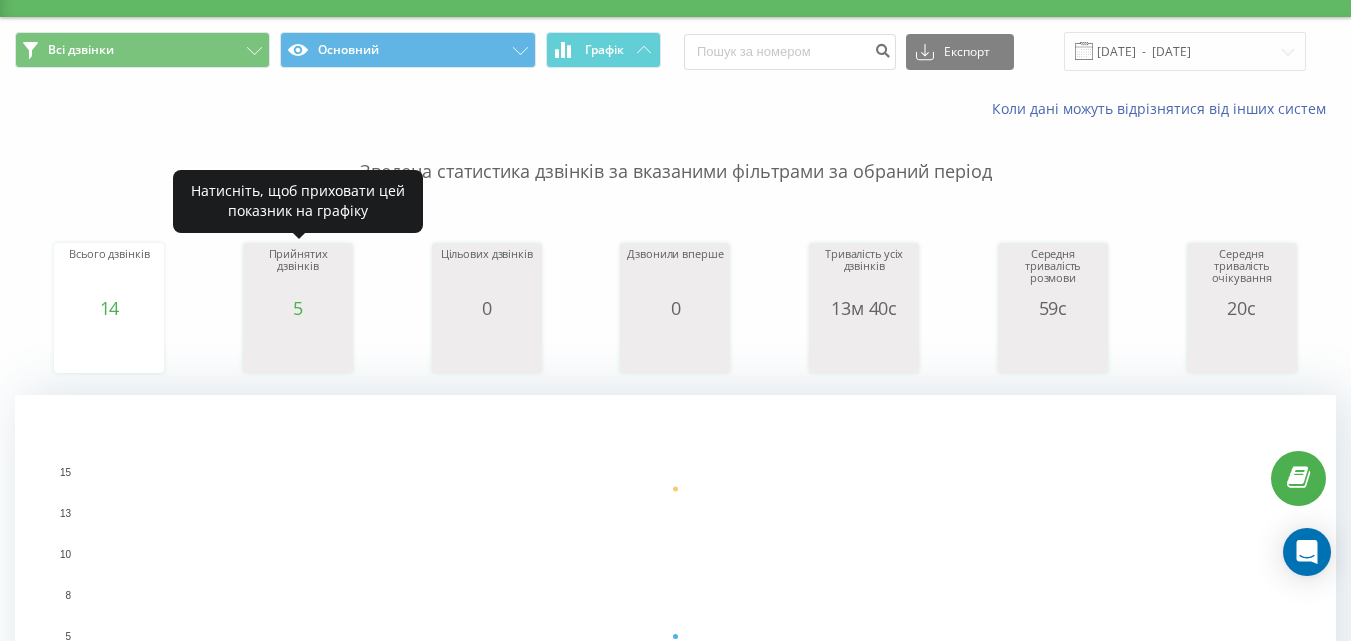 click on "5" at bounding box center [298, 308] 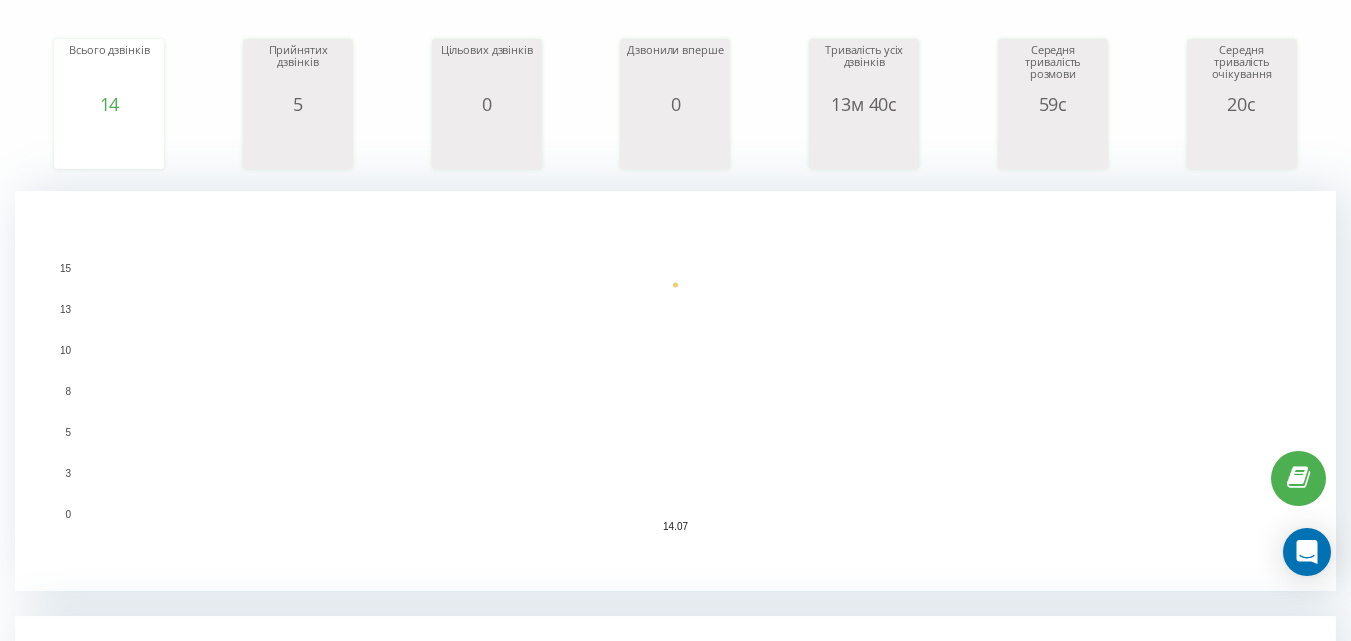 scroll, scrollTop: 243, scrollLeft: 0, axis: vertical 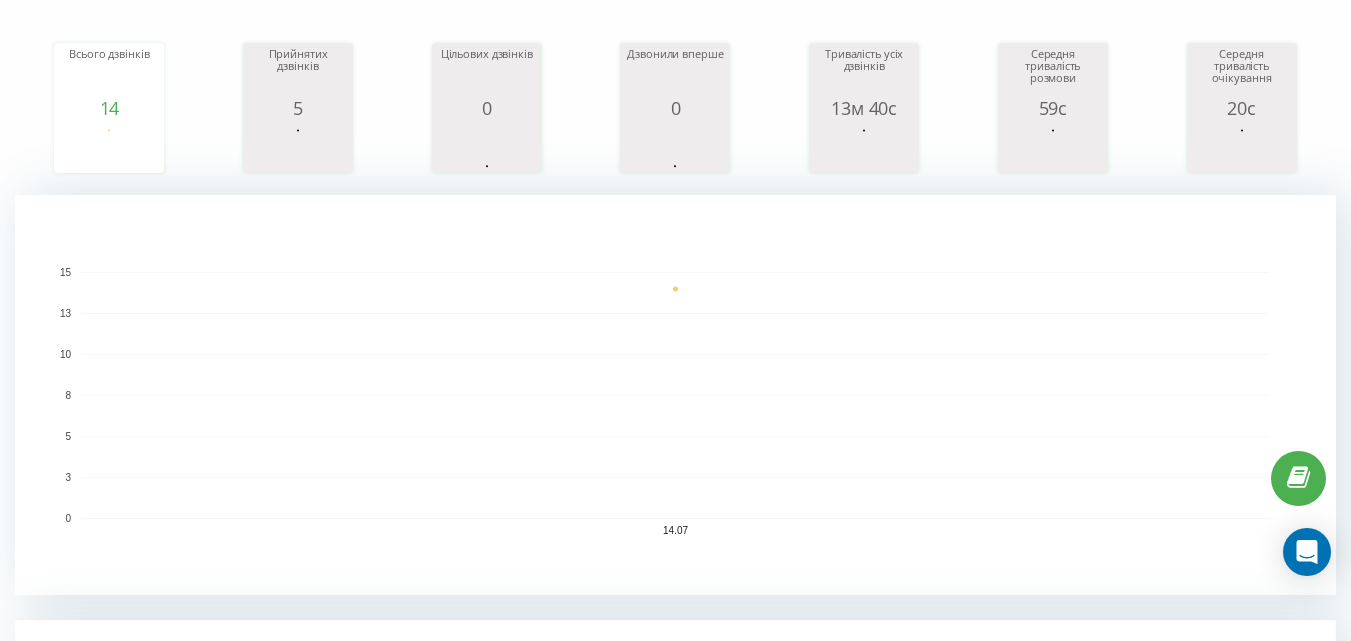 click on "Прийнятих дзвінків" at bounding box center [298, 73] 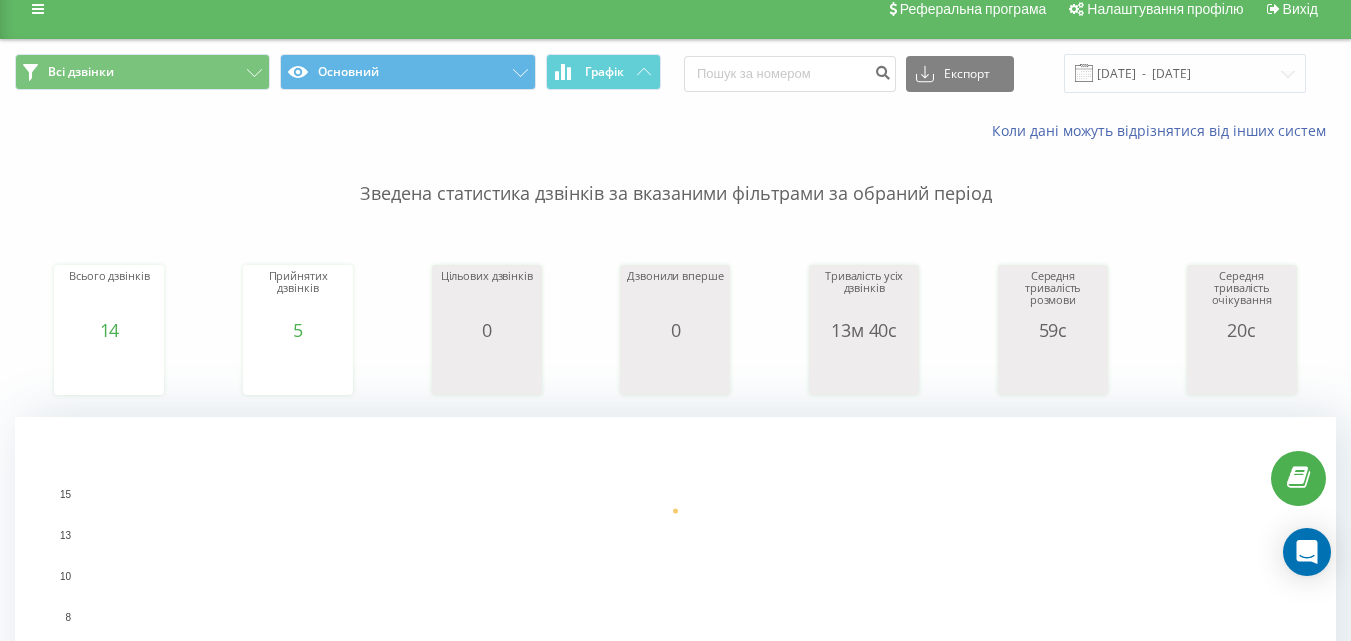 scroll, scrollTop: 0, scrollLeft: 0, axis: both 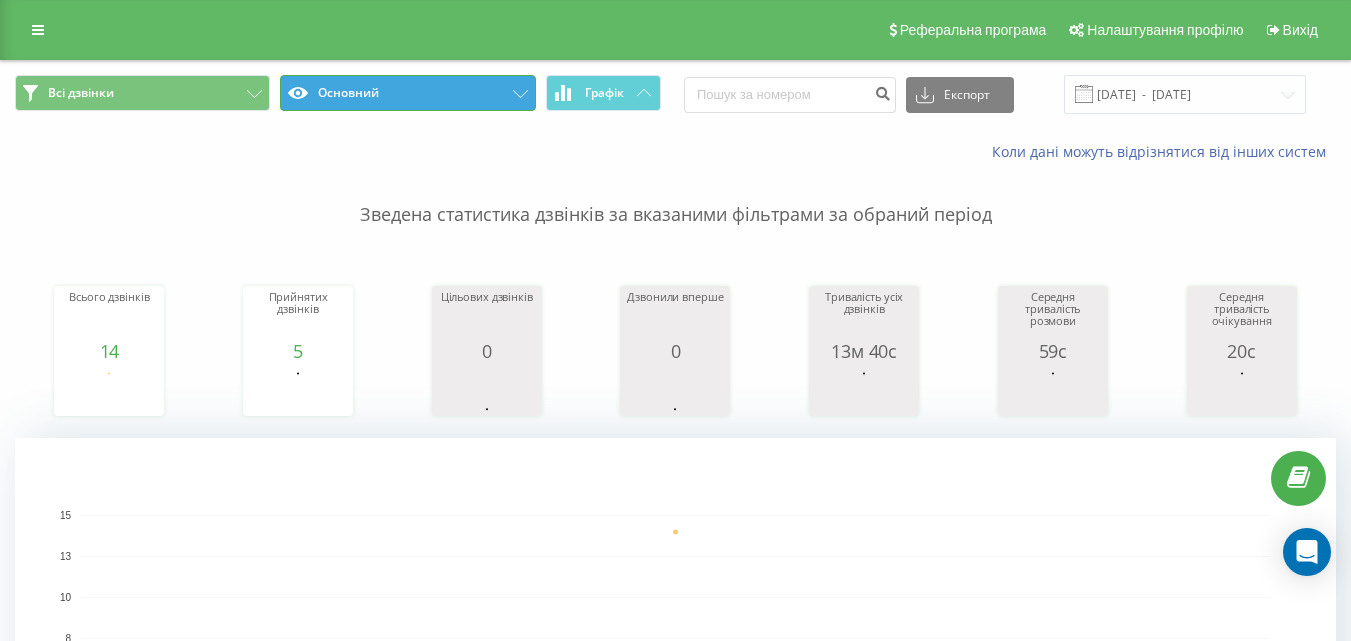 click on "Основний" at bounding box center [407, 93] 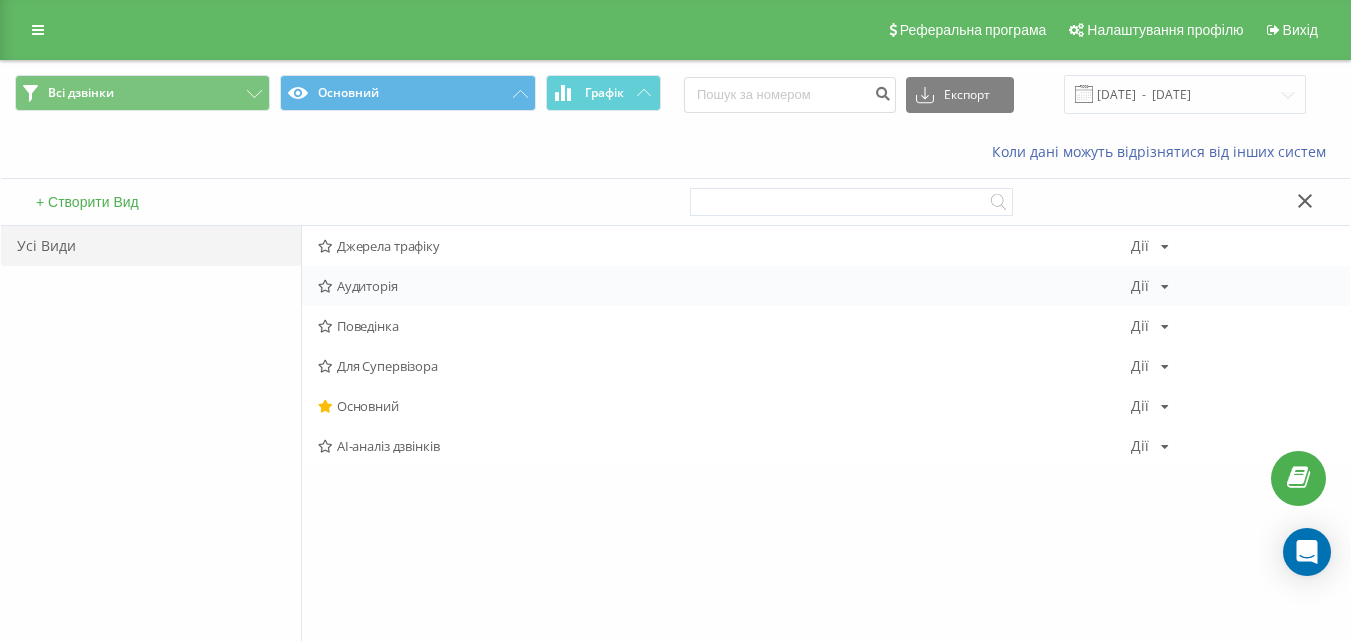 drag, startPoint x: 1307, startPoint y: 201, endPoint x: 1195, endPoint y: 278, distance: 135.91542 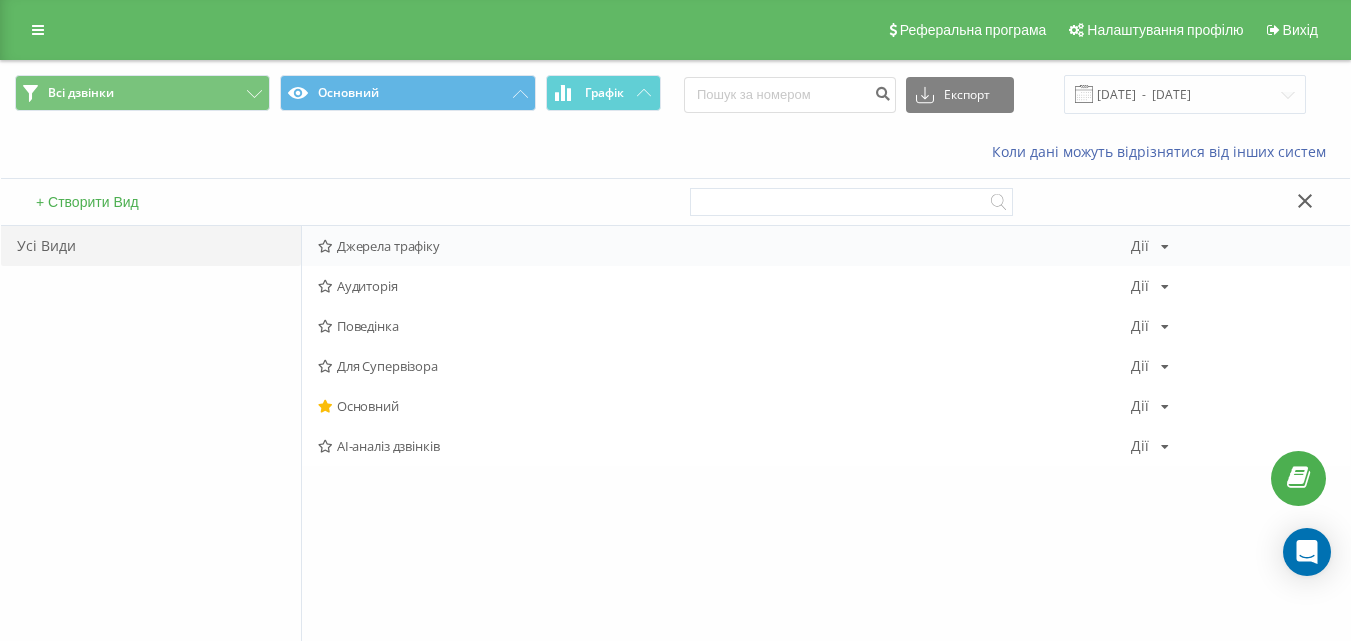 click at bounding box center [1165, 247] 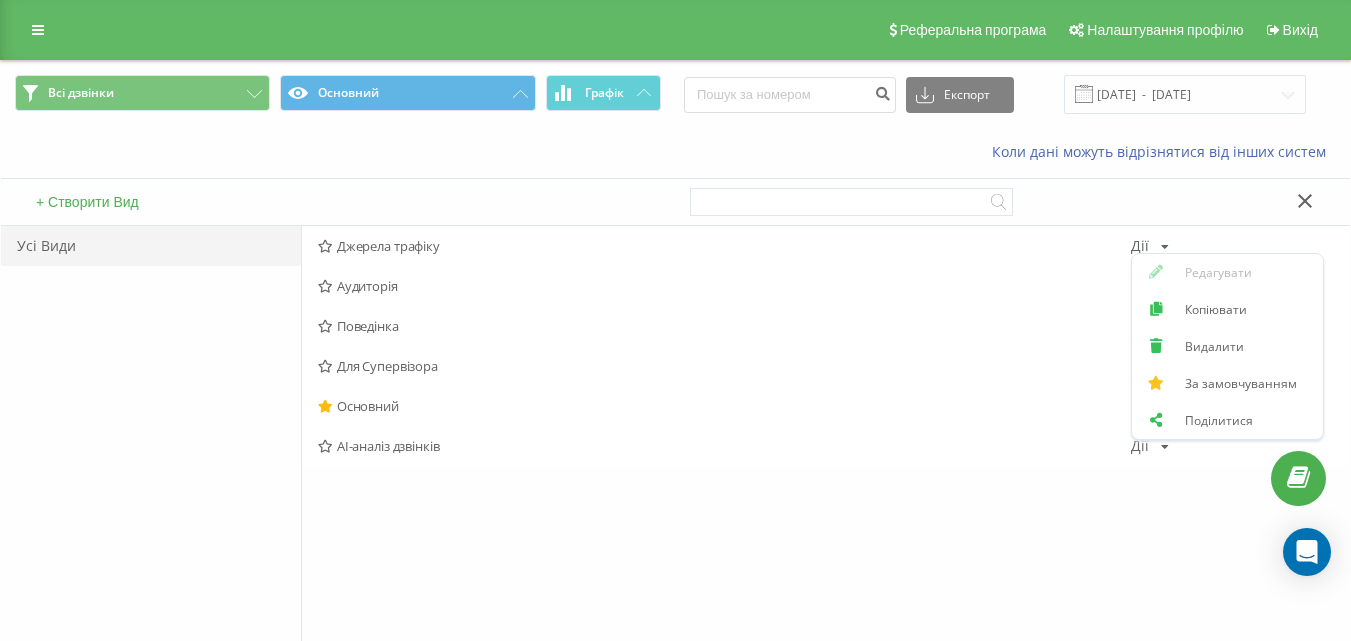 click at bounding box center [1305, 202] 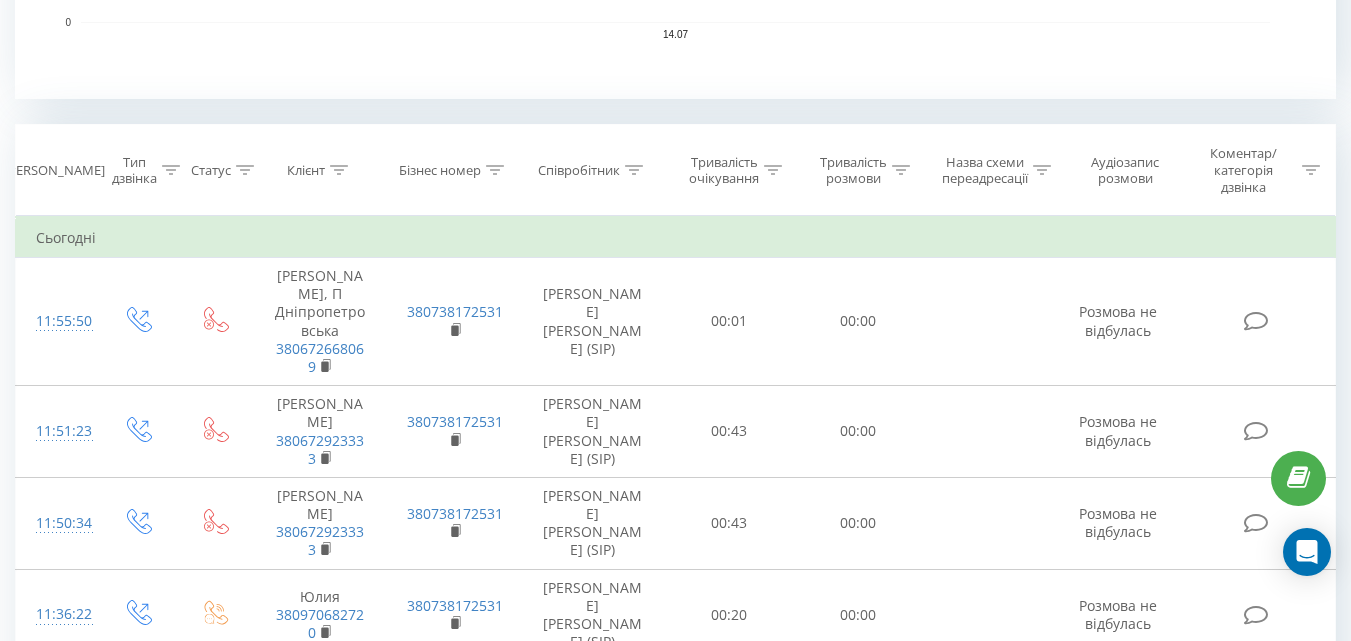 scroll, scrollTop: 800, scrollLeft: 0, axis: vertical 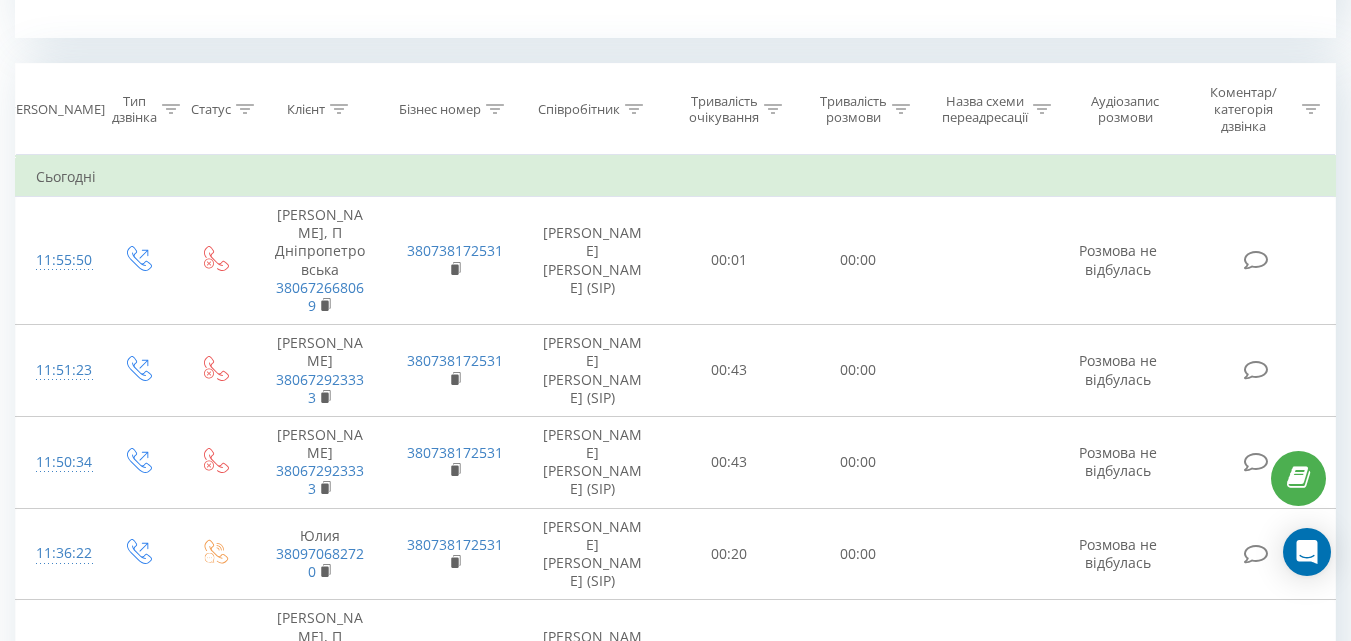 click 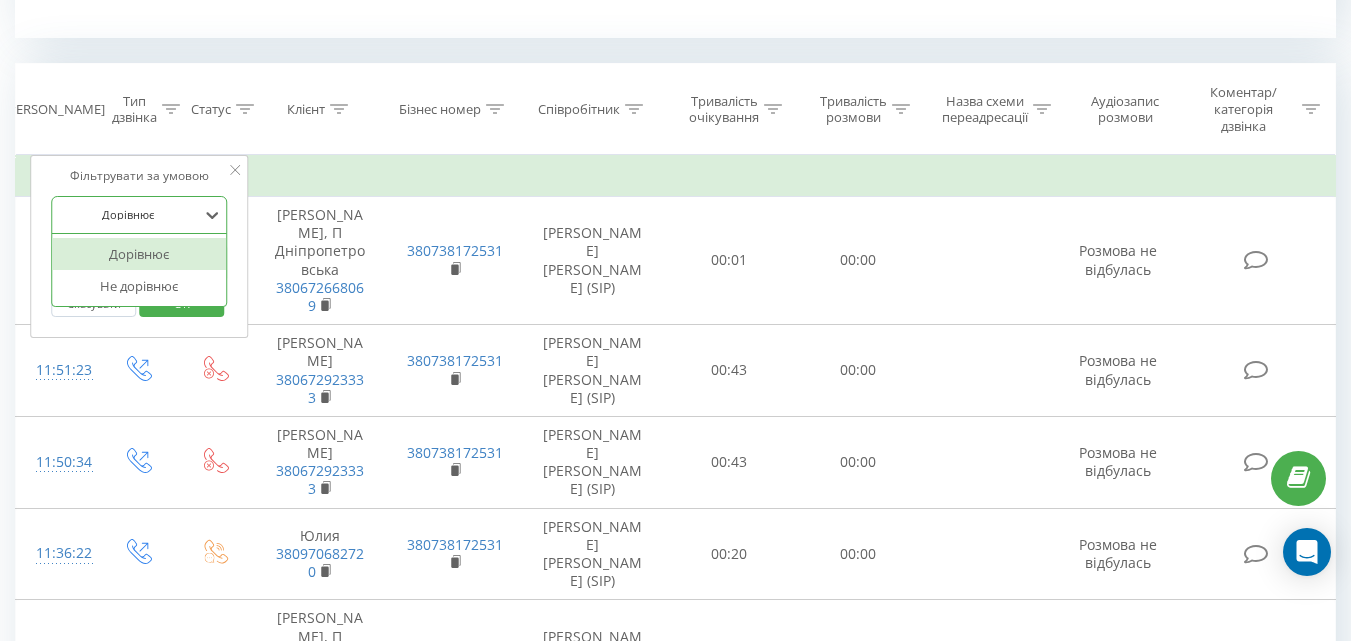 click at bounding box center (128, 214) 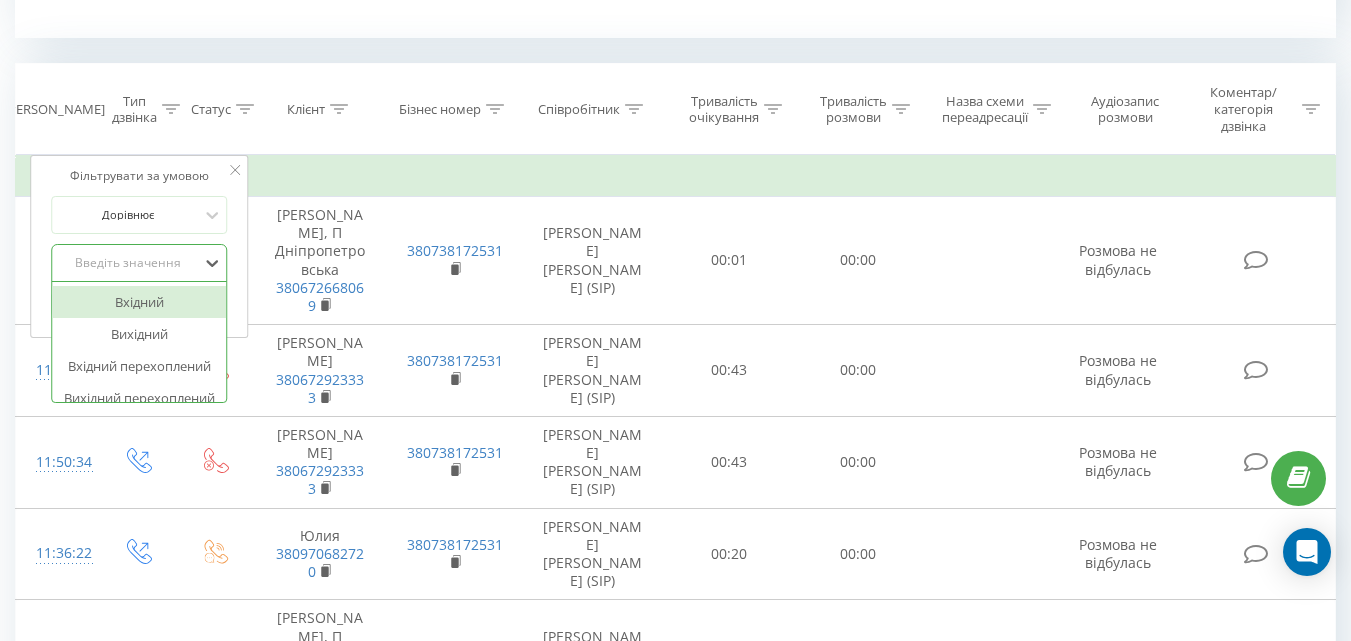 click on "Введіть значення" at bounding box center [128, 263] 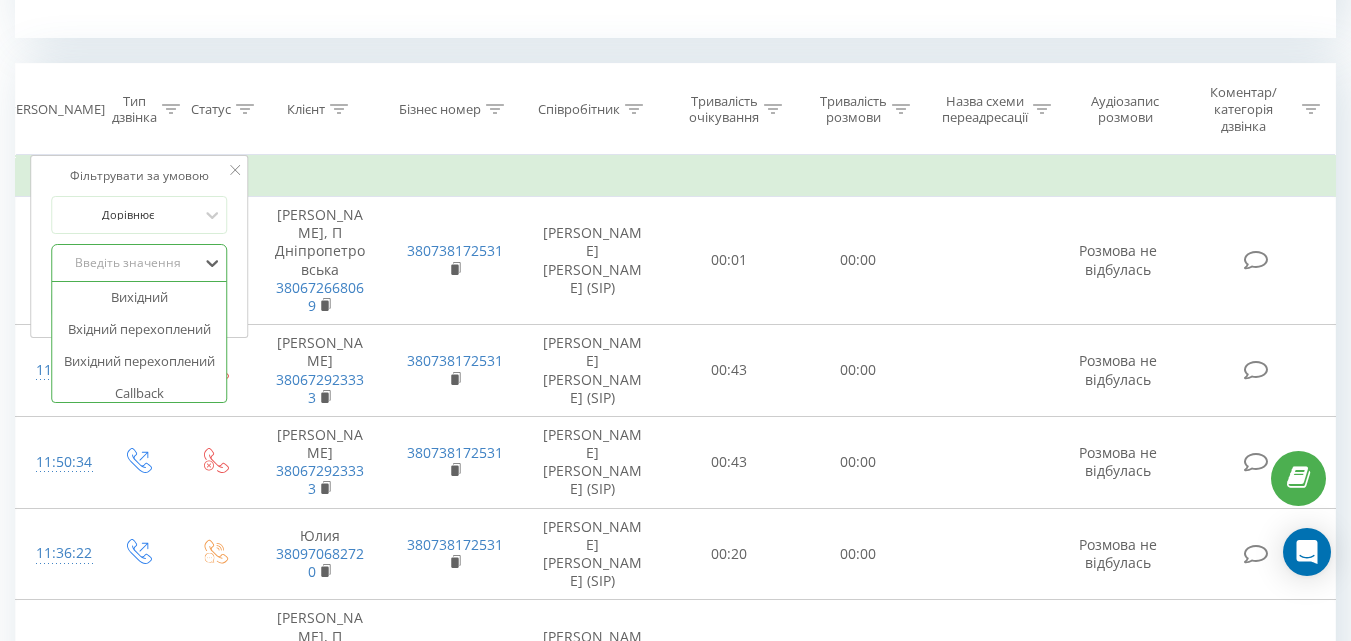 scroll, scrollTop: 0, scrollLeft: 0, axis: both 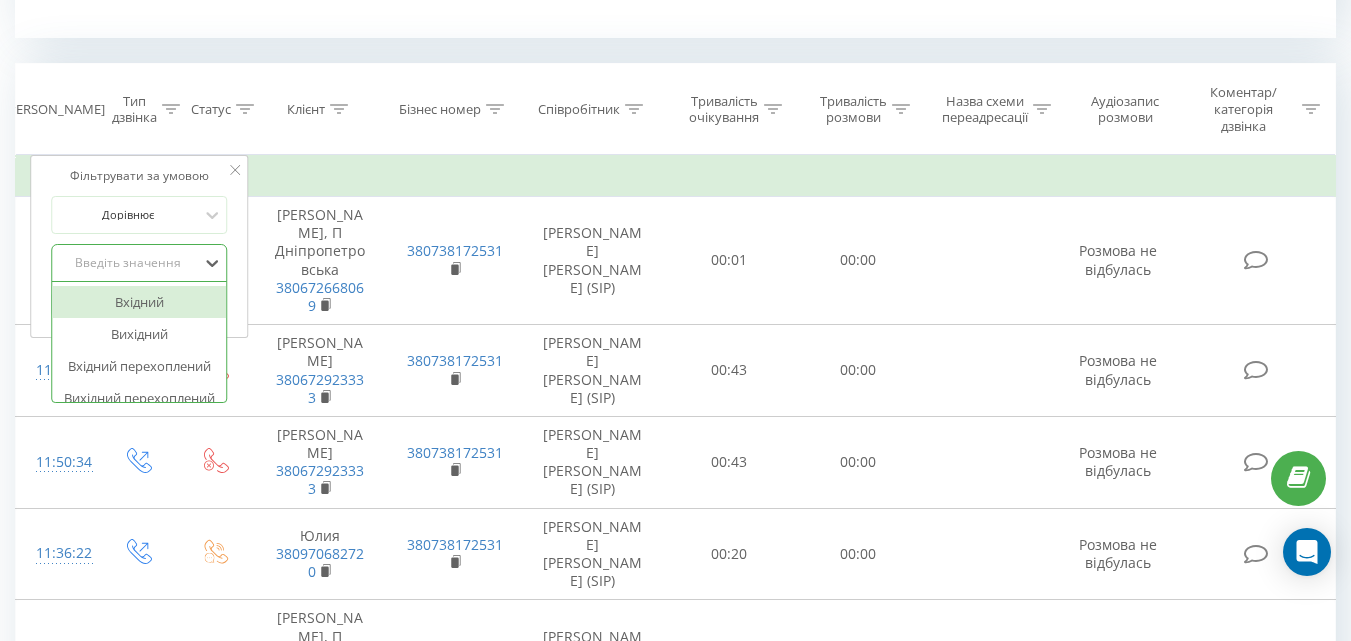 click 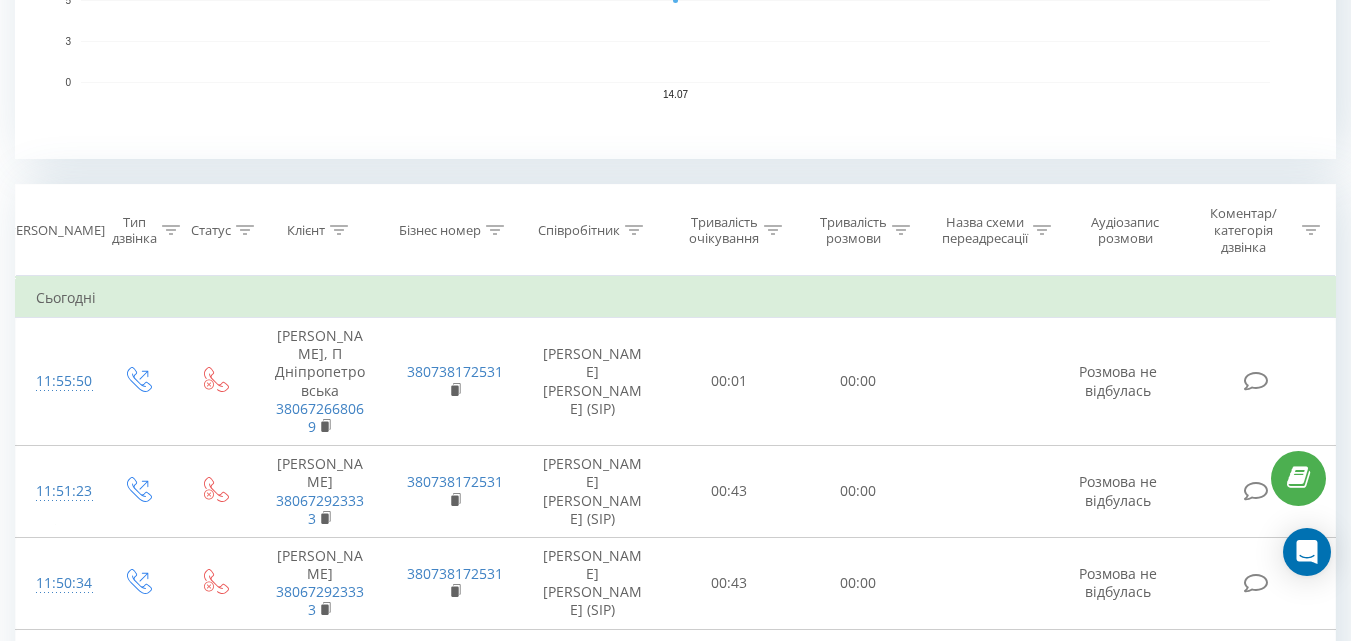 scroll, scrollTop: 600, scrollLeft: 0, axis: vertical 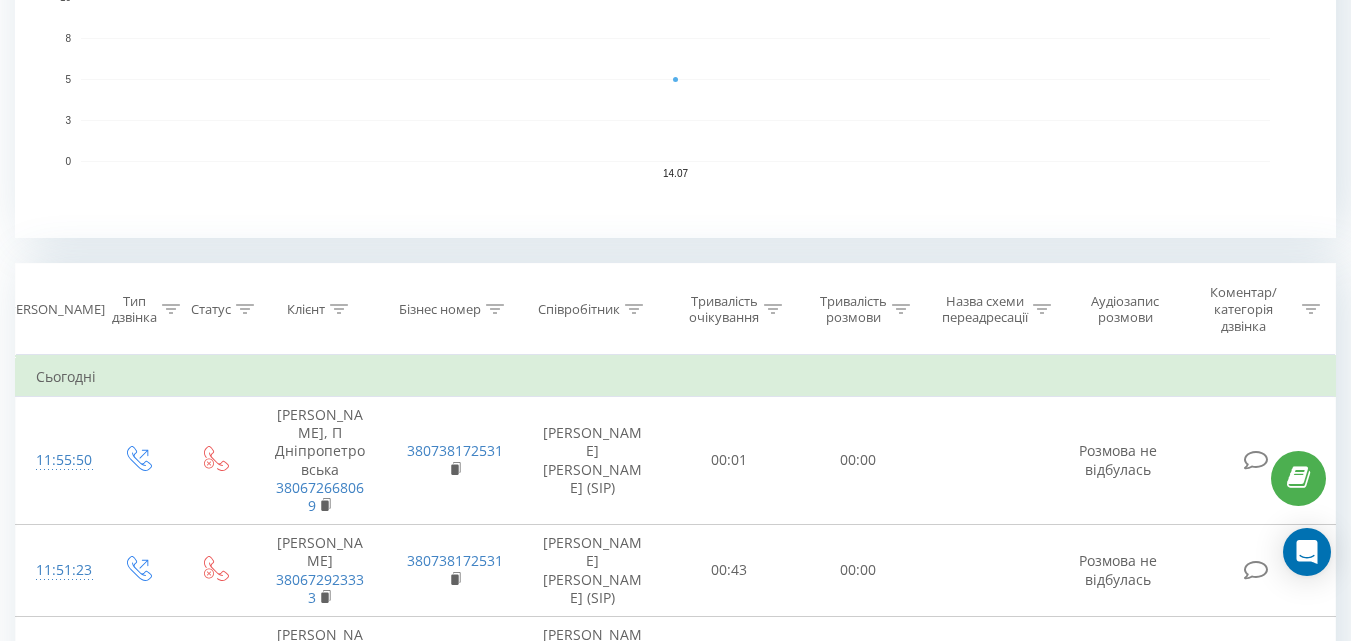 drag, startPoint x: 1275, startPoint y: 347, endPoint x: 29, endPoint y: 271, distance: 1248.3157 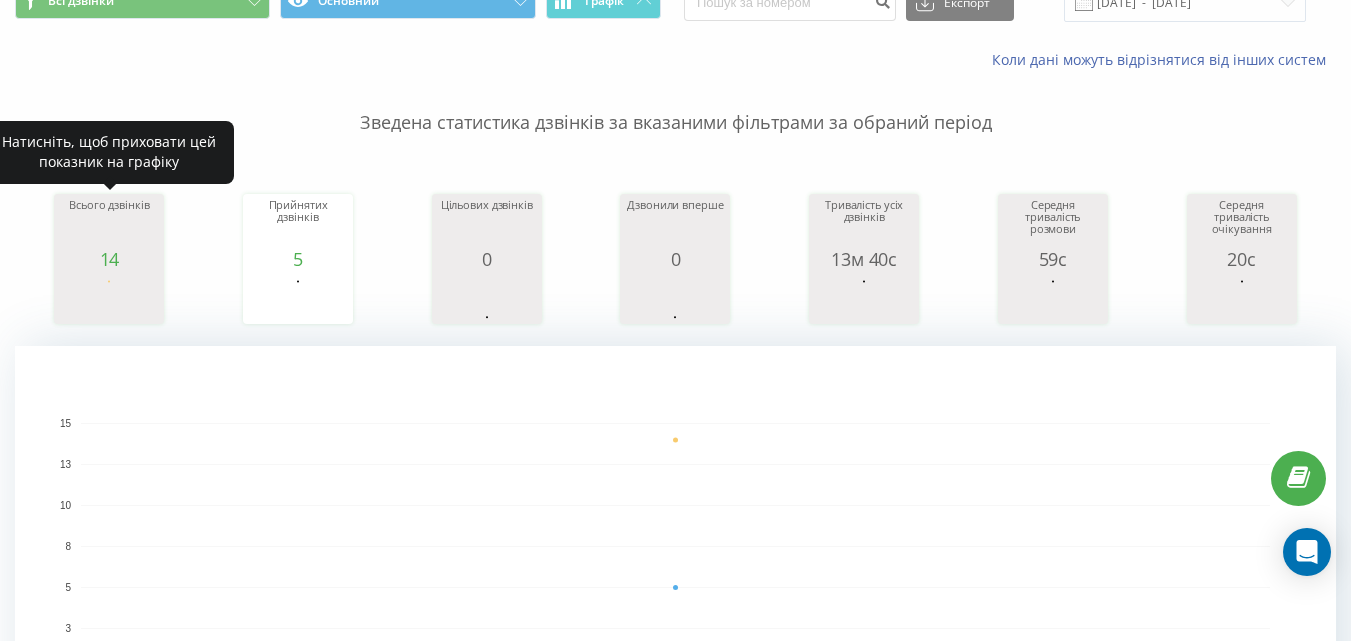 scroll, scrollTop: 0, scrollLeft: 0, axis: both 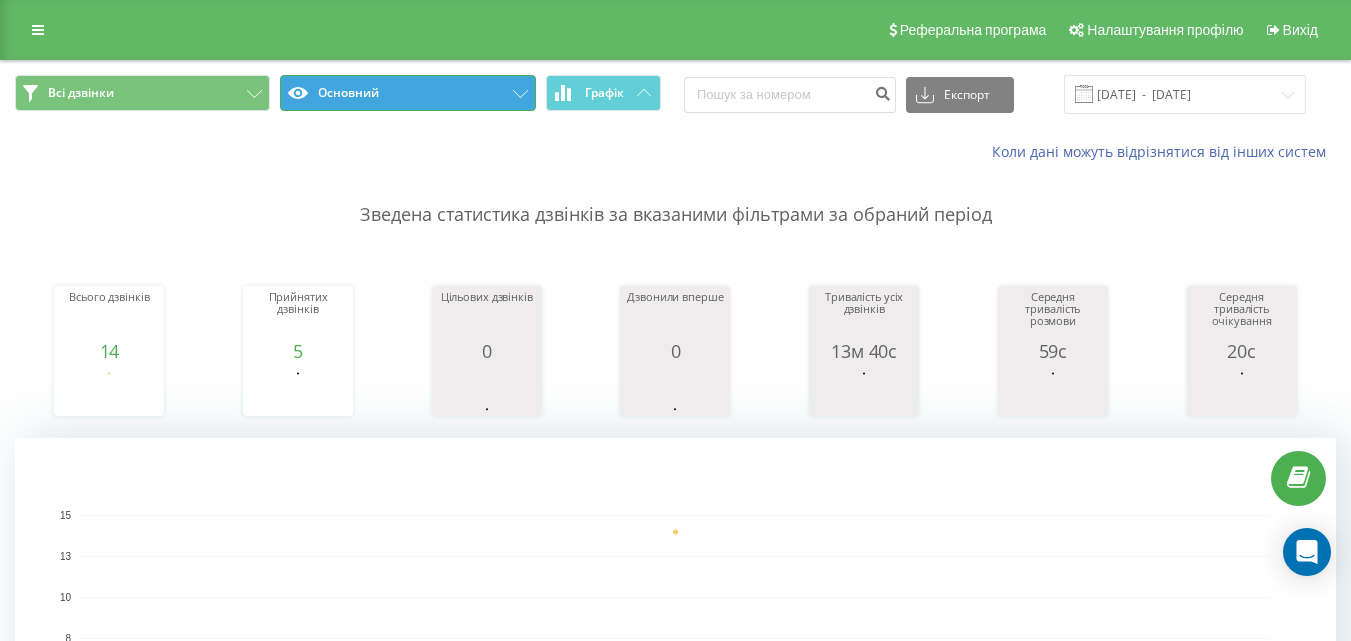 click on "Основний" at bounding box center [407, 93] 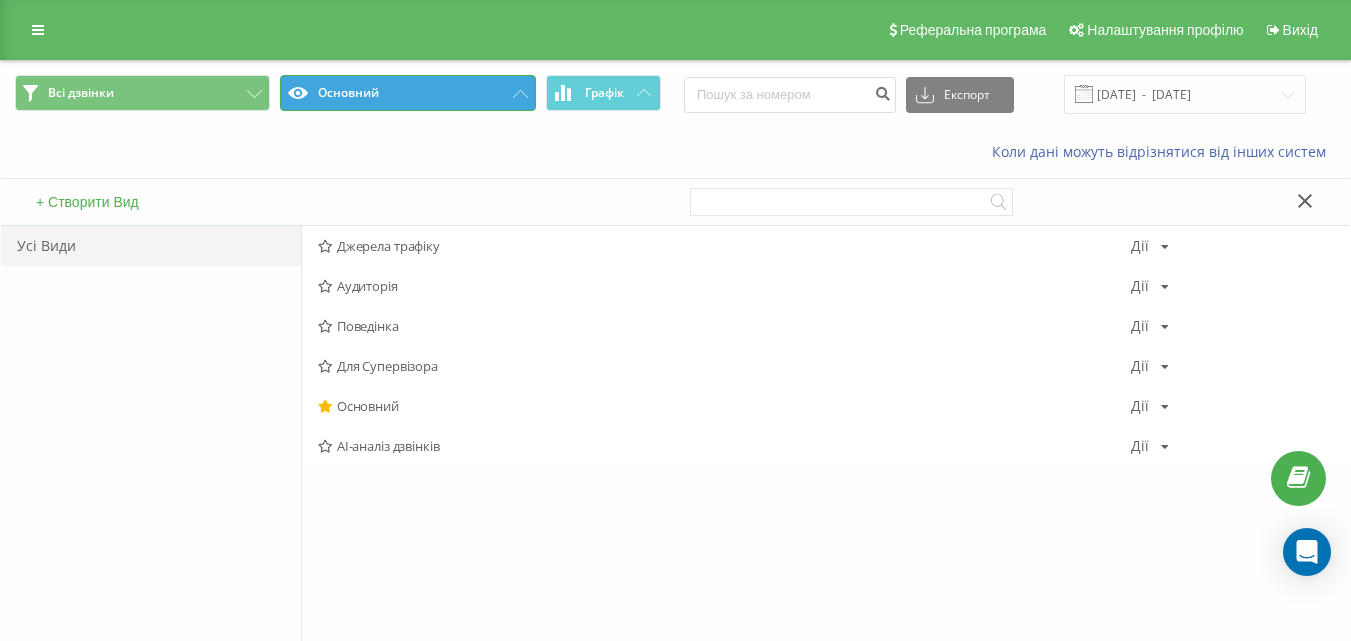 click on "Основний" at bounding box center (407, 93) 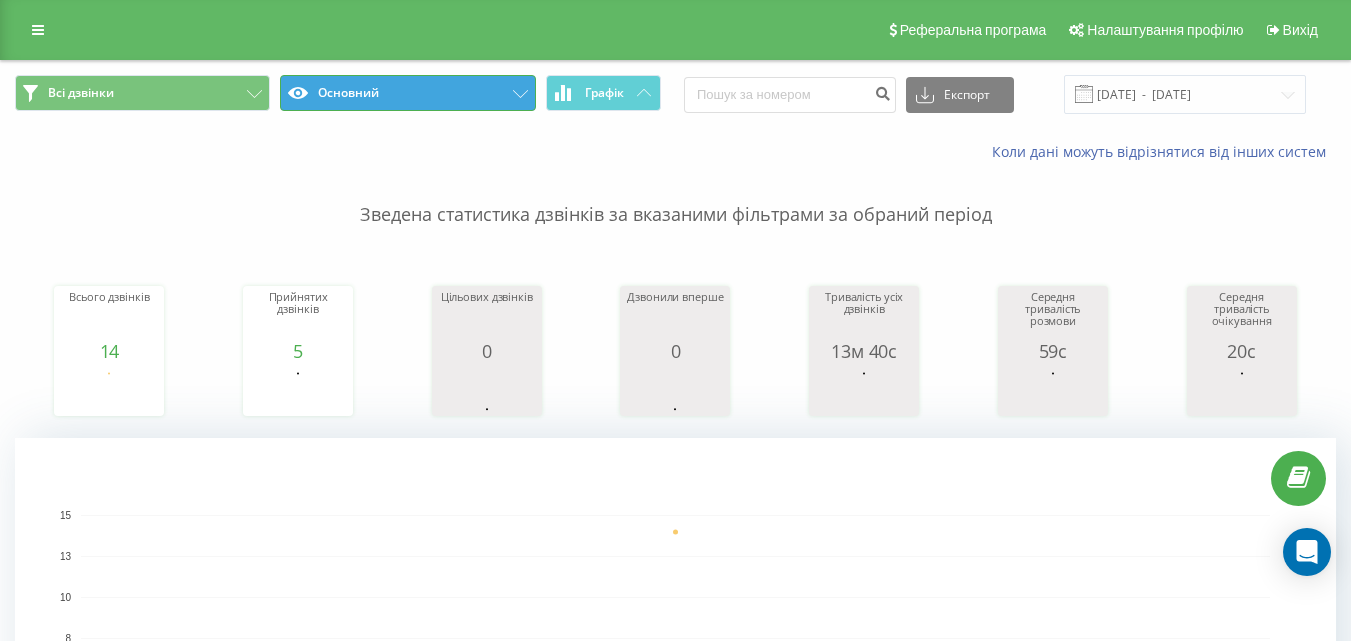 click on "Основний" at bounding box center [407, 93] 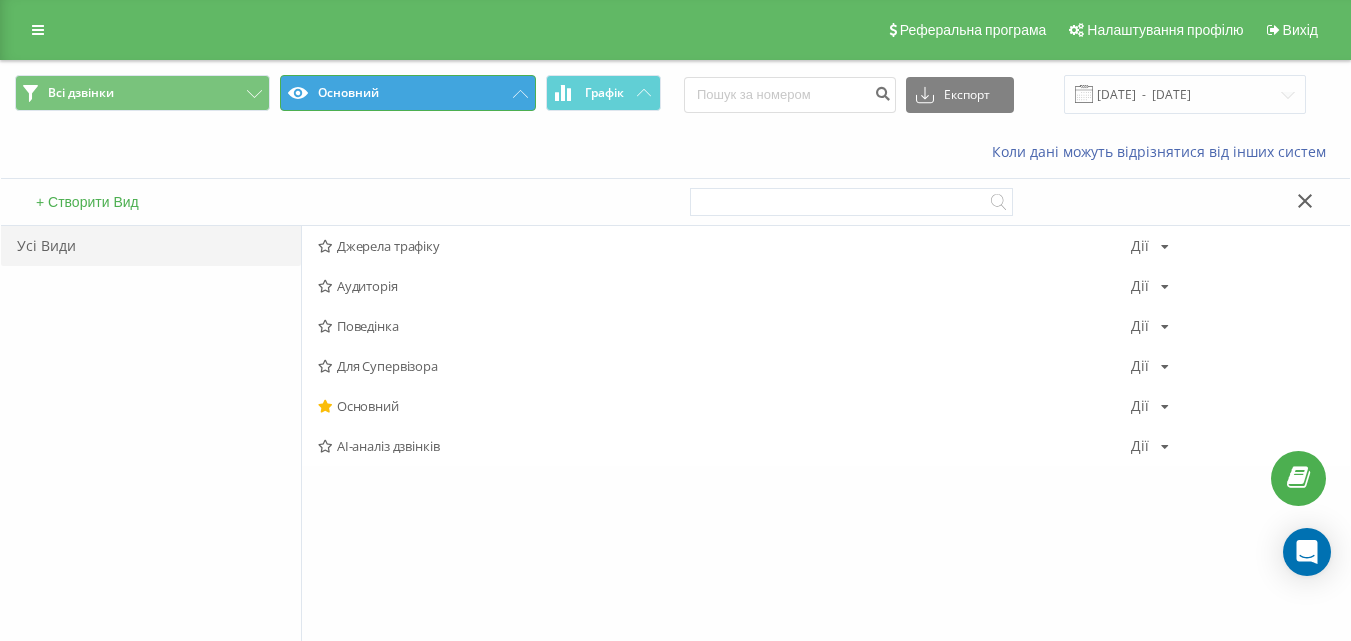 click on "Основний" at bounding box center (407, 93) 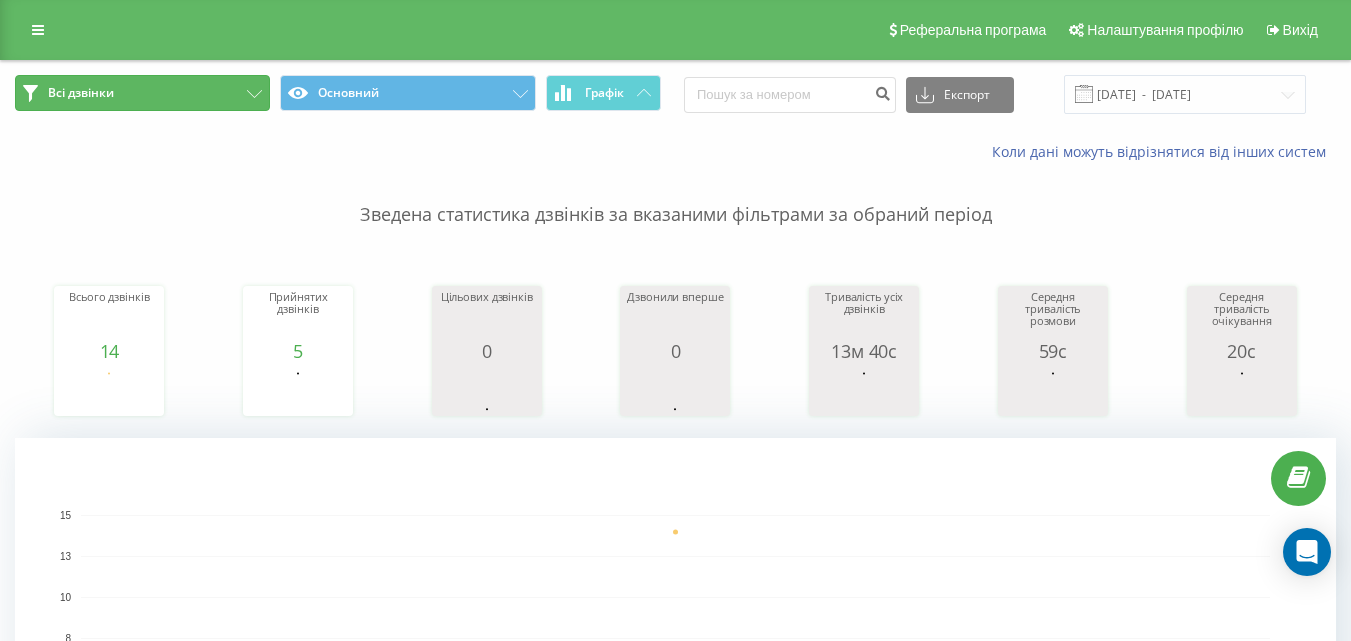 click on "Всі дзвінки" at bounding box center (142, 93) 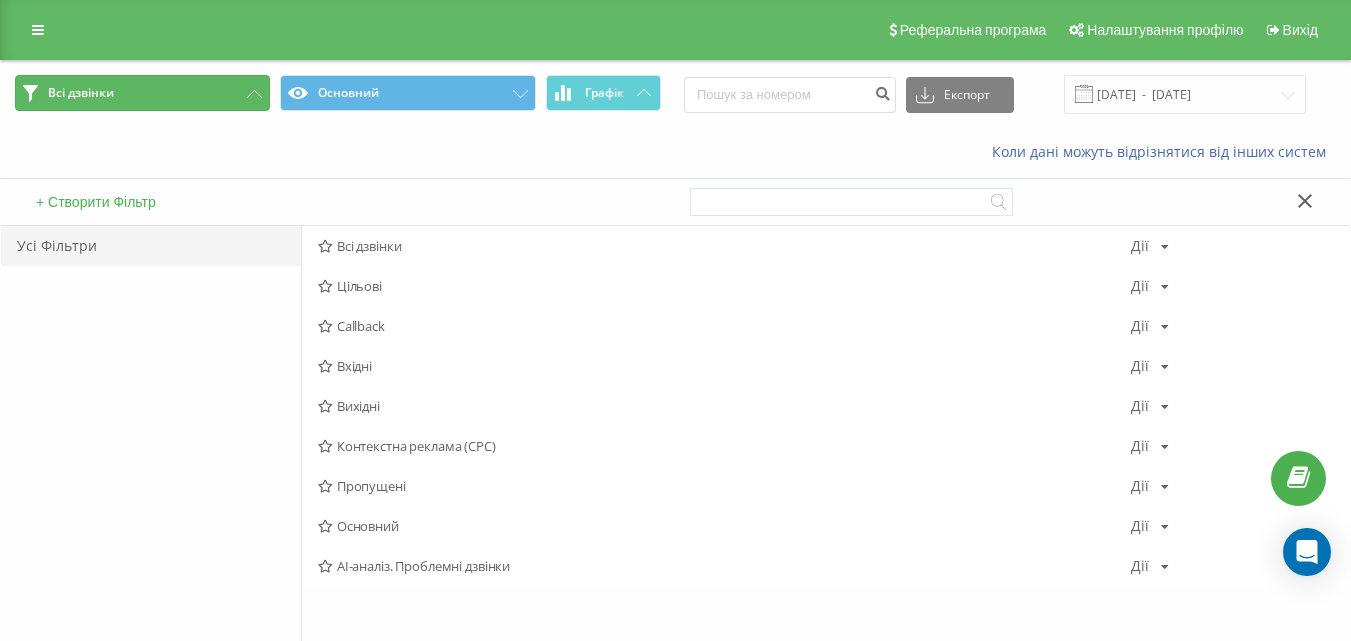 click on "Всі дзвінки" at bounding box center [142, 93] 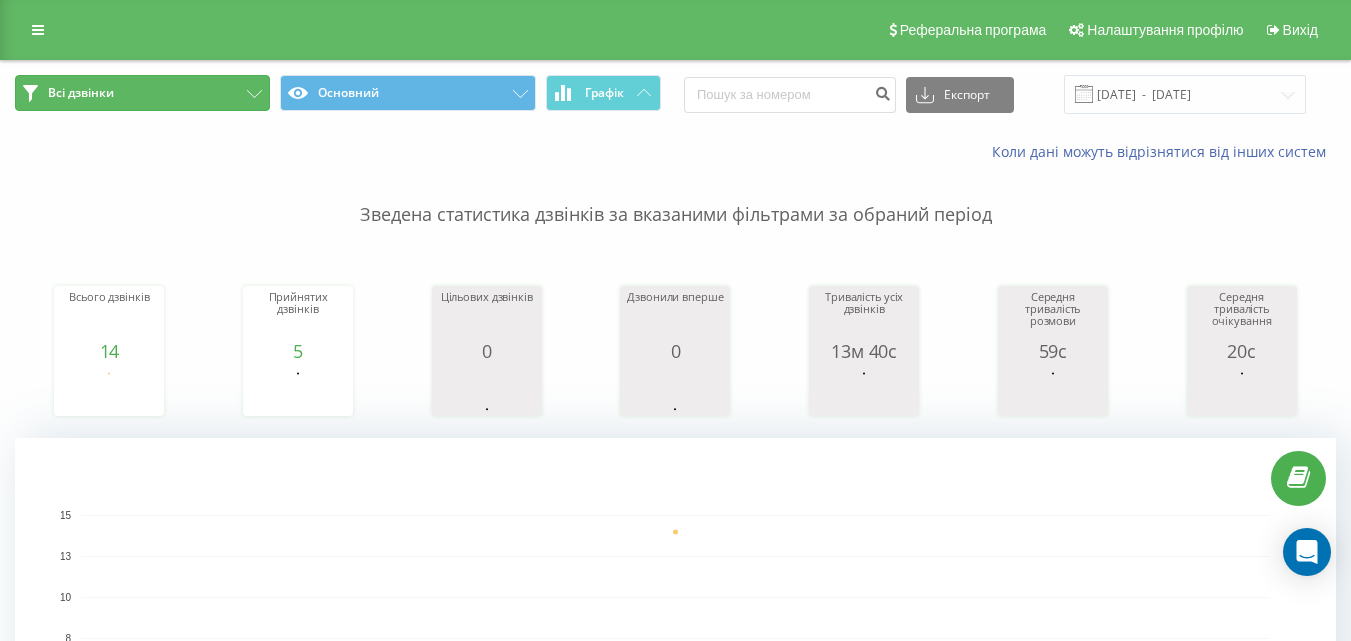 click on "Всі дзвінки" at bounding box center (142, 93) 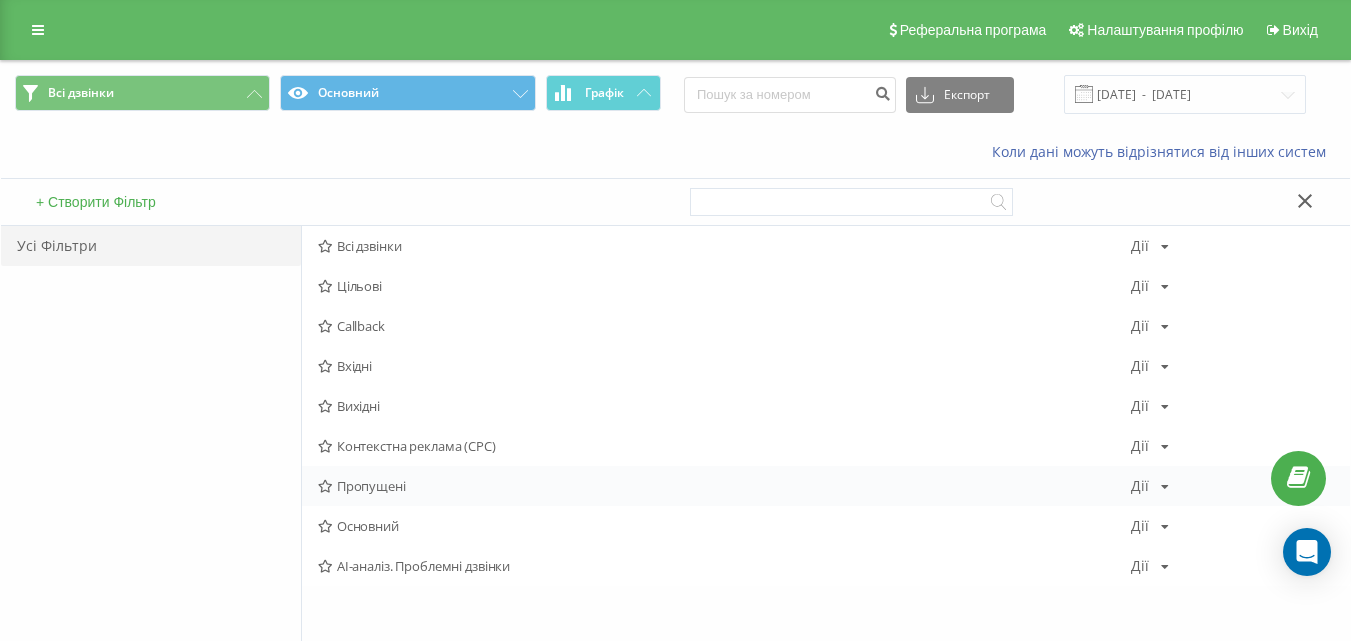 click at bounding box center [1165, 487] 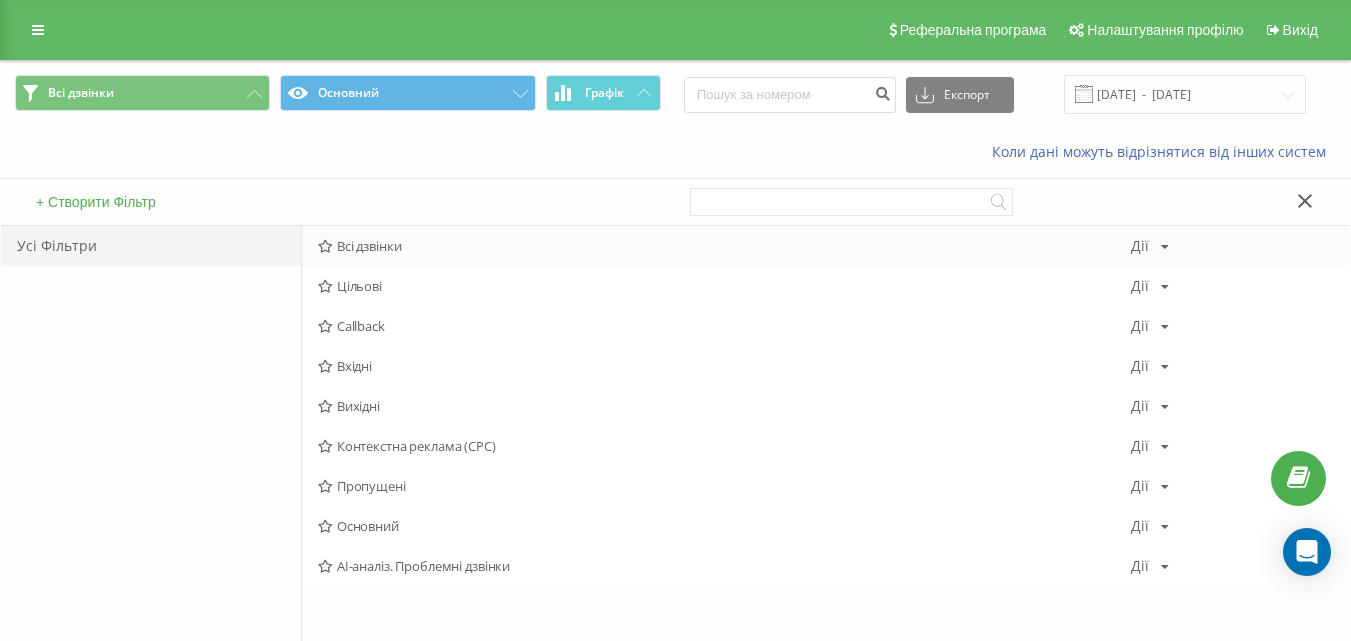 click at bounding box center [1165, 247] 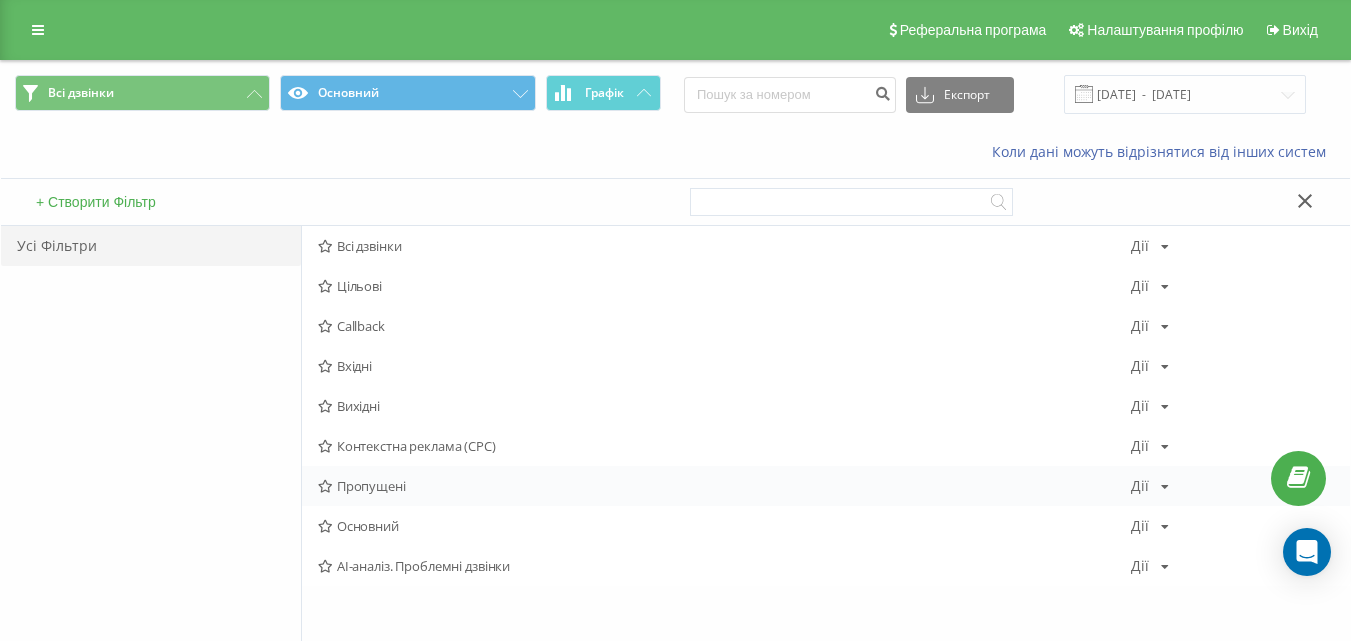 click at bounding box center [1165, 487] 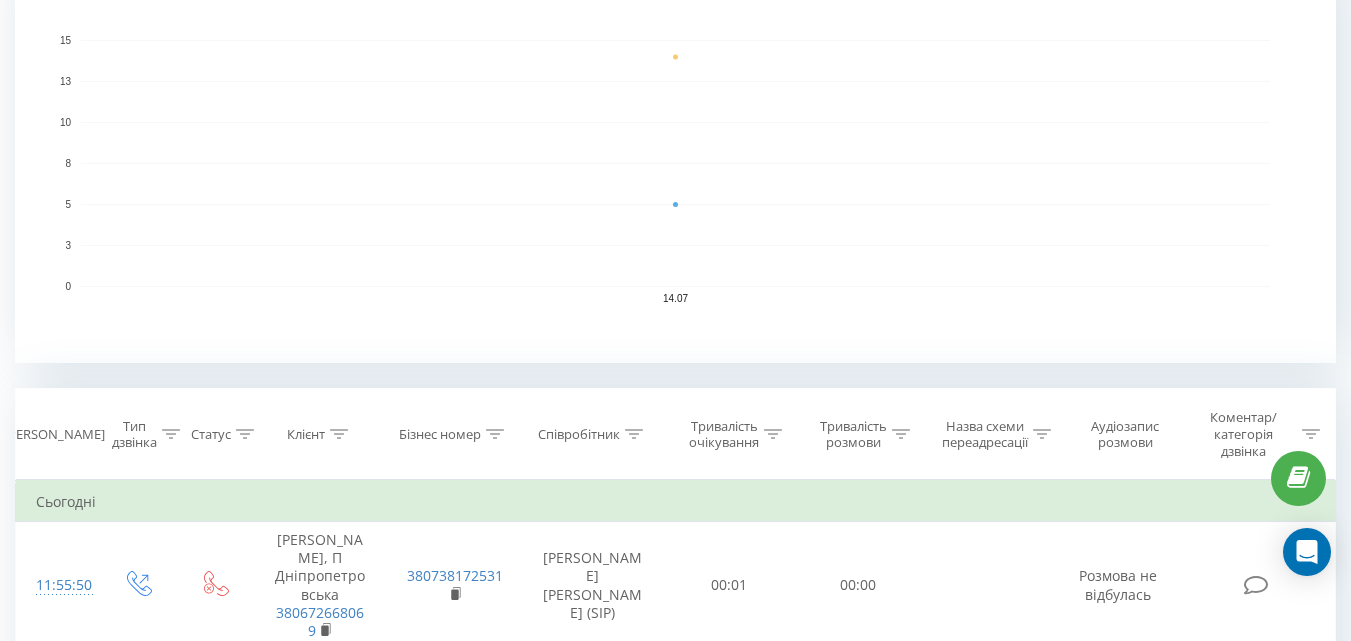 scroll, scrollTop: 1200, scrollLeft: 0, axis: vertical 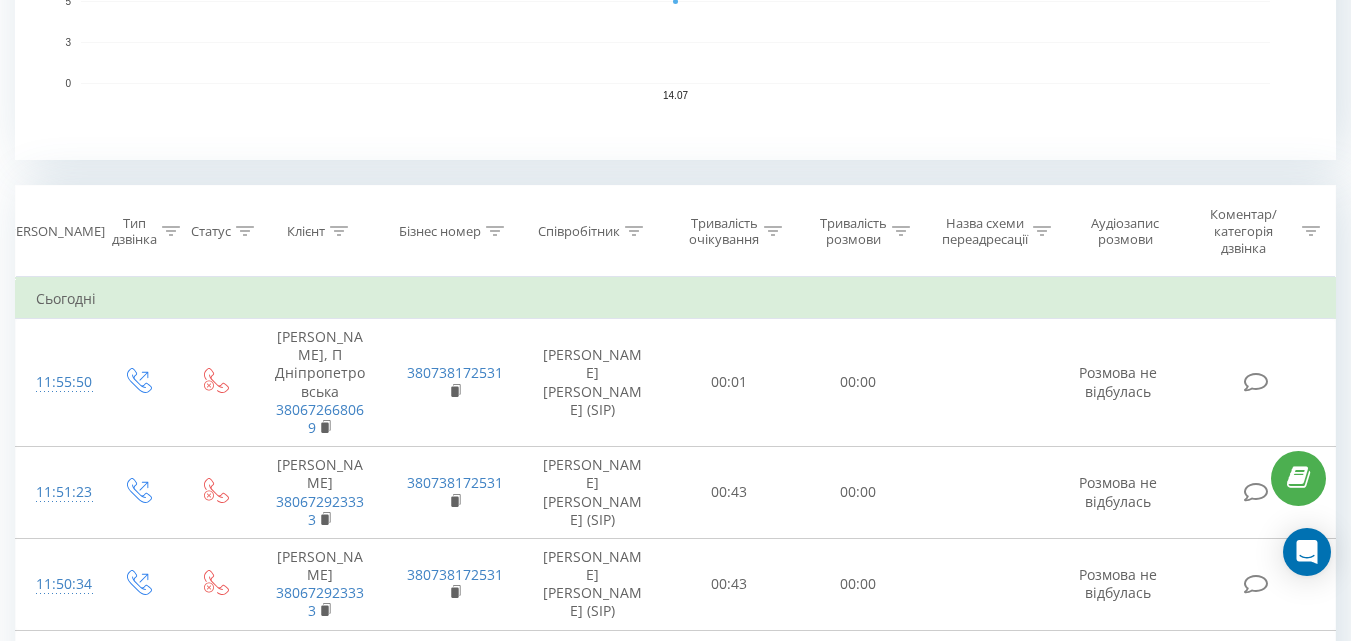 click 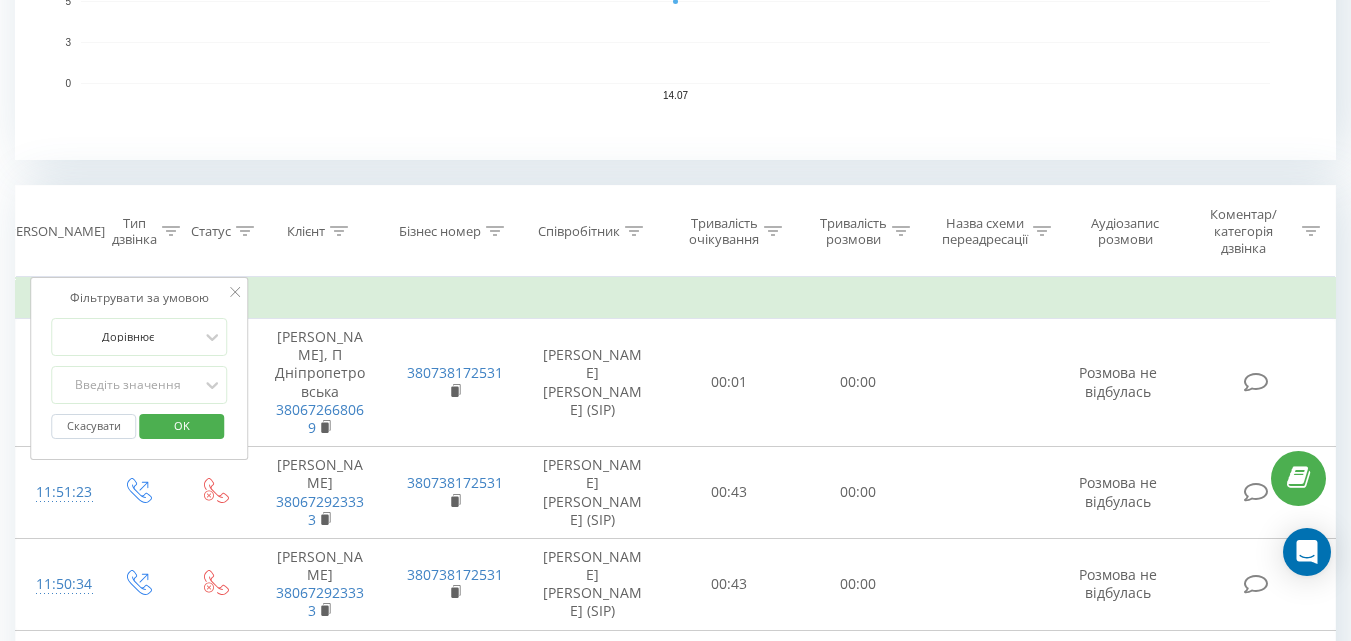 click on "Фільтрувати за умовою Дорівнює Введіть значення Скасувати OK" at bounding box center (139, 368) 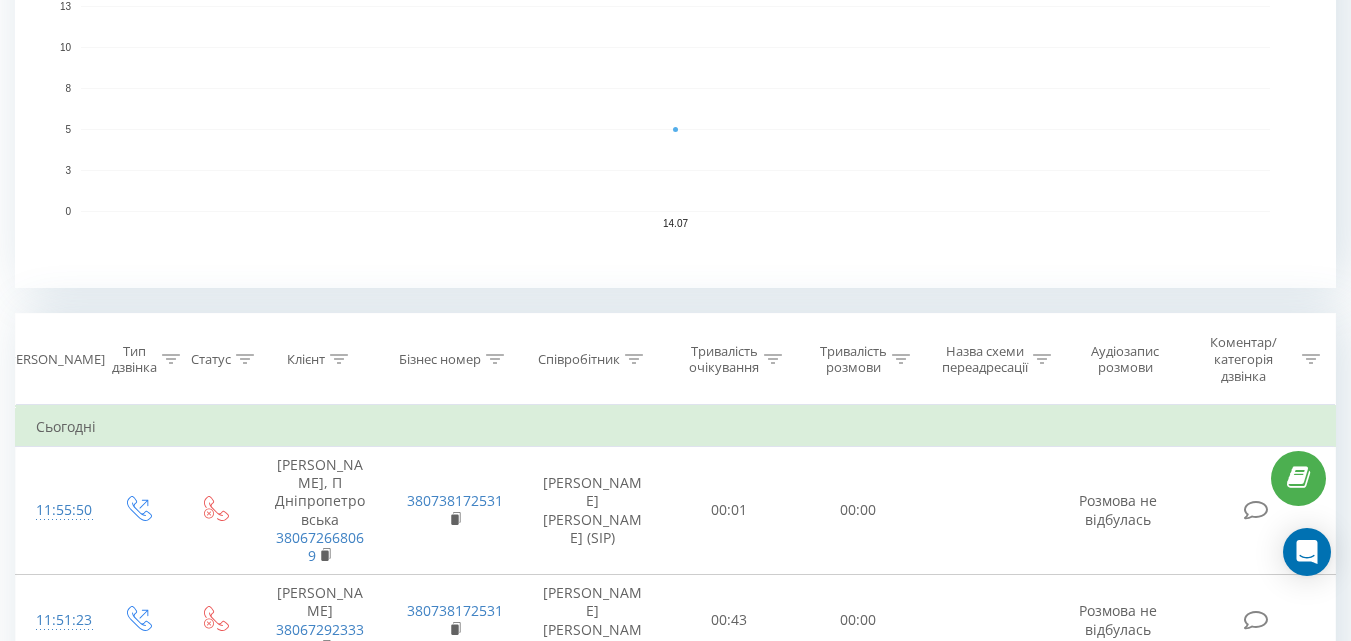 scroll, scrollTop: 1100, scrollLeft: 0, axis: vertical 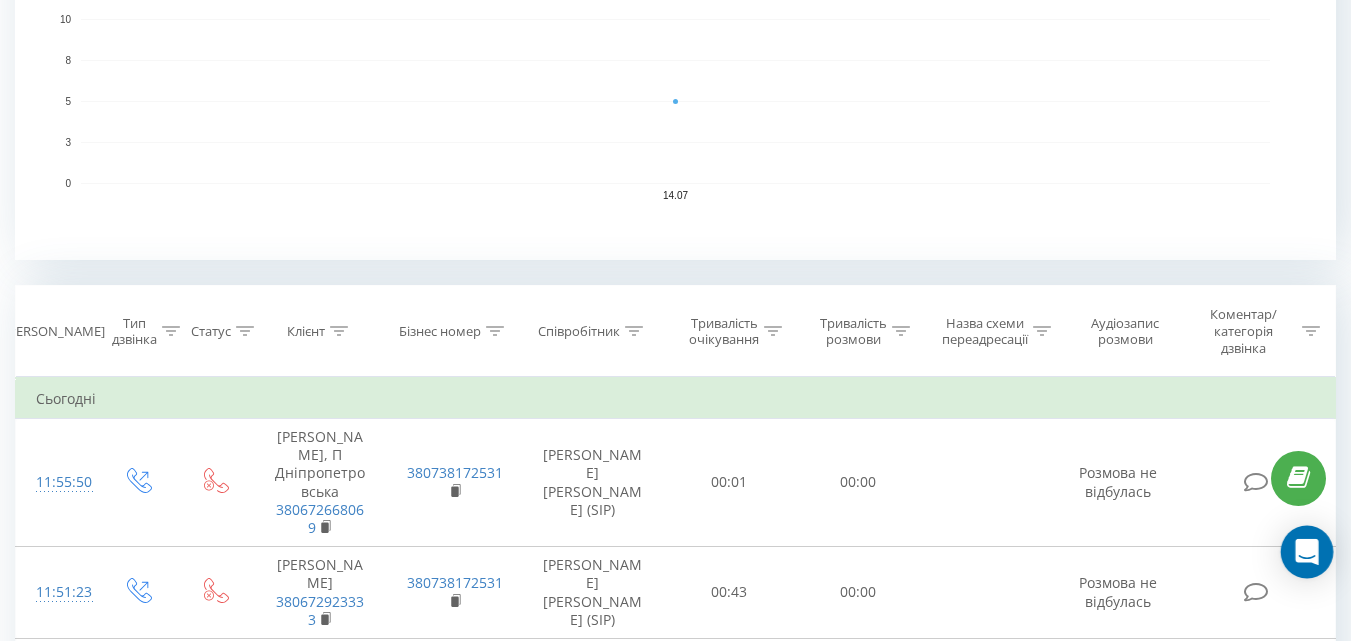 click at bounding box center [1307, 552] 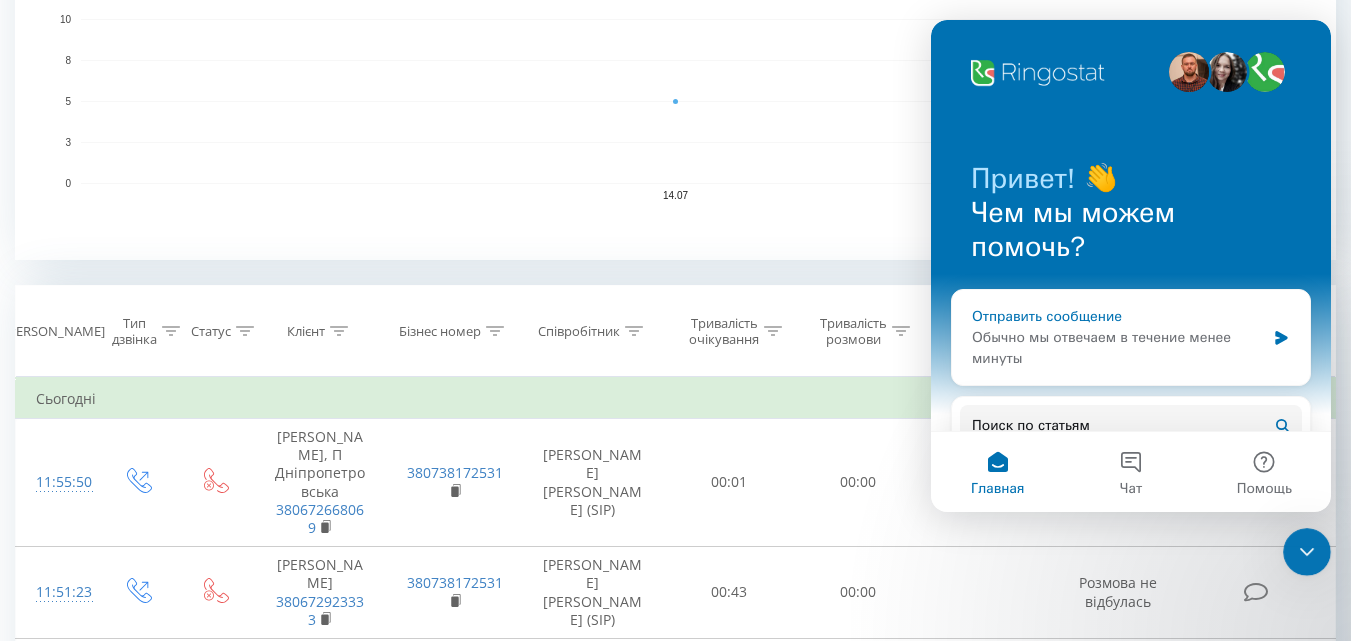 scroll, scrollTop: 0, scrollLeft: 0, axis: both 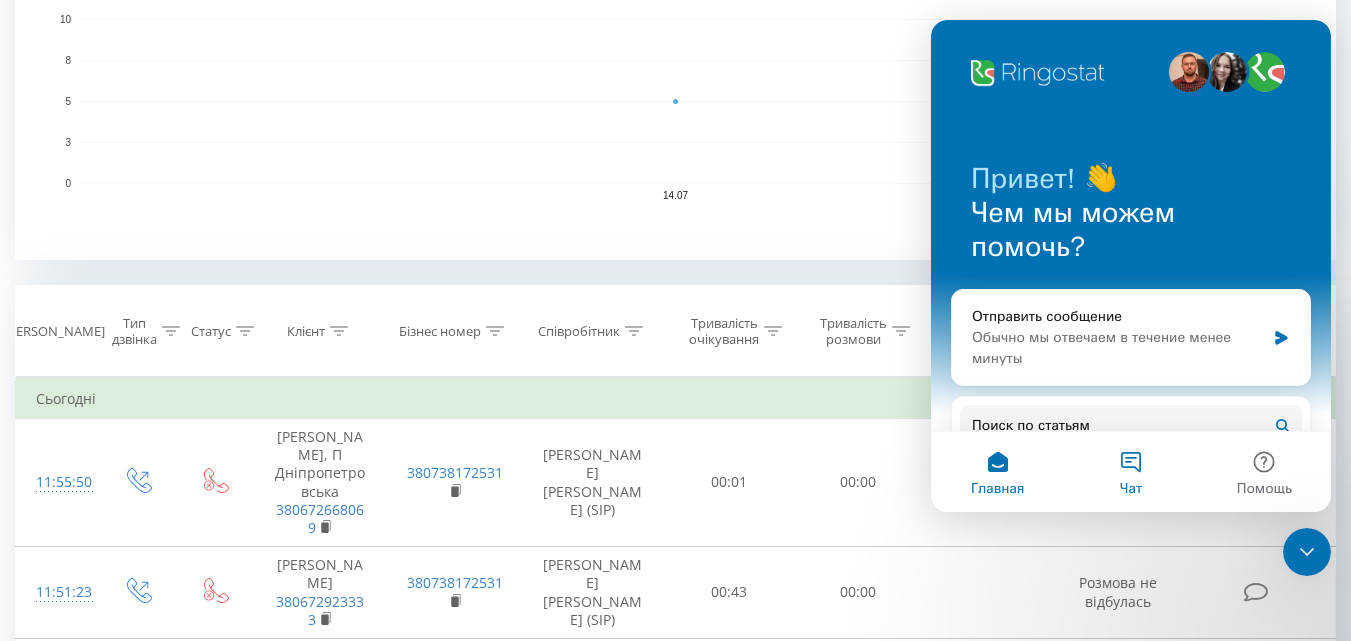 click on "Чат" at bounding box center (1130, 472) 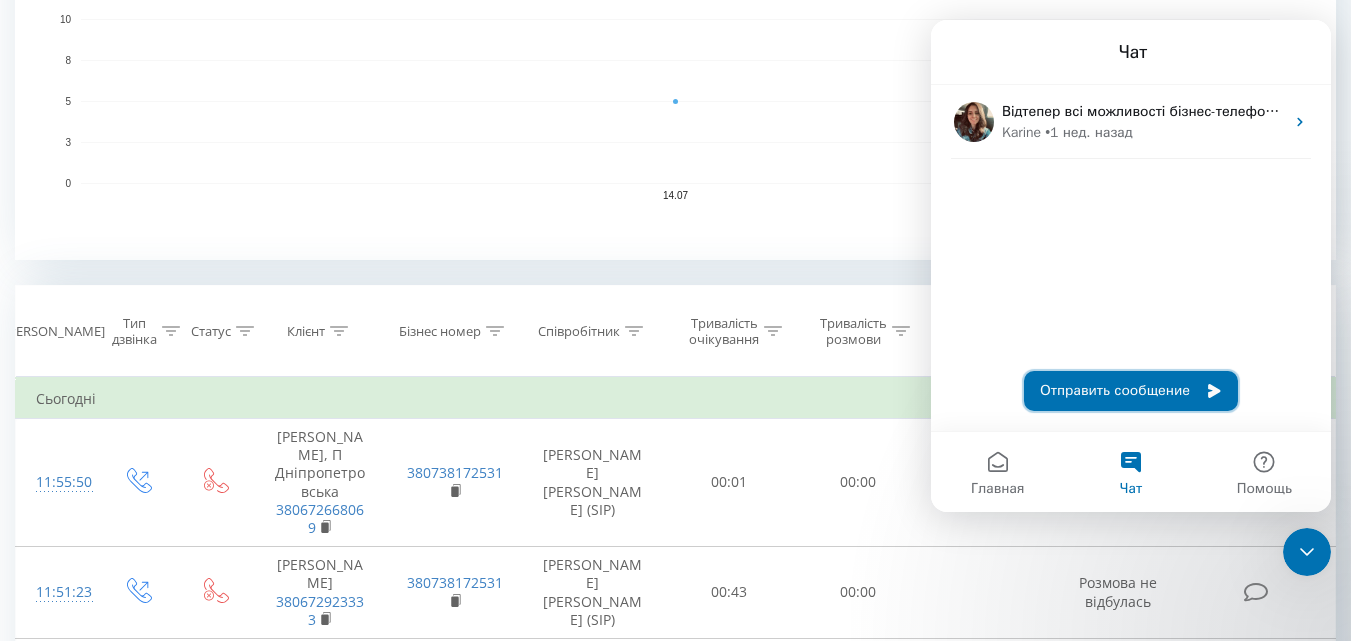 click on "Отправить сообщение" at bounding box center [1131, 391] 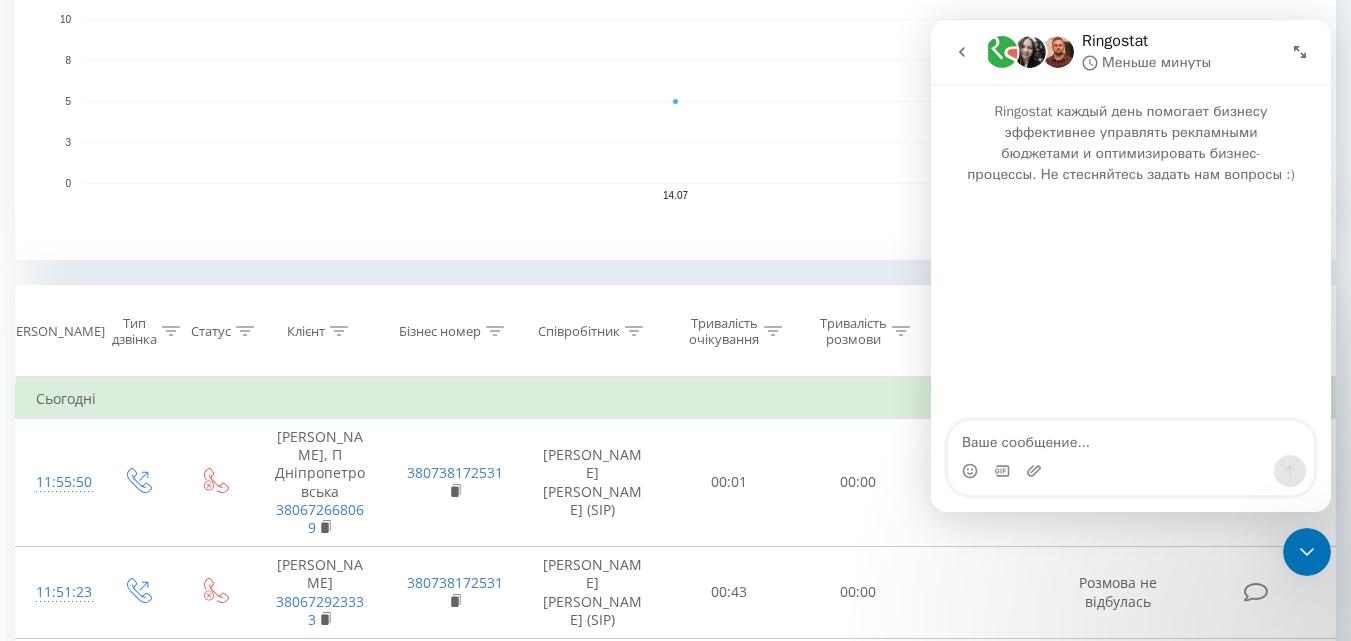 click at bounding box center (1131, 438) 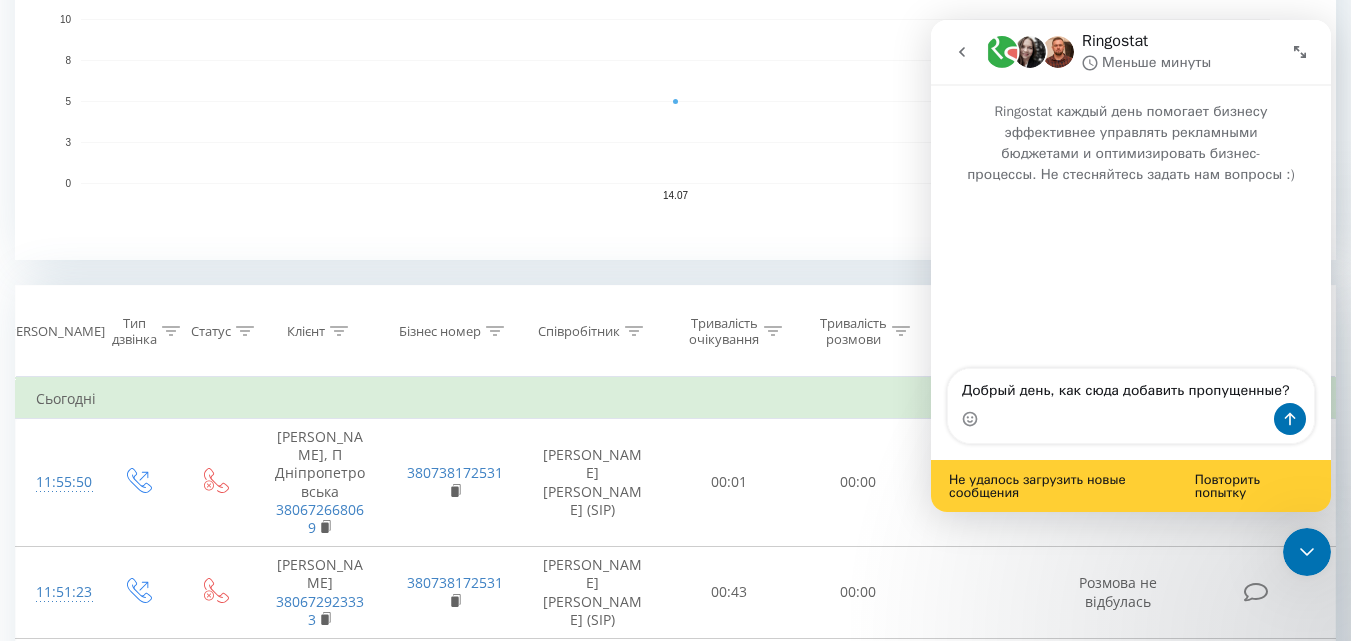 type on "Добрый день, как сюда добавить пропущенные?" 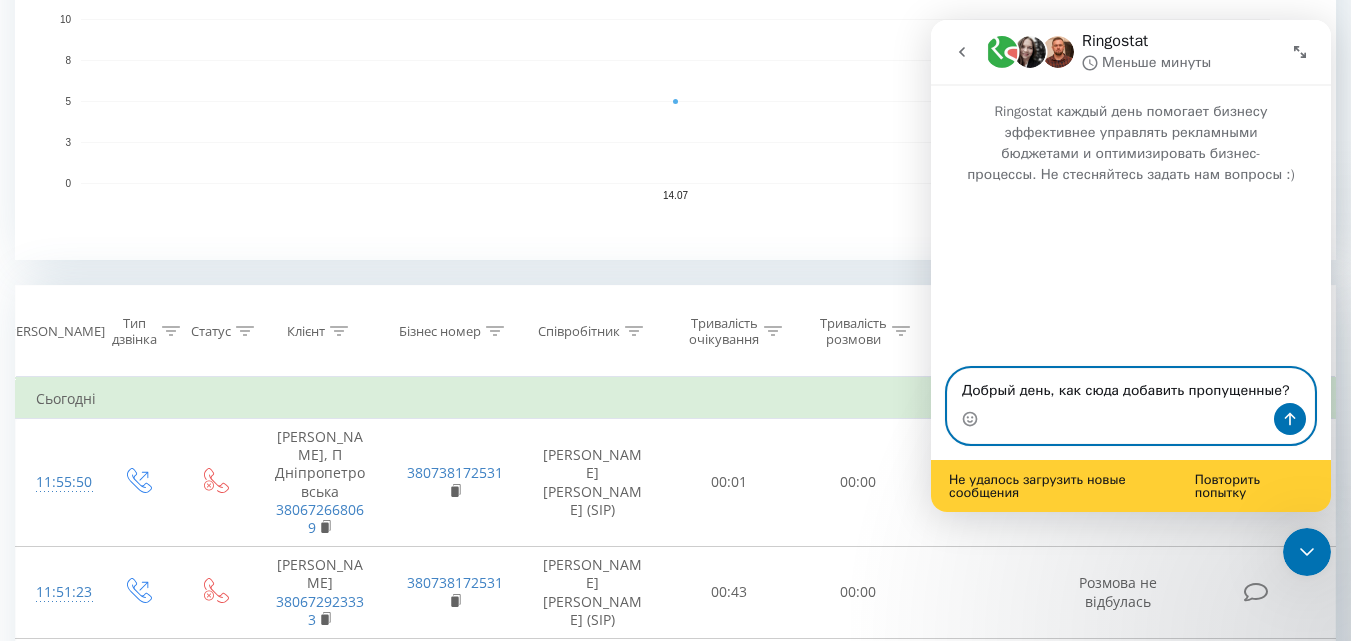 click on "Добрый день, как сюда добавить пропущенные?" at bounding box center [1131, 386] 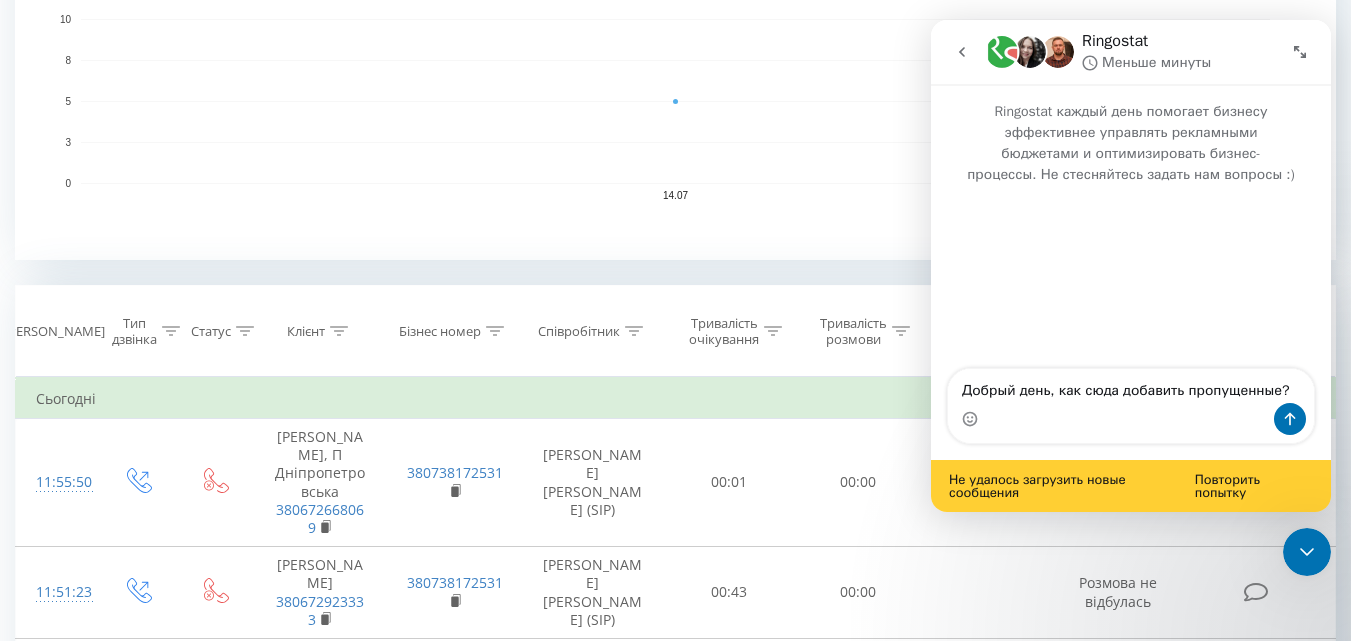 click 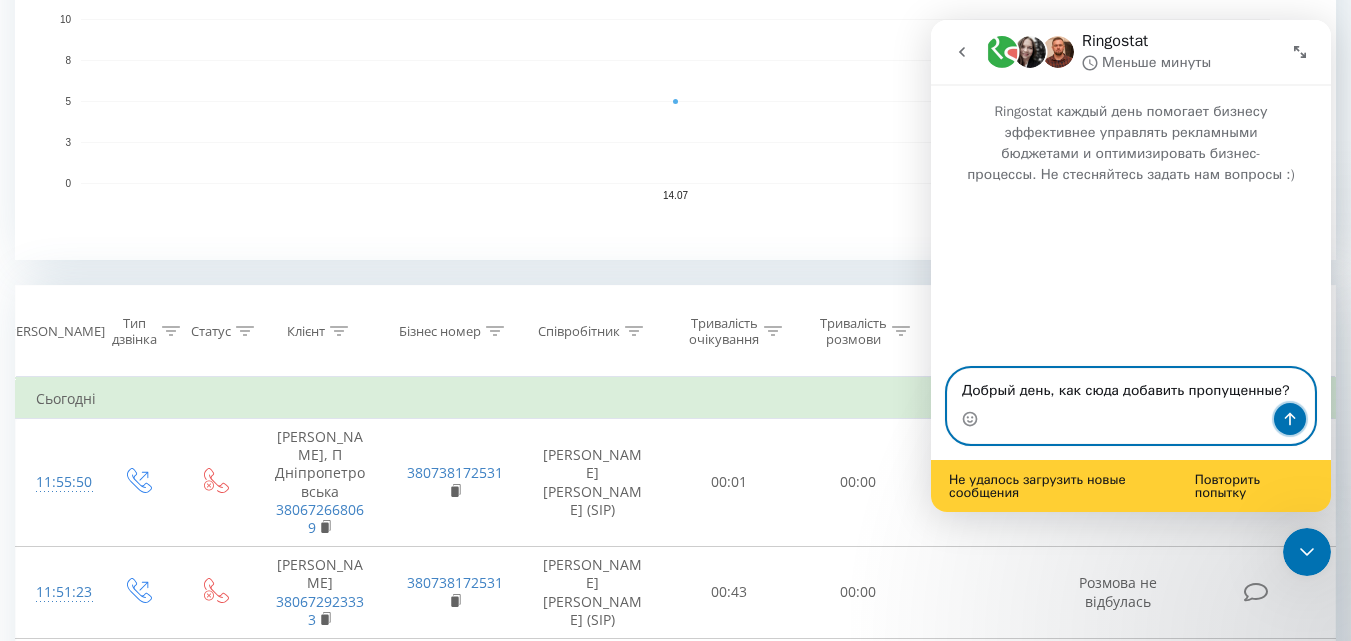 click at bounding box center (1290, 419) 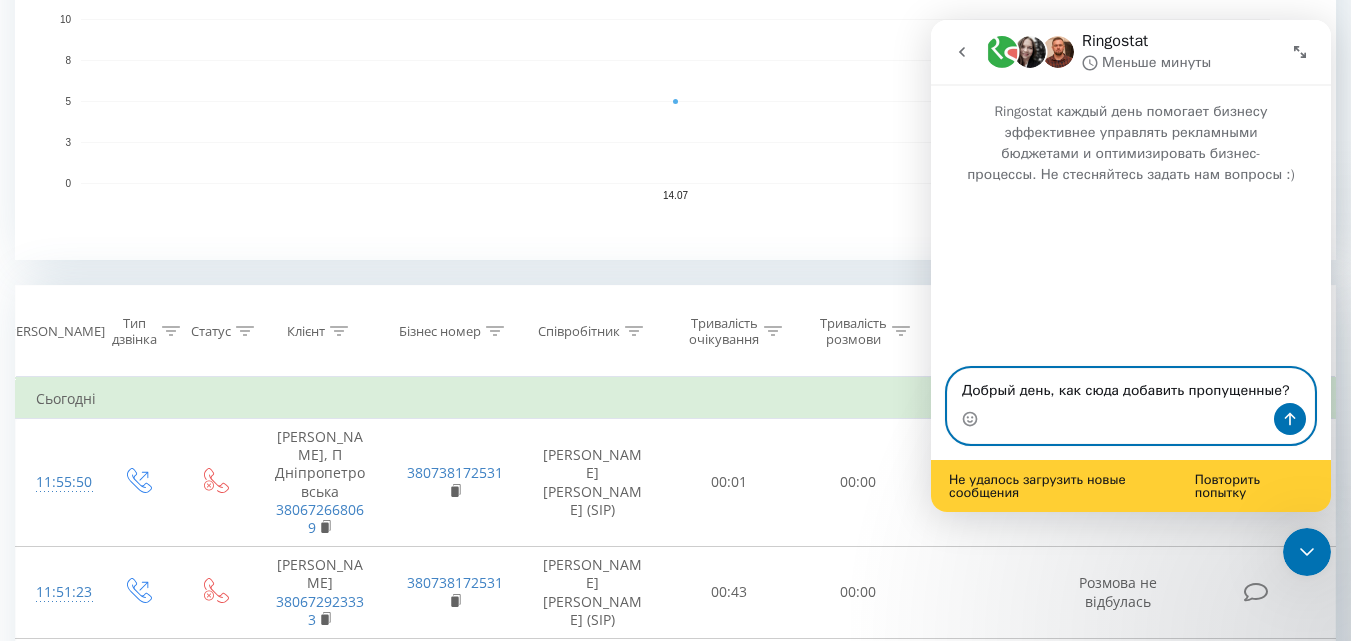 type 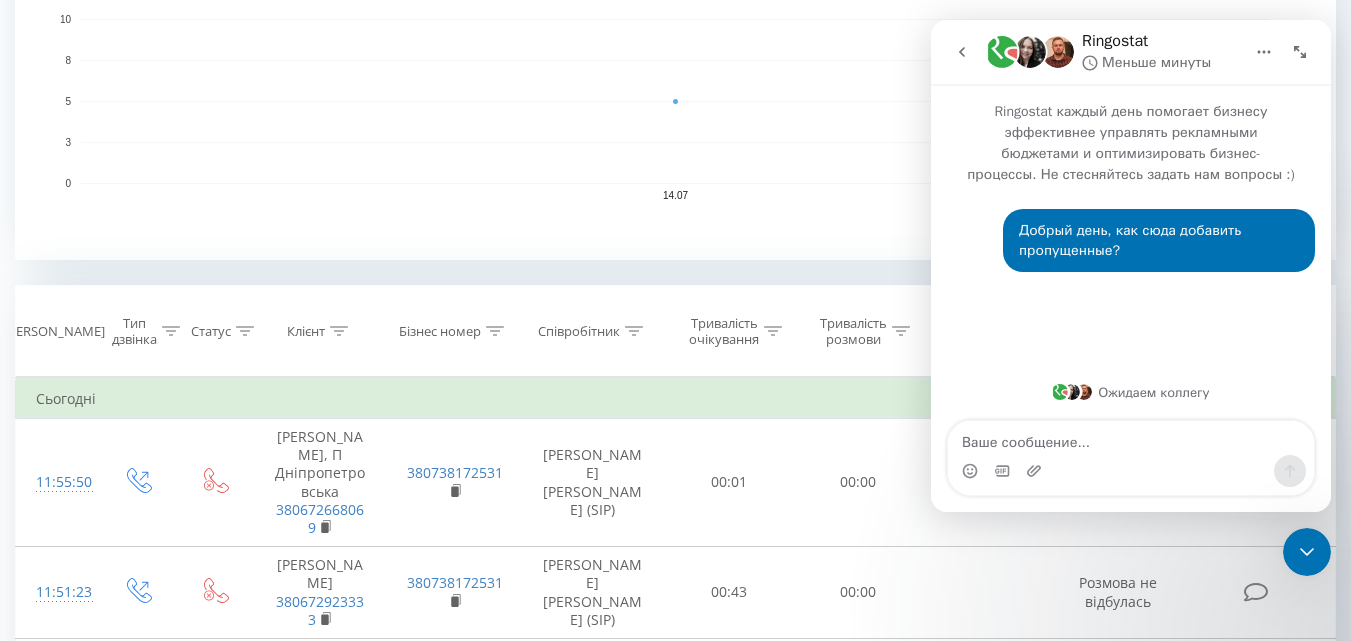 click at bounding box center (962, 52) 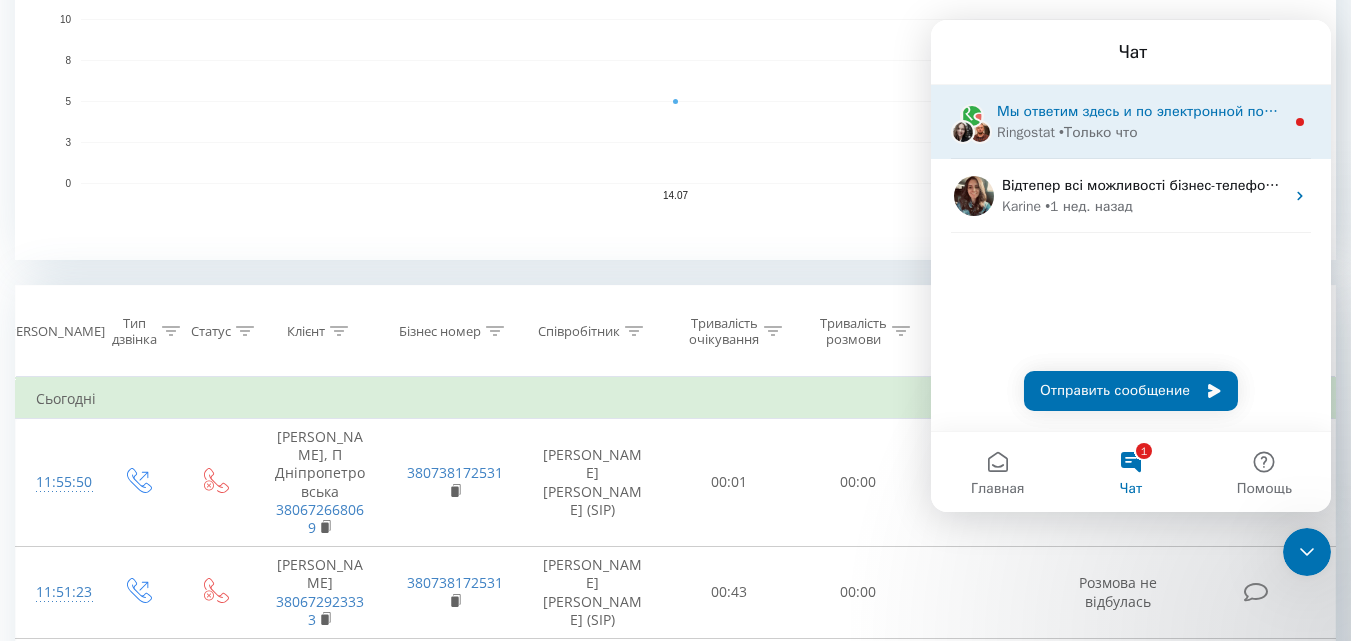 click on "Ringostat •  Только что" at bounding box center (1140, 132) 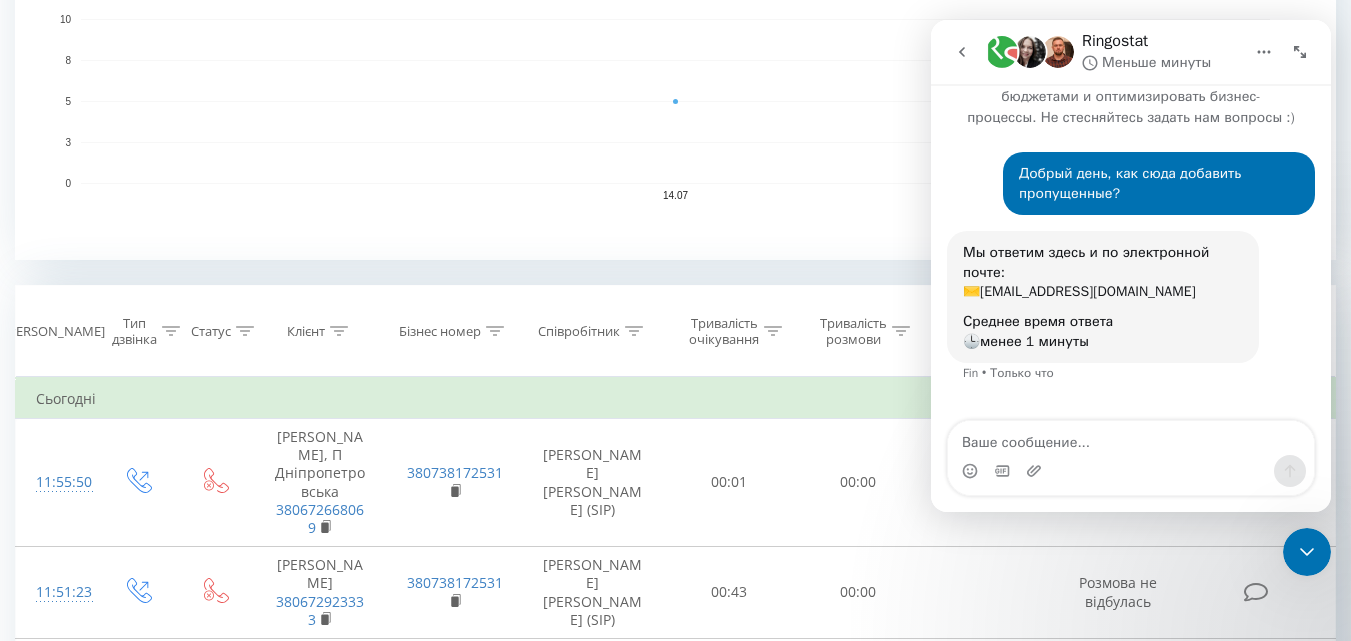 scroll, scrollTop: 97, scrollLeft: 0, axis: vertical 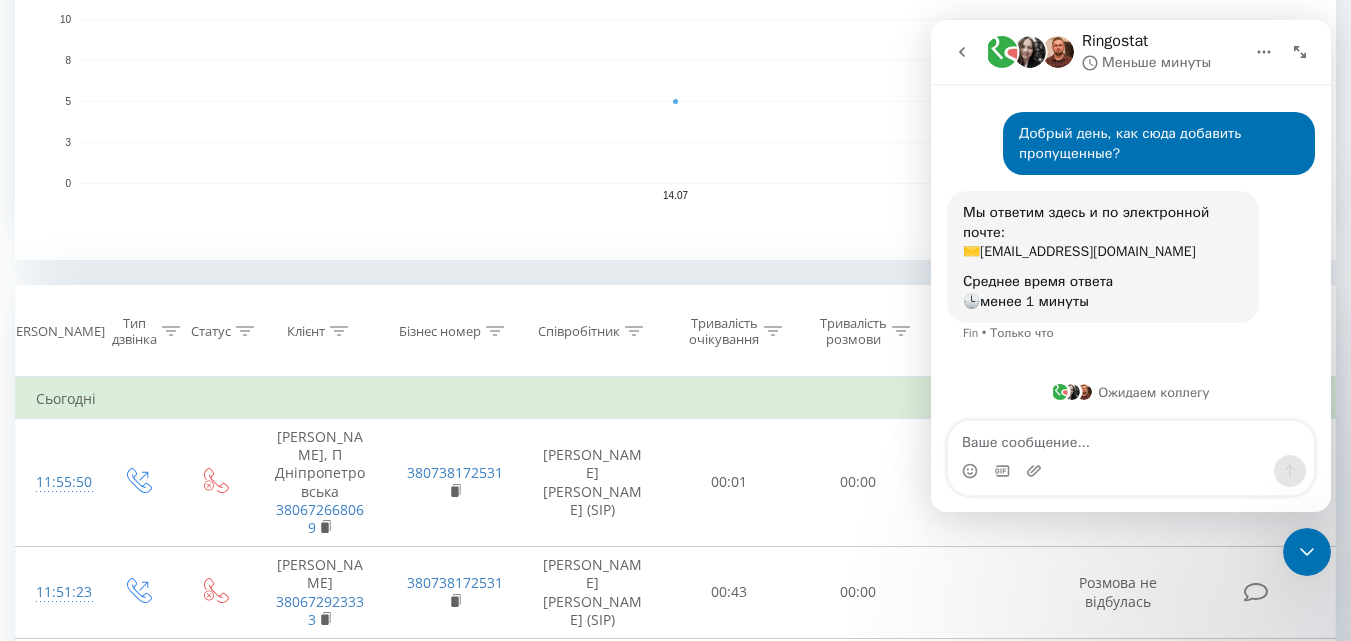 click 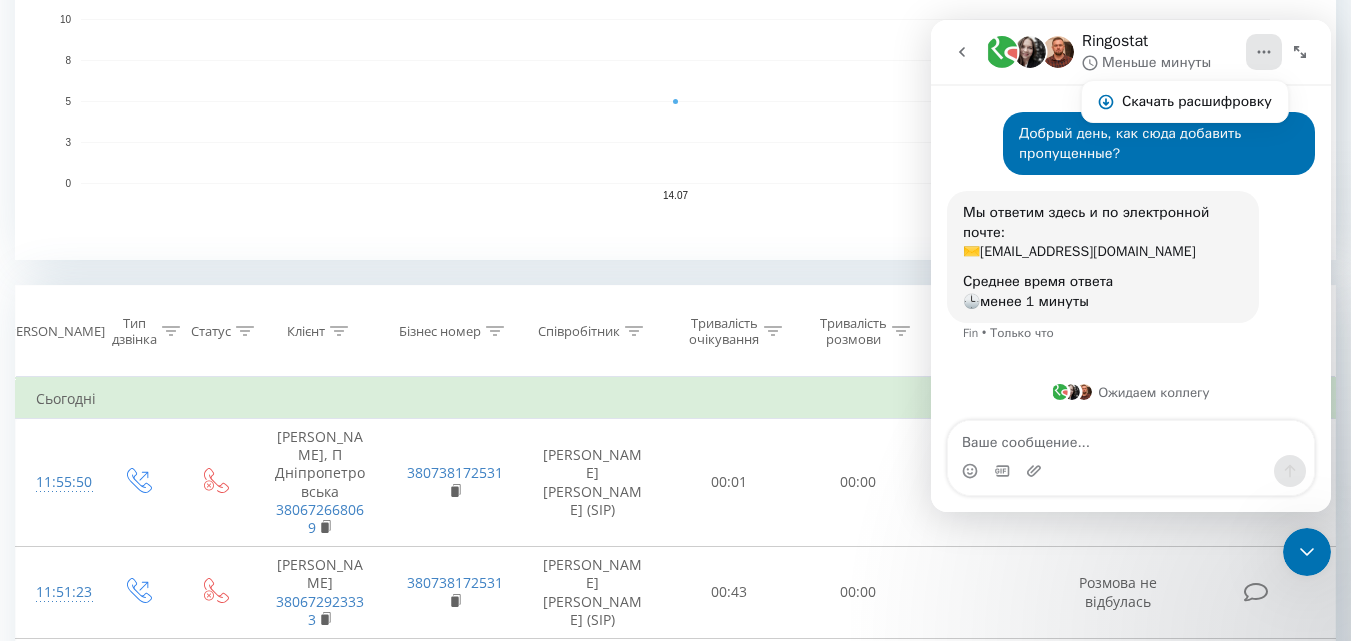 click 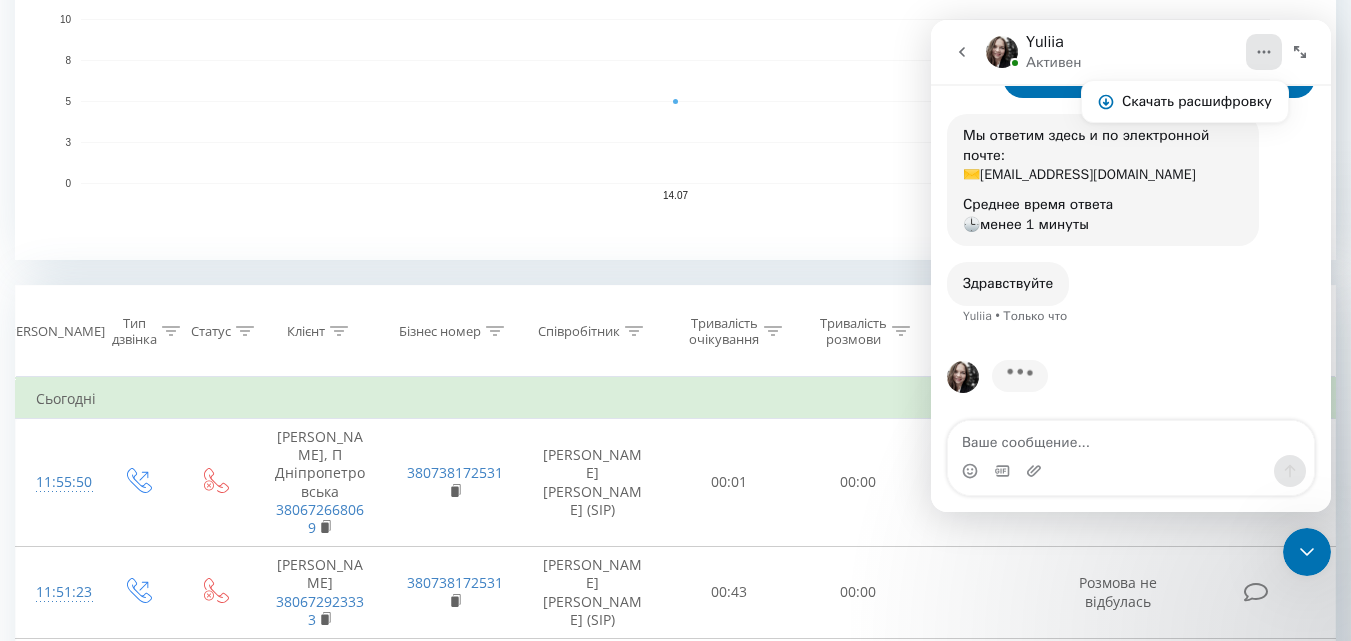 scroll, scrollTop: 178, scrollLeft: 0, axis: vertical 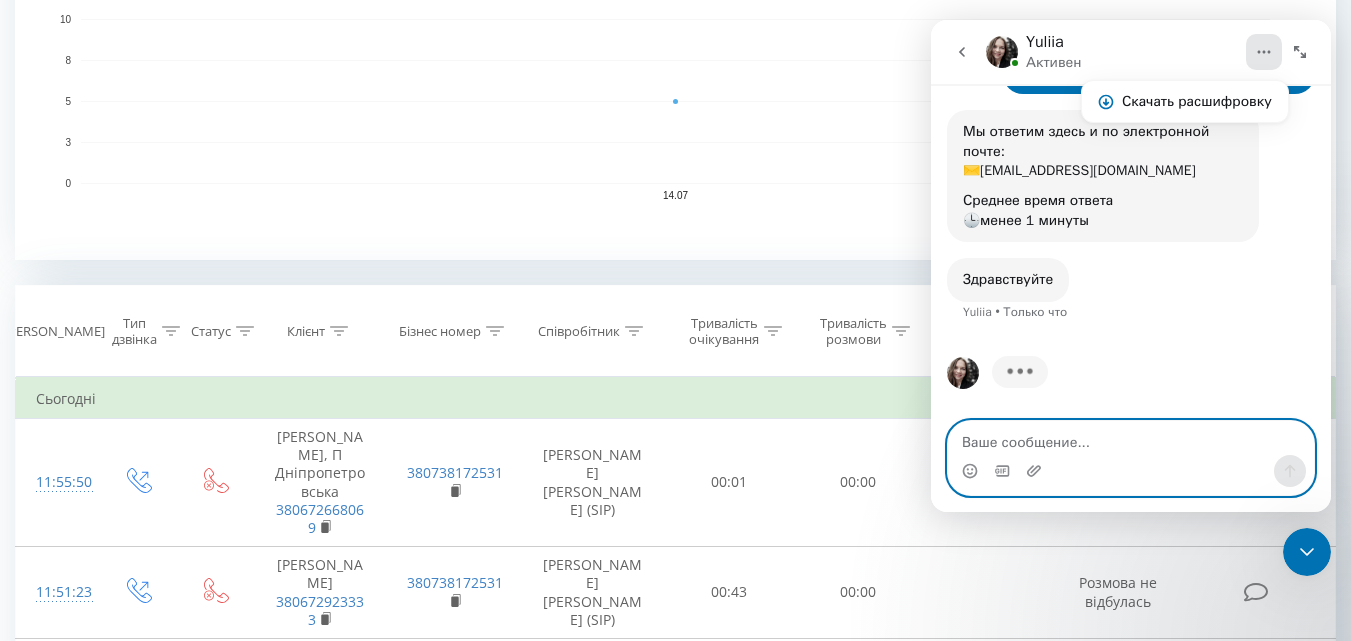 click at bounding box center [1131, 438] 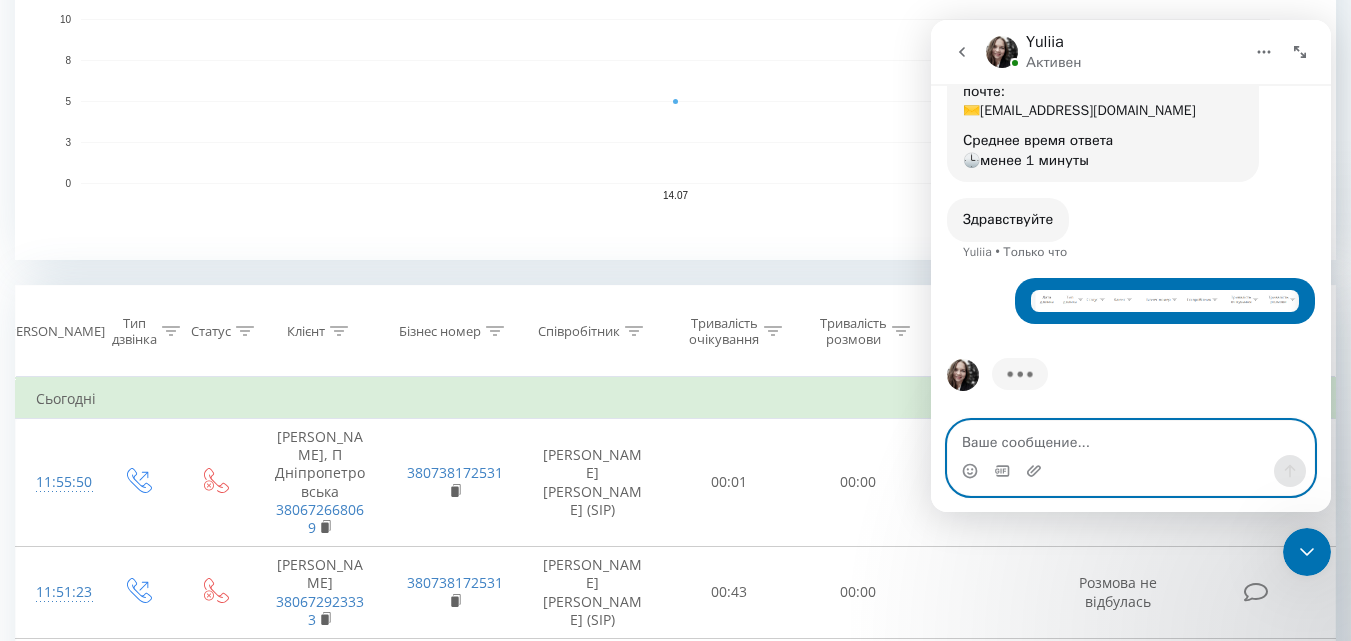 scroll, scrollTop: 240, scrollLeft: 0, axis: vertical 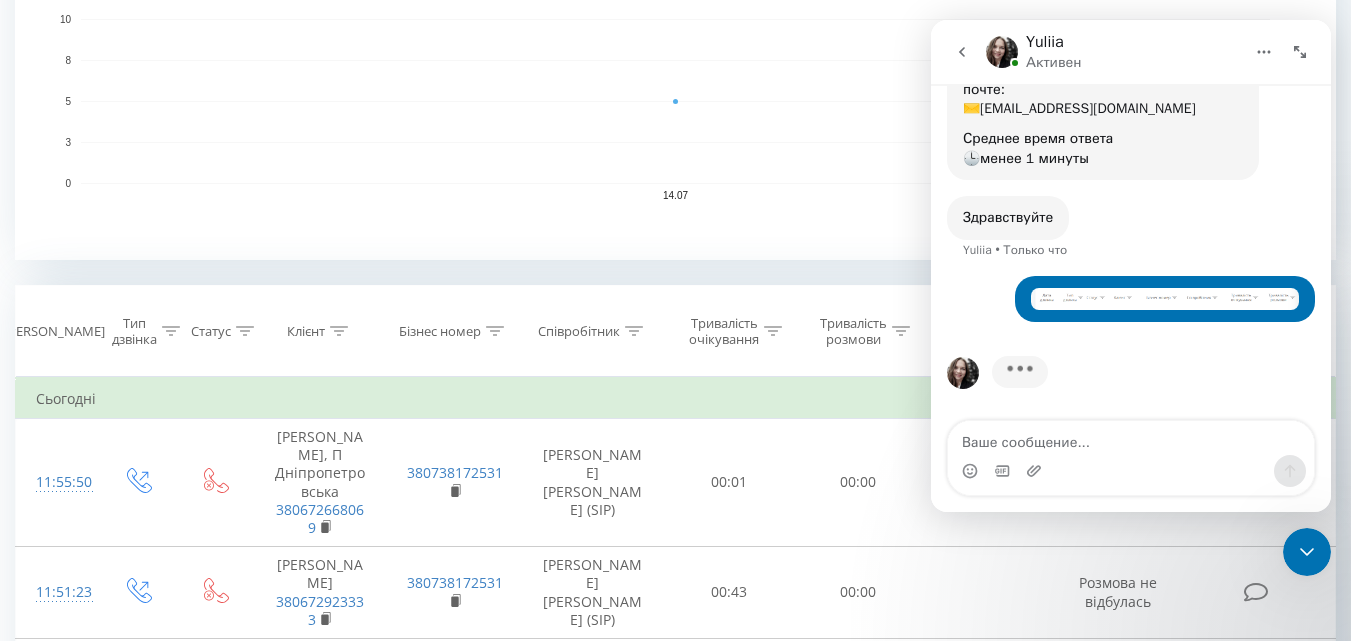 click at bounding box center (1165, 299) 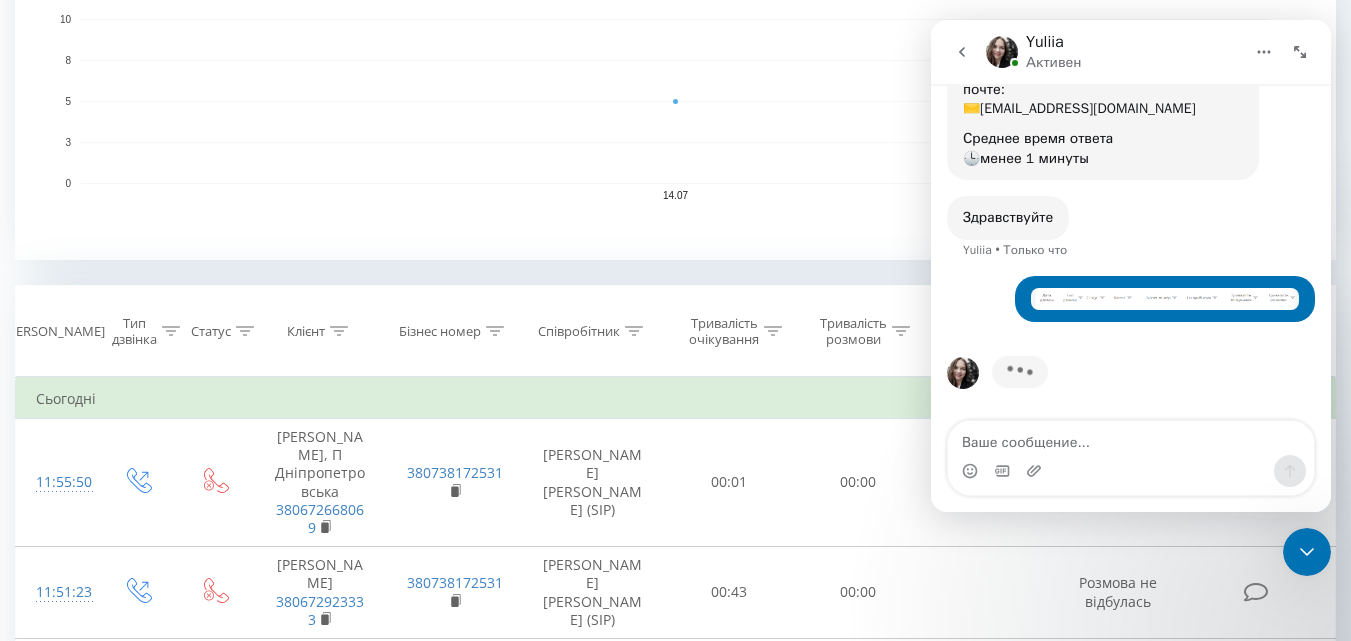 scroll, scrollTop: 0, scrollLeft: 0, axis: both 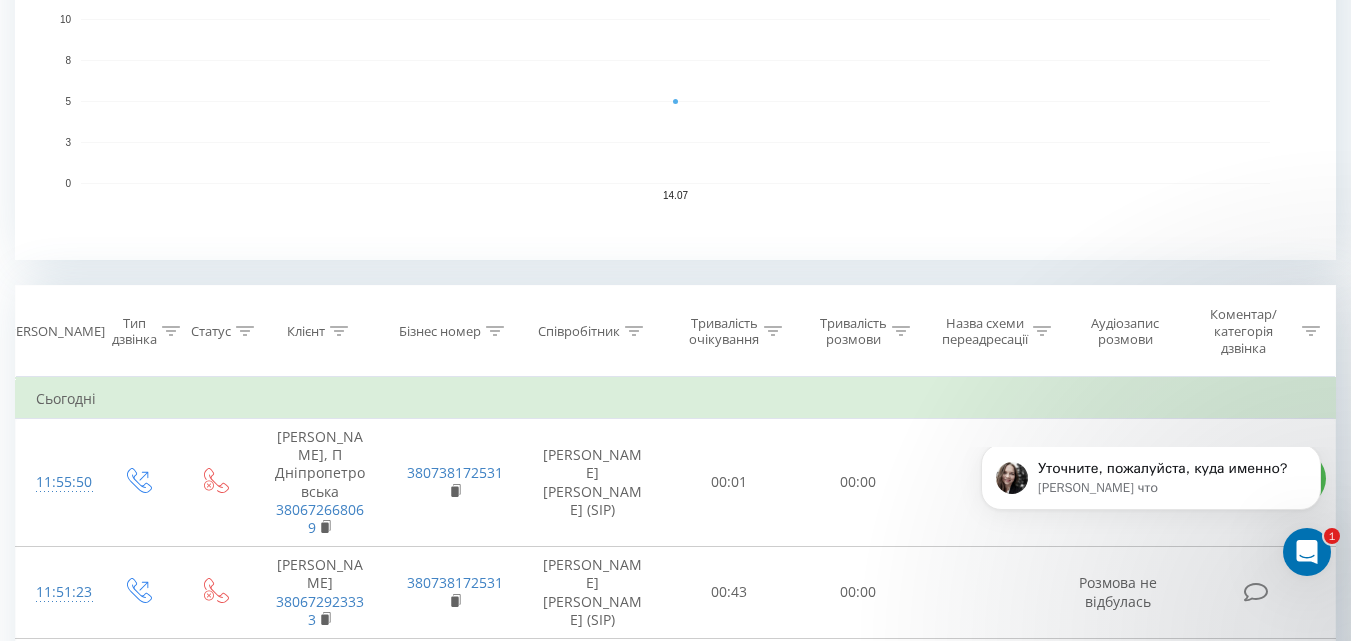 click 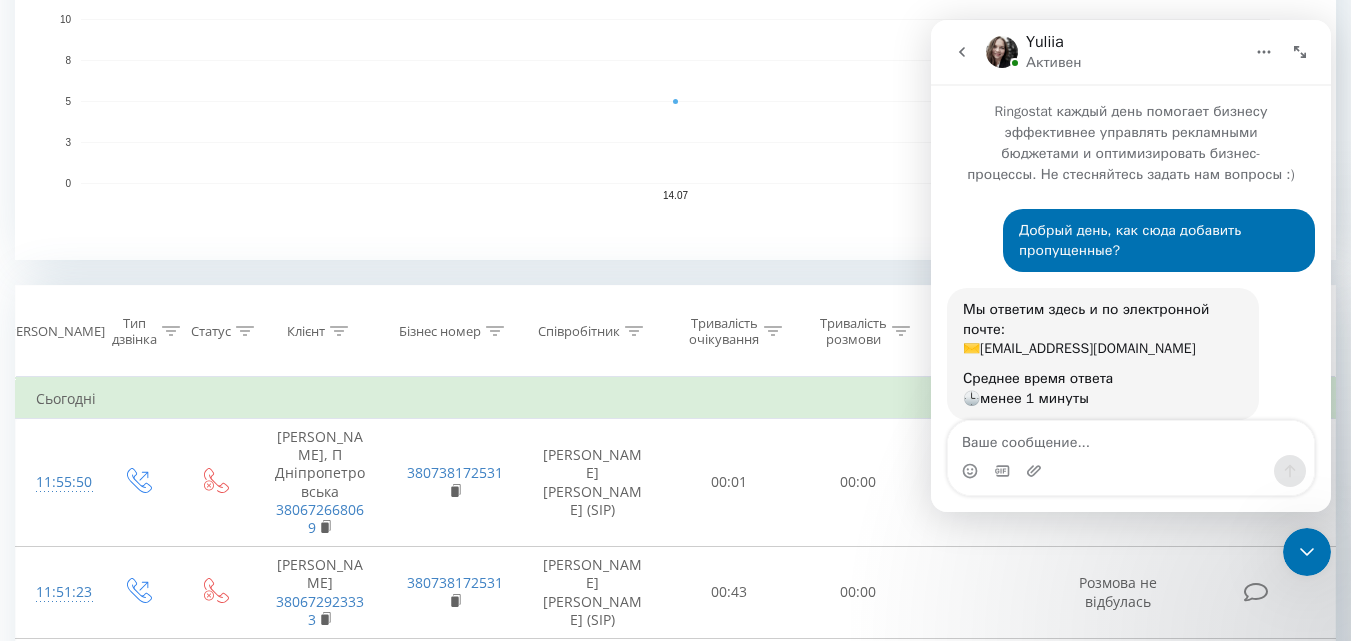 scroll, scrollTop: 131, scrollLeft: 0, axis: vertical 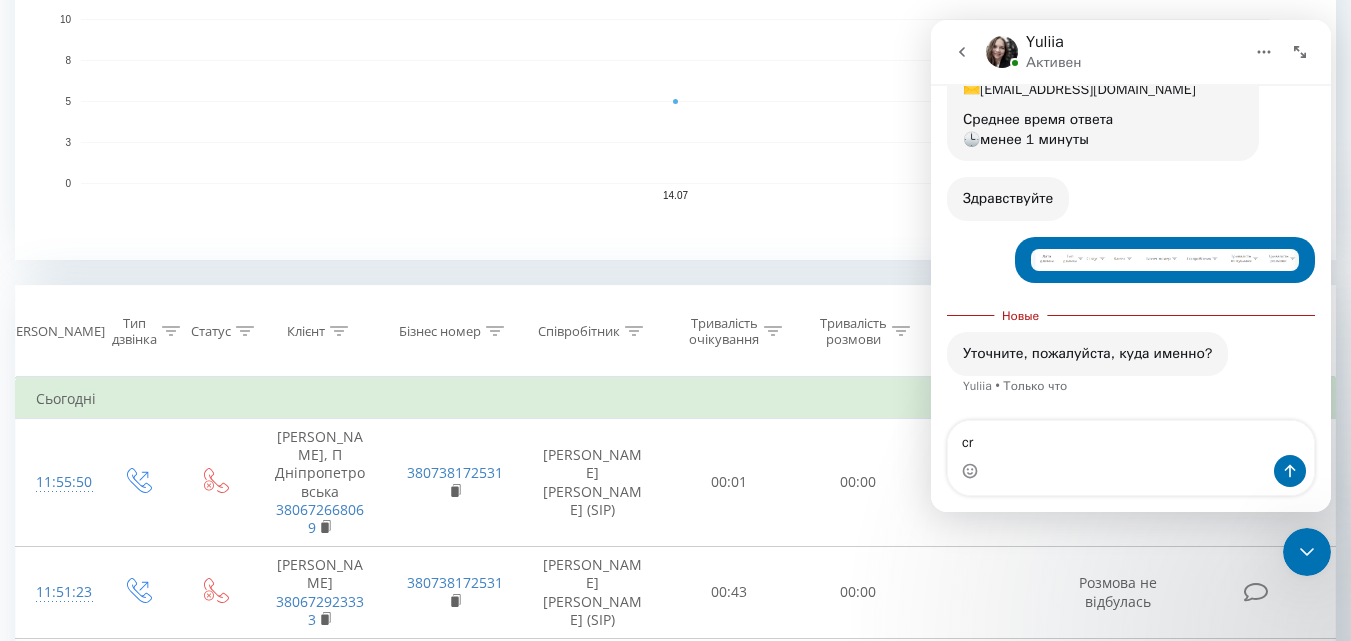 type on "c" 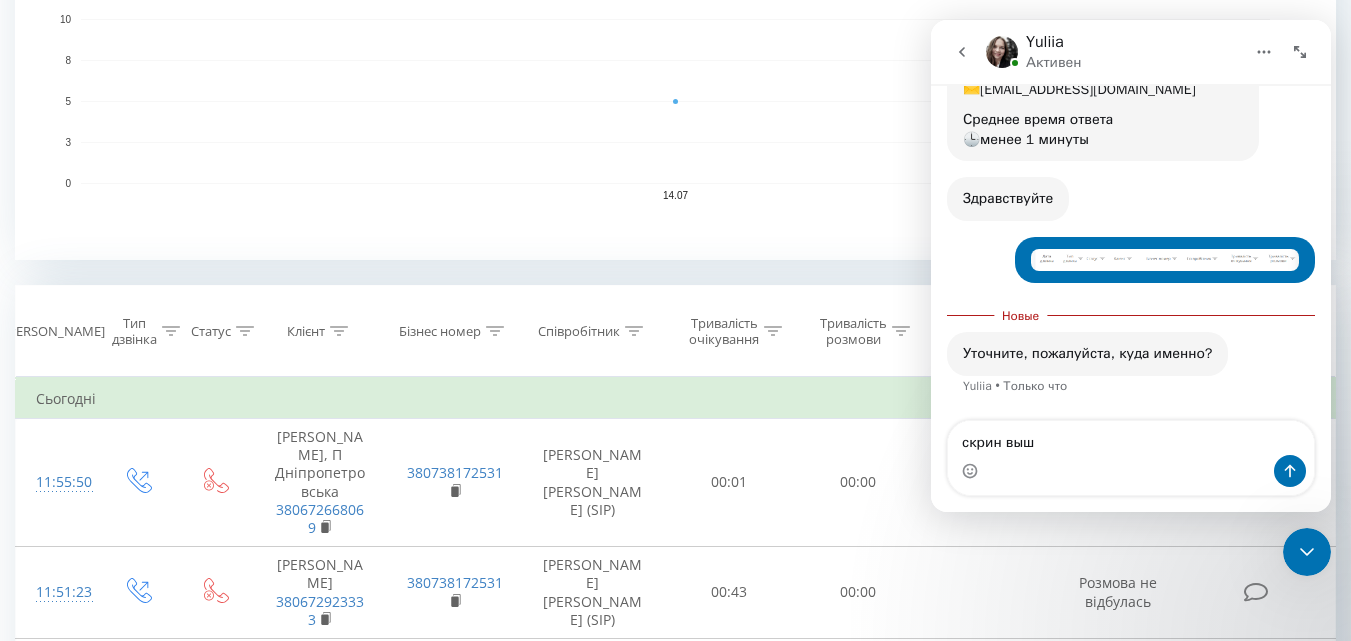 type on "скрин выше" 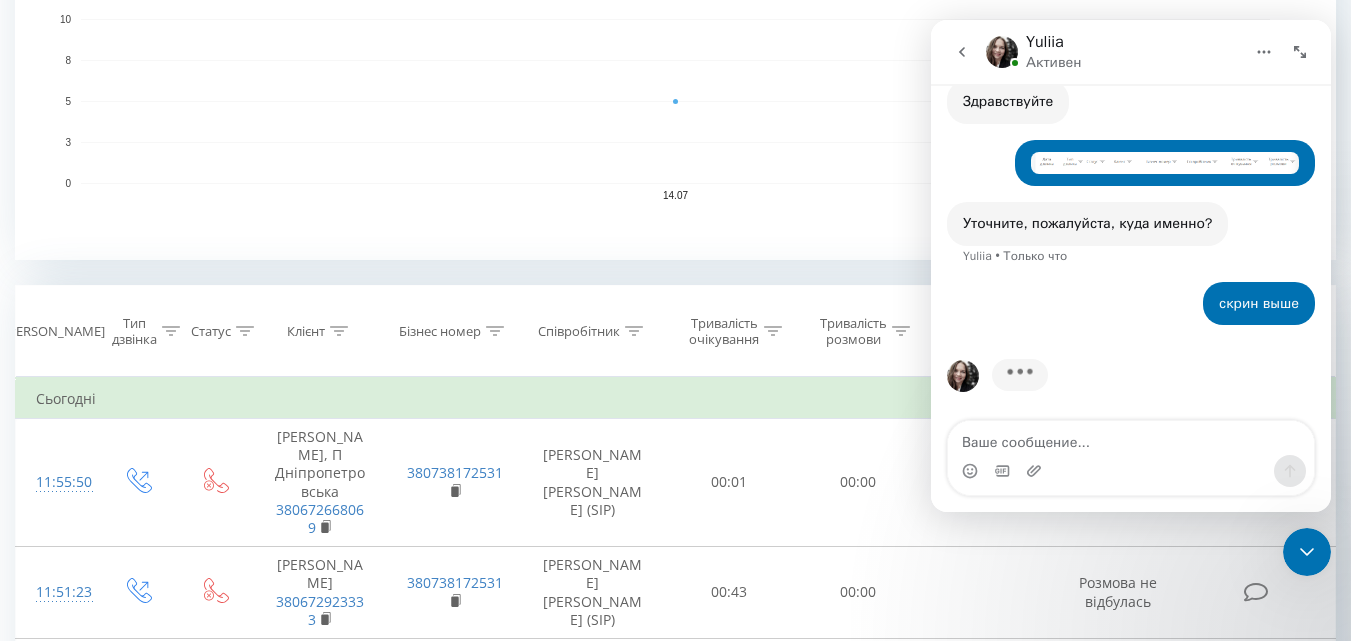 scroll, scrollTop: 359, scrollLeft: 0, axis: vertical 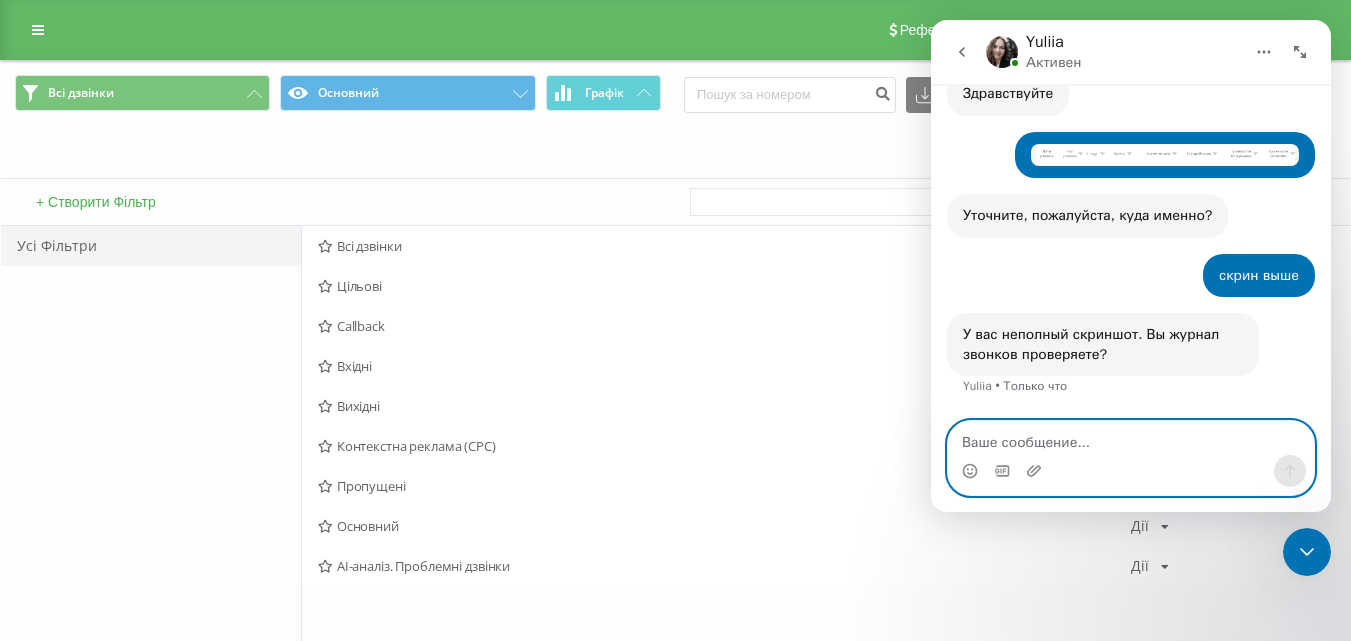 click at bounding box center (1131, 438) 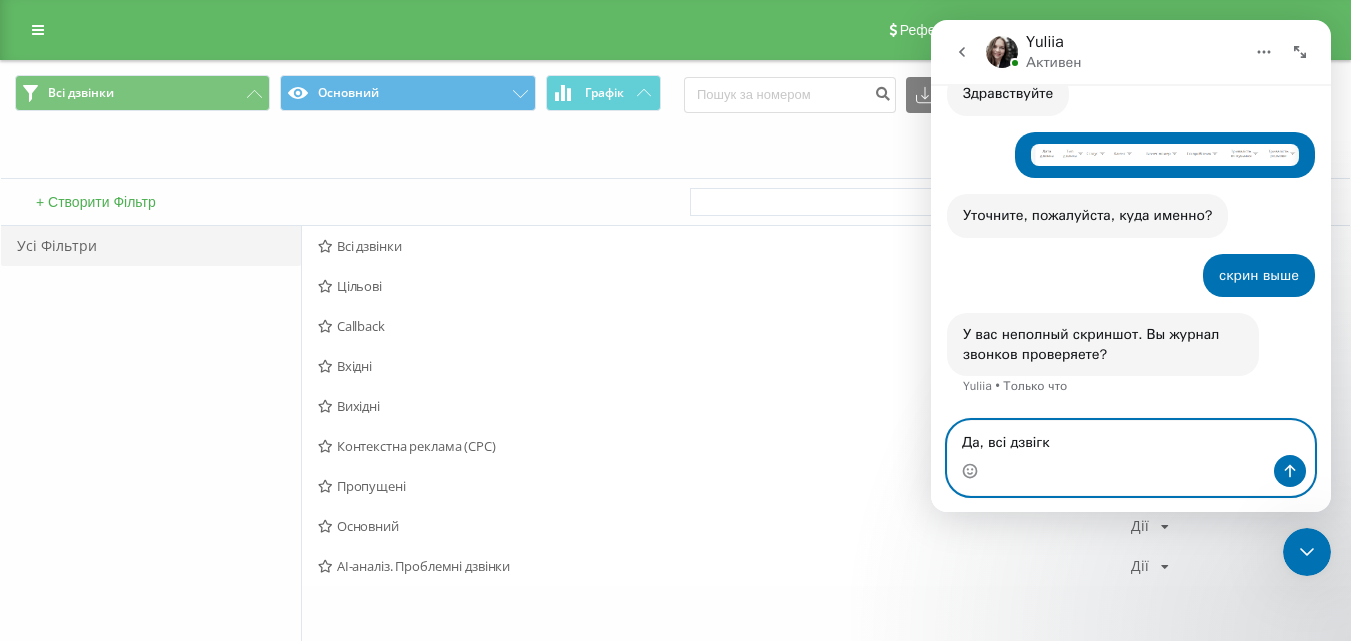 type on "Да, всі дзвігки" 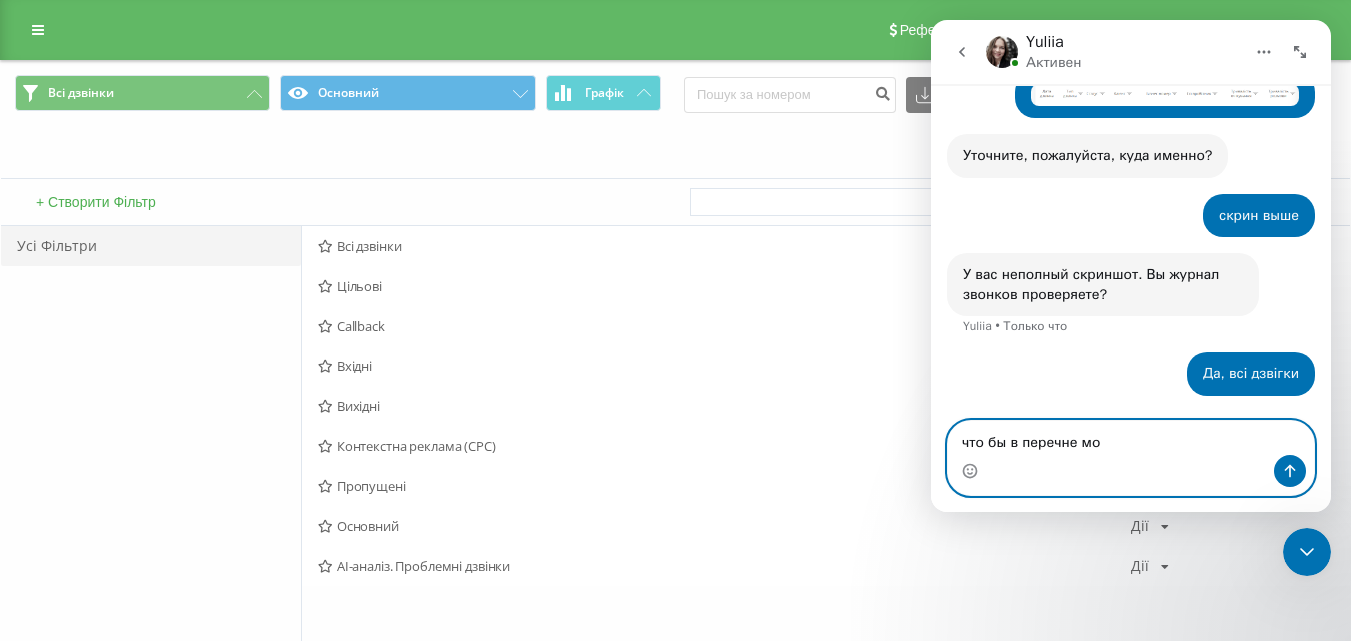 scroll, scrollTop: 498, scrollLeft: 0, axis: vertical 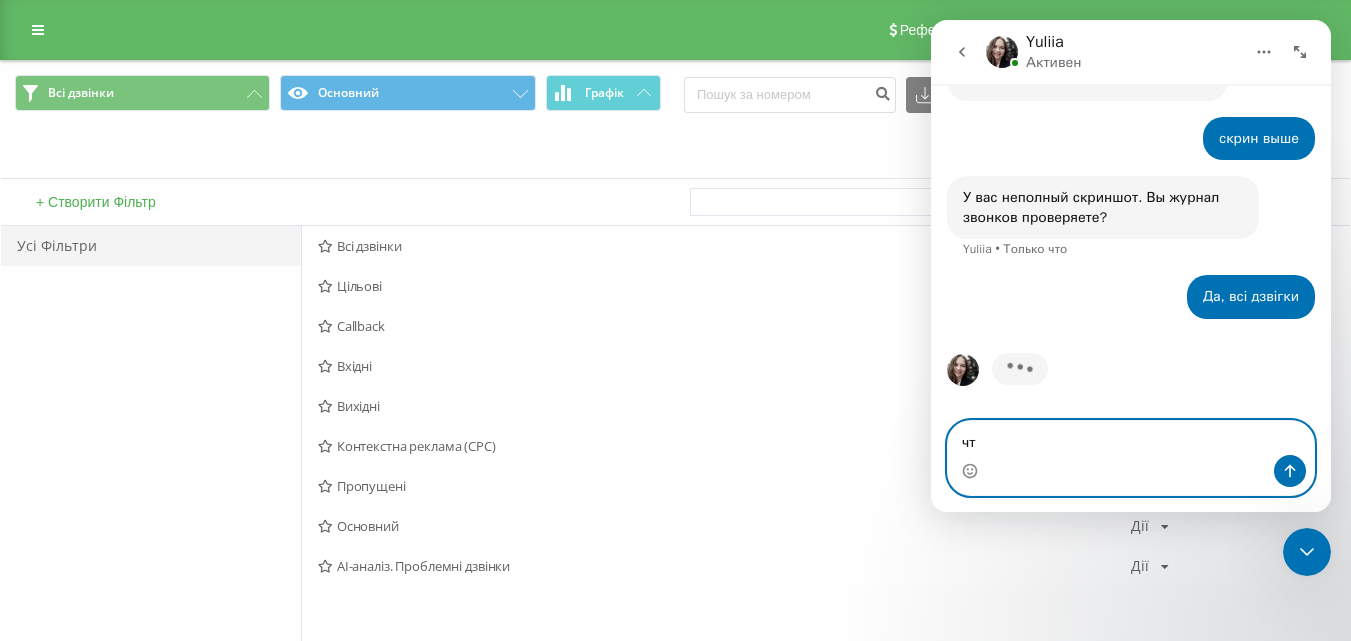 type on "ч" 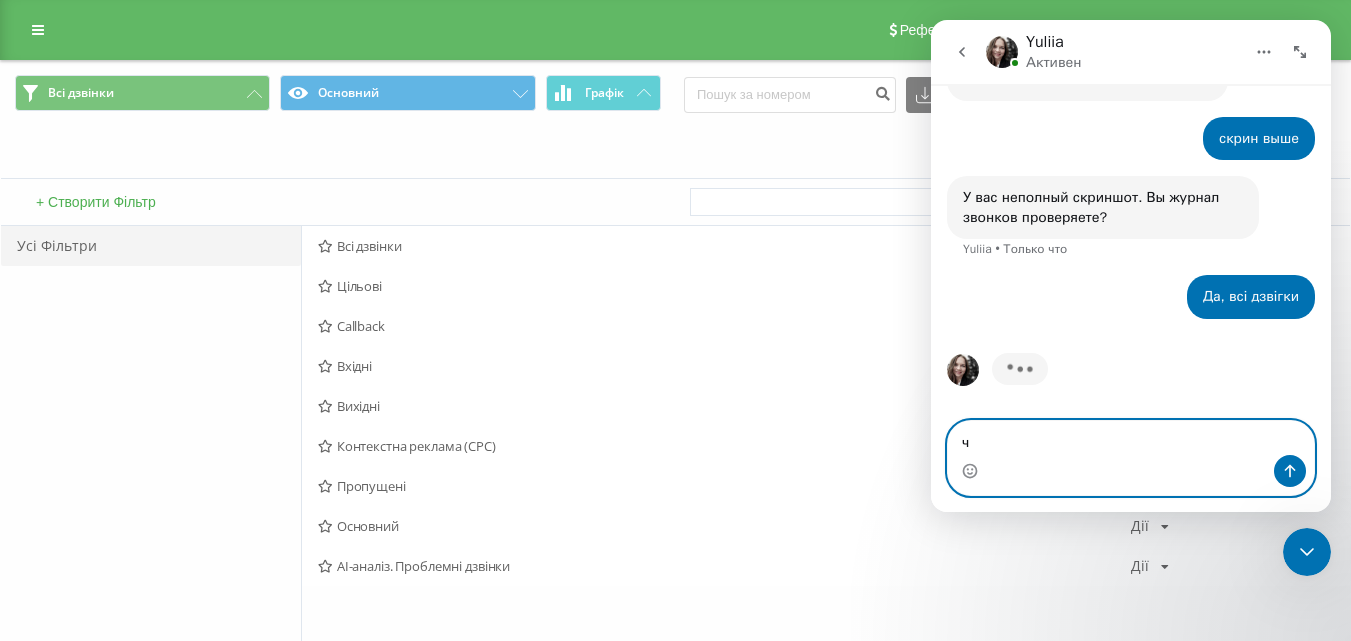 type 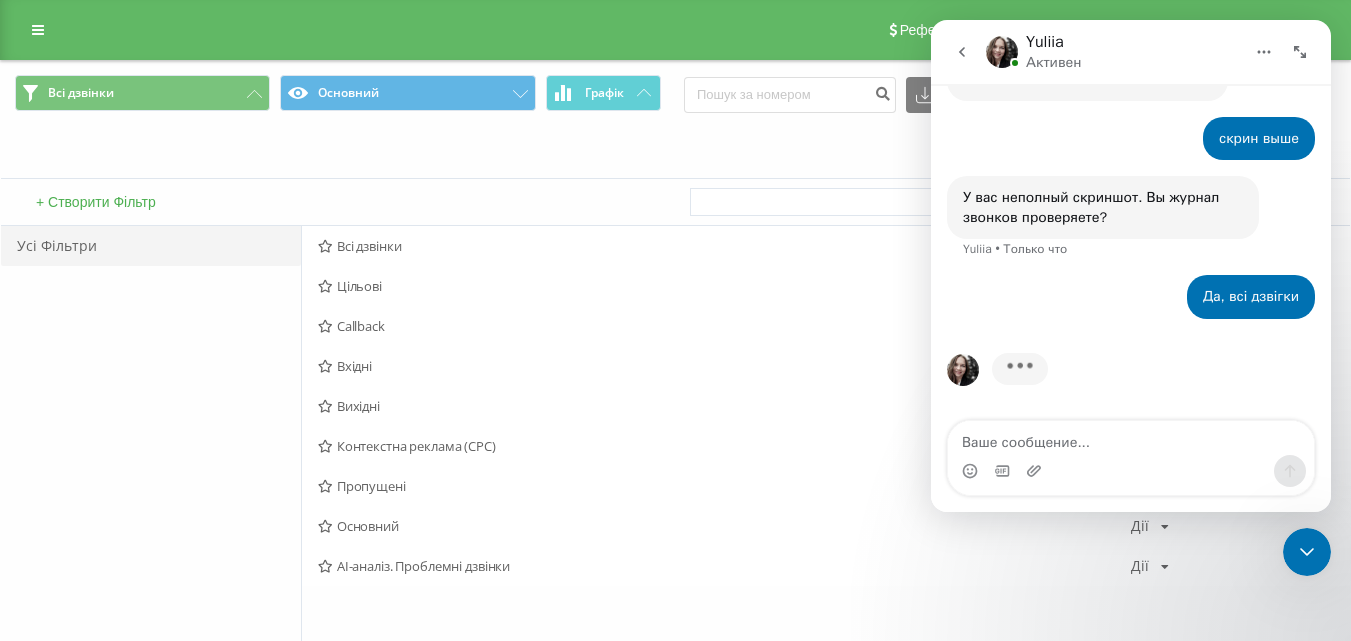 click on "Коли дані можуть відрізнятися вiд інших систем" at bounding box center (928, 152) 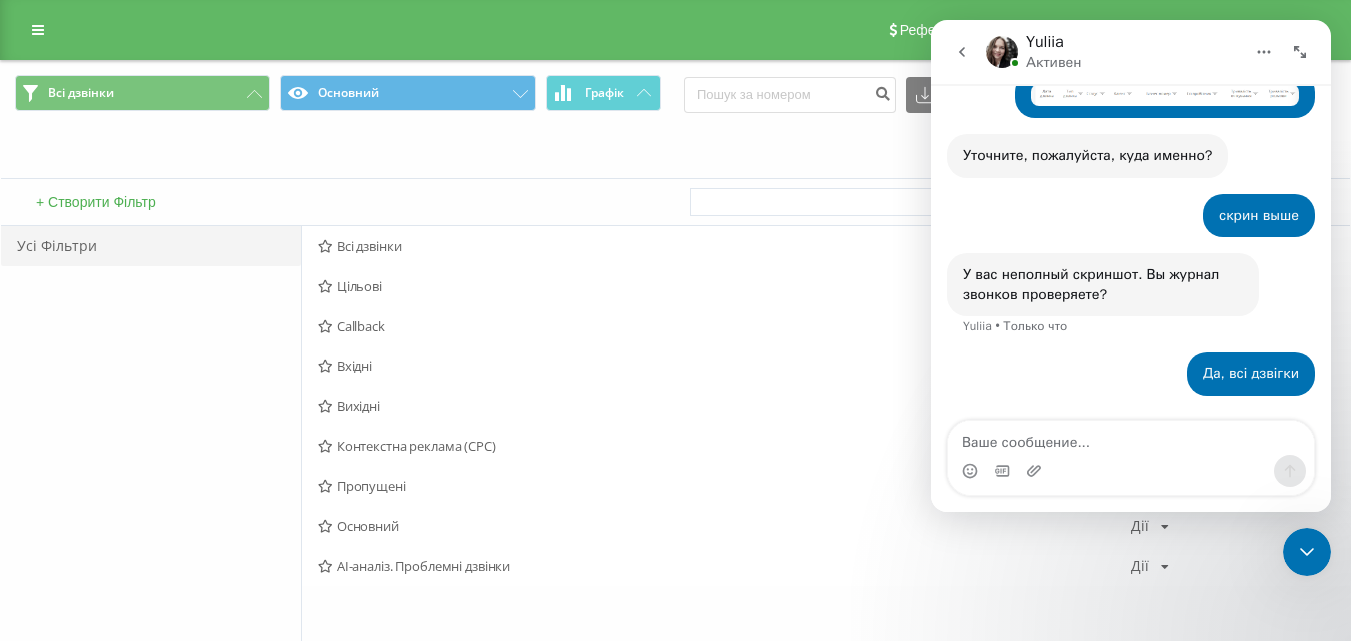 scroll, scrollTop: 421, scrollLeft: 0, axis: vertical 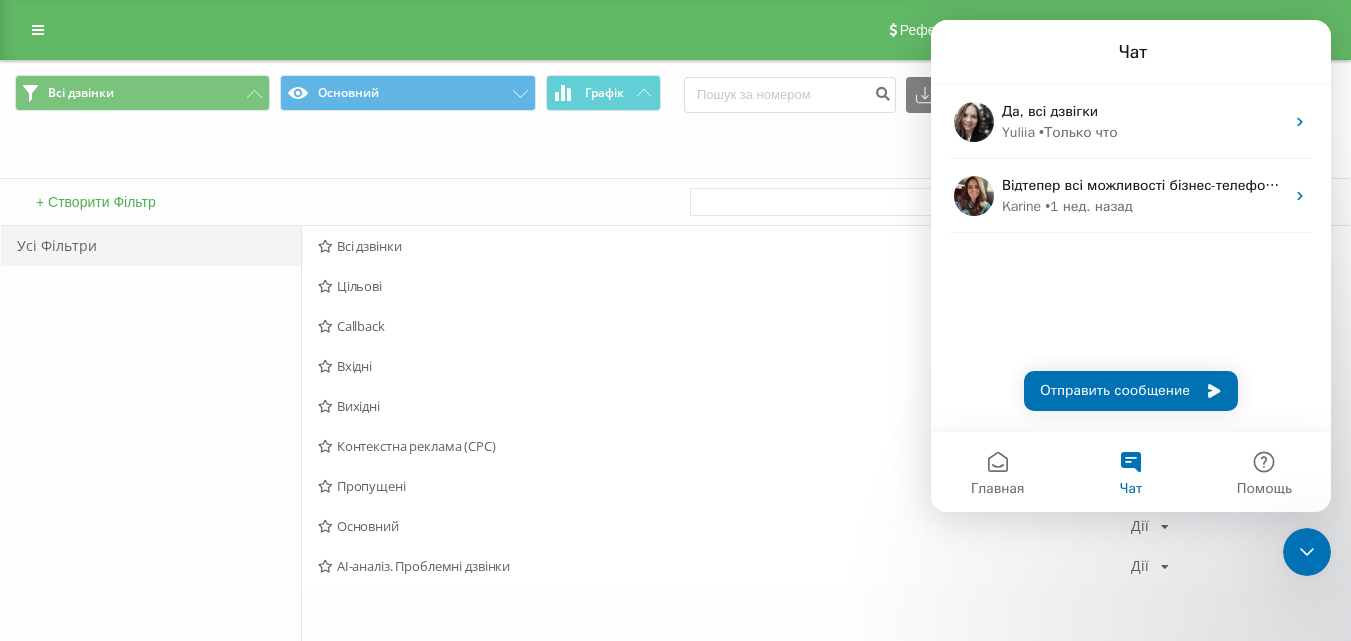 click on "Коли дані можуть відрізнятися вiд інших систем" at bounding box center (675, 152) 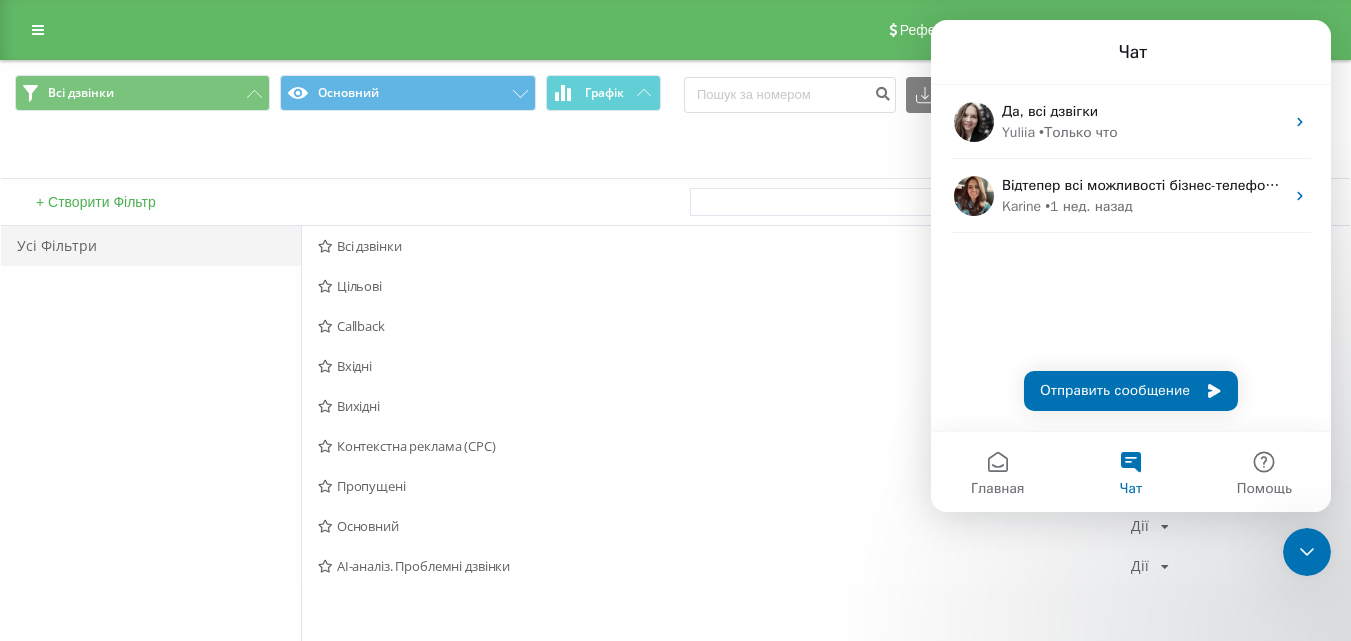 click 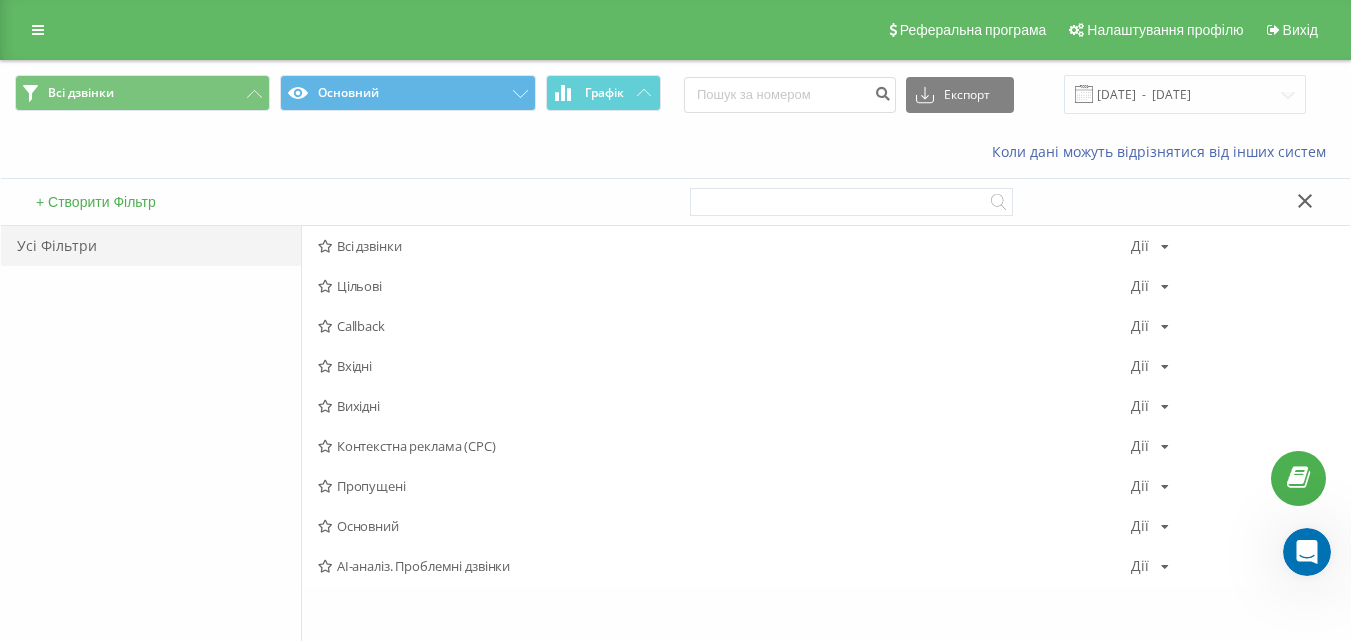 click on "Усі Фільтри" at bounding box center [151, 461] 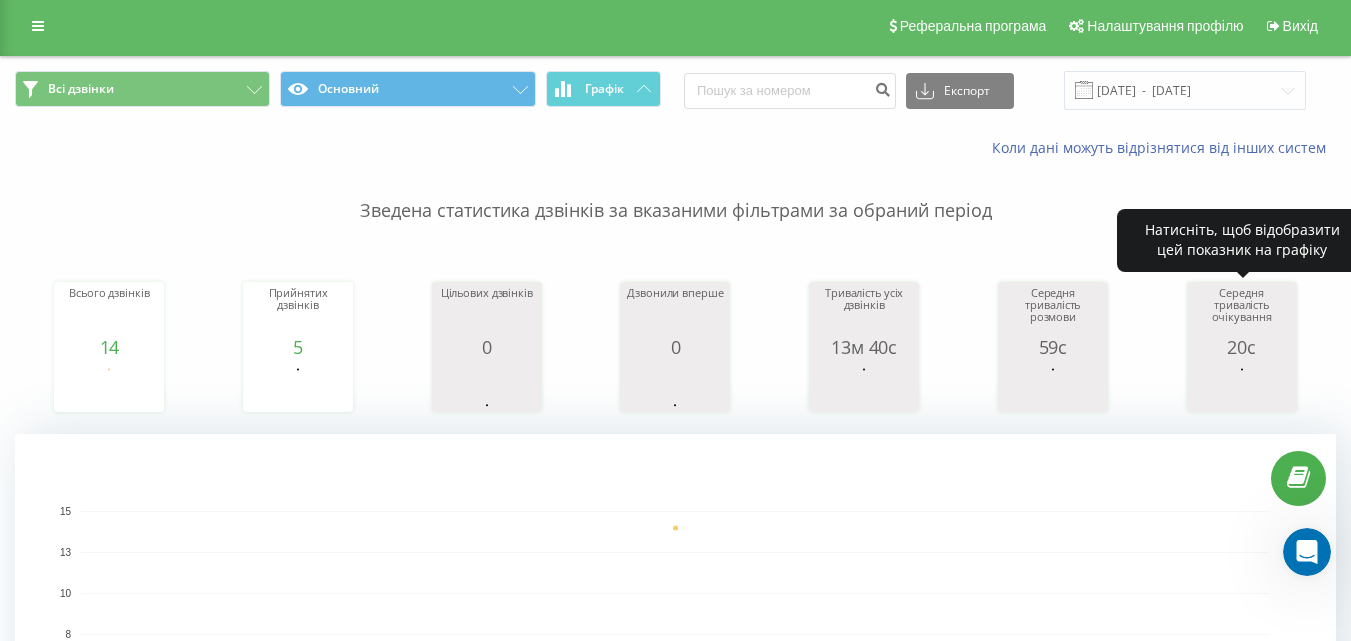 scroll, scrollTop: 0, scrollLeft: 0, axis: both 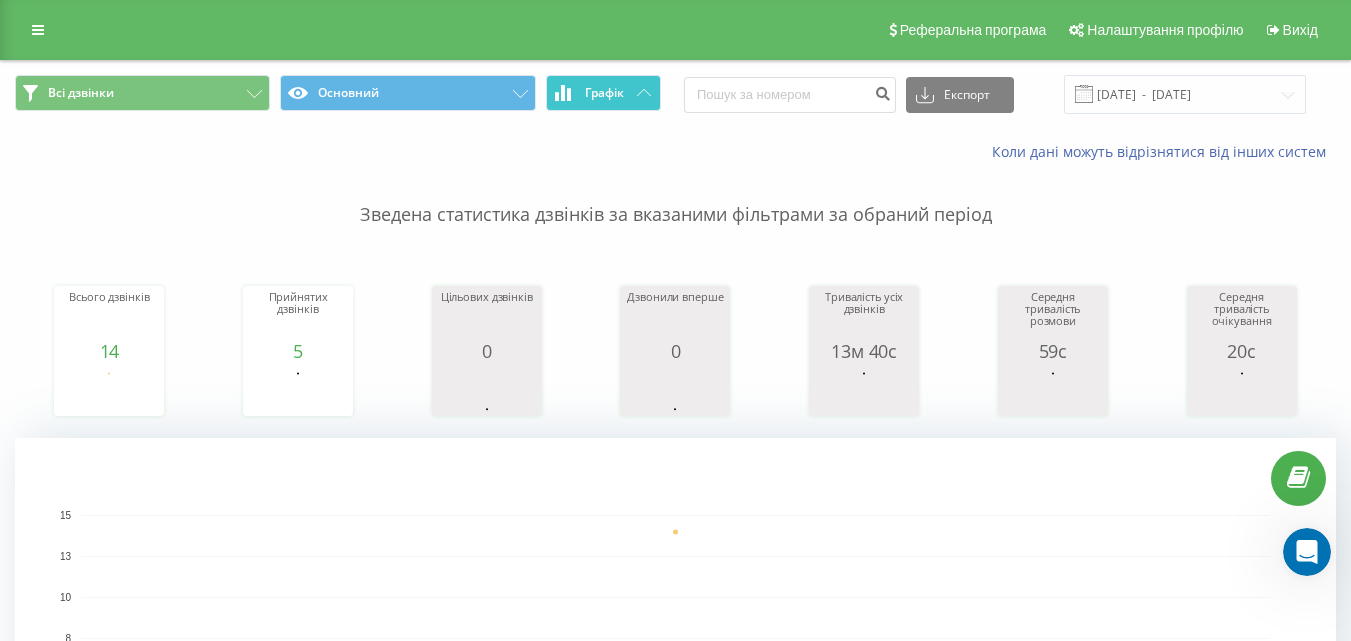 click on "Графік" at bounding box center (604, 93) 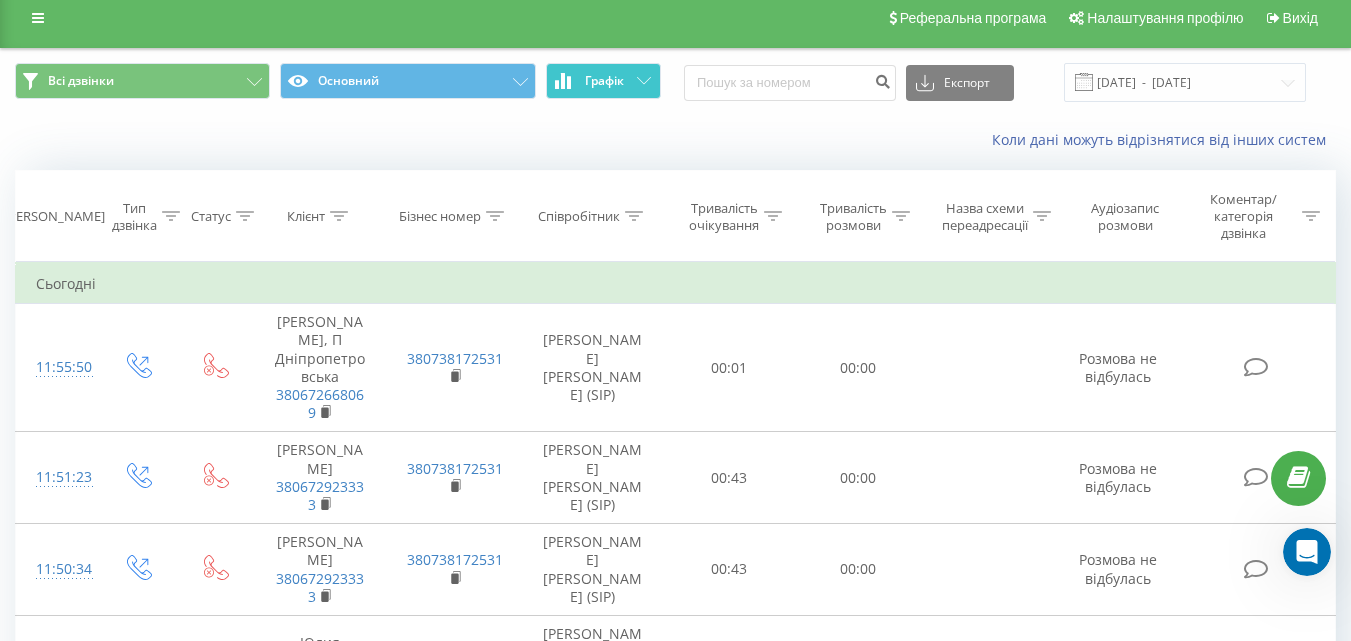 scroll, scrollTop: 0, scrollLeft: 0, axis: both 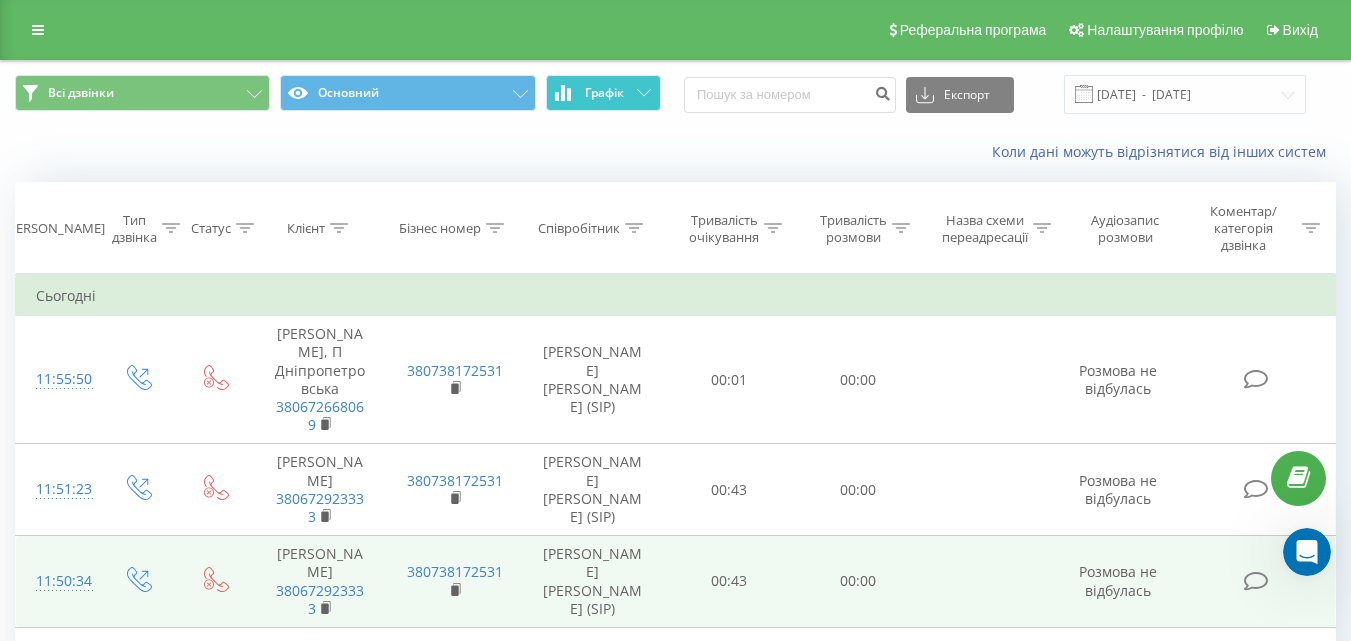 type 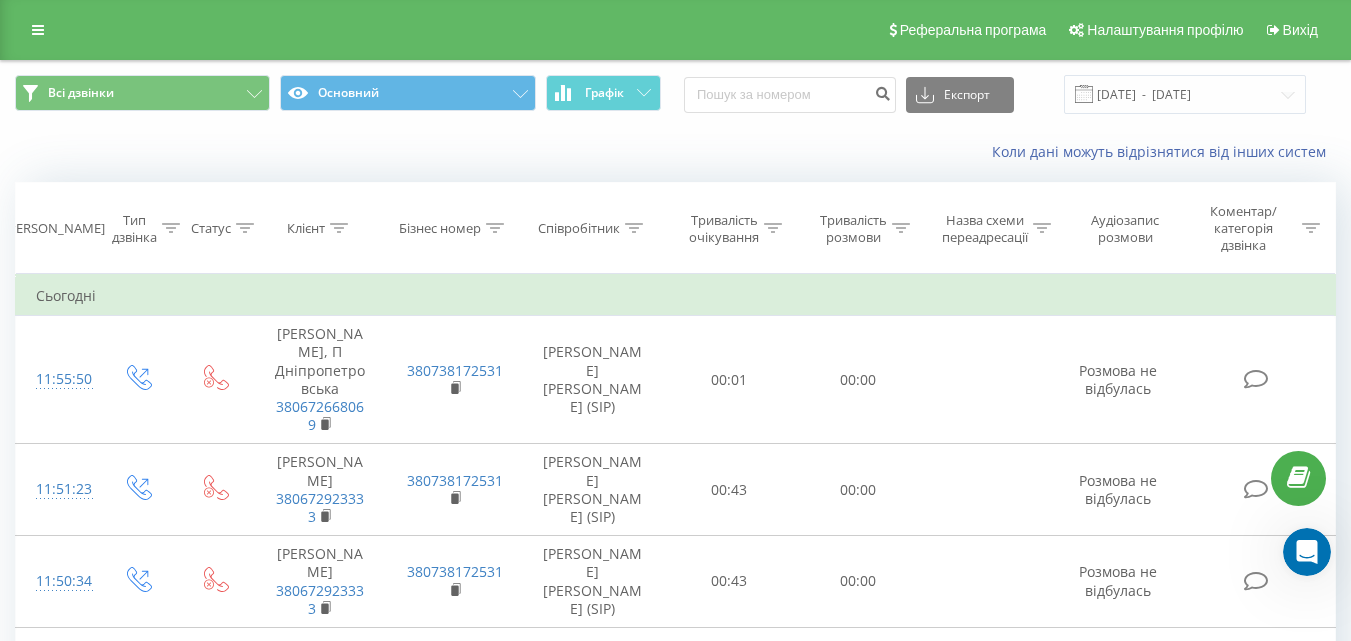 click 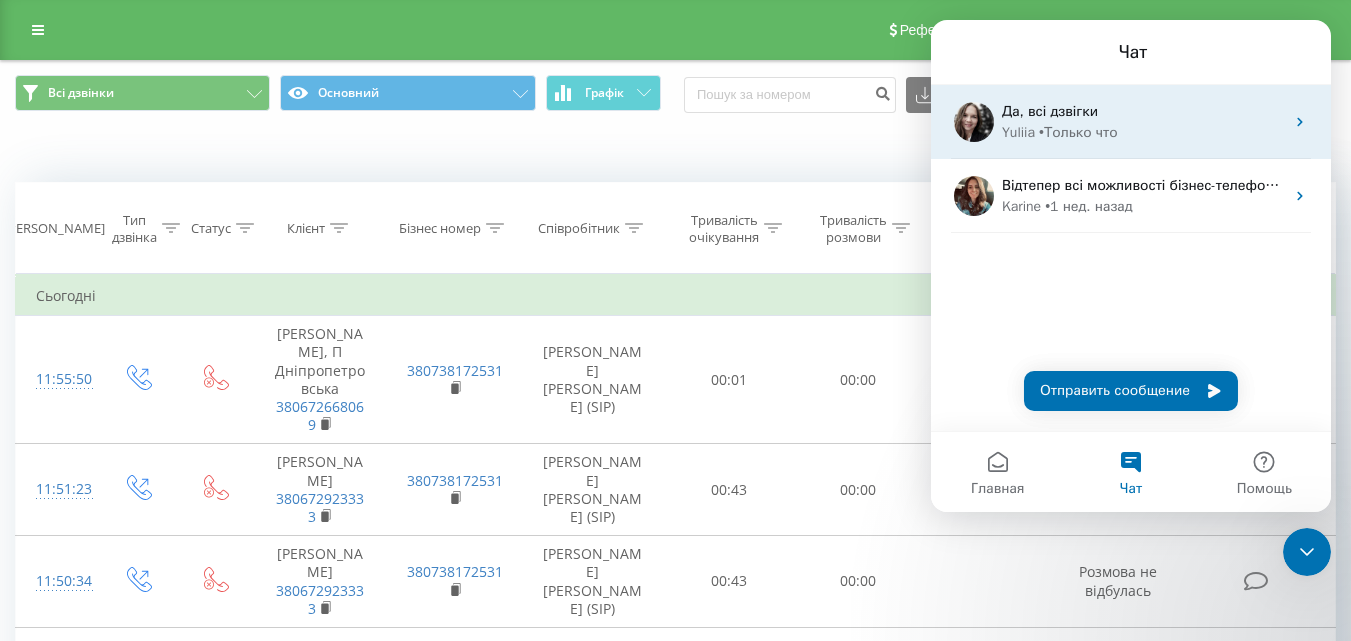 click on "Да, всі дзвігки Yuliia •  Только что" at bounding box center [1131, 122] 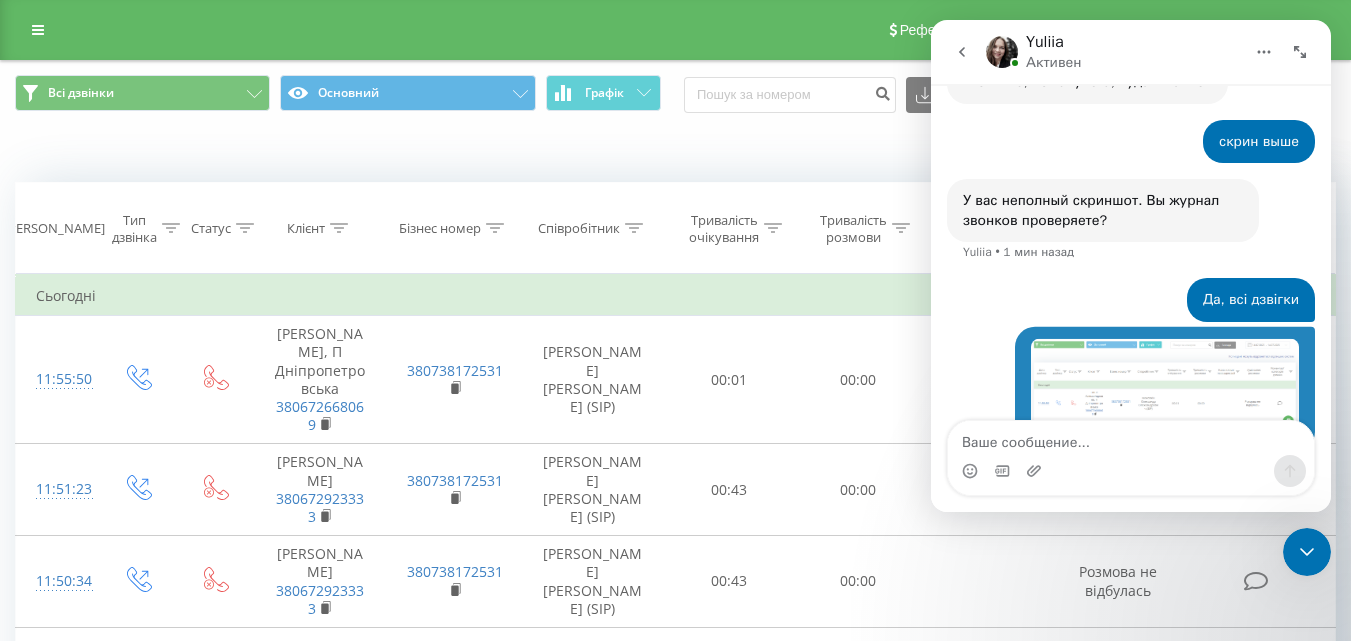 scroll, scrollTop: 548, scrollLeft: 0, axis: vertical 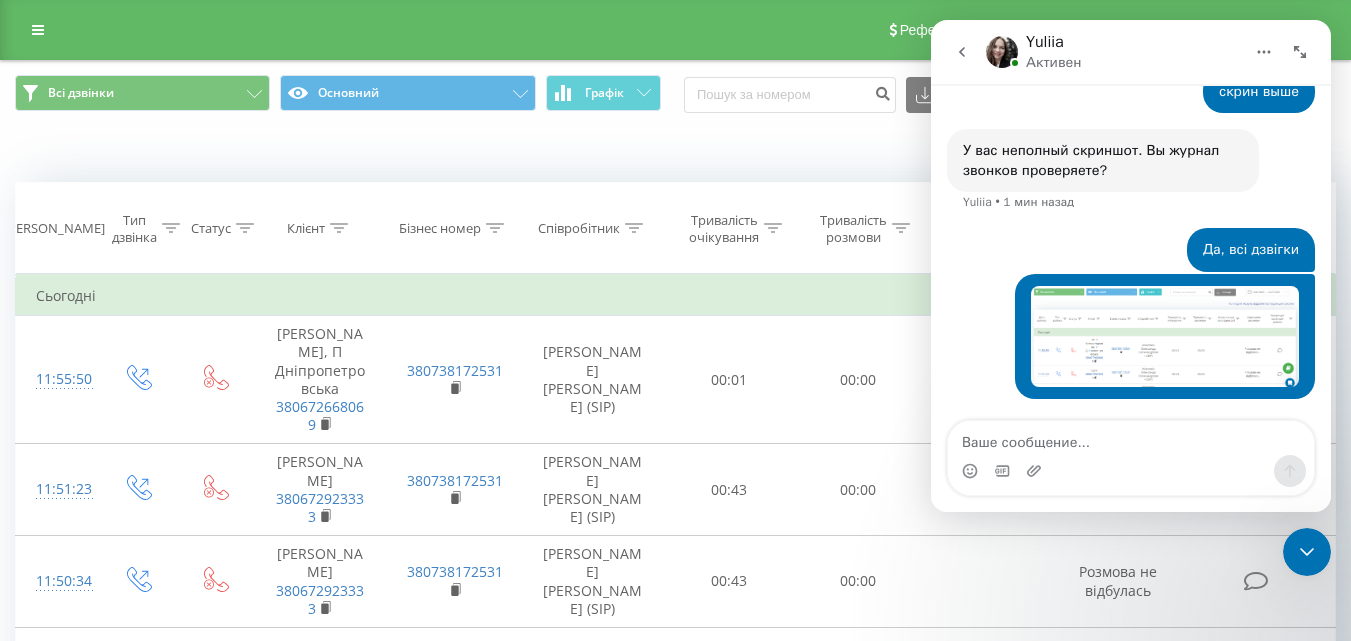 click at bounding box center (1165, 336) 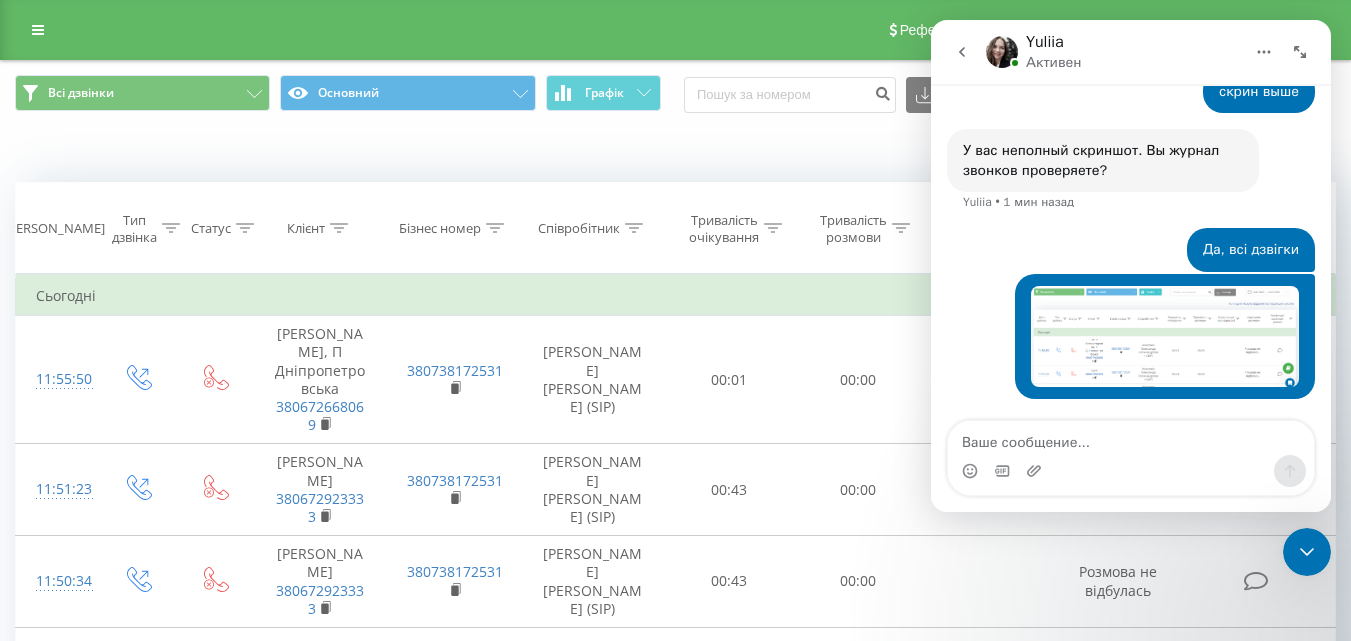 scroll, scrollTop: 0, scrollLeft: 0, axis: both 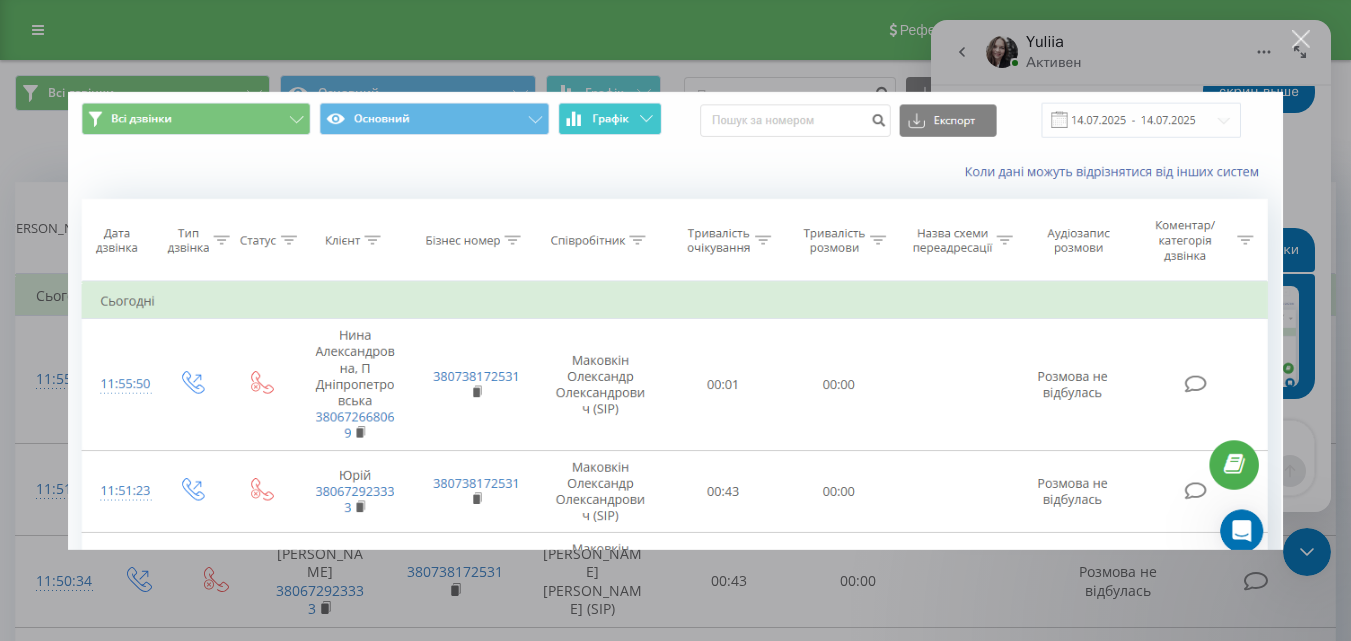 click at bounding box center [1301, 39] 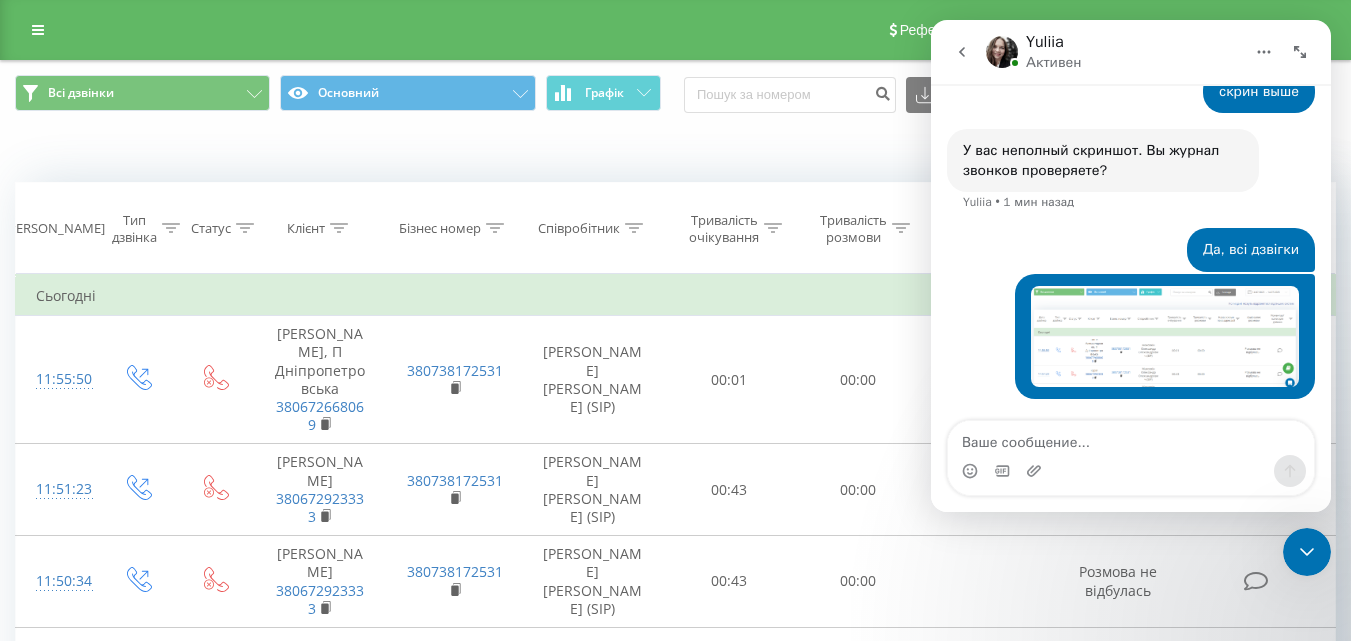 click at bounding box center (1165, 336) 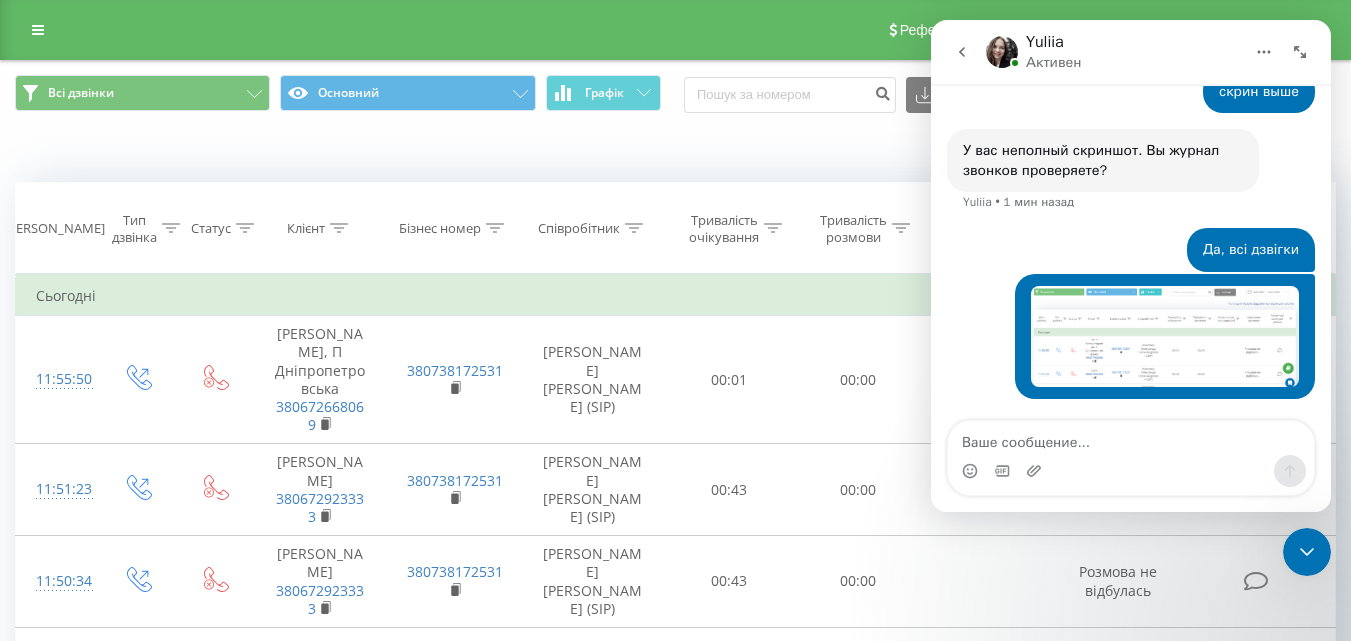 scroll, scrollTop: 0, scrollLeft: 0, axis: both 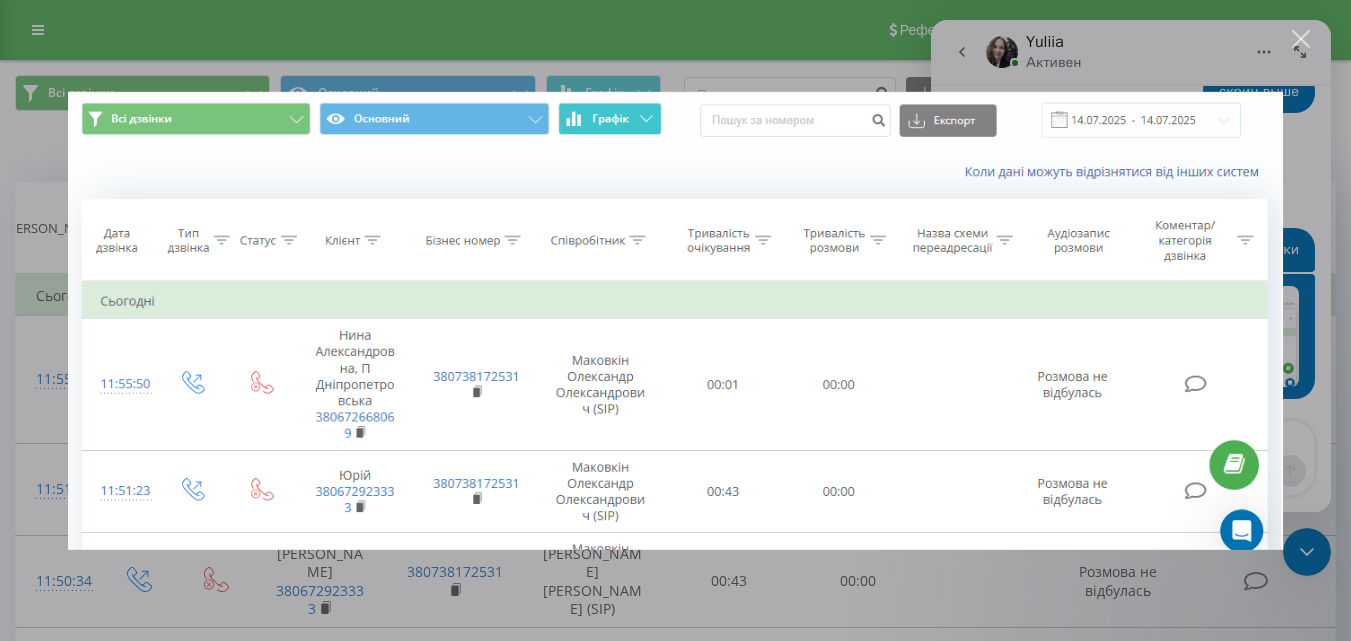 click at bounding box center [675, 320] 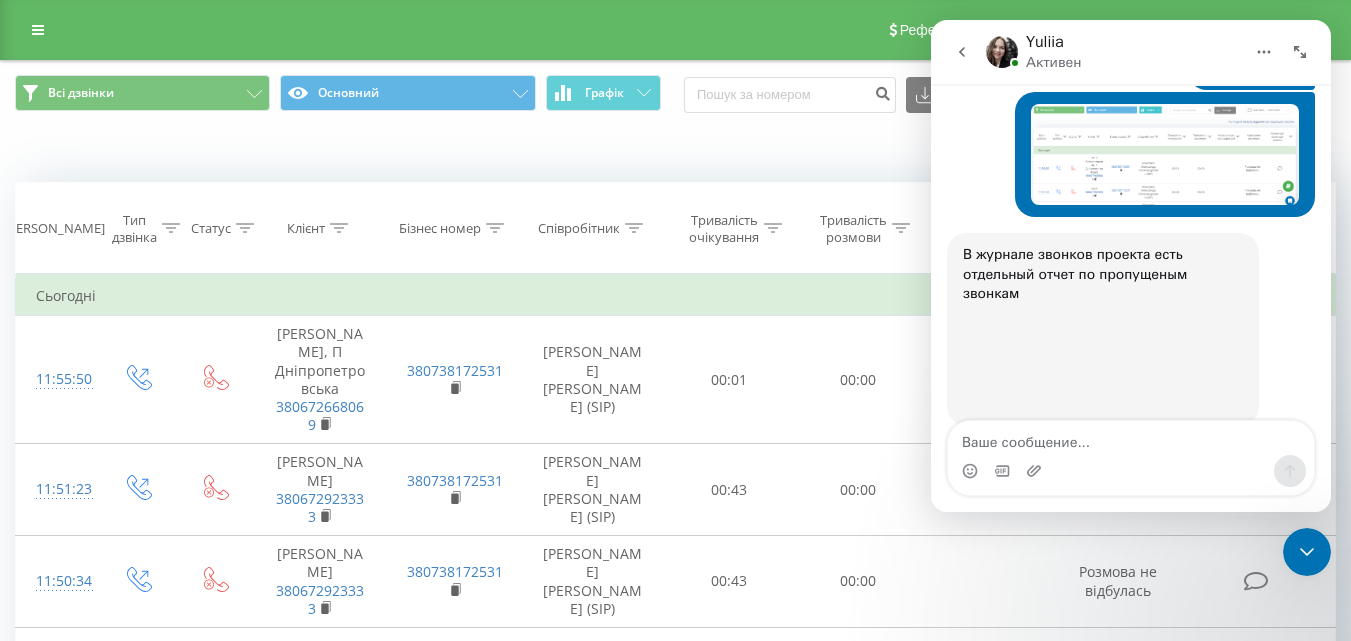 scroll, scrollTop: 737, scrollLeft: 0, axis: vertical 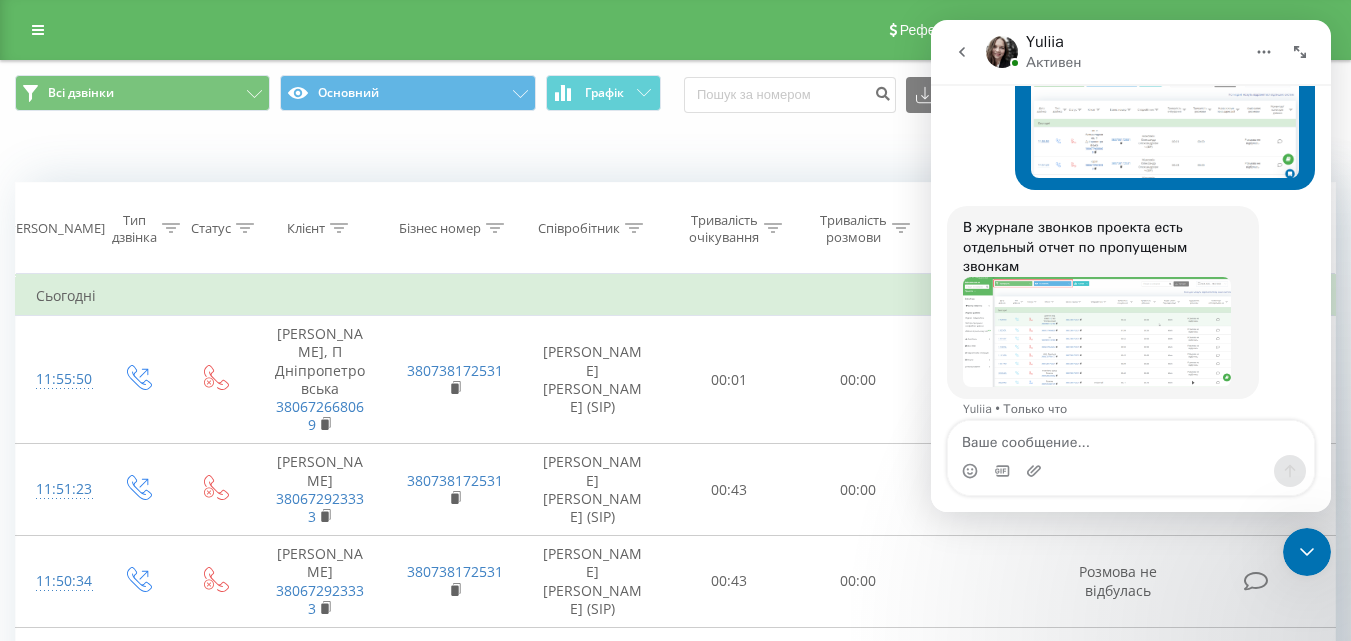 click at bounding box center (1097, 332) 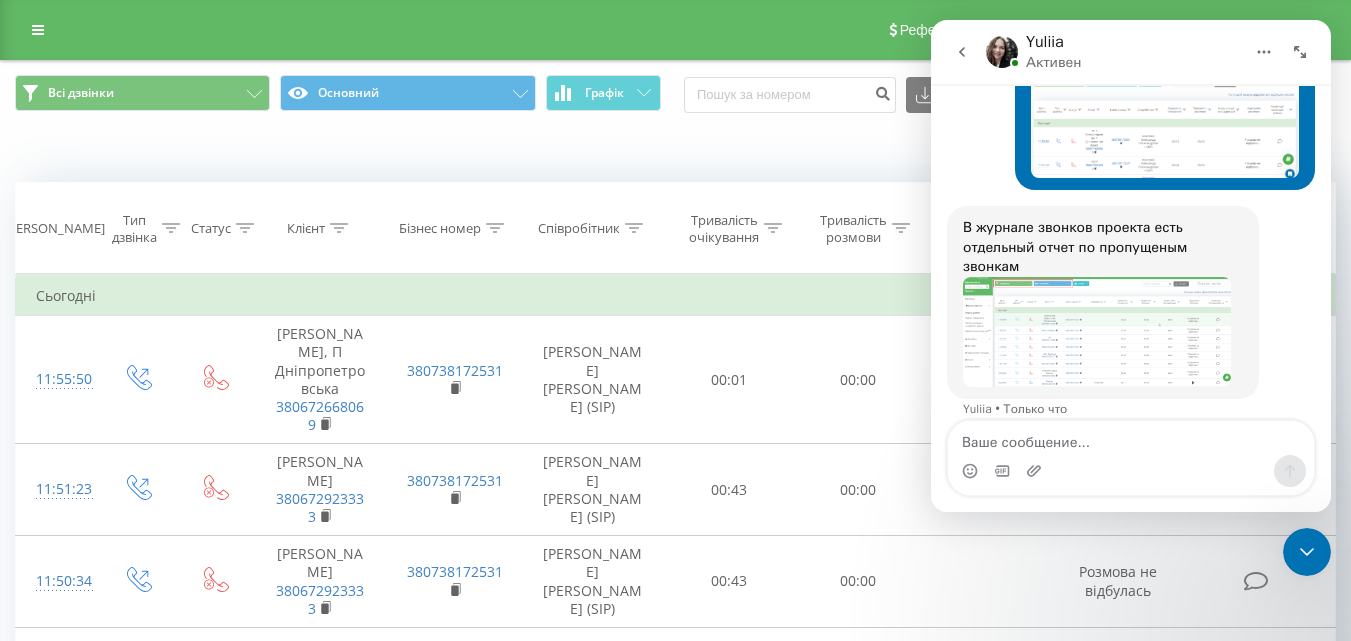 scroll, scrollTop: 0, scrollLeft: 0, axis: both 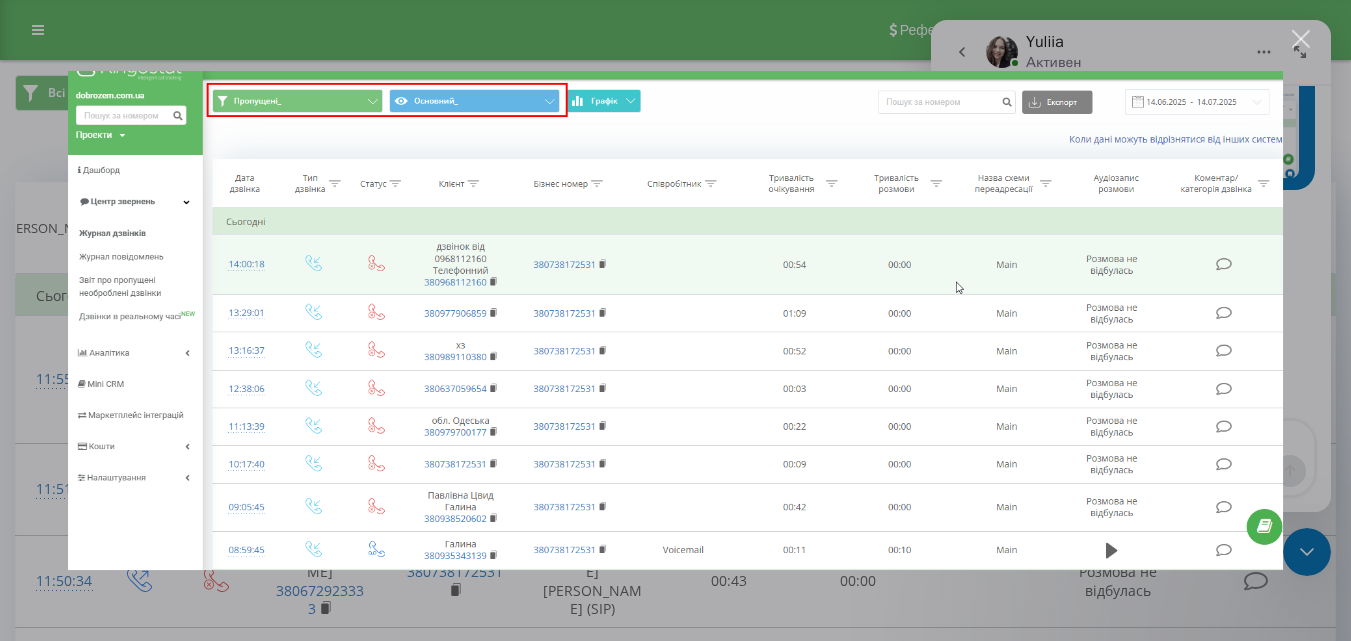 click at bounding box center [1301, 39] 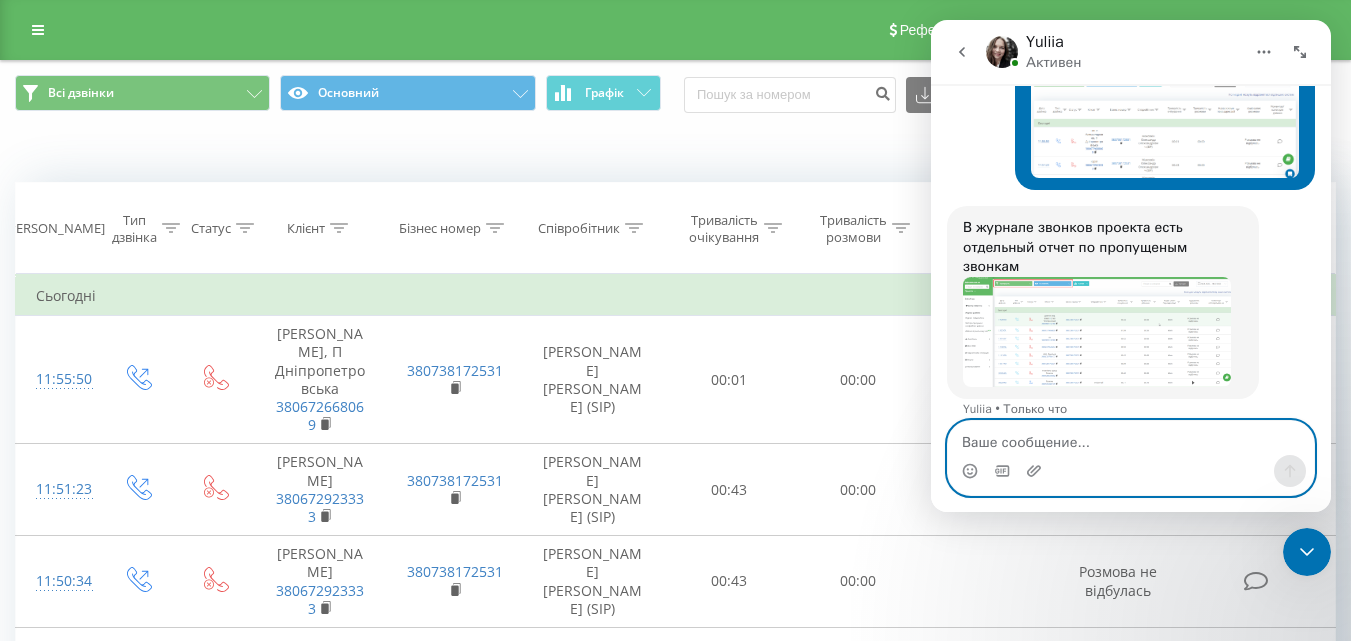 click at bounding box center [1131, 438] 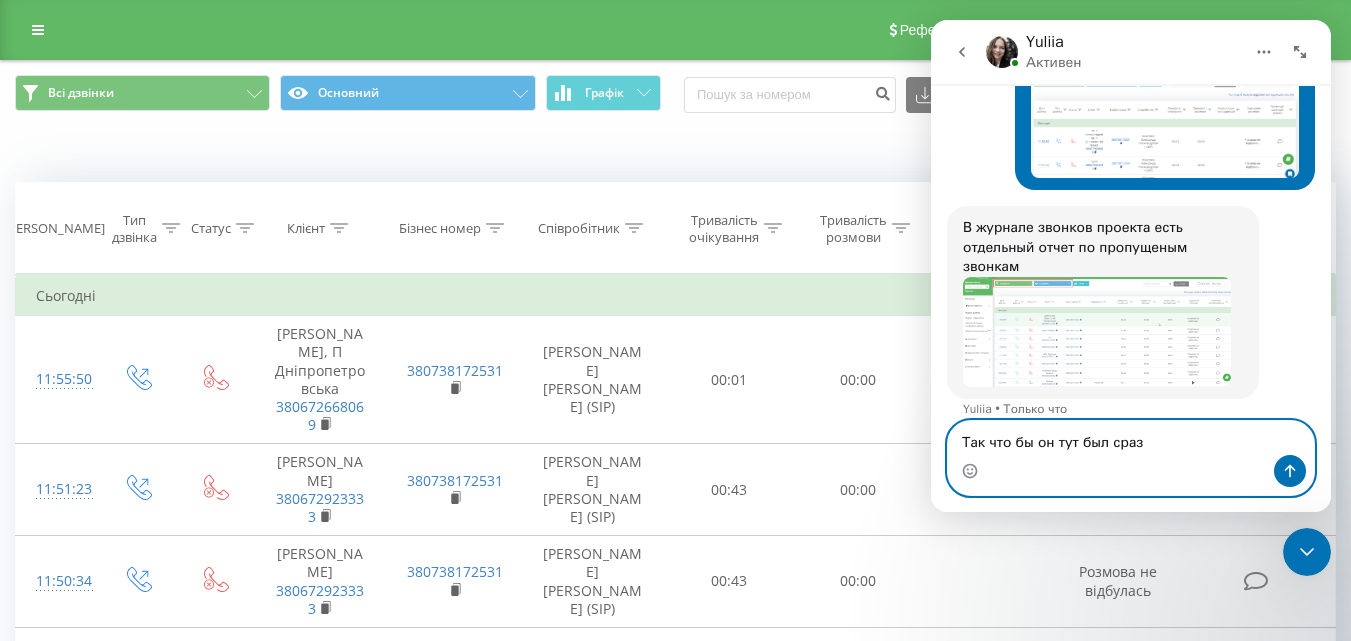 type on "Так что бы он тут был сразу" 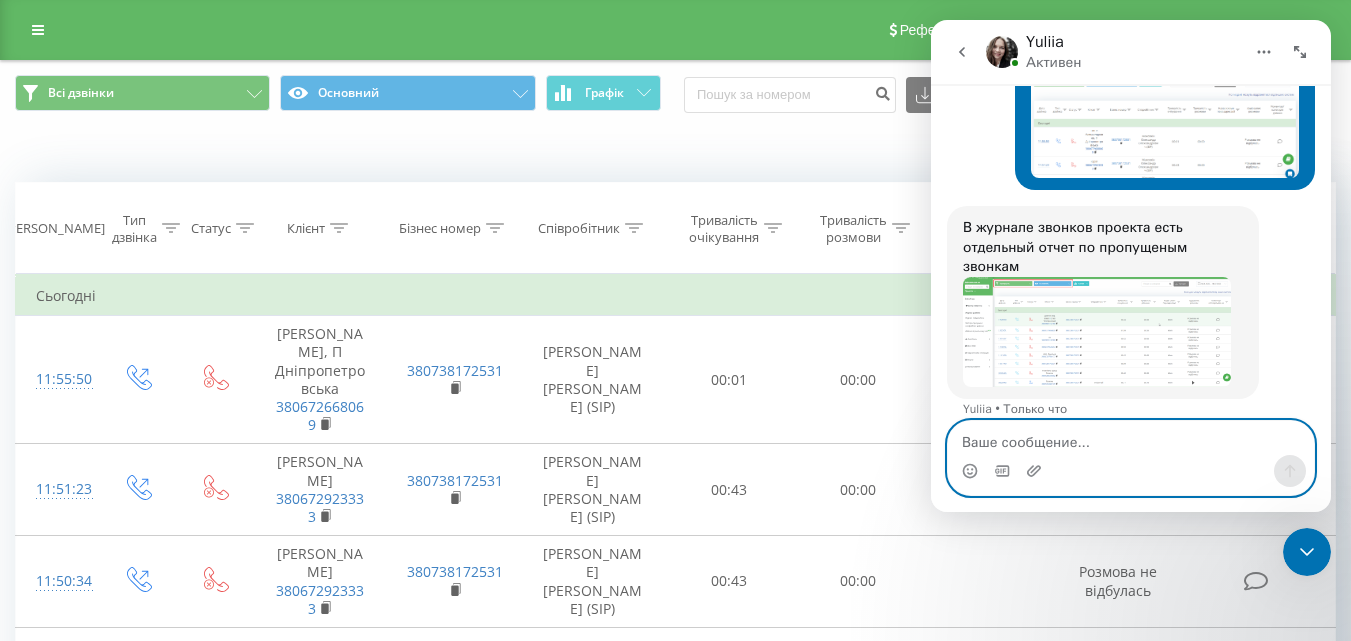 scroll, scrollTop: 797, scrollLeft: 0, axis: vertical 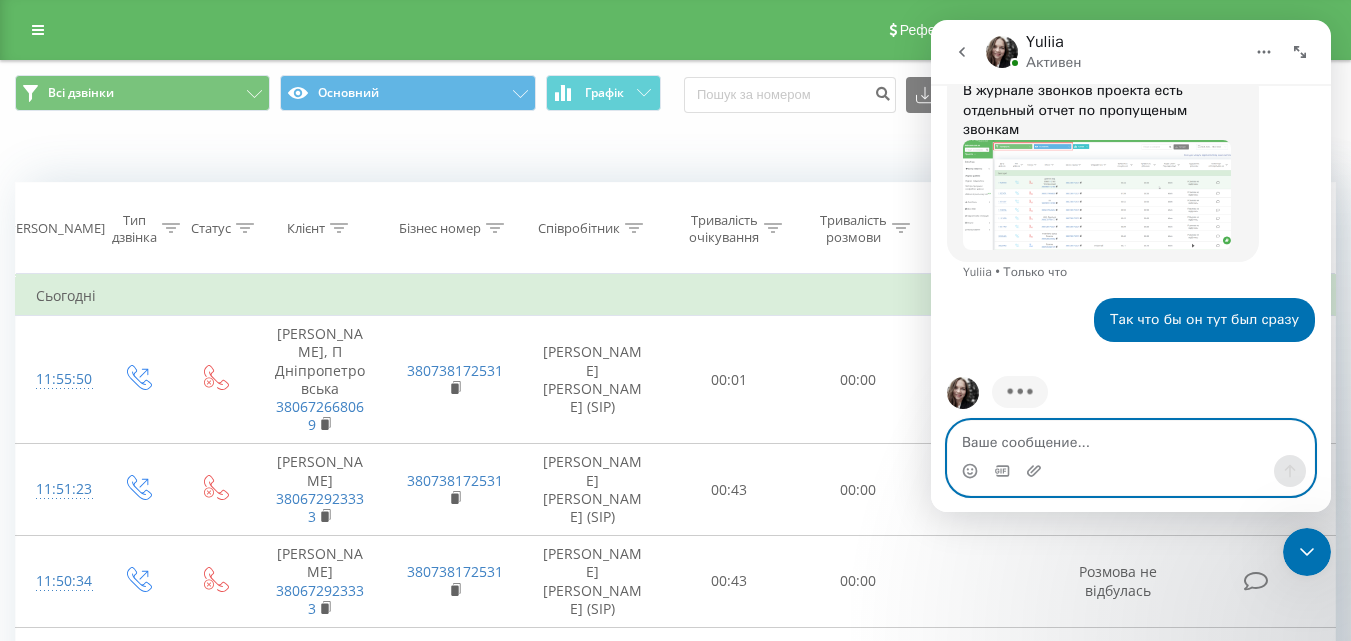 click at bounding box center [1131, 438] 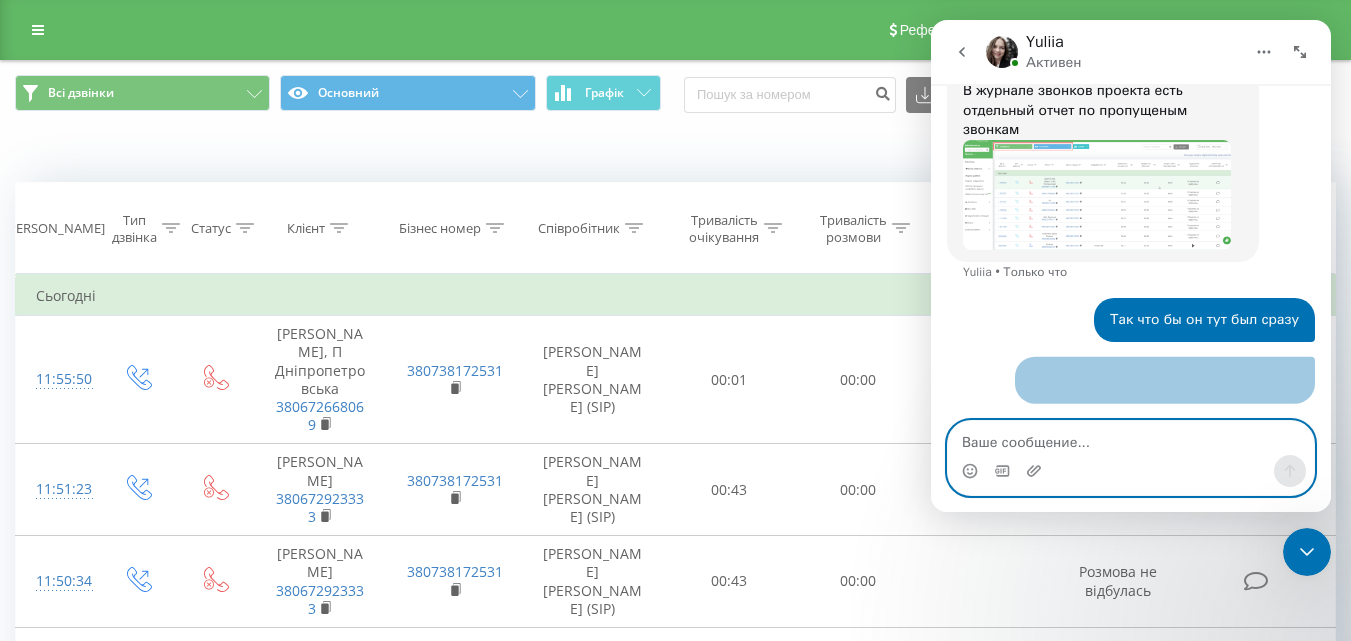 scroll, scrollTop: 923, scrollLeft: 0, axis: vertical 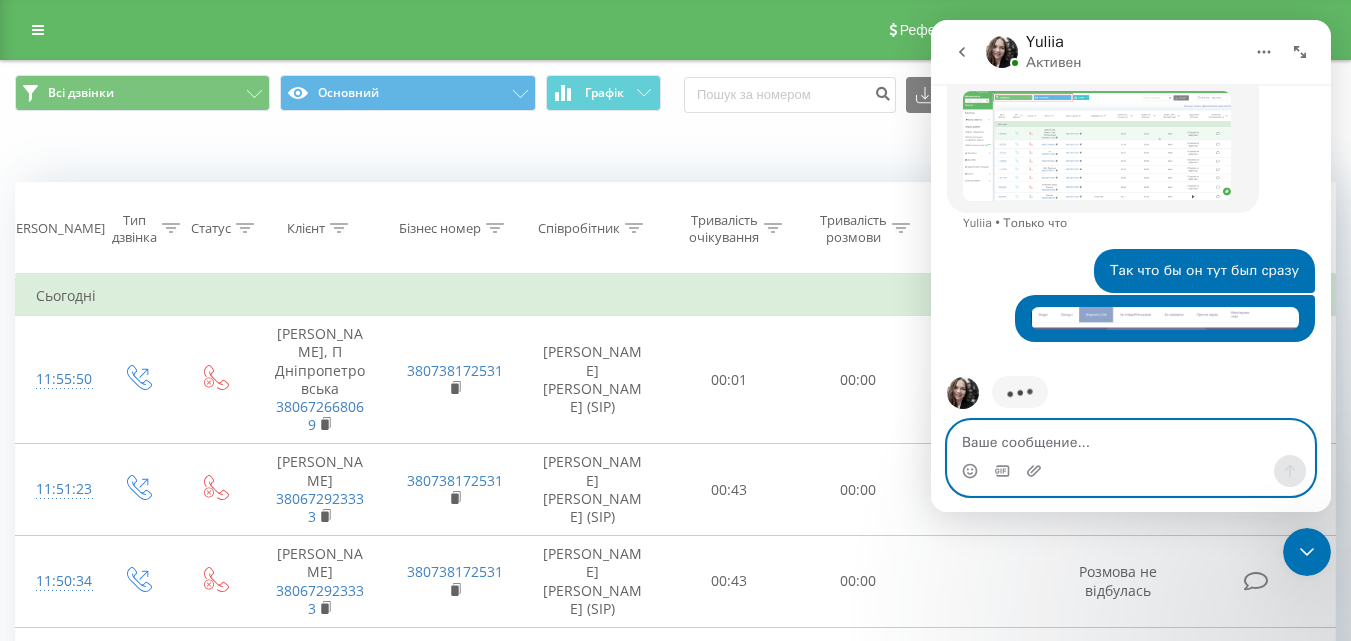 click at bounding box center [1131, 438] 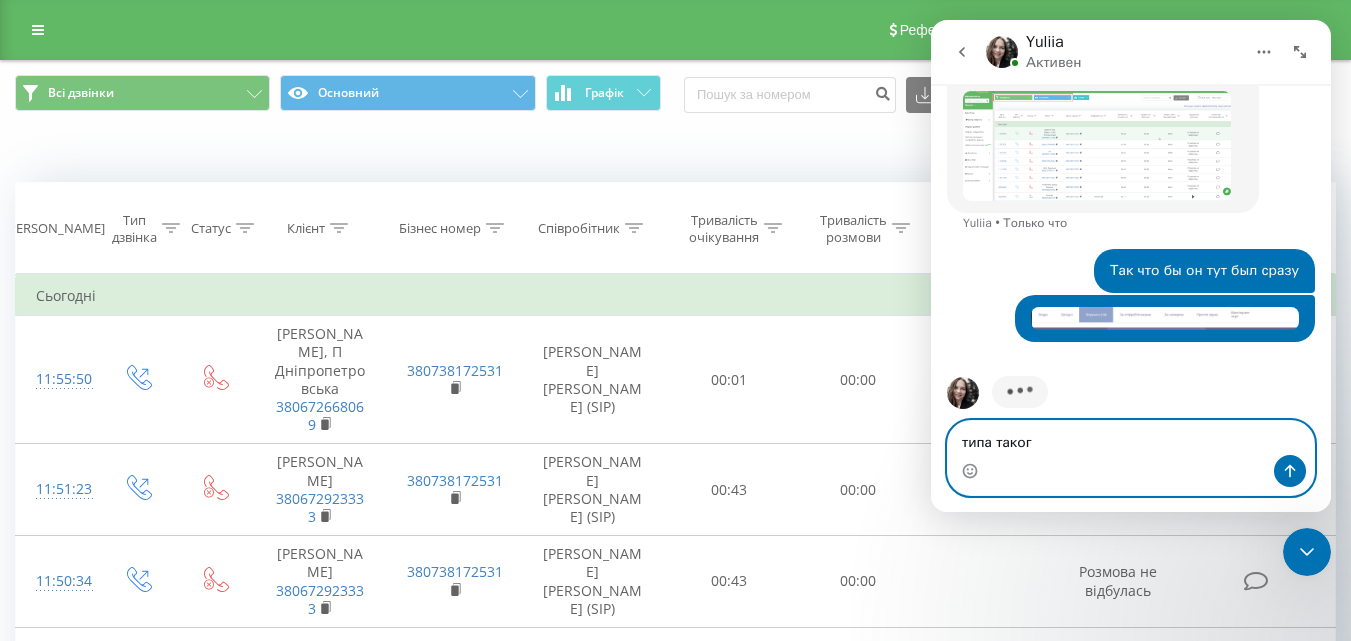 type on "типа такого" 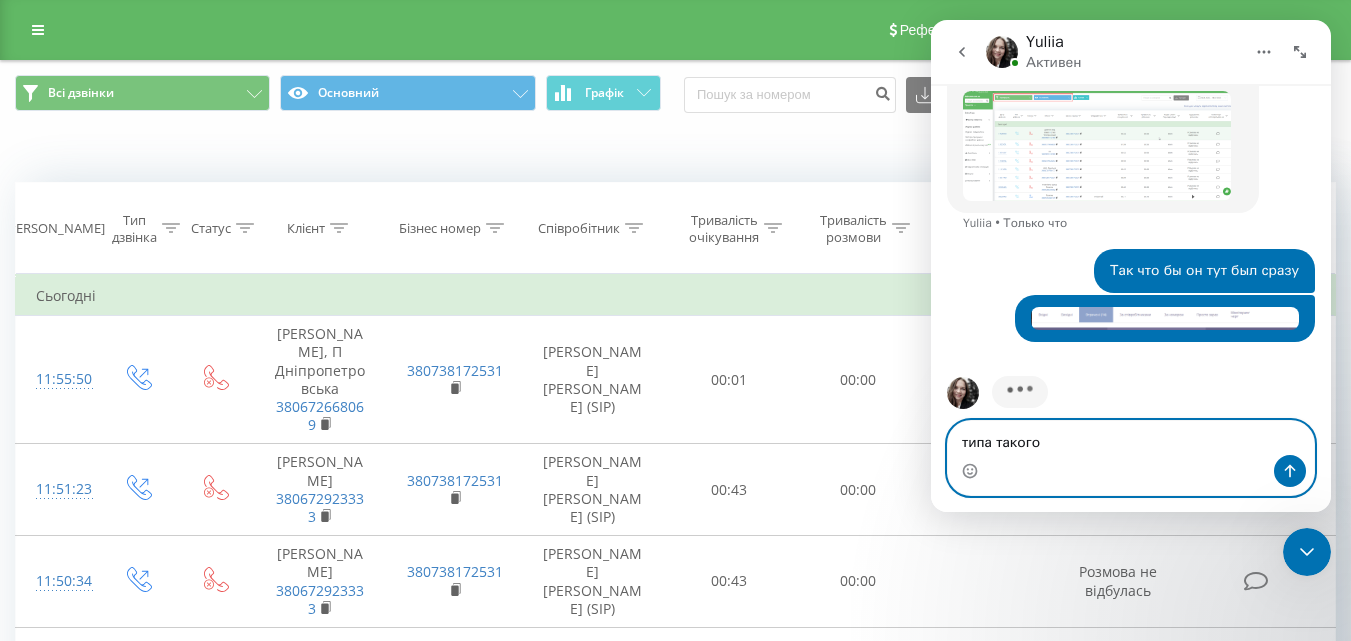 type 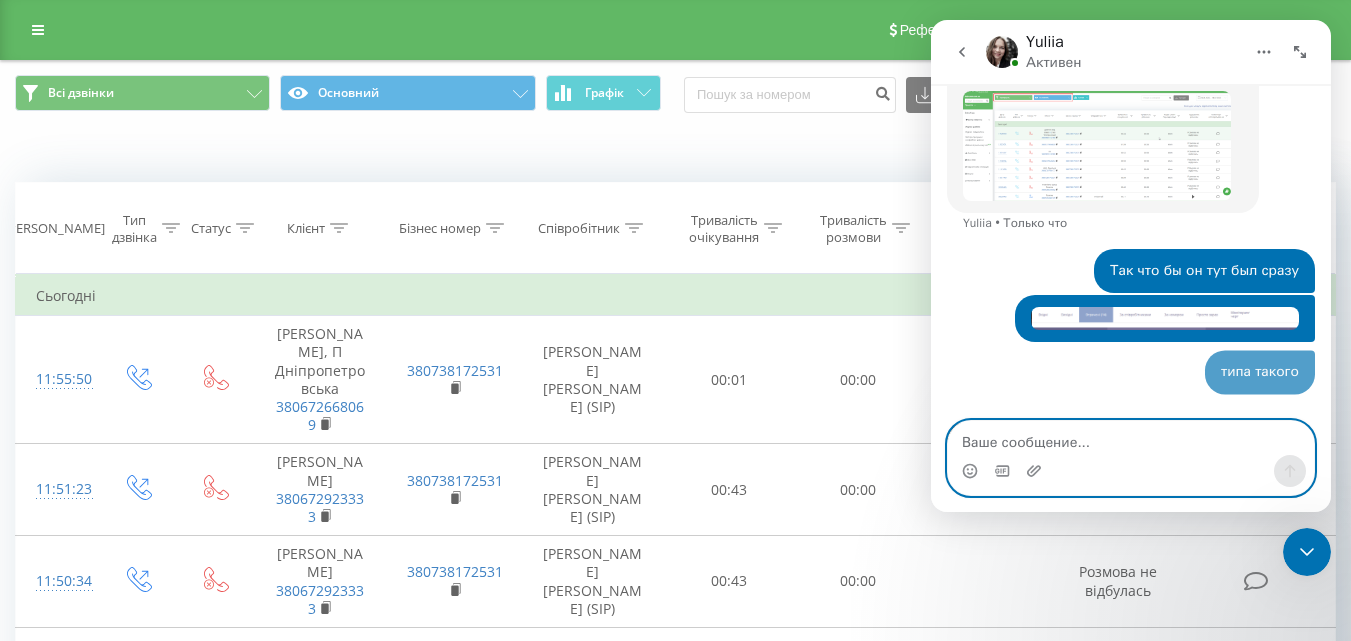 scroll, scrollTop: 969, scrollLeft: 0, axis: vertical 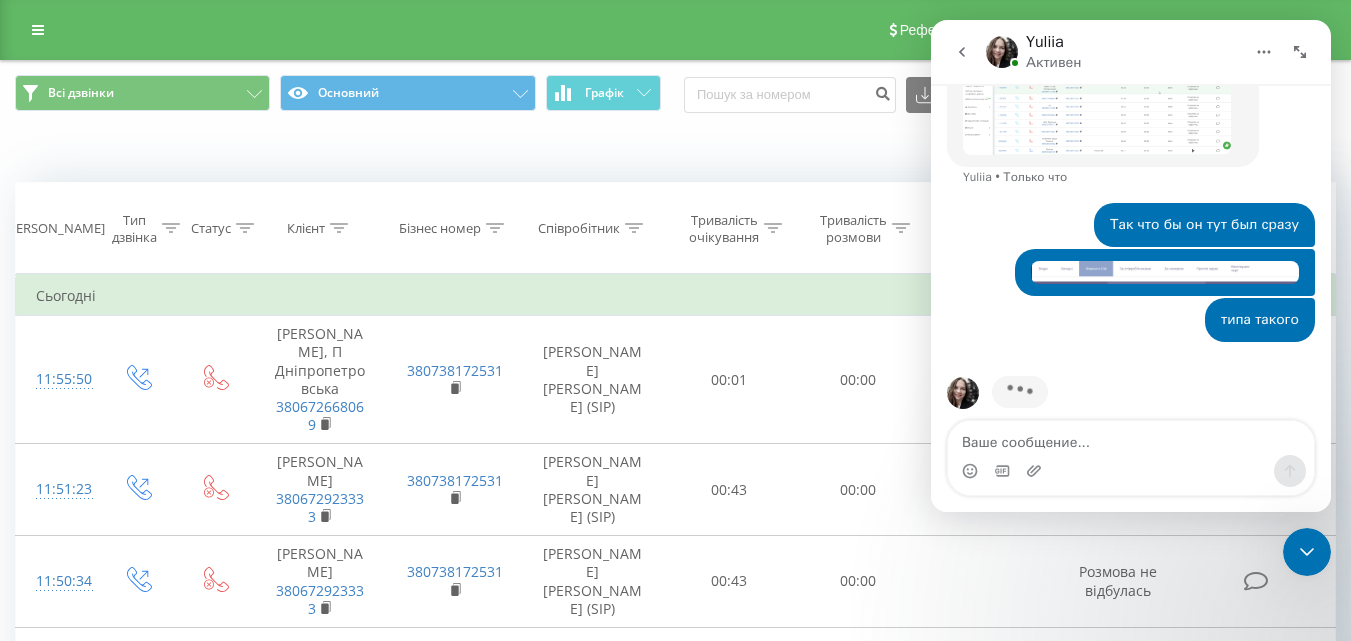 click at bounding box center [1165, 272] 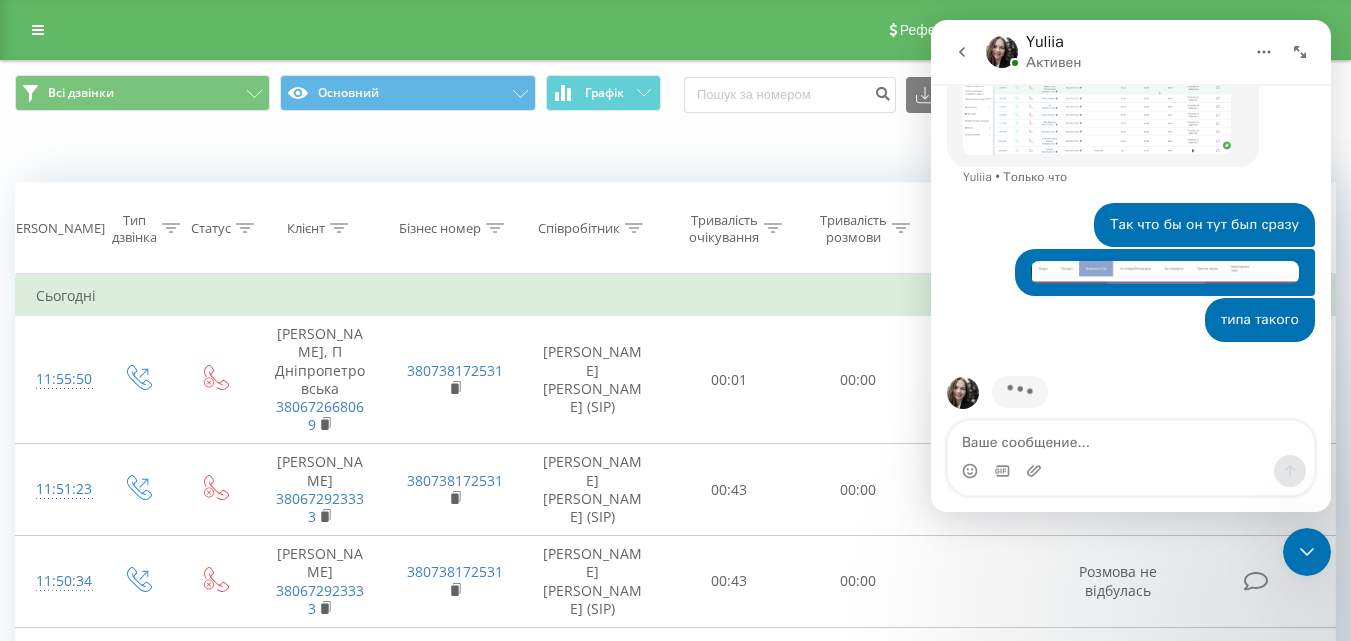 scroll, scrollTop: 0, scrollLeft: 0, axis: both 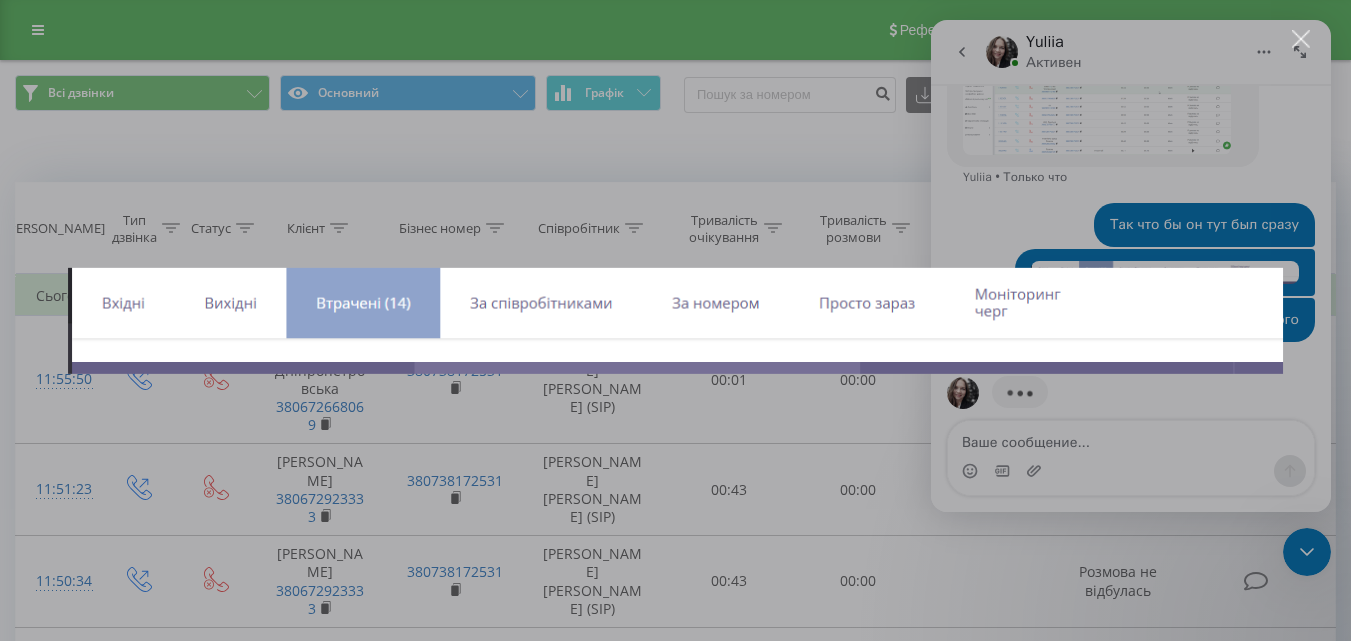 click at bounding box center (675, 320) 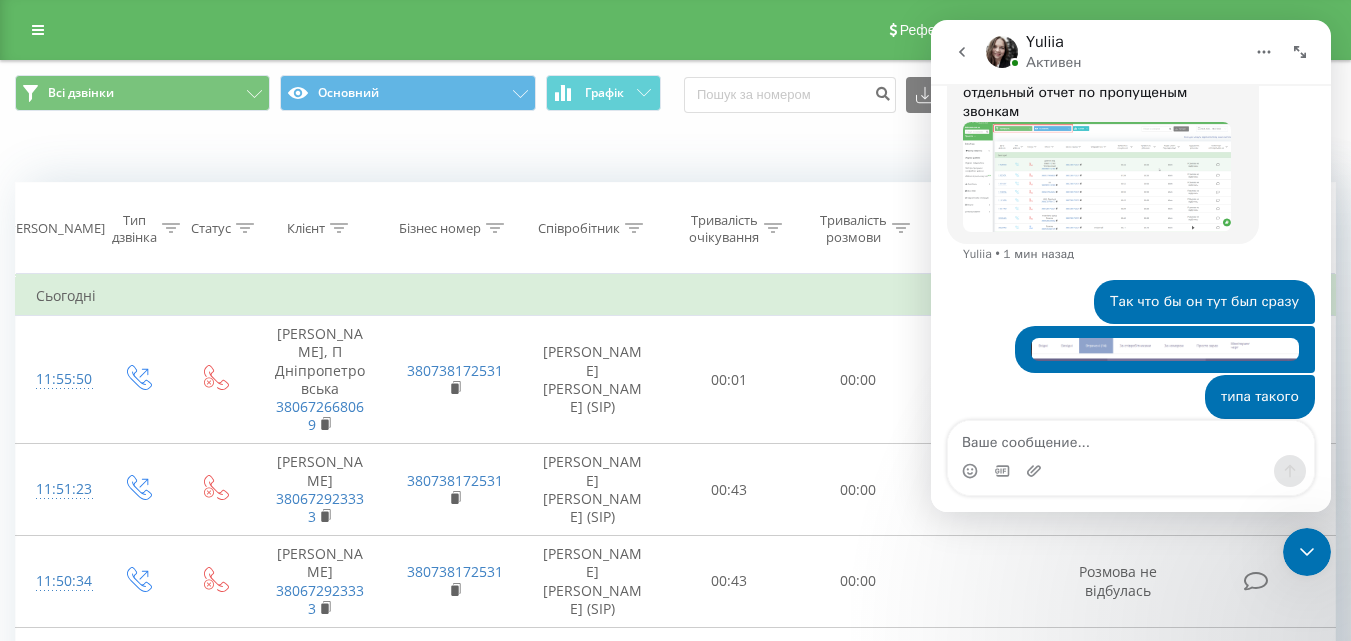 scroll, scrollTop: 969, scrollLeft: 0, axis: vertical 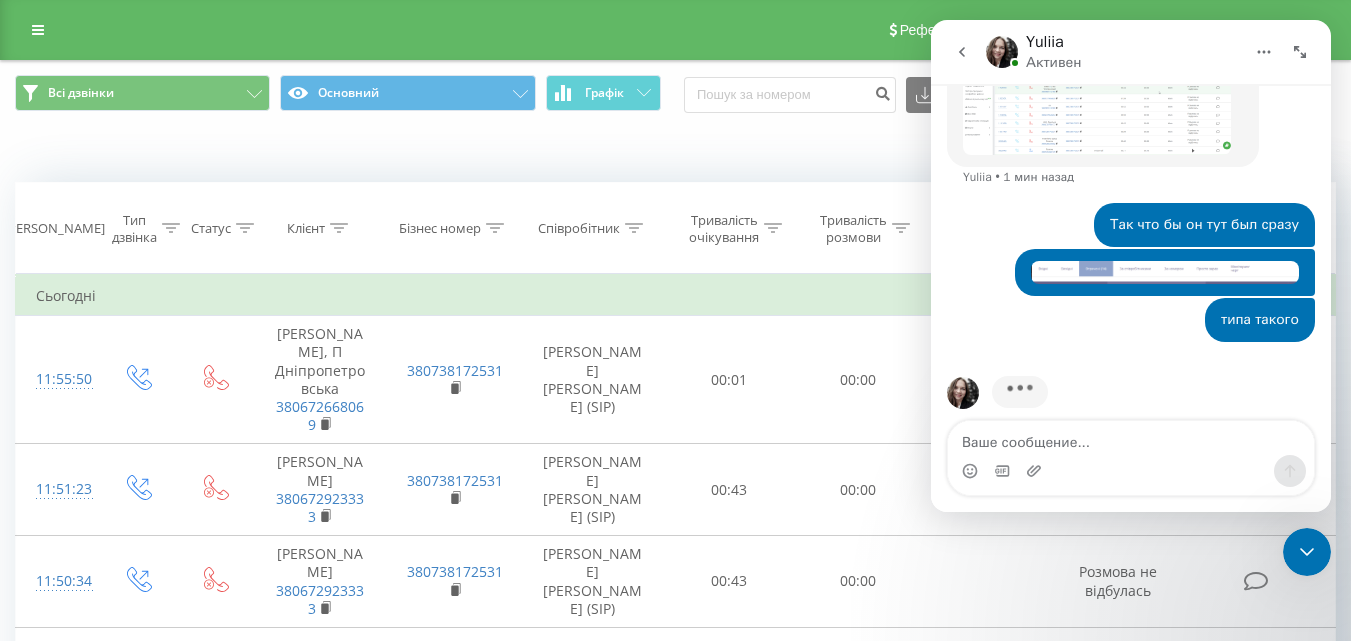 click at bounding box center [1165, 272] 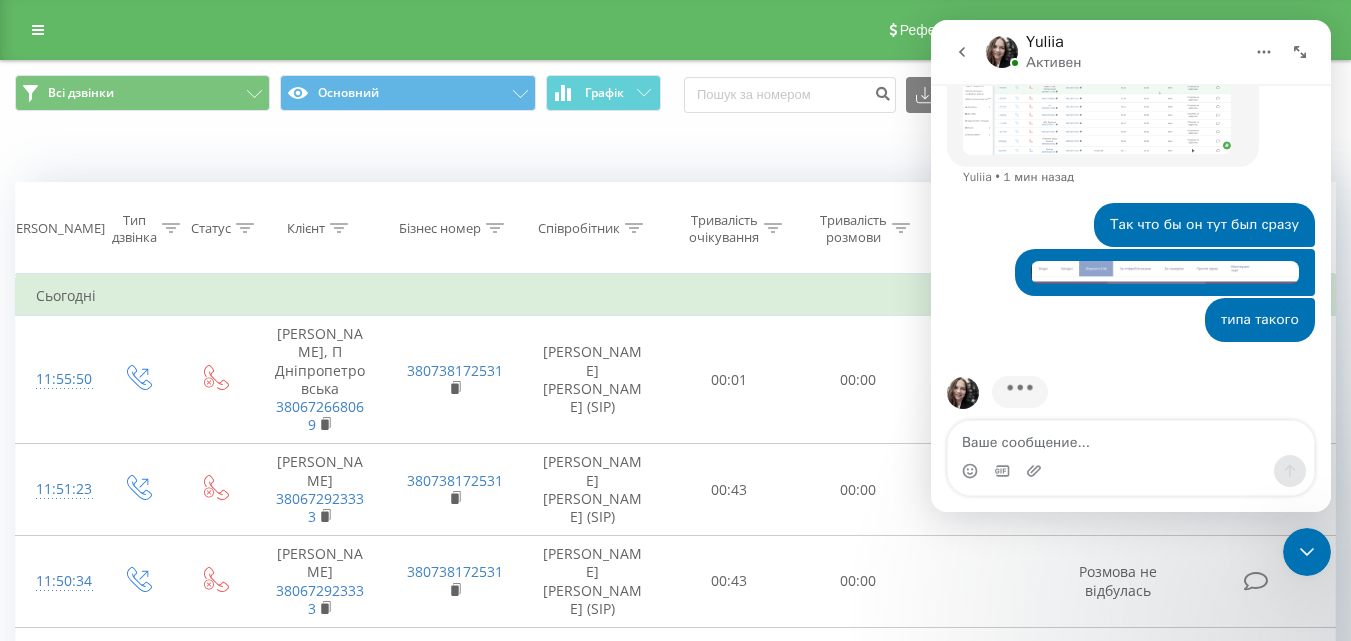 scroll, scrollTop: 0, scrollLeft: 0, axis: both 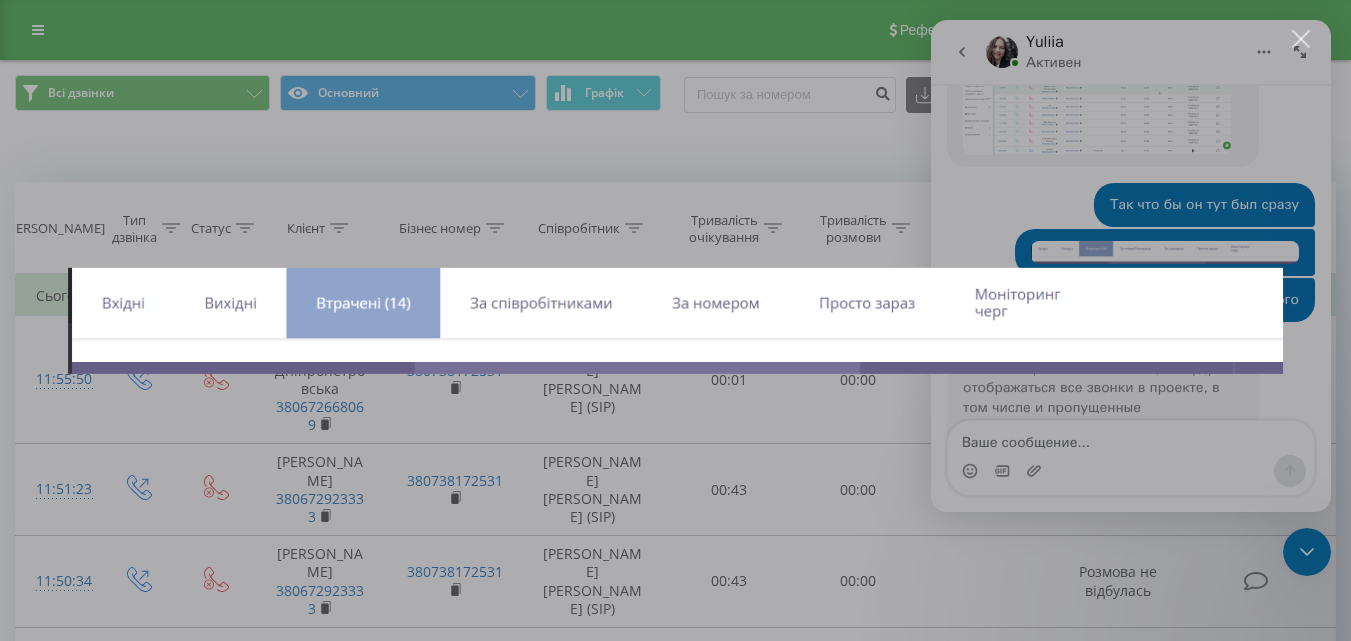 click at bounding box center [675, 320] 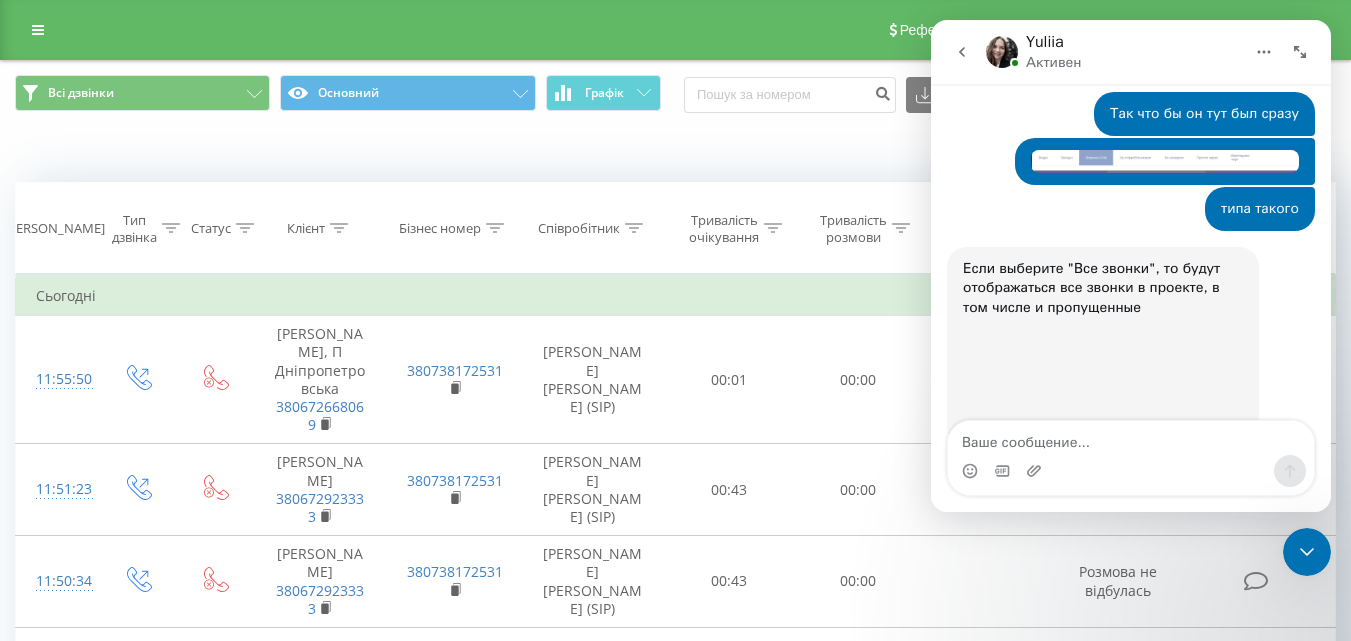 scroll, scrollTop: 1108, scrollLeft: 0, axis: vertical 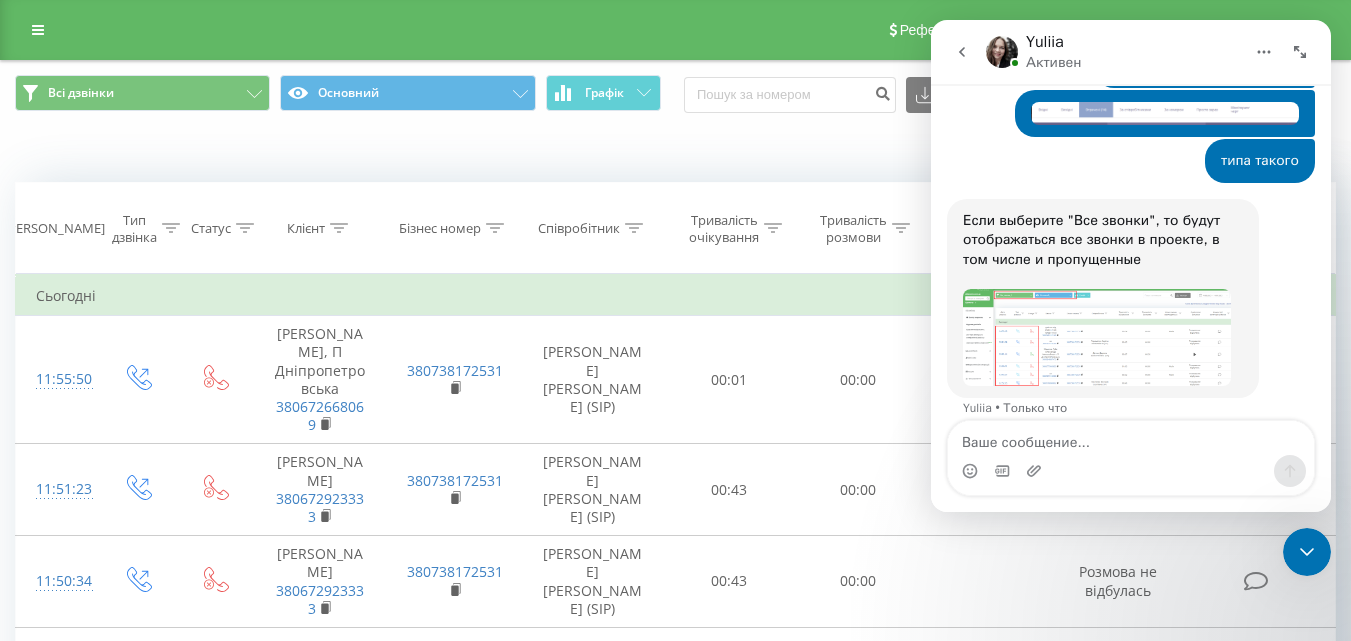 click at bounding box center (1097, 337) 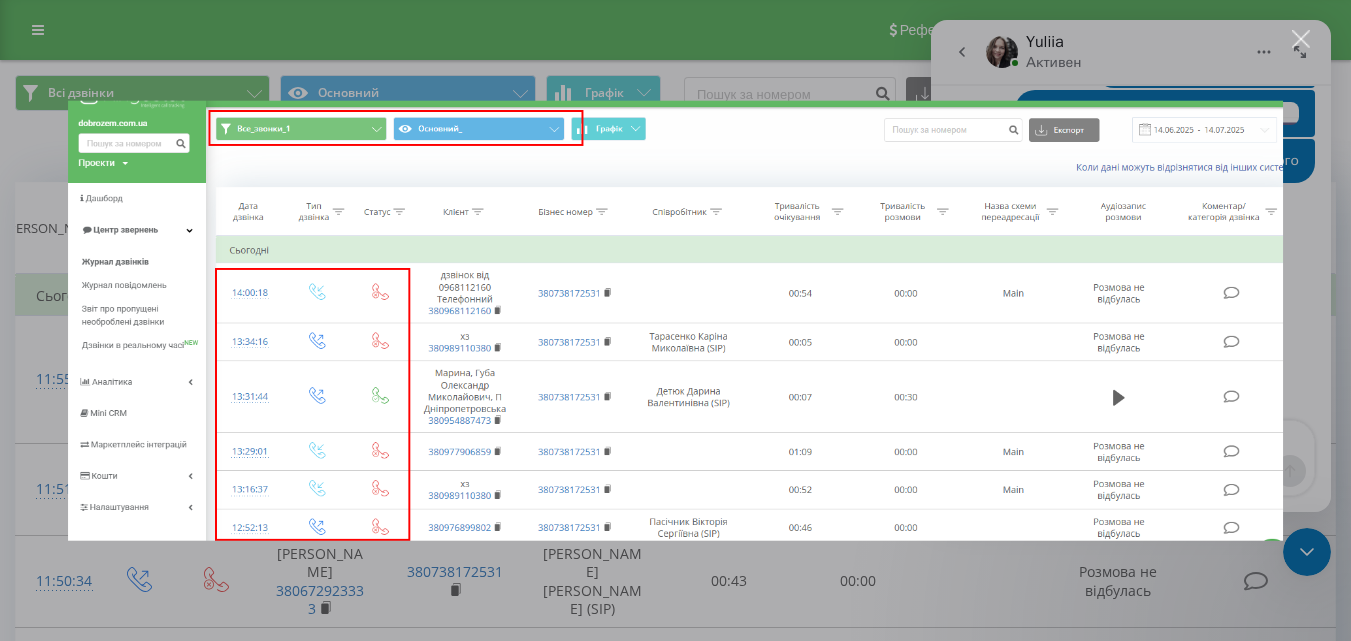 scroll, scrollTop: 0, scrollLeft: 0, axis: both 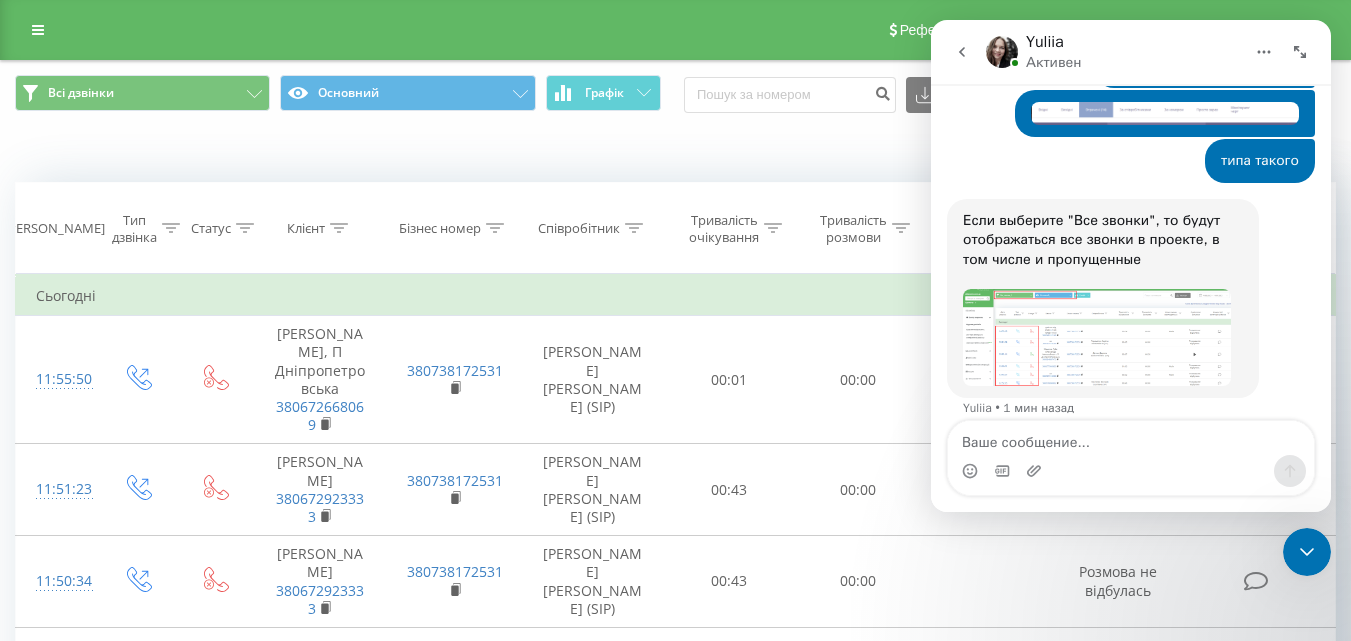 click at bounding box center (1264, 52) 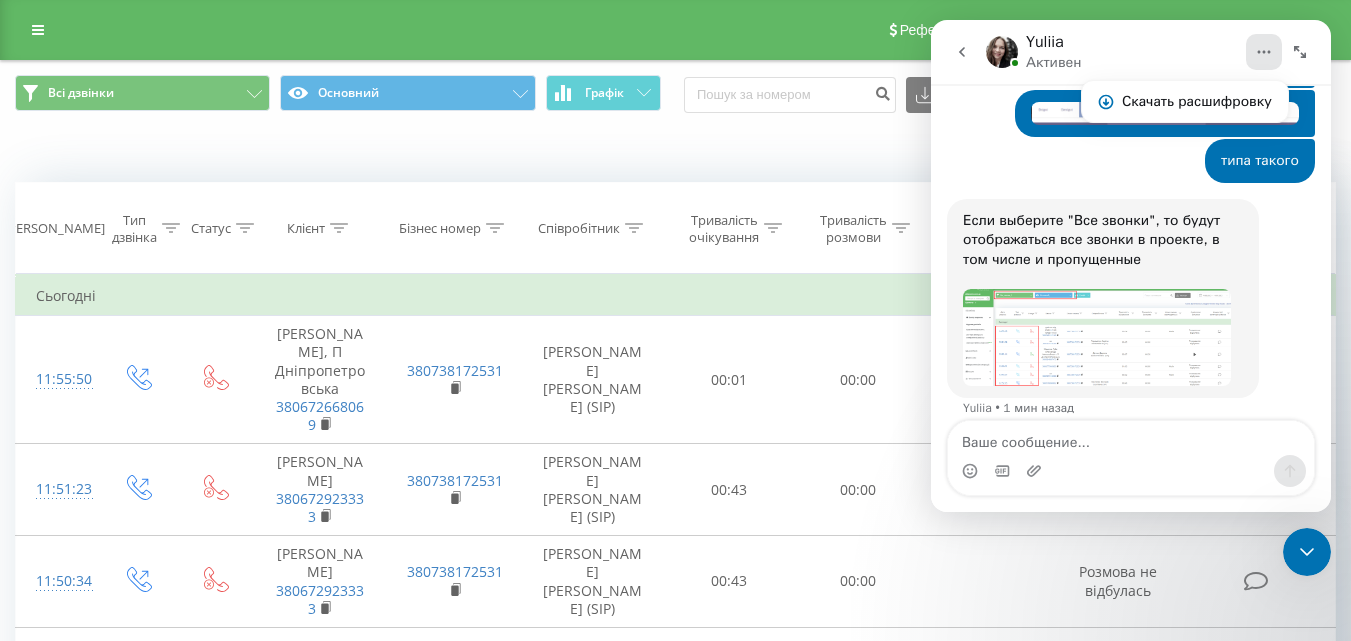 click on "Коли дані можуть відрізнятися вiд інших систем" at bounding box center [675, 152] 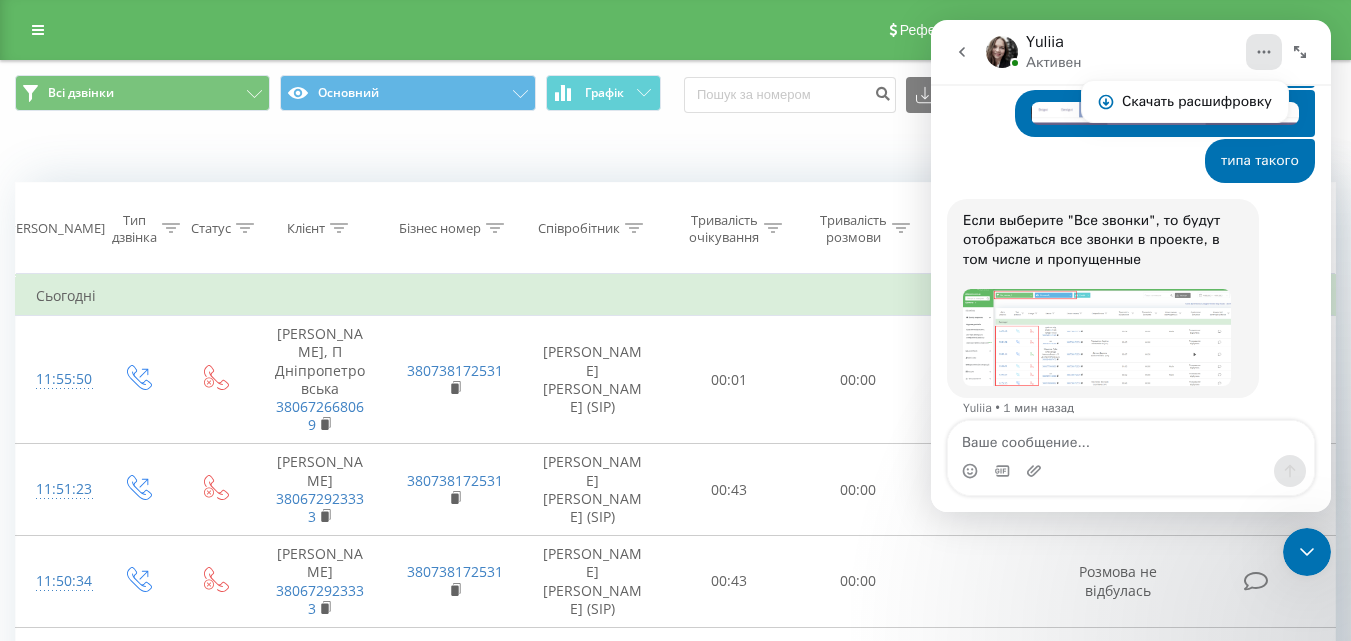 click at bounding box center [1264, 52] 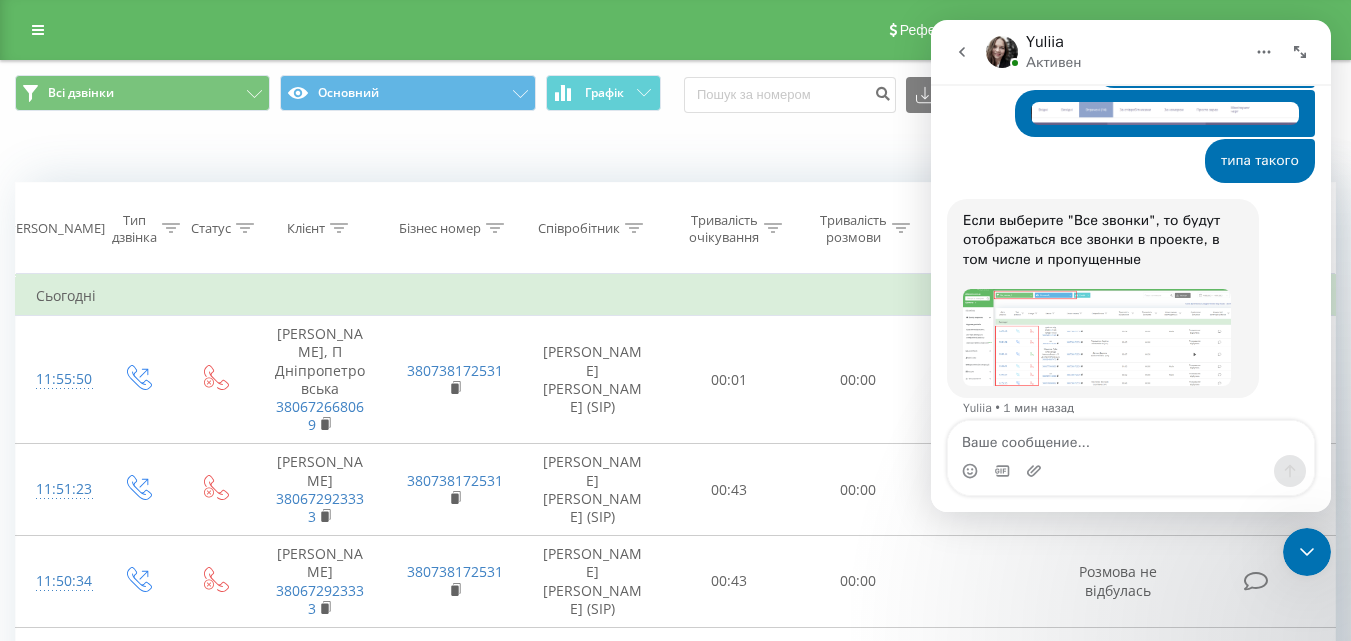 click 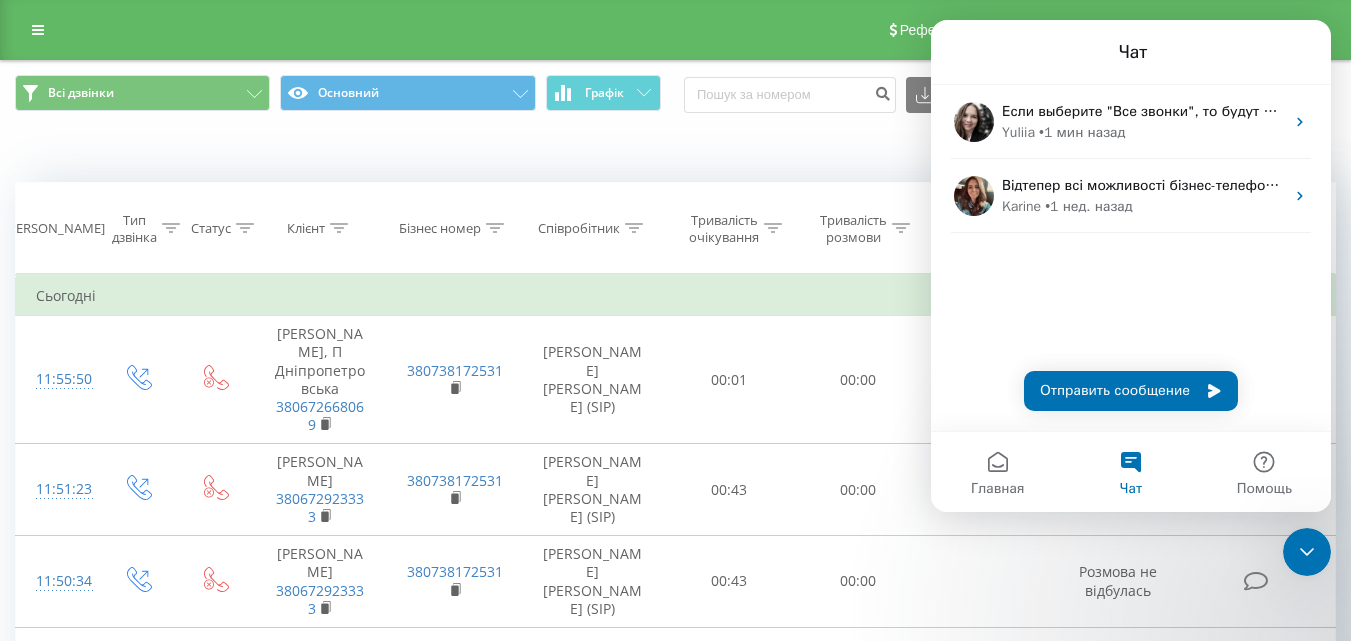 click on "Коли дані можуть відрізнятися вiд інших систем" at bounding box center [928, 152] 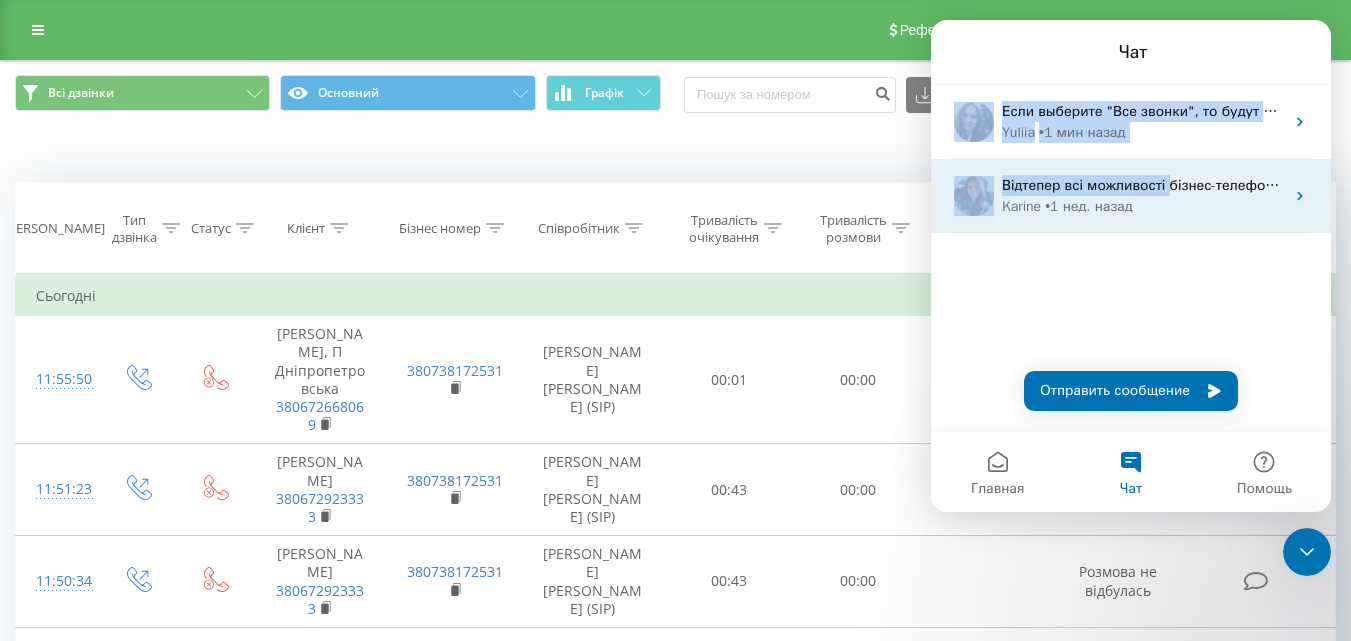 drag, startPoint x: 1172, startPoint y: 28, endPoint x: 1164, endPoint y: 198, distance: 170.18813 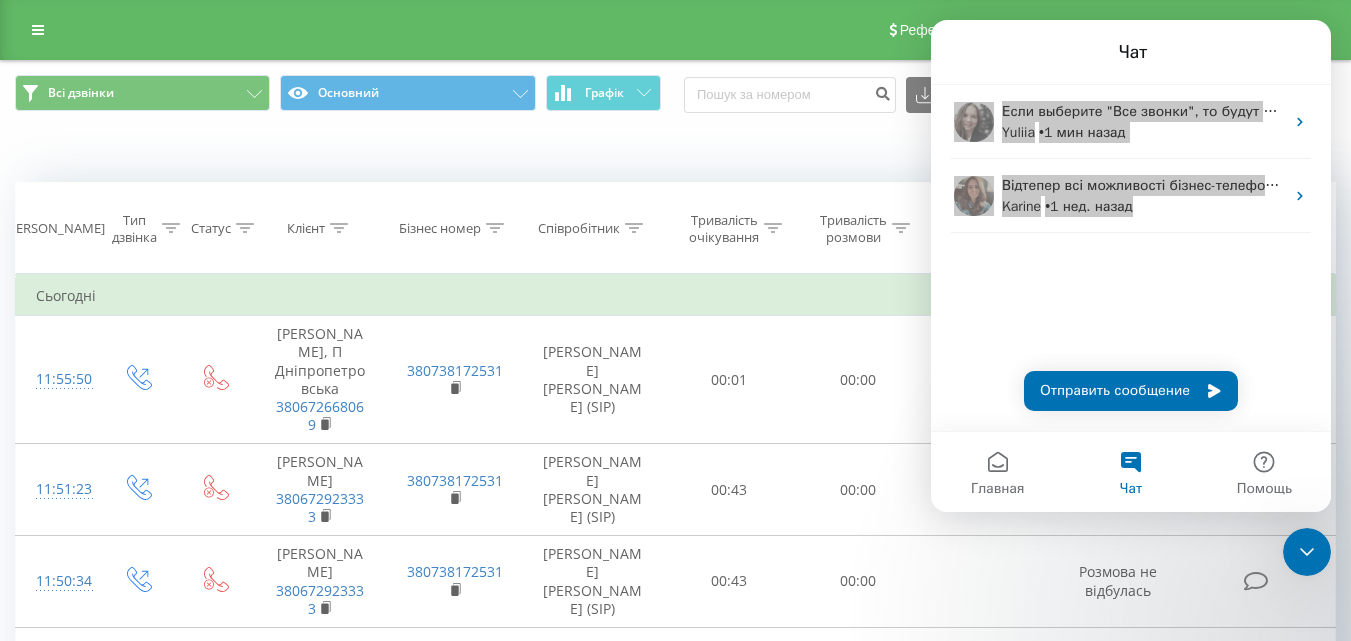 click on "Всі дзвінки Основний Графік Експорт .csv .xls .xlsx 14.07.2025  -  14.07.2025 Коли дані можуть відрізнятися вiд інших систем Дата дзвінка Тип дзвінка Статус Клієнт Бізнес номер Співробітник Тривалість очікування Тривалість розмови Назва схеми переадресації Аудіозапис розмови Коментар/категорія дзвінка Фільтрувати за умовою Дорівнює Введіть значення Скасувати OK Фільтрувати за умовою Дорівнює Введіть значення Скасувати OK Фільтрувати за умовою Містить Скасувати OK Фільтрувати за умовою Містить Скасувати OK Фільтрувати за умовою Містить Скасувати OK Дорівнює Скасувати" at bounding box center (675, 931) 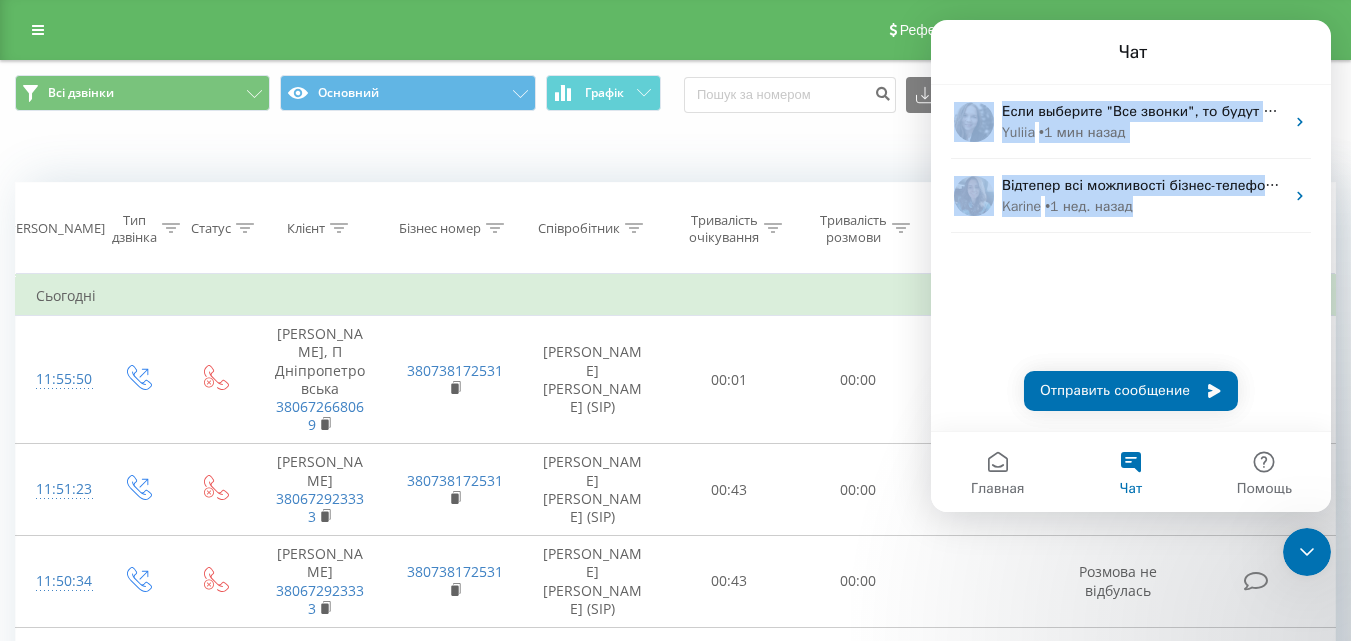 click on "Чат" at bounding box center [1130, 472] 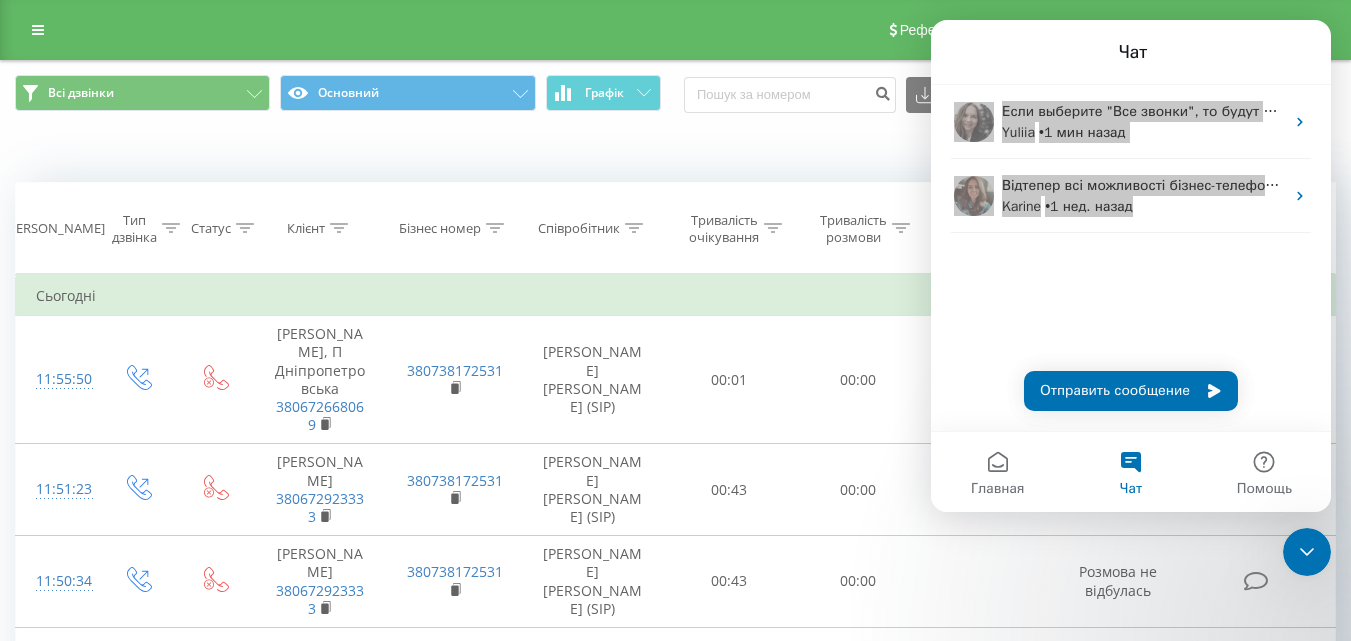 click on "Коли дані можуть відрізнятися вiд інших систем" at bounding box center [675, 152] 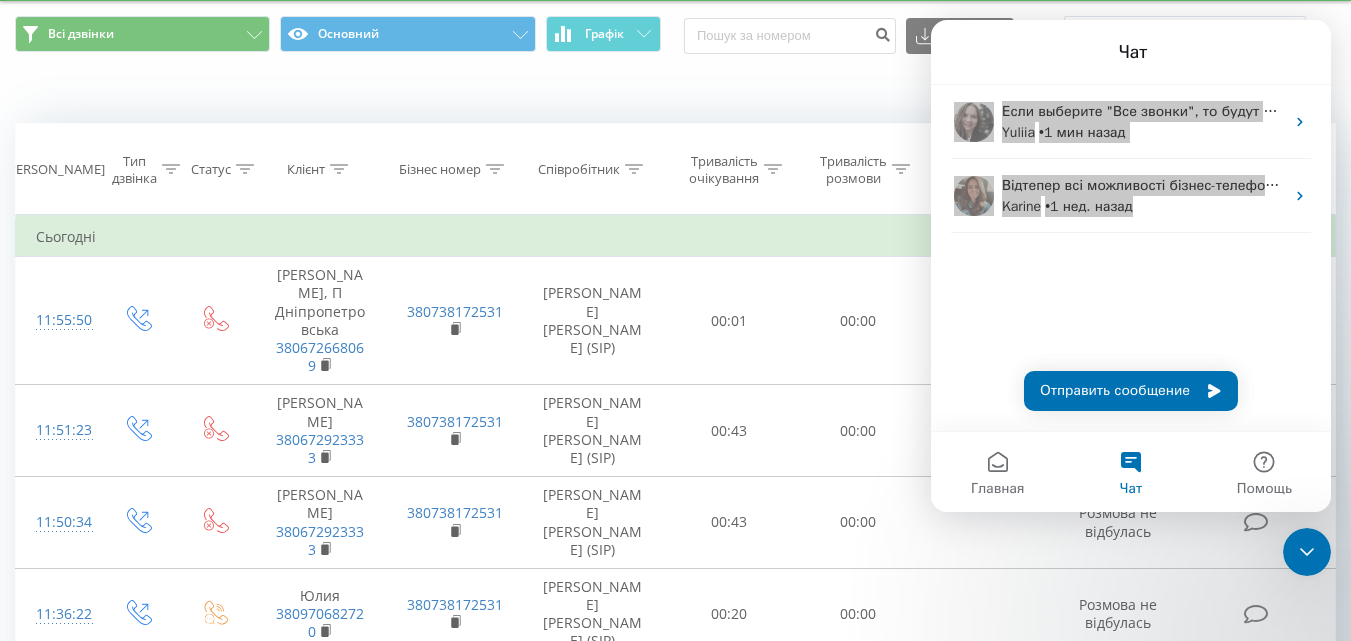 scroll, scrollTop: 0, scrollLeft: 0, axis: both 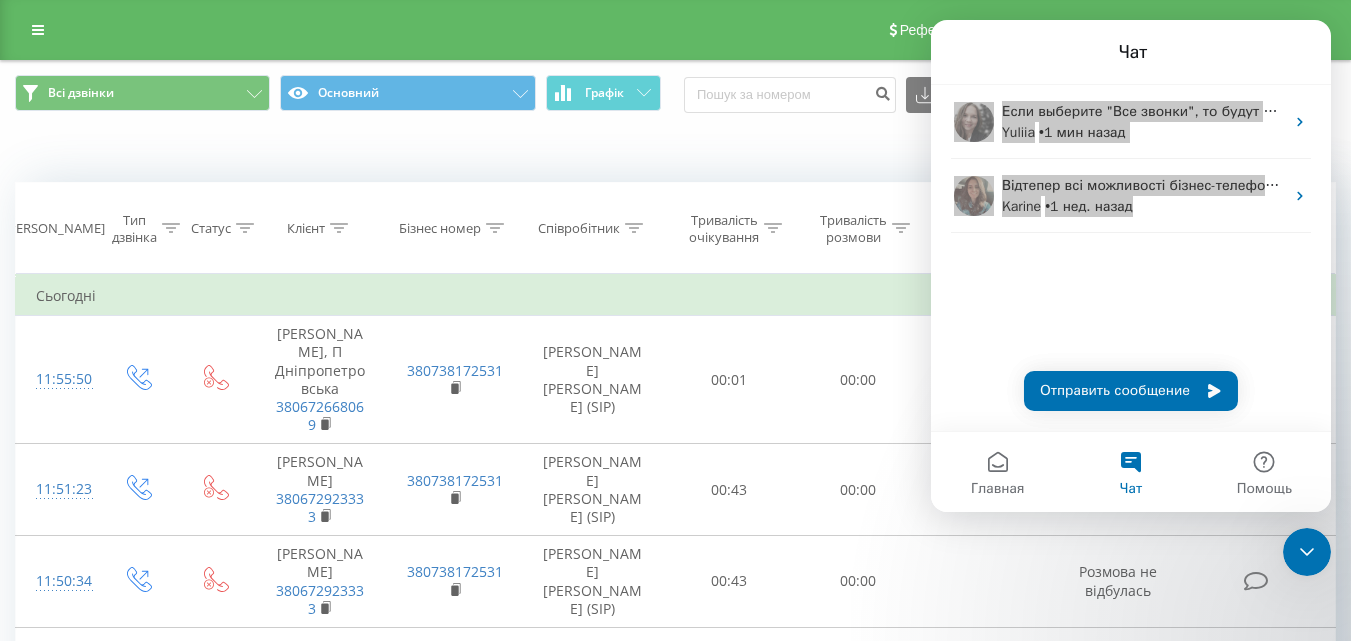 click 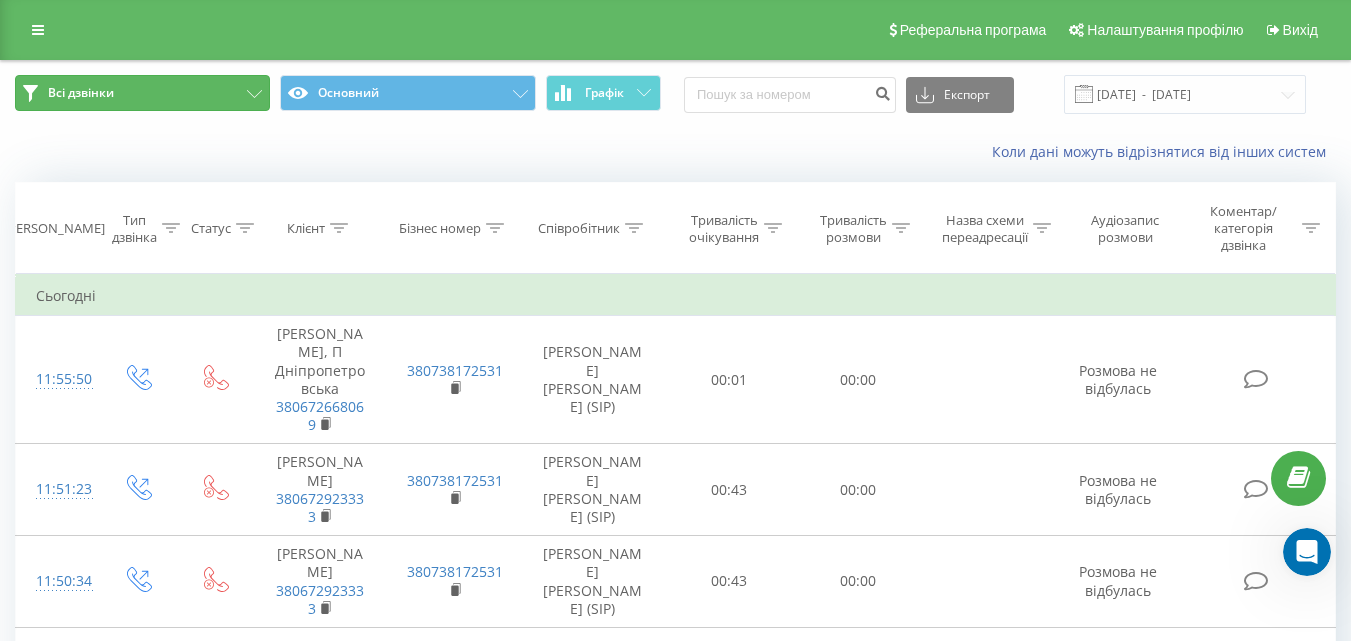 click on "Всі дзвінки" at bounding box center [142, 93] 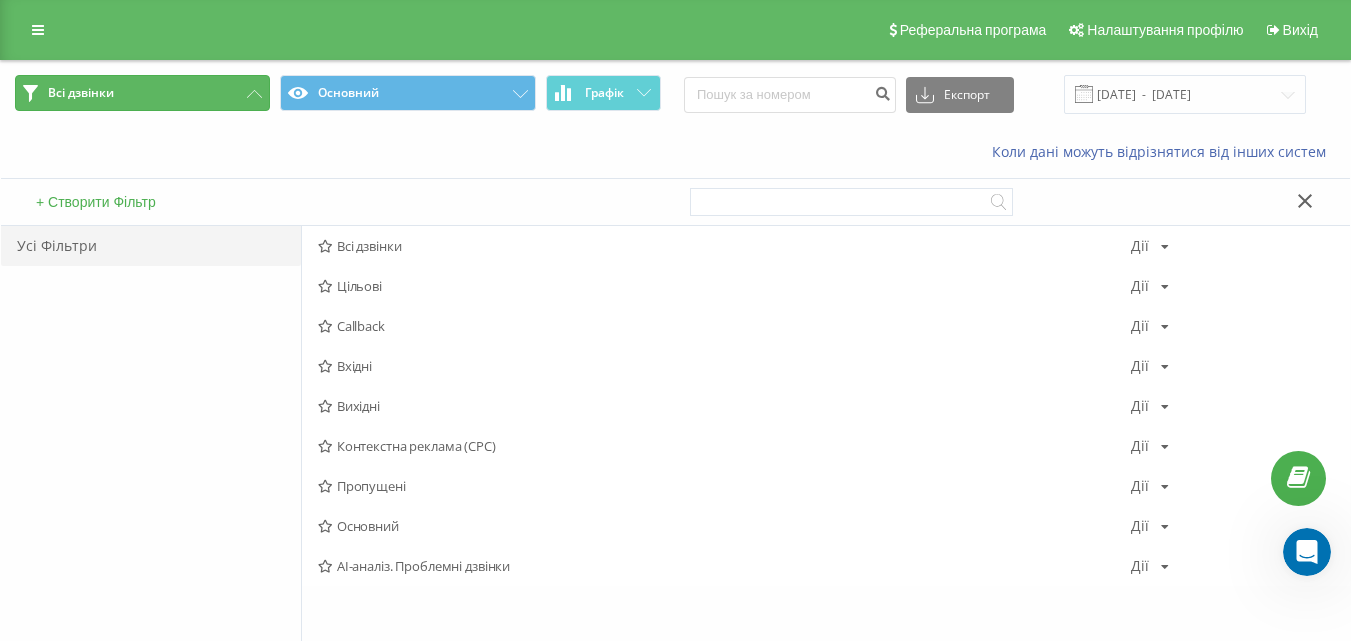 click on "Всі дзвінки" at bounding box center (142, 93) 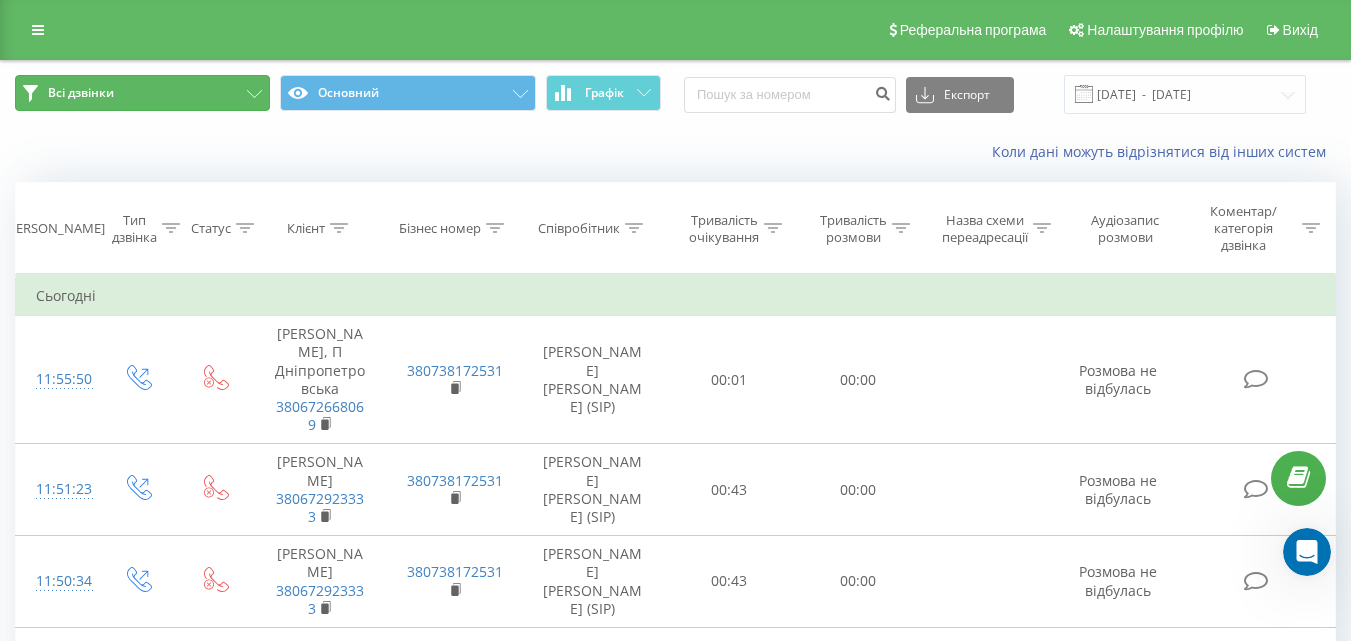 click on "Всі дзвінки" at bounding box center (142, 93) 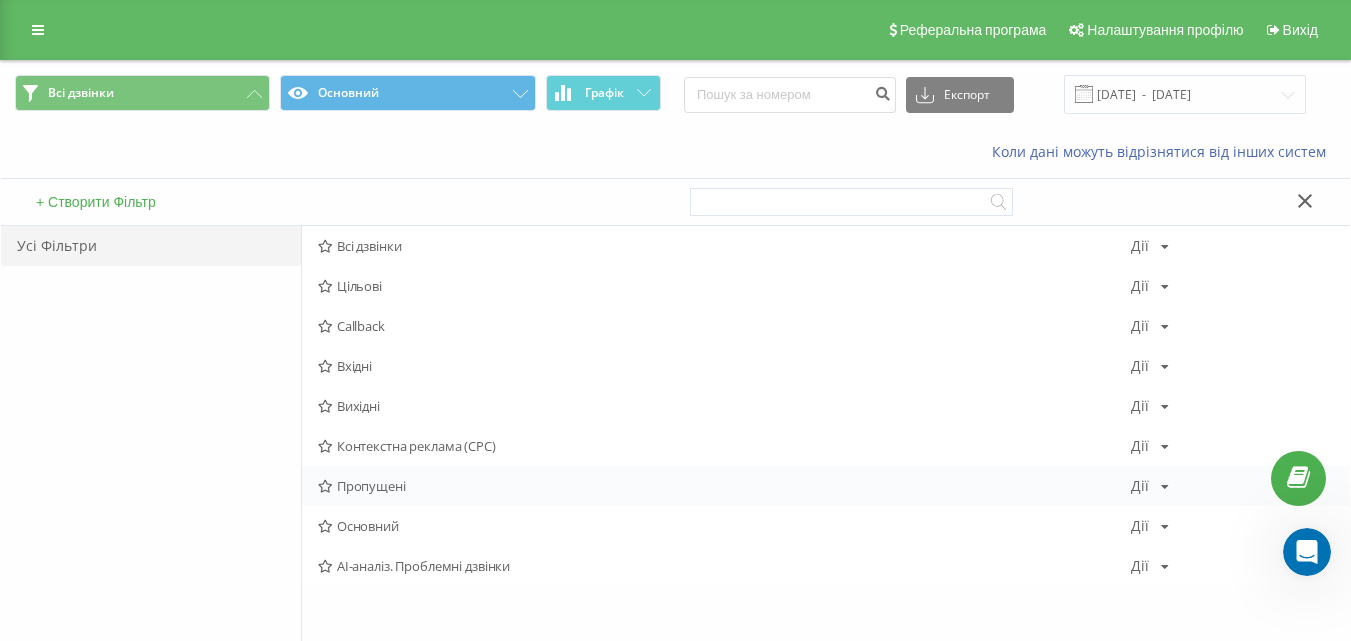 click on "Пропущені" at bounding box center [724, 486] 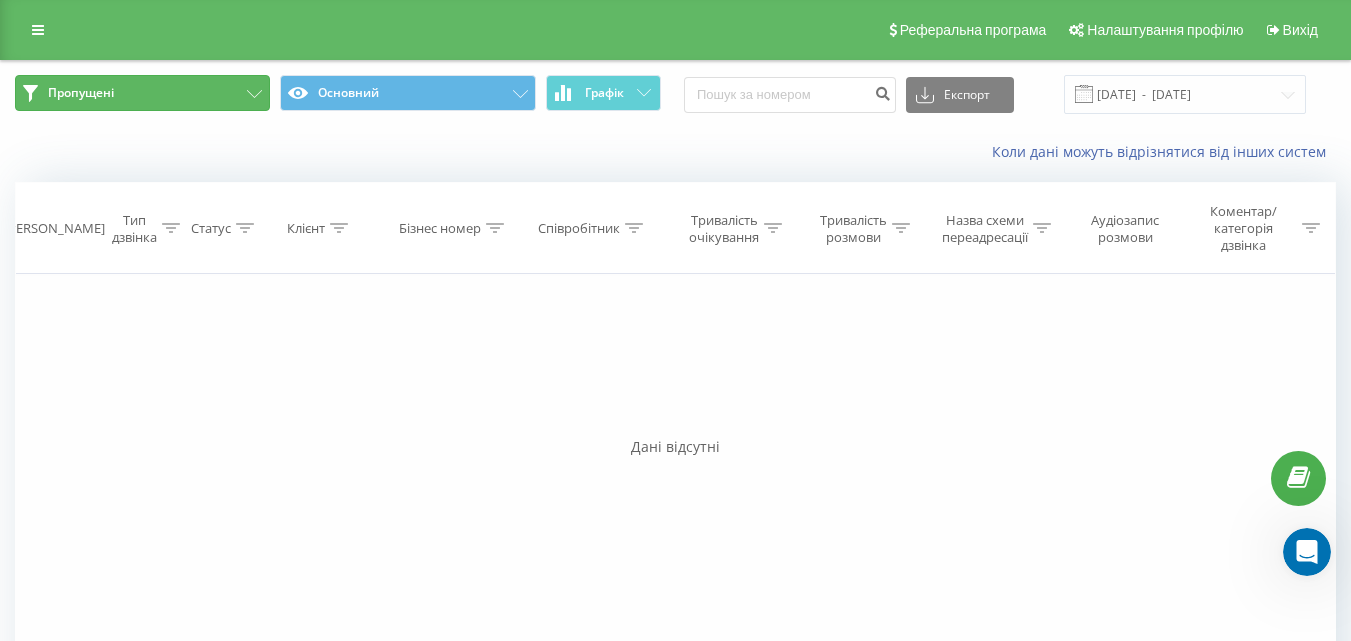 click on "Пропущені" at bounding box center [142, 93] 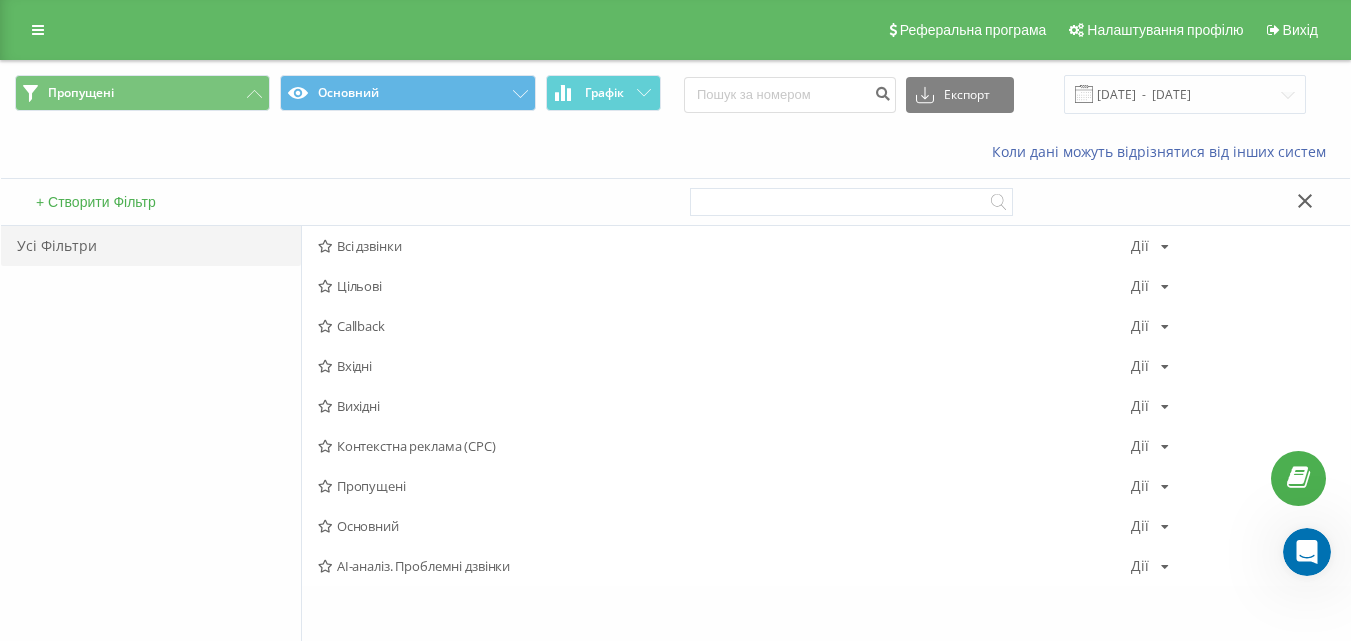 click on "Всі дзвінки" at bounding box center (724, 246) 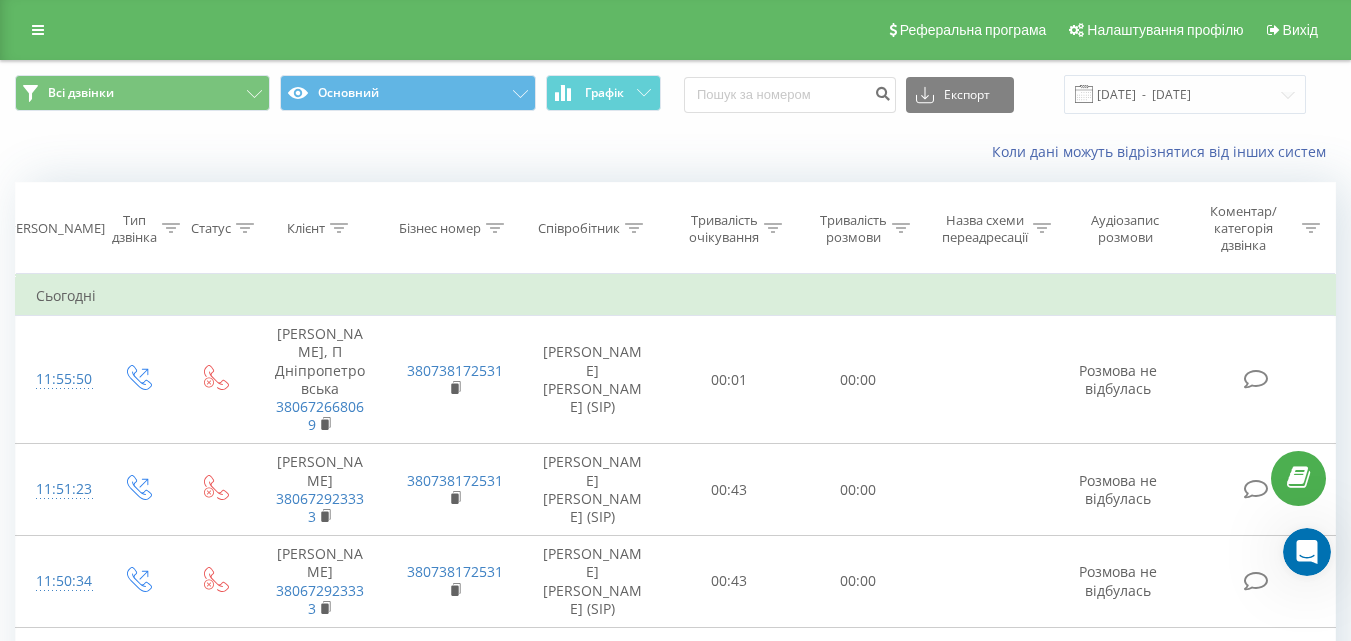 click 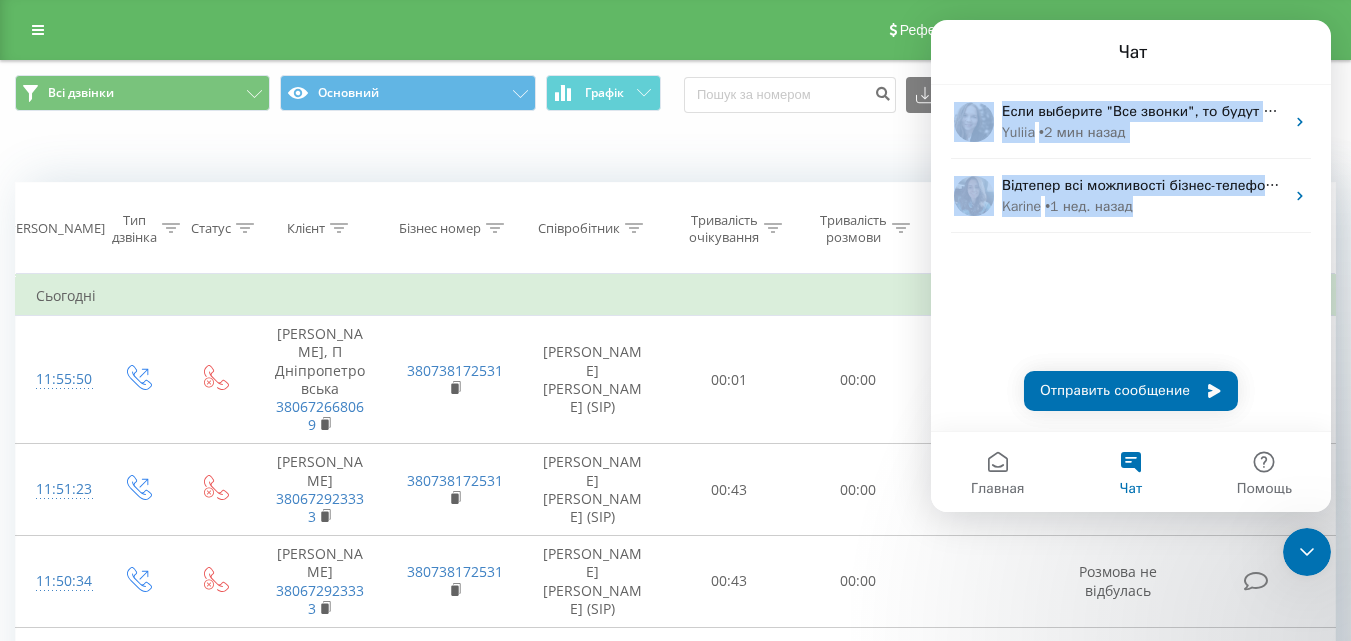 click on "Если выберите "Все звонки", то будут отображаться все звонки в проекте, в том числе и пропущенные ​ Yuliia •  2 мин назад Відтепер всі можливості бізнес-телефонії Ringostat доступні як на компʼютері, так і на смартфоні.    Встановить додаток на ваш пристрій ― macOS, Windows, Android чи iOS.    Якщо виникнуть питання, ми тут, щоб допомогти ― пишіть. Karine •  1 нед. назад" at bounding box center [1131, 199] 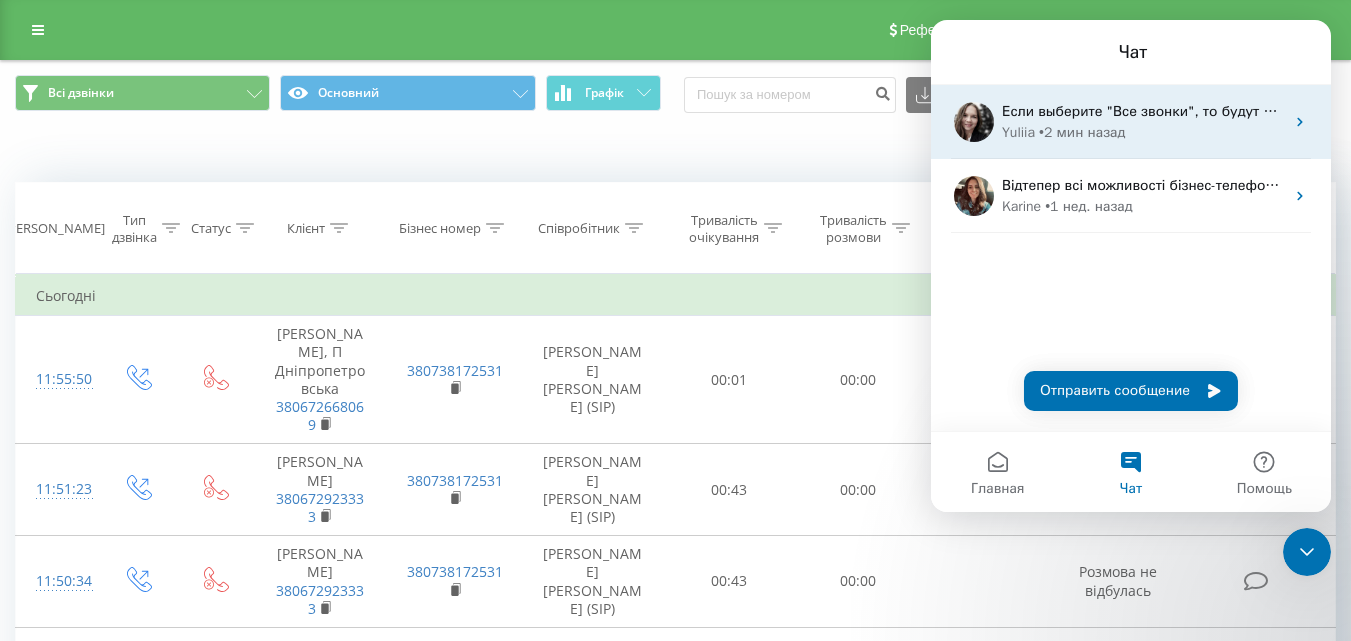 click on "Yuliia •  2 мин назад" at bounding box center [1143, 132] 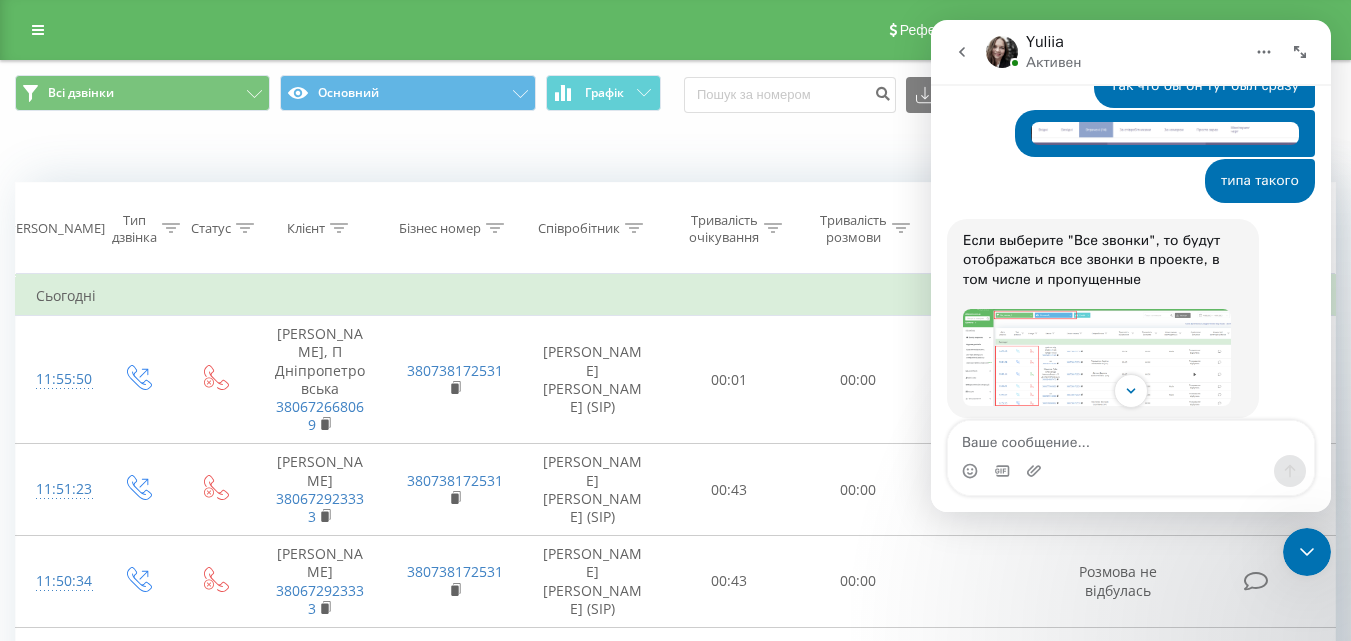 scroll, scrollTop: 1108, scrollLeft: 0, axis: vertical 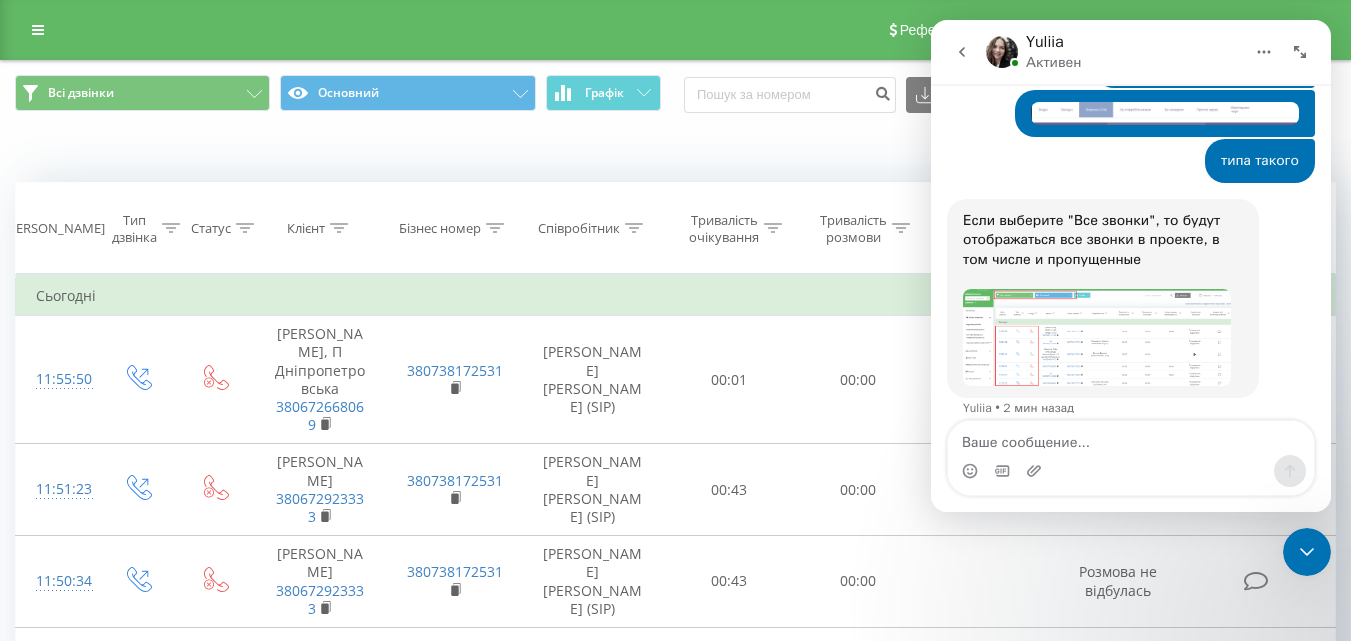 click at bounding box center (1097, 337) 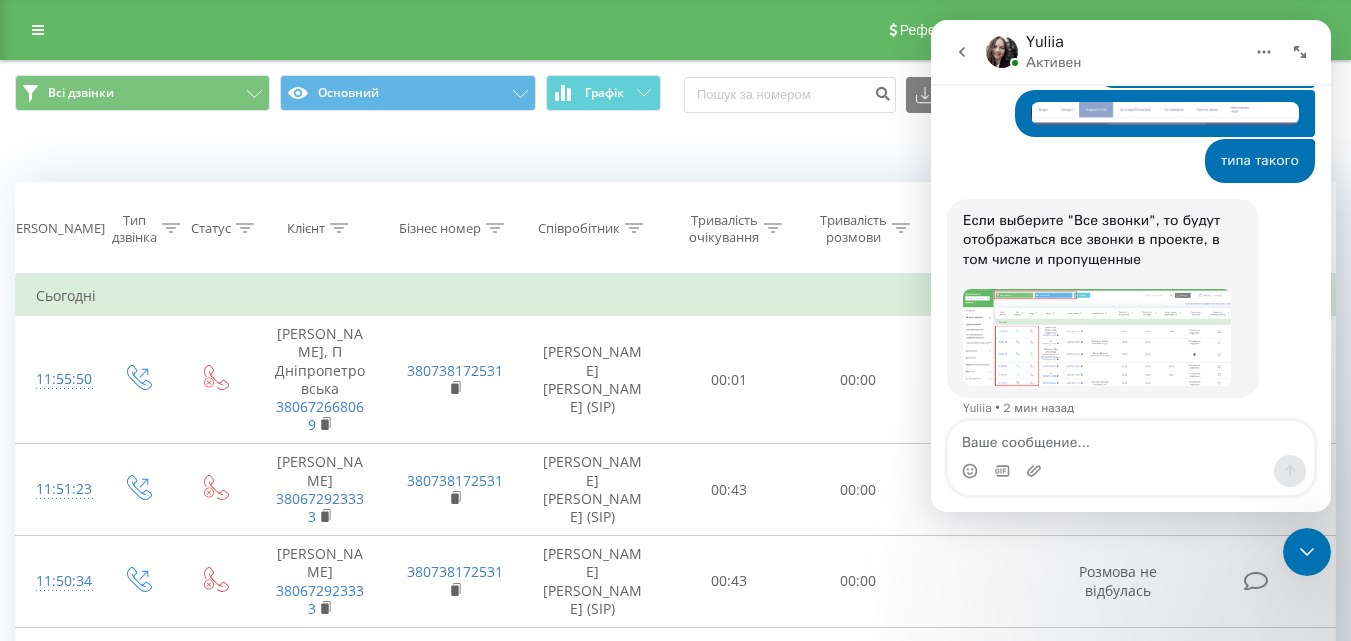scroll, scrollTop: 0, scrollLeft: 0, axis: both 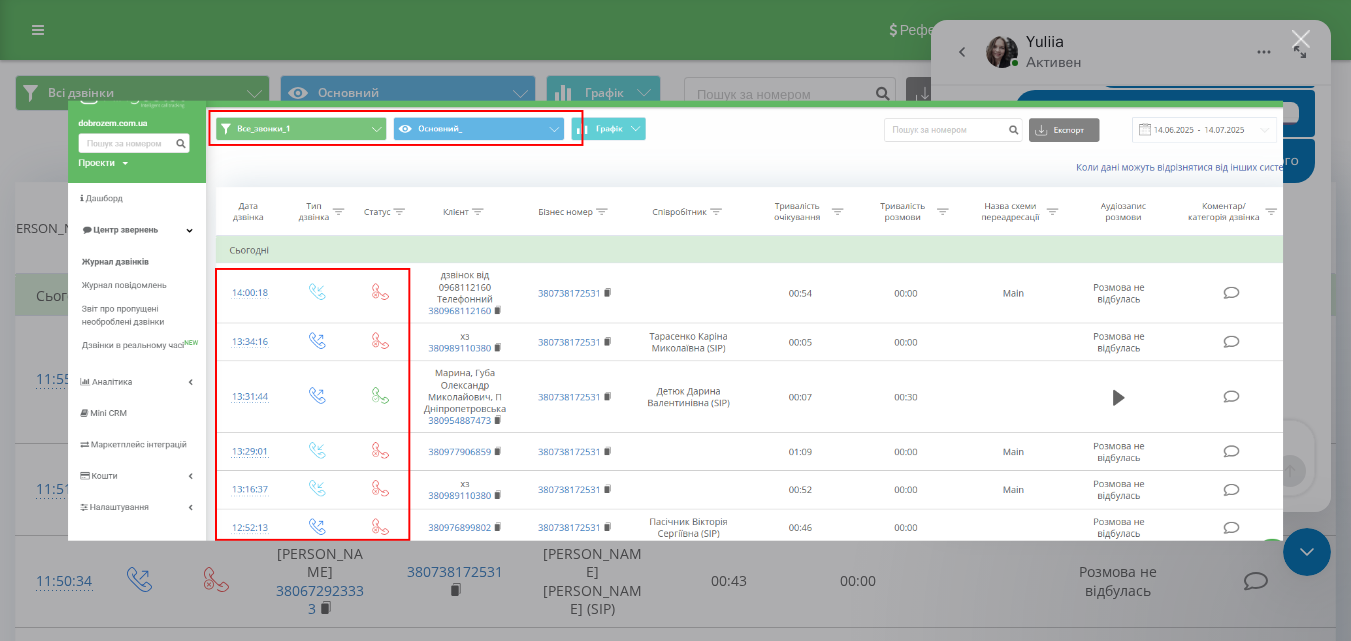 click at bounding box center [1301, 39] 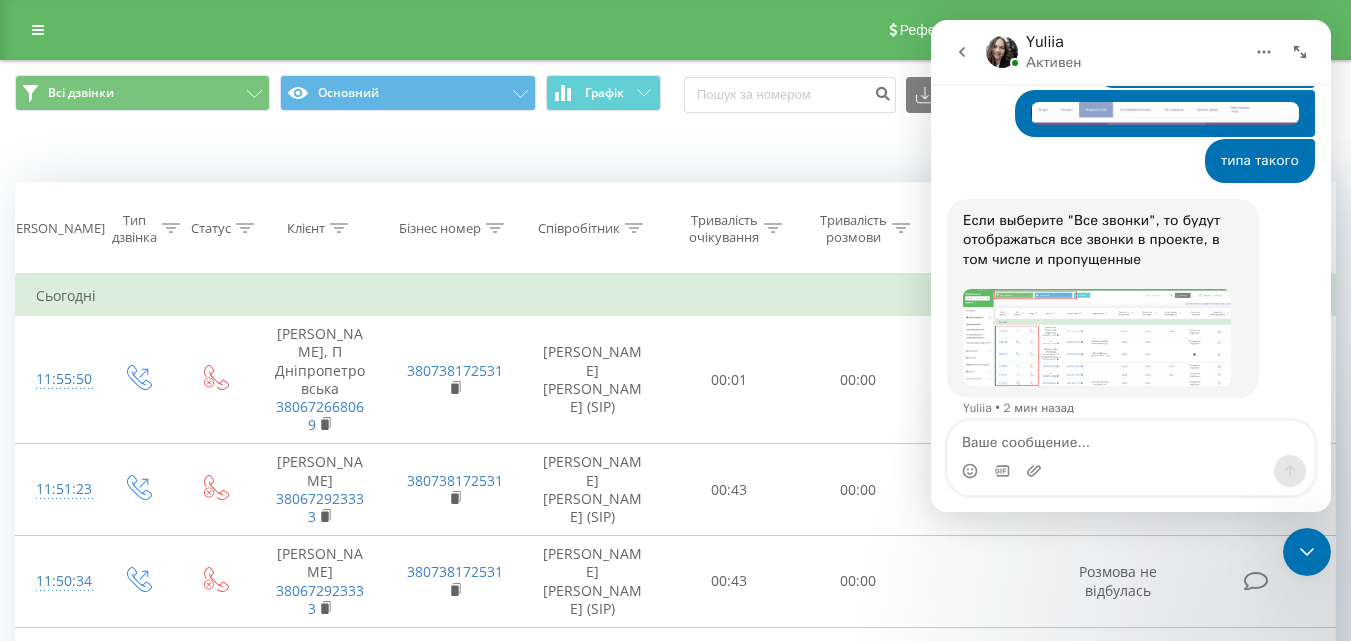 click at bounding box center (1097, 337) 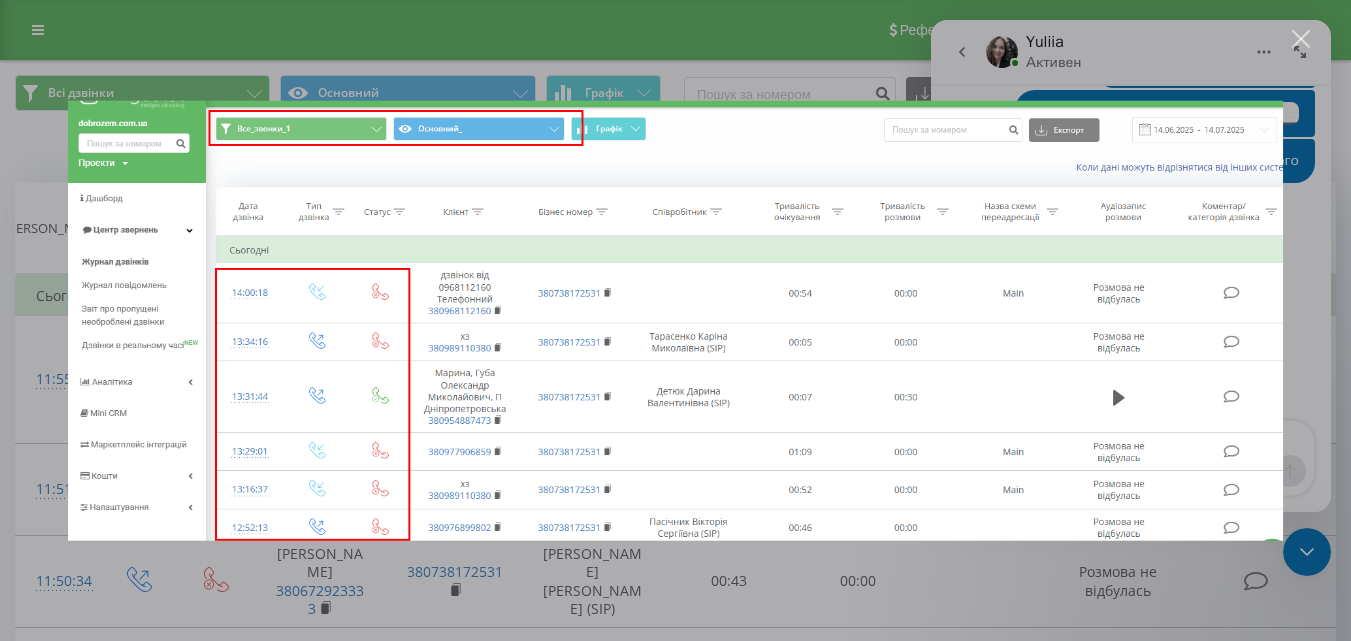 scroll, scrollTop: 0, scrollLeft: 0, axis: both 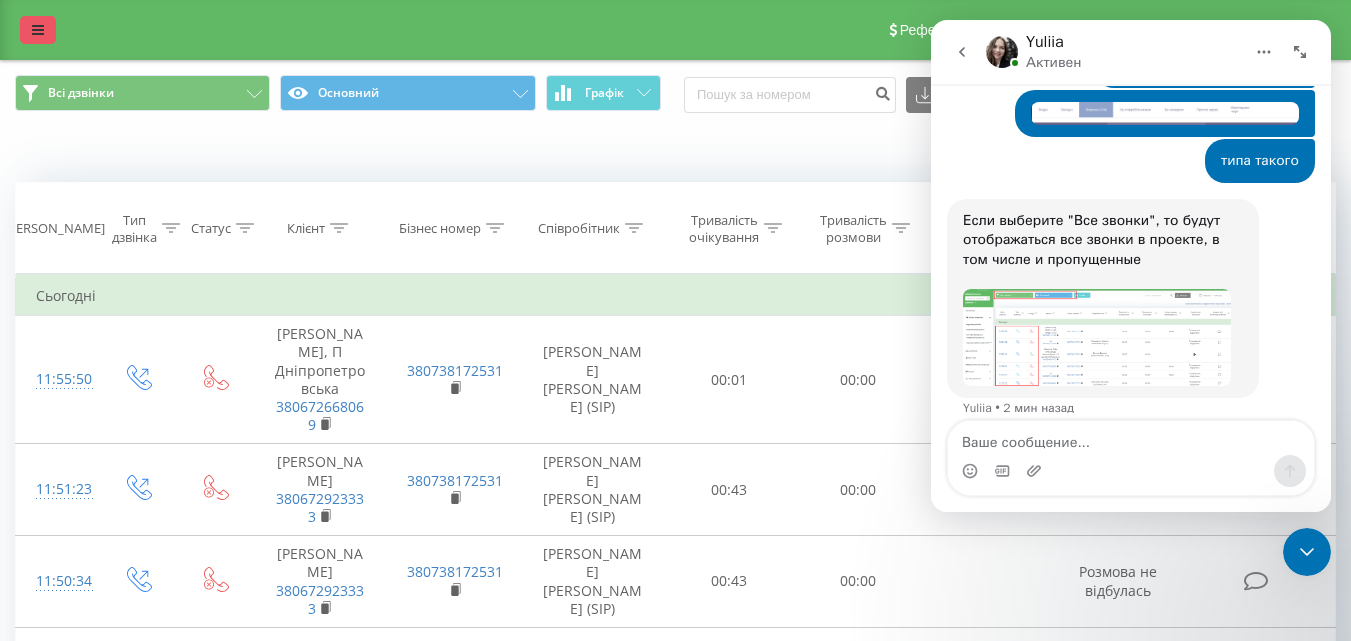 click at bounding box center (38, 30) 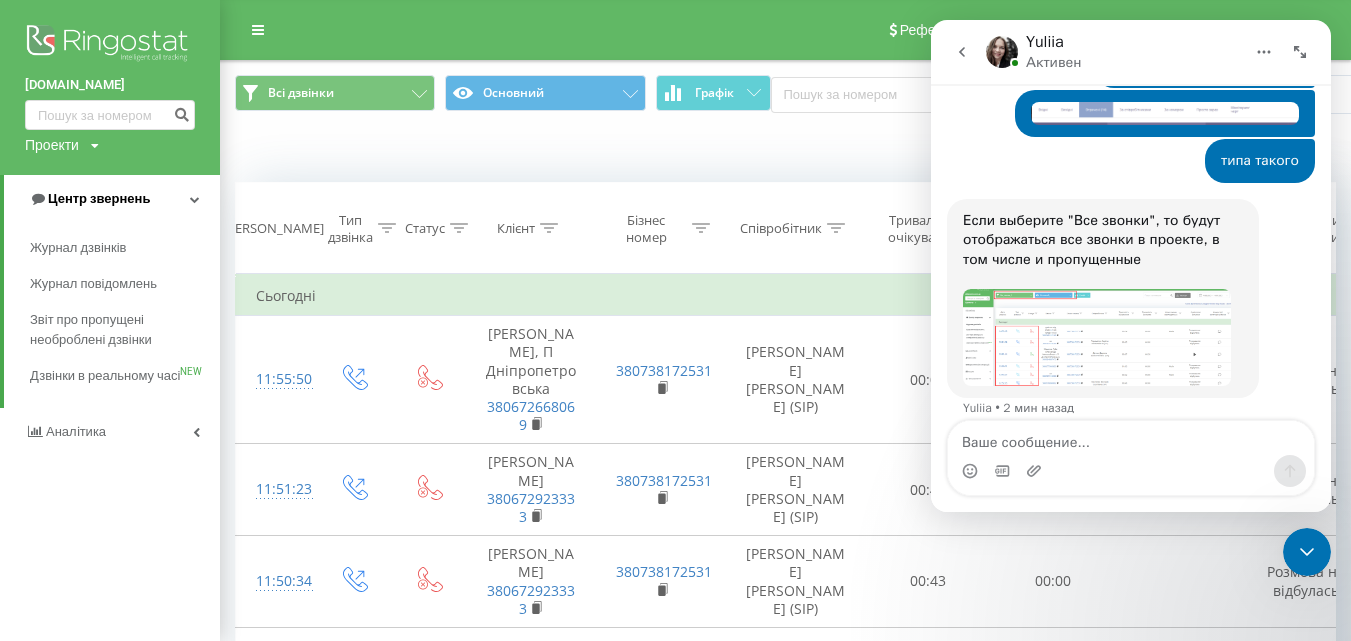 click on "Центр звернень" at bounding box center (112, 199) 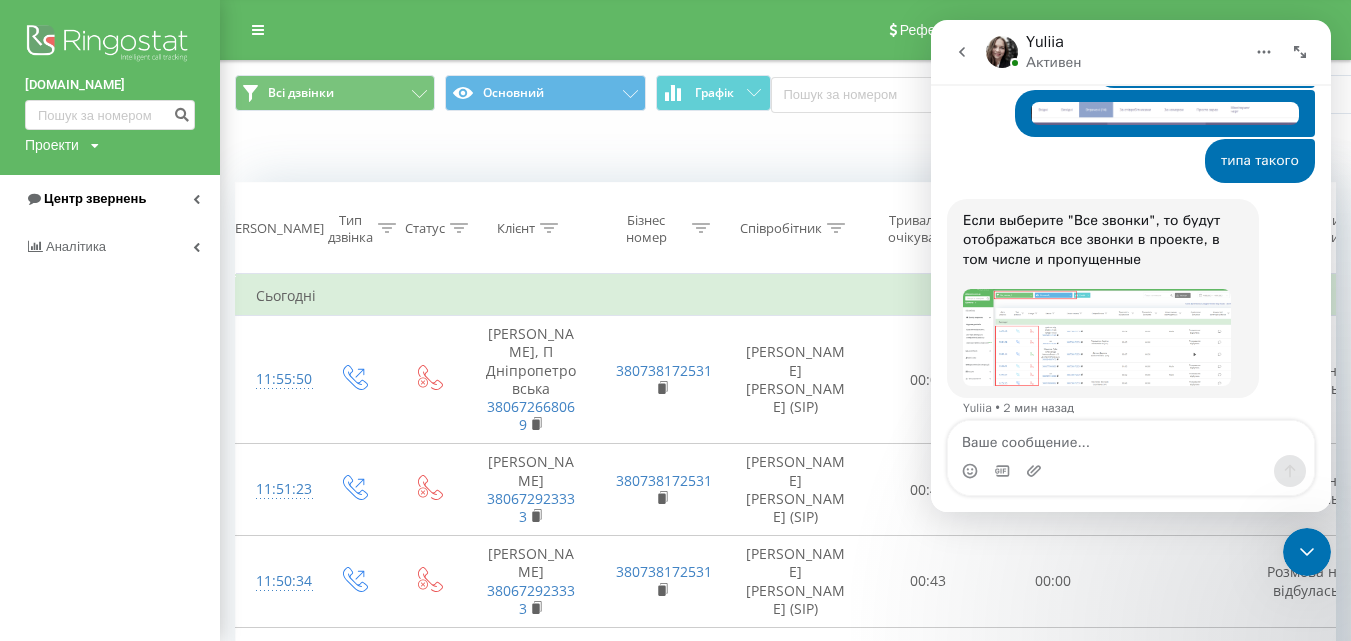 click on "Центр звернень" at bounding box center (110, 199) 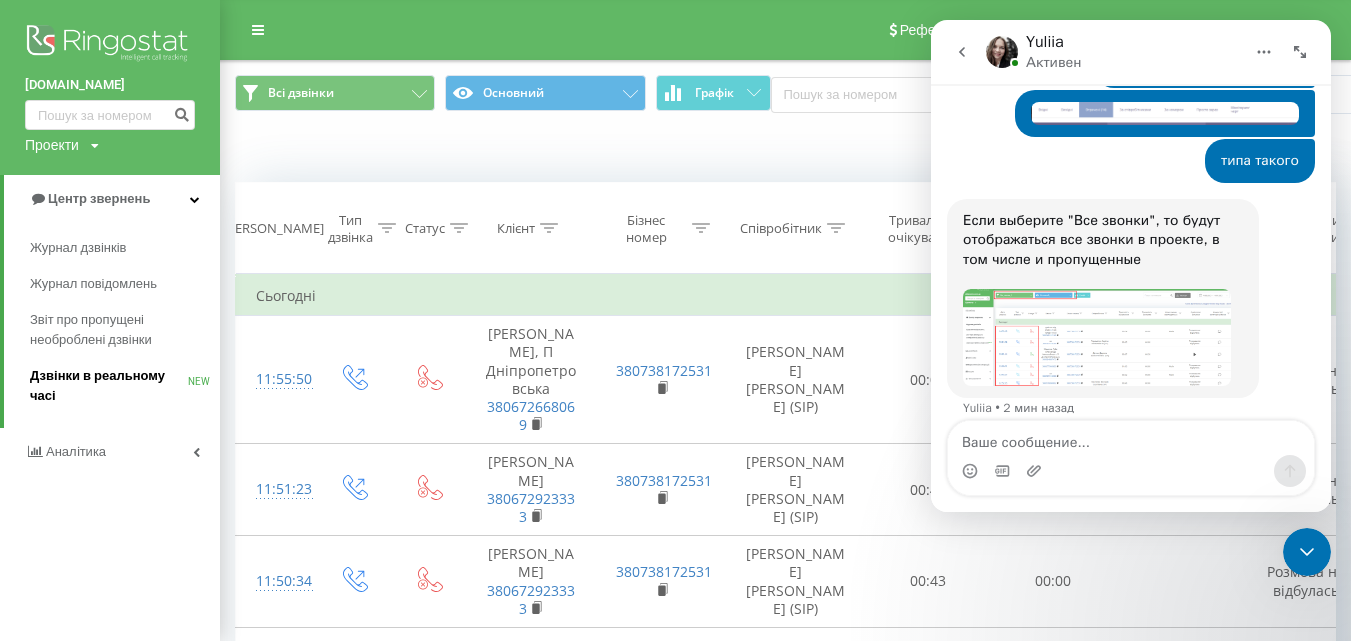 click on "Дзвінки в реальному часі" at bounding box center [109, 386] 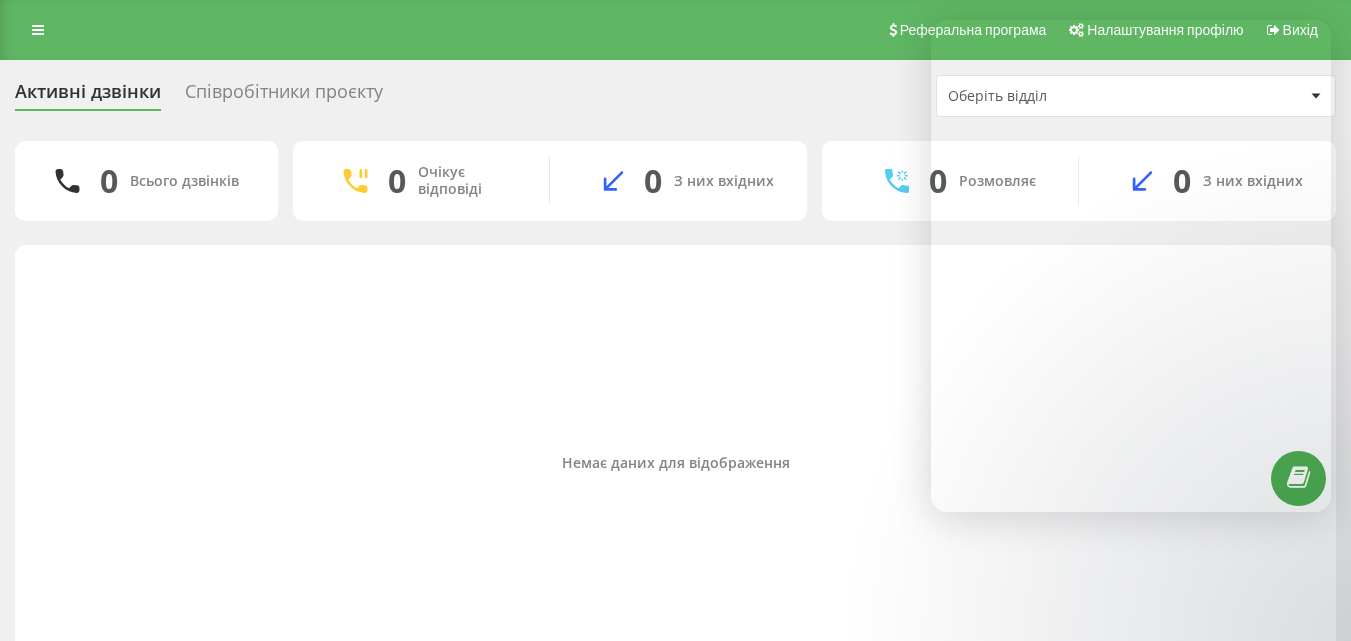 scroll, scrollTop: 0, scrollLeft: 0, axis: both 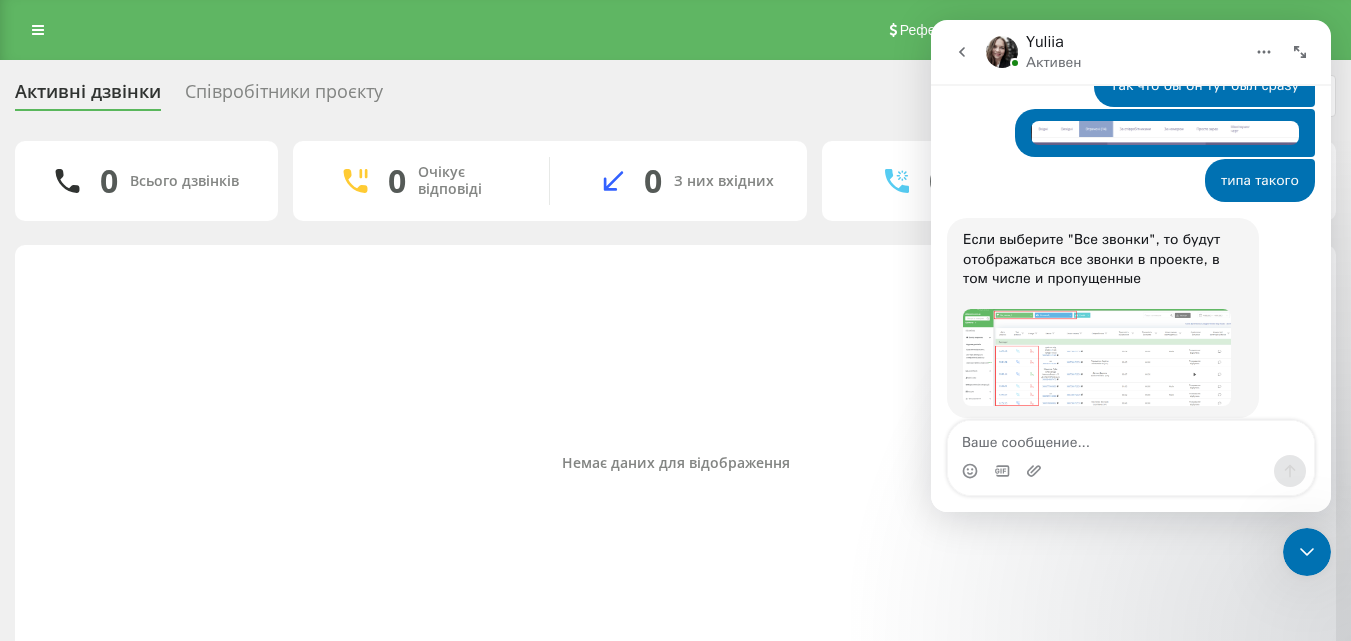 click 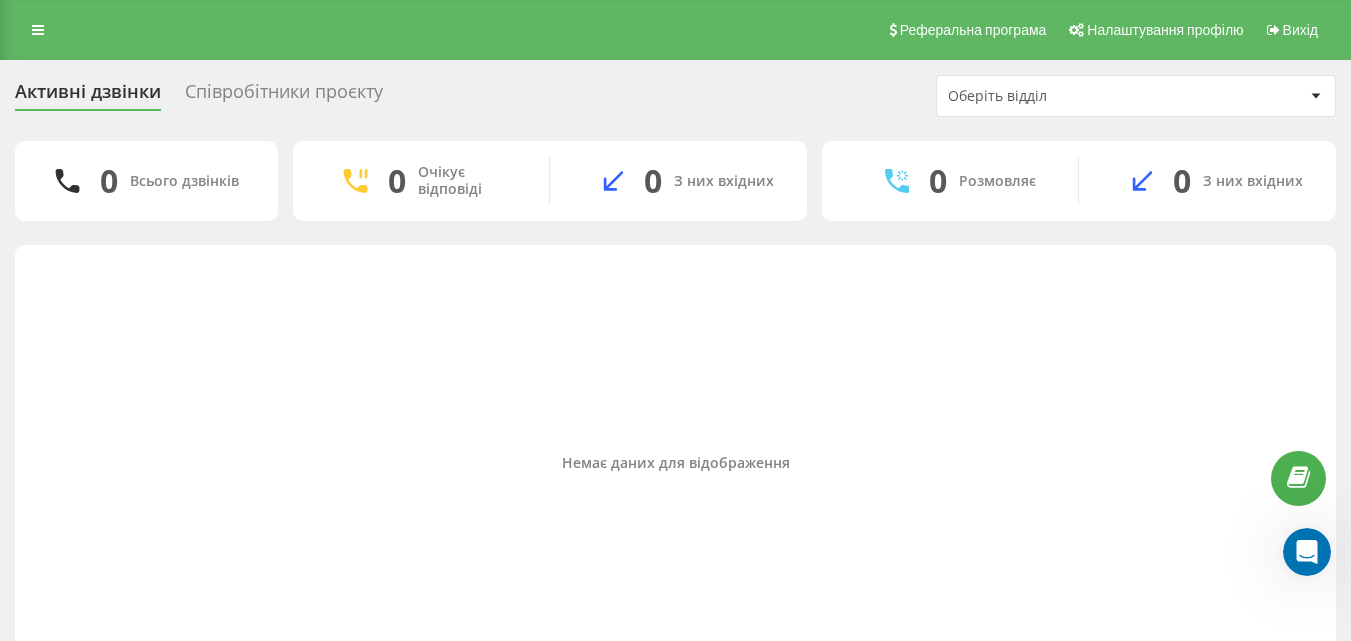 scroll, scrollTop: 0, scrollLeft: 0, axis: both 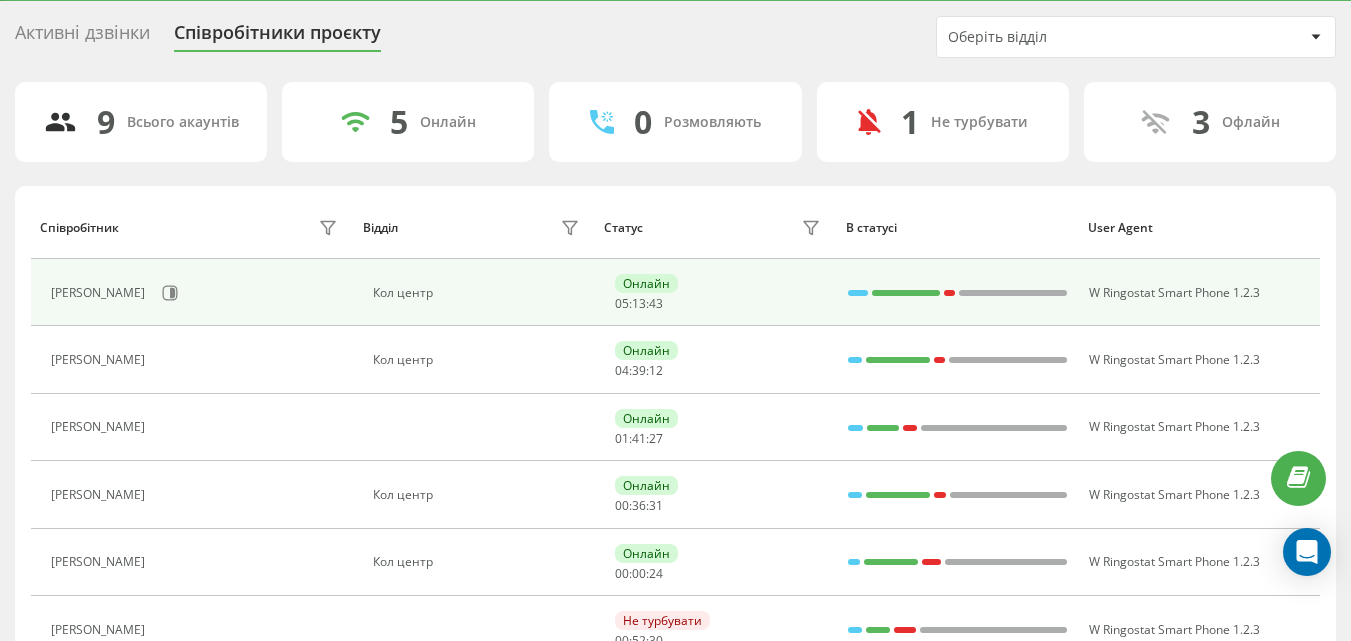 click at bounding box center [858, 293] 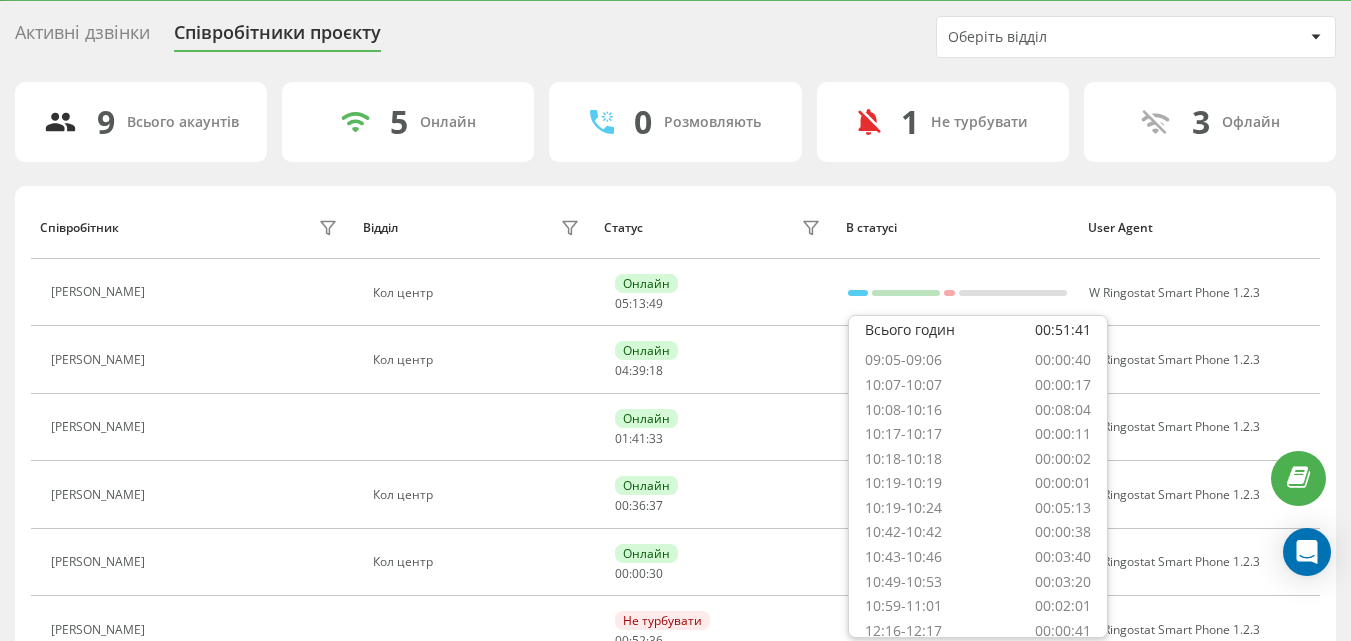 scroll, scrollTop: 0, scrollLeft: 0, axis: both 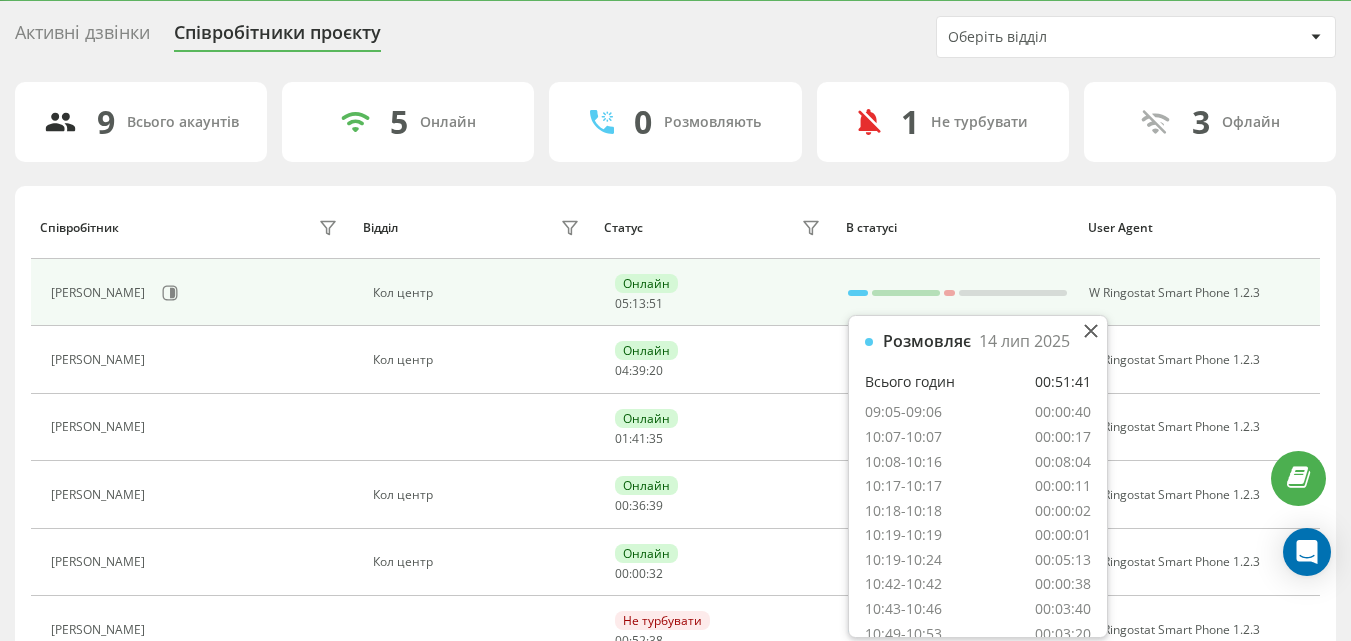 click at bounding box center (906, 293) 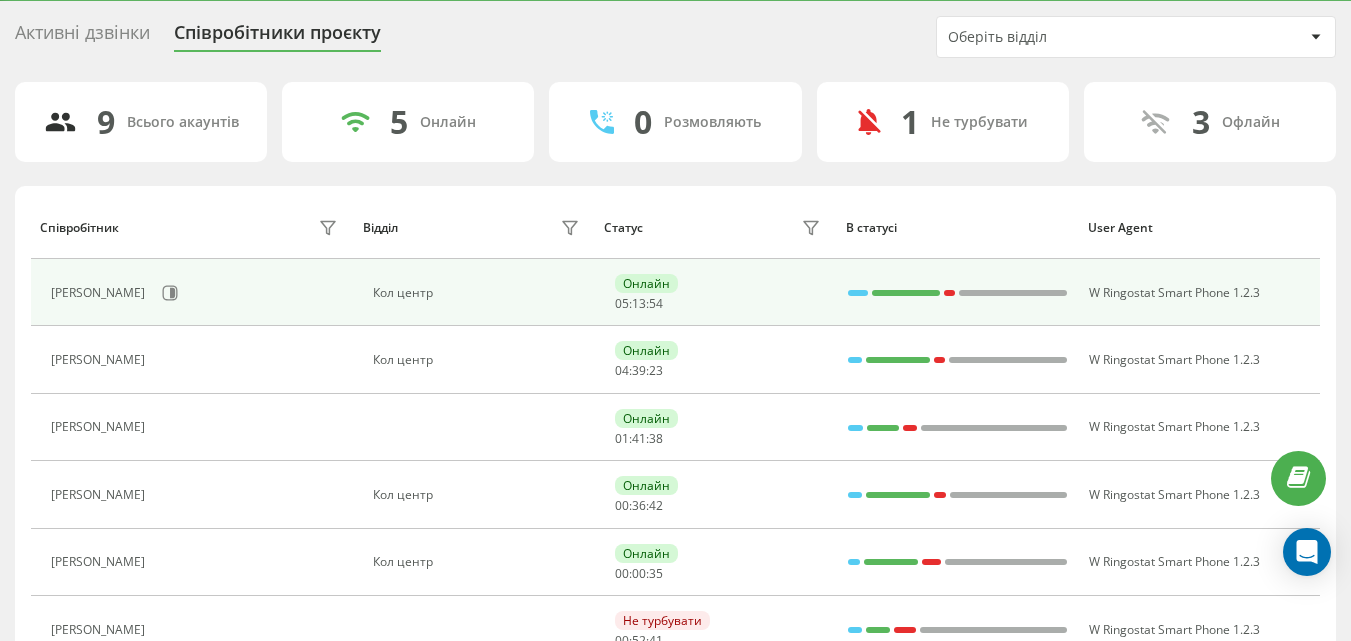 click at bounding box center [949, 293] 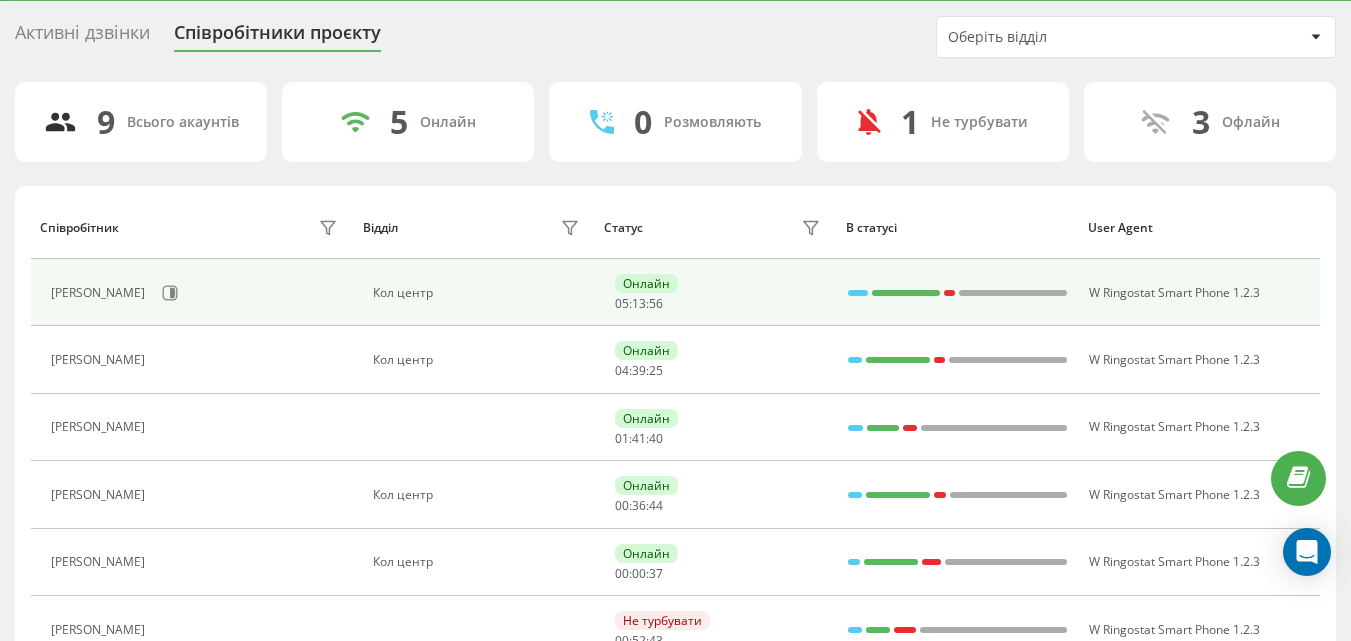 click at bounding box center [1013, 293] 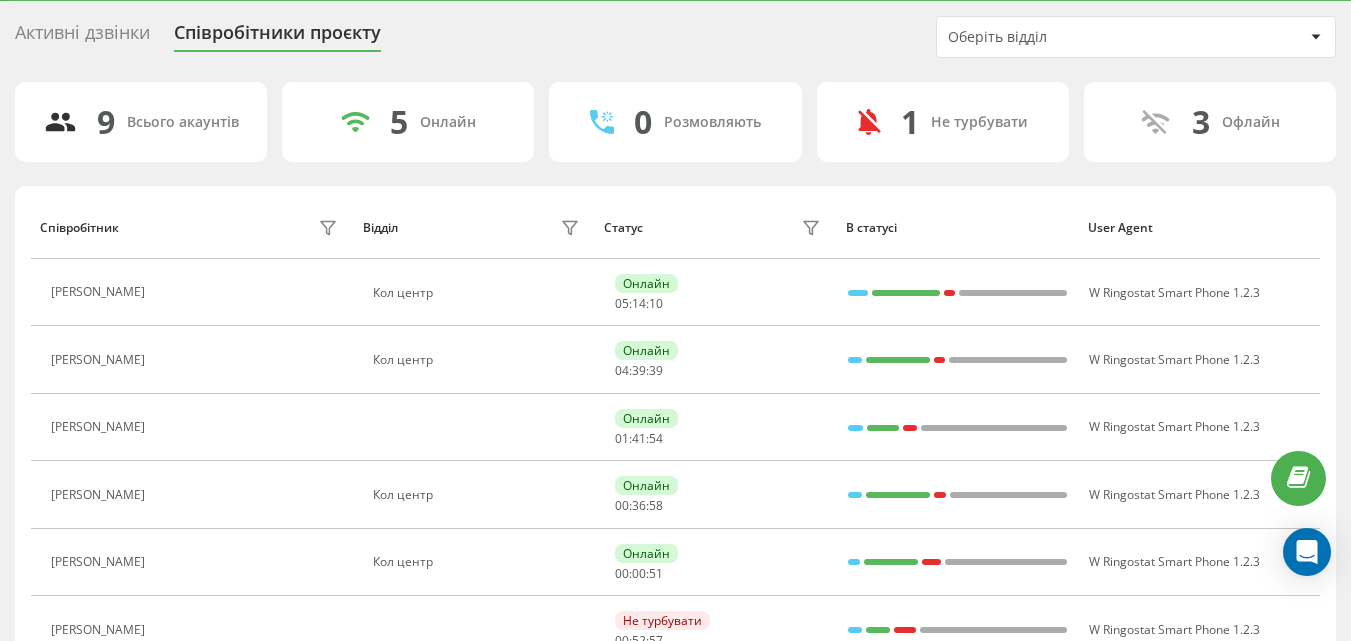 click on "В статусі" at bounding box center (958, 227) 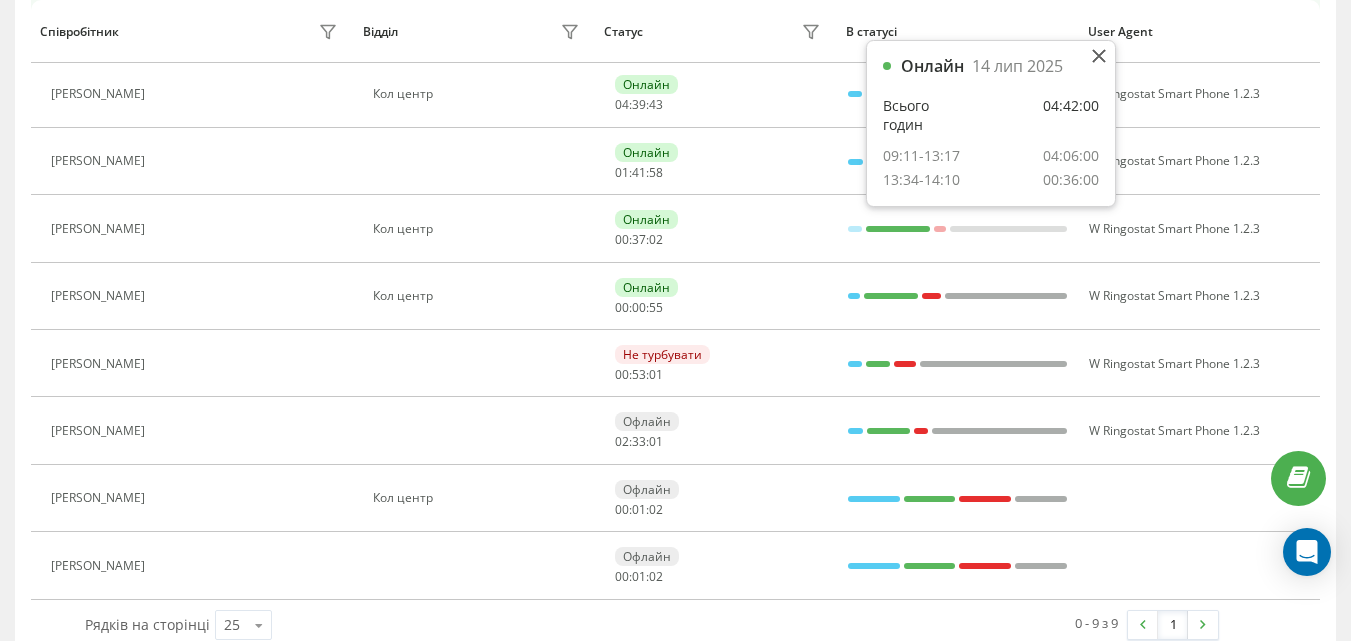 scroll, scrollTop: 359, scrollLeft: 0, axis: vertical 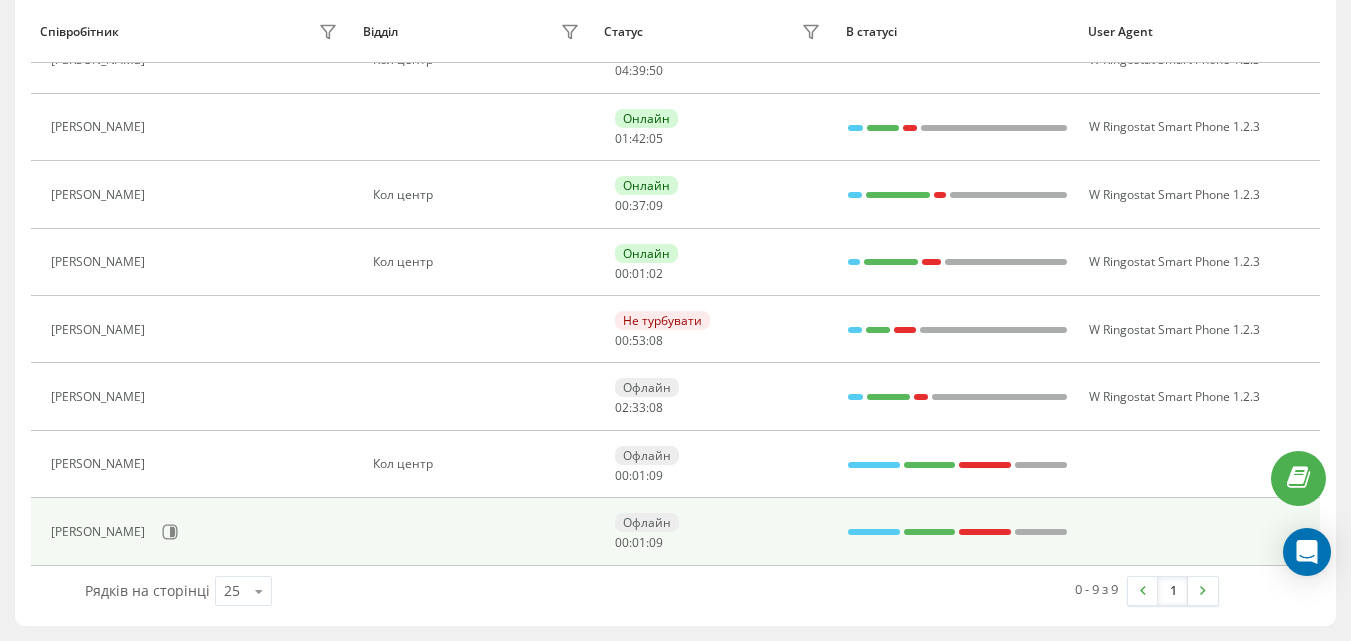 click at bounding box center (874, 532) 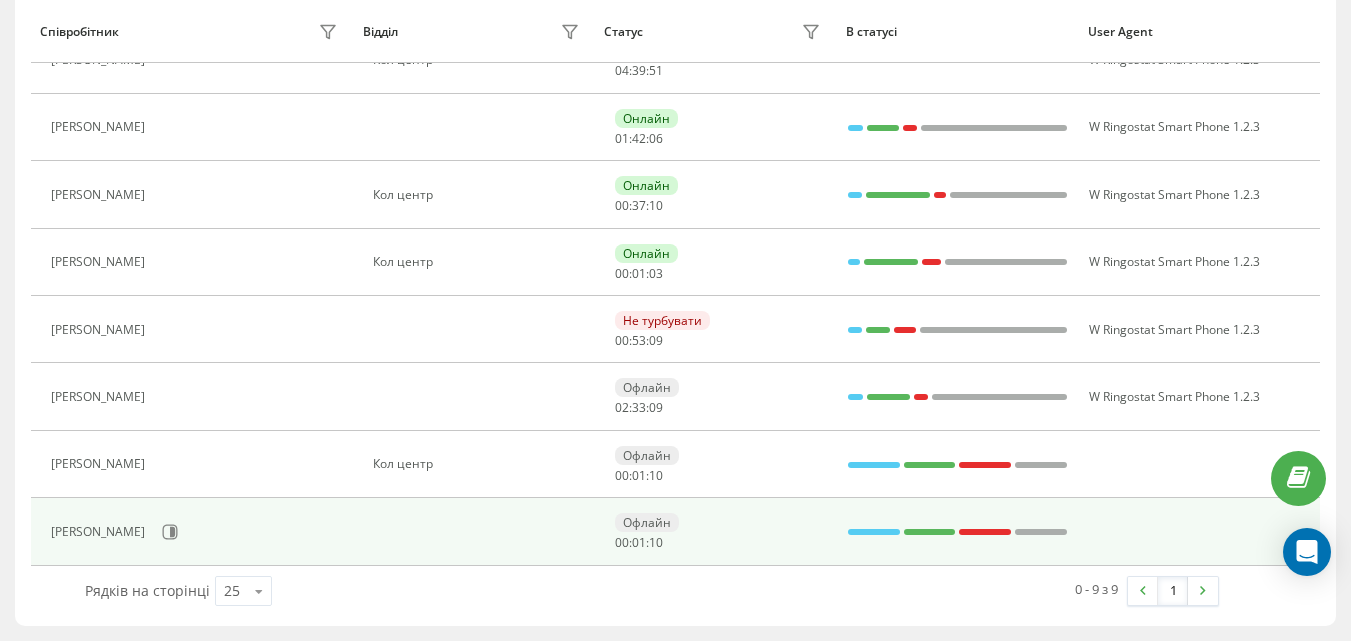 click at bounding box center [874, 532] 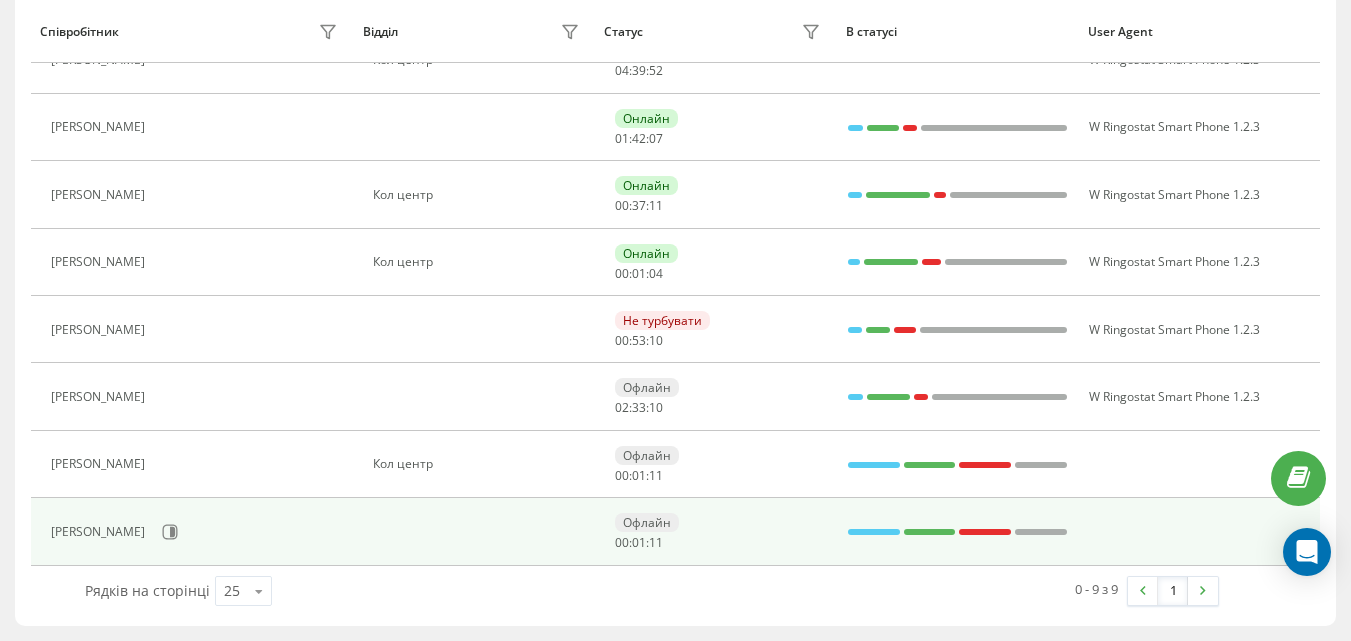 click on "Офлайн 00 : 01 : 11" at bounding box center (720, 531) 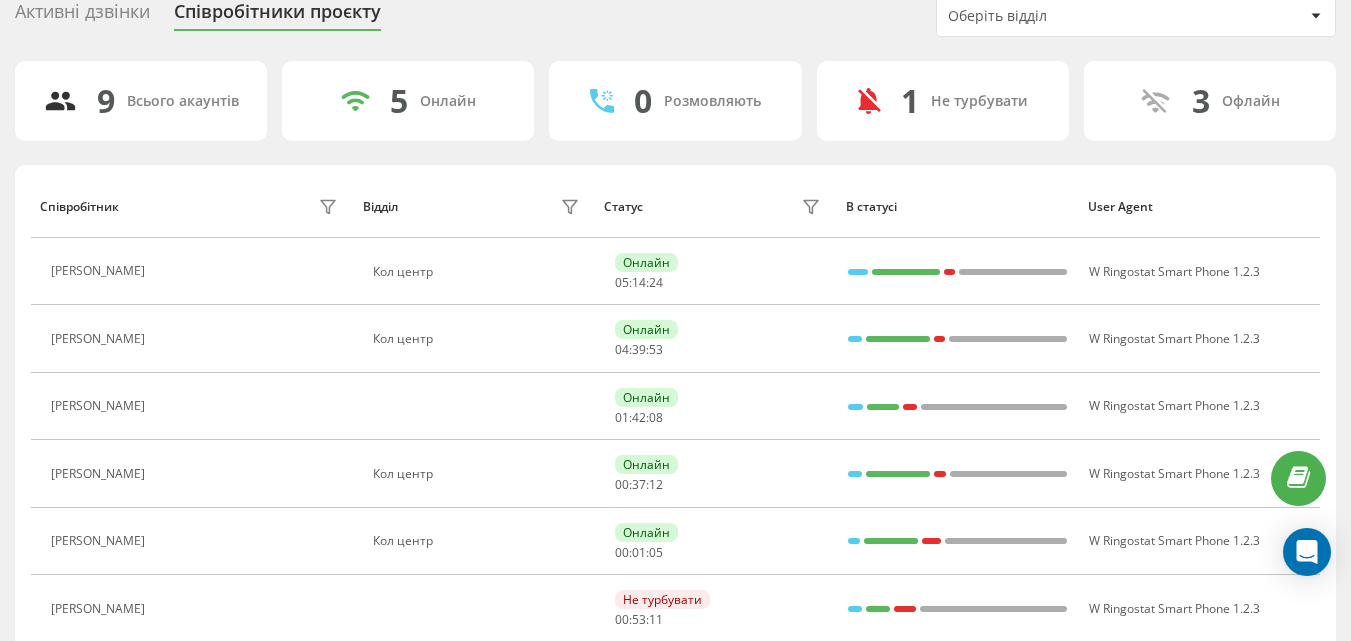 scroll, scrollTop: 59, scrollLeft: 0, axis: vertical 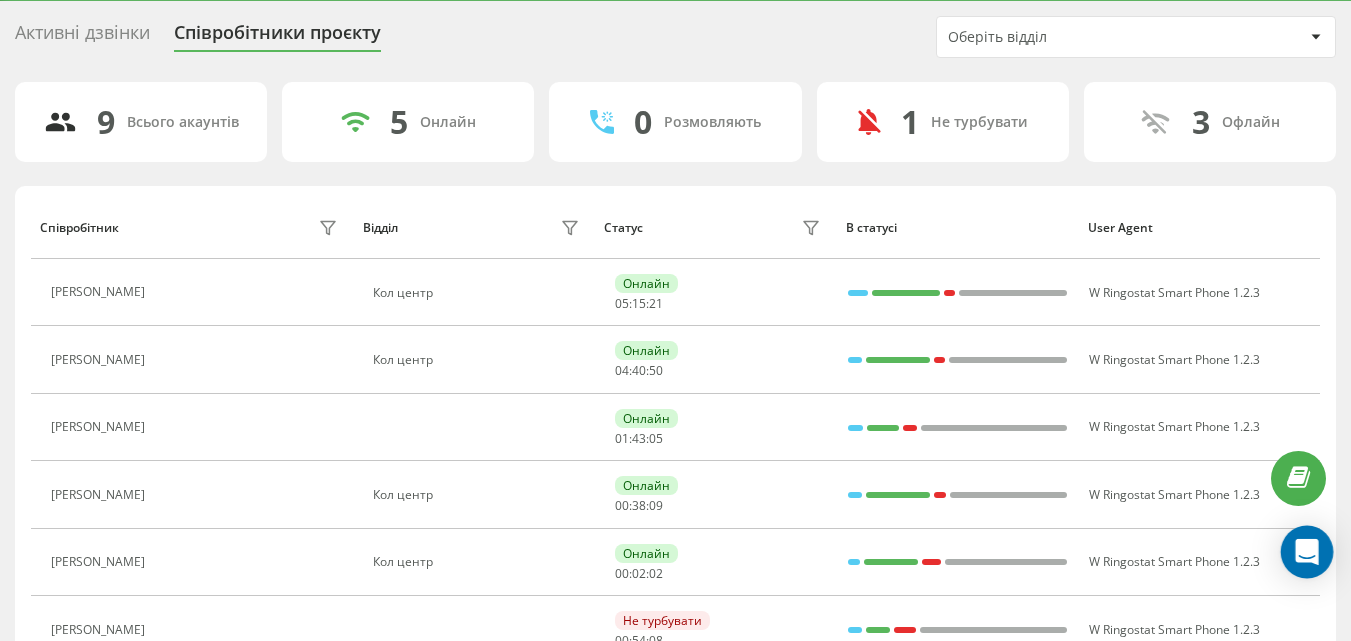 click 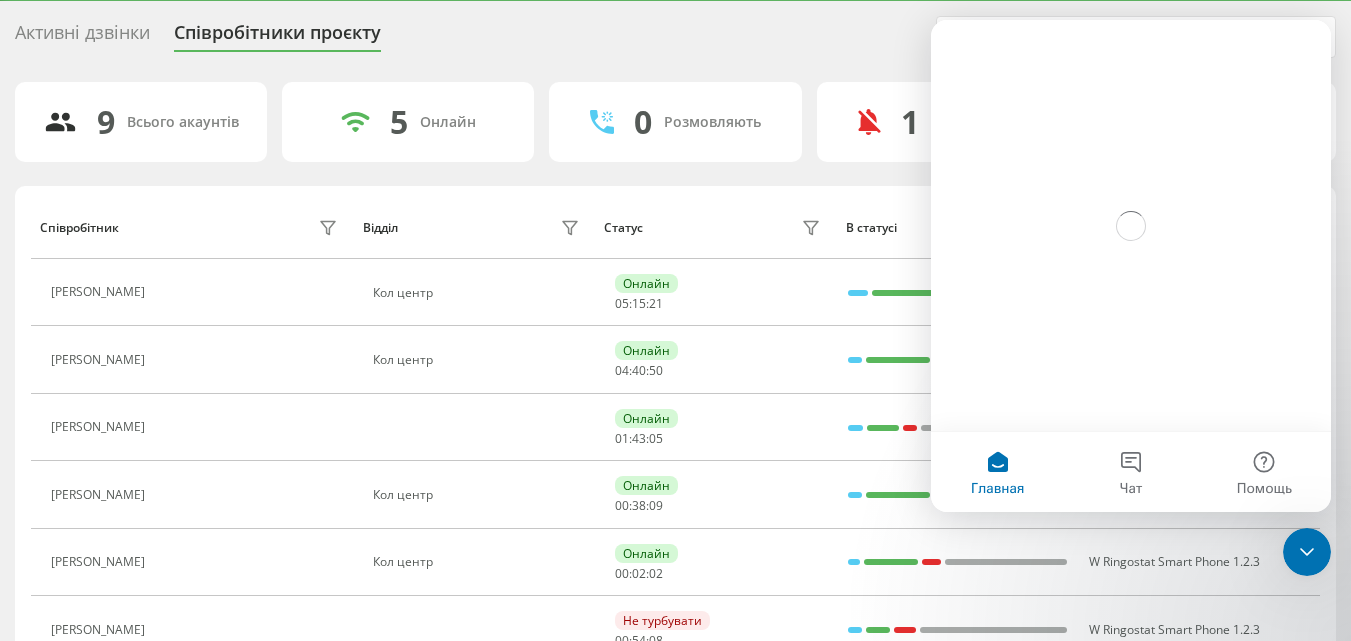 scroll, scrollTop: 0, scrollLeft: 0, axis: both 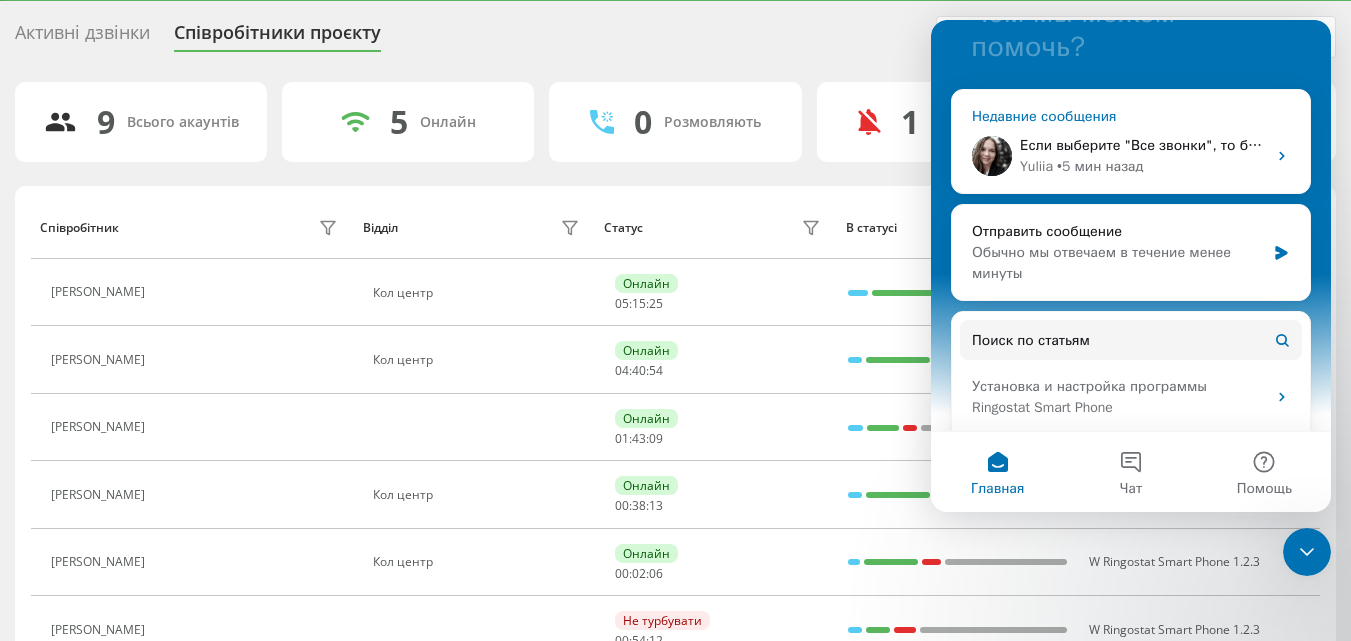 click on "Yuliia •  5 мин назад" at bounding box center [1143, 166] 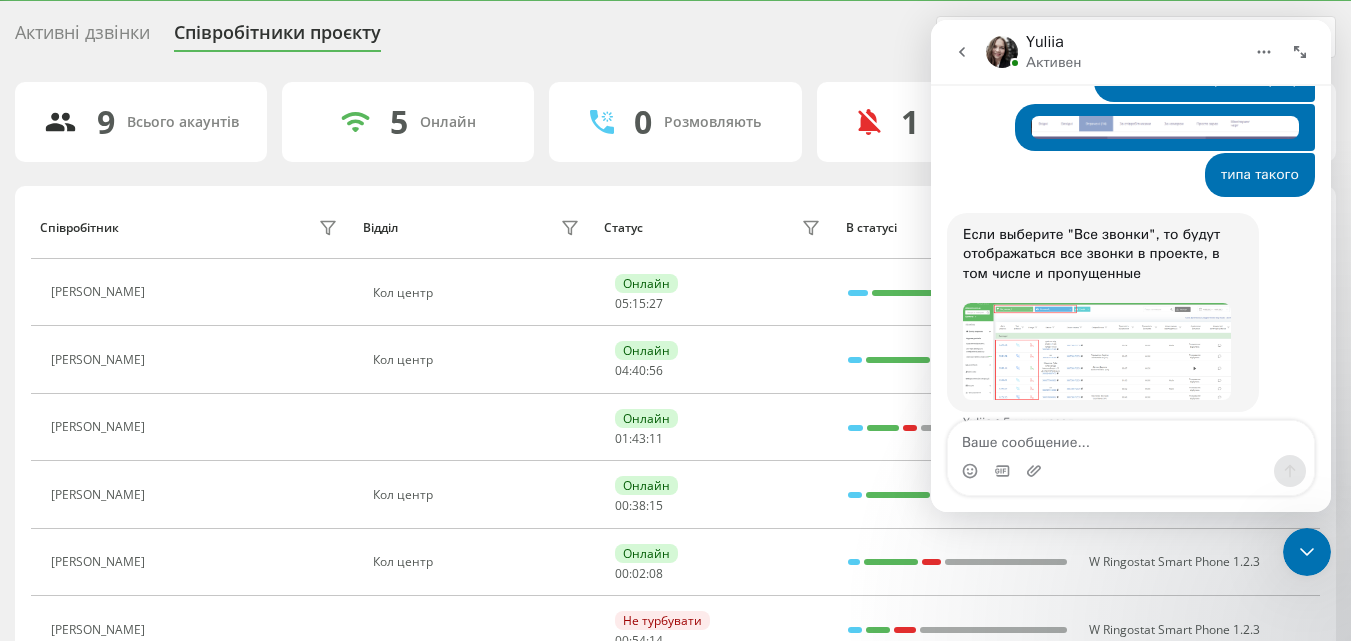 scroll, scrollTop: 1108, scrollLeft: 0, axis: vertical 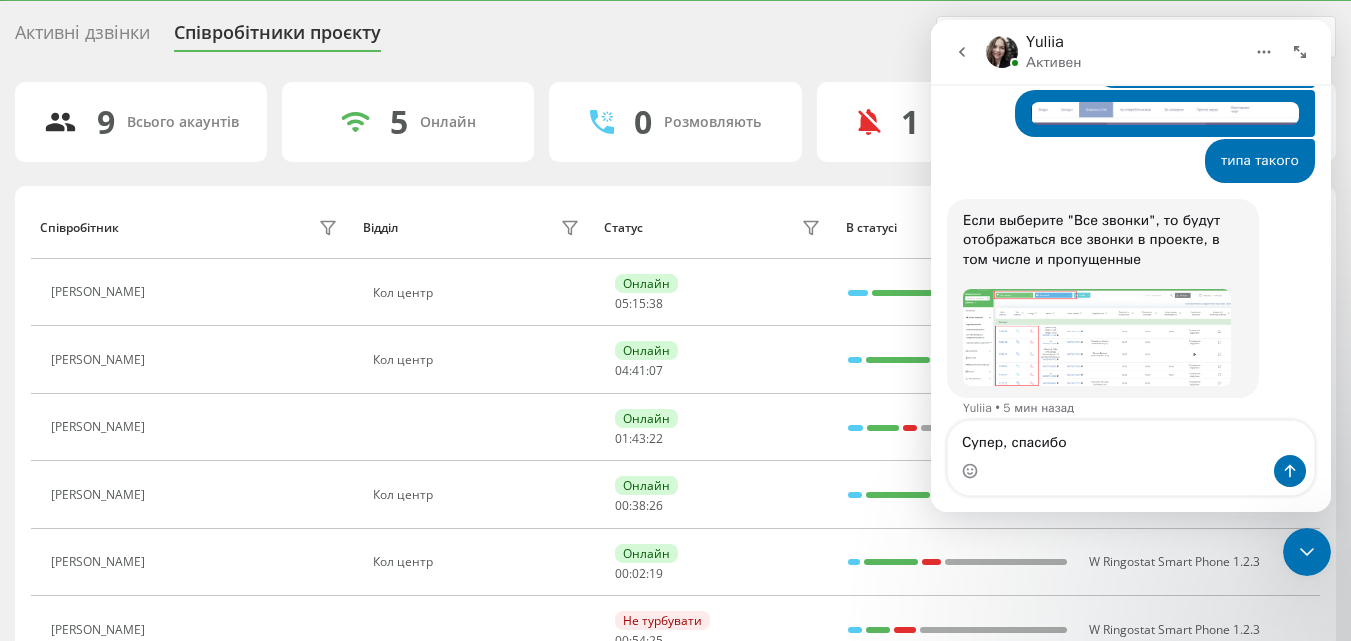 type on "Супер, спасибо!" 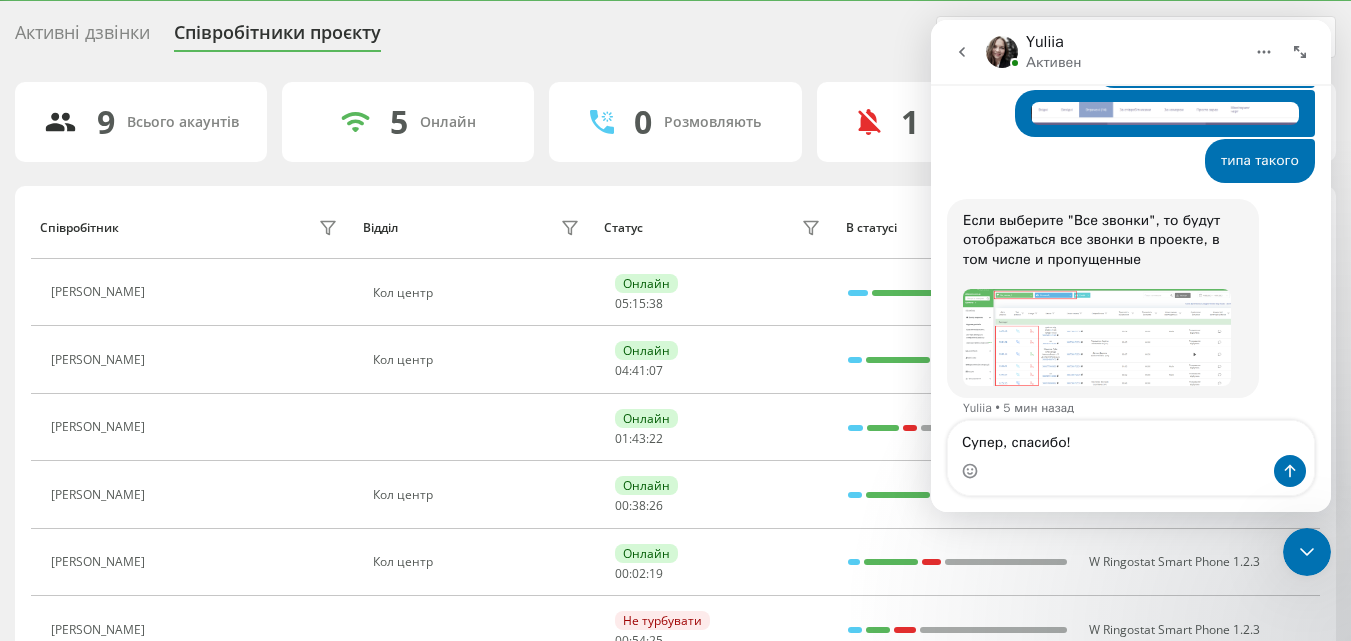 type 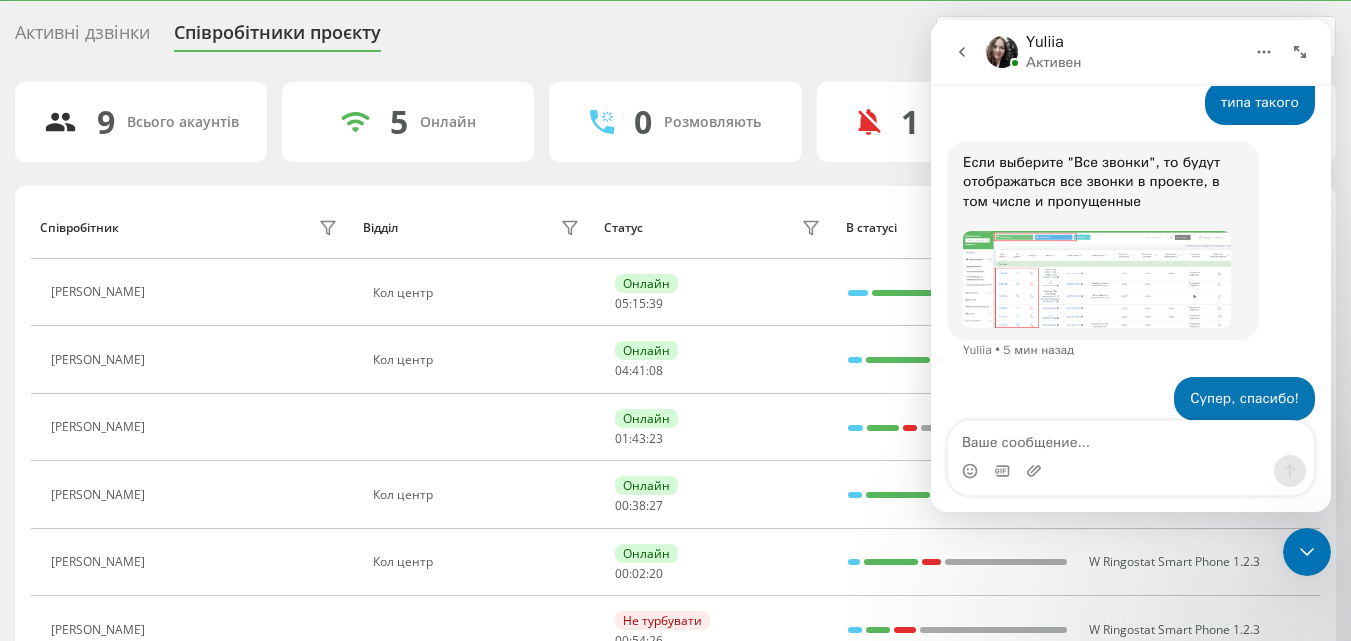 scroll, scrollTop: 1167, scrollLeft: 0, axis: vertical 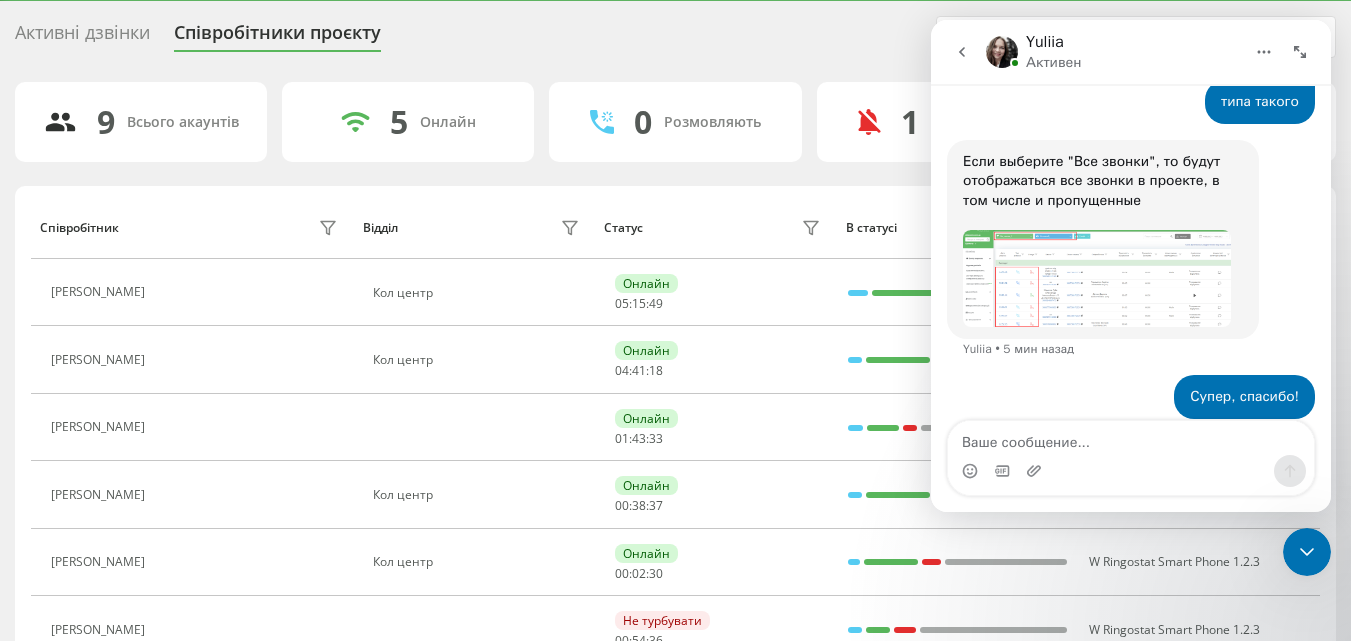 click 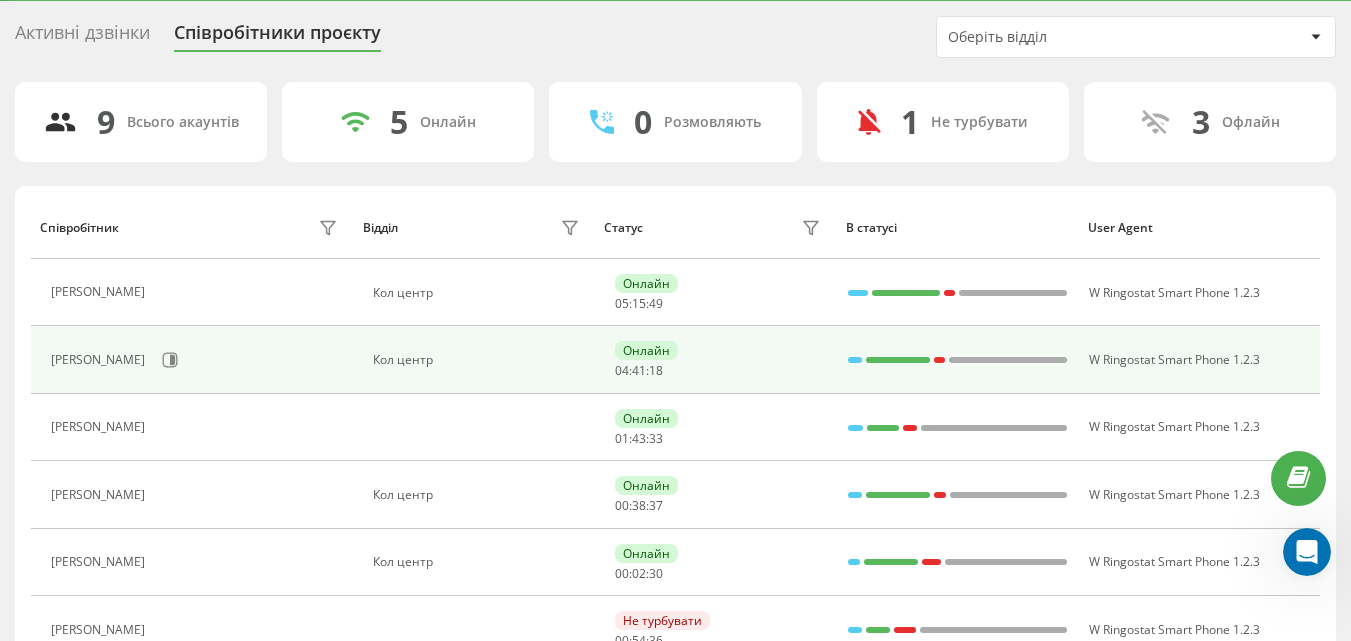 scroll, scrollTop: 0, scrollLeft: 0, axis: both 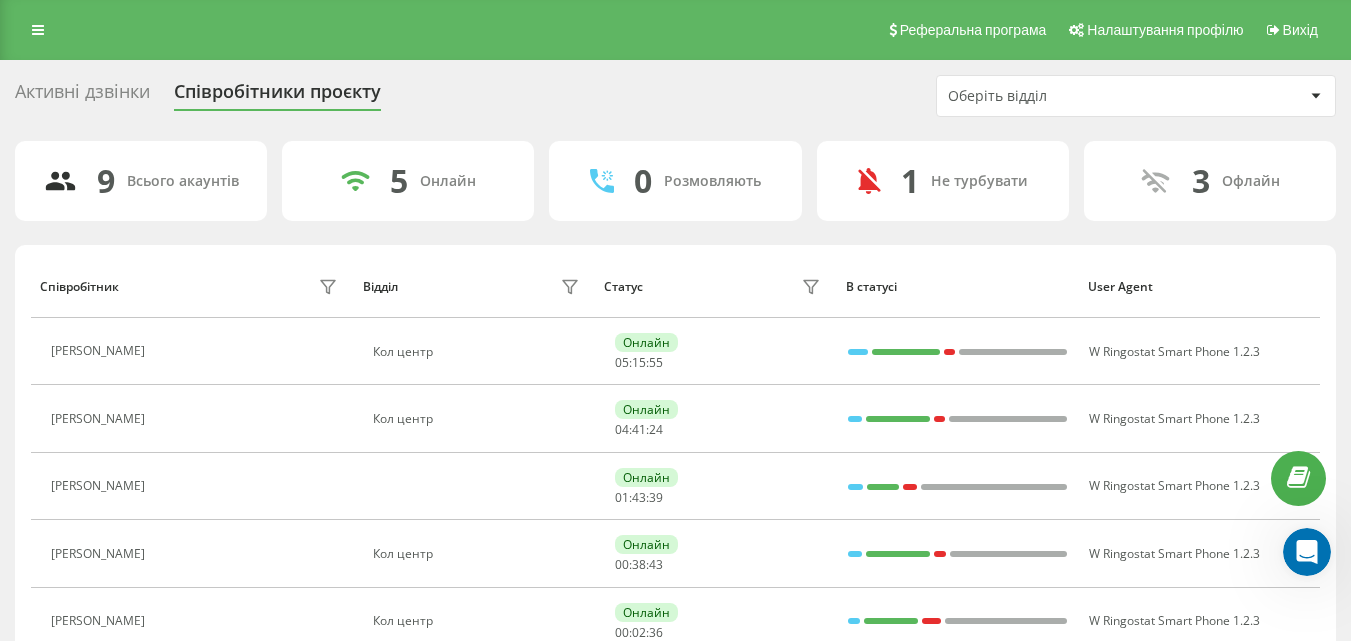 click on "Активні дзвінки" at bounding box center [82, 96] 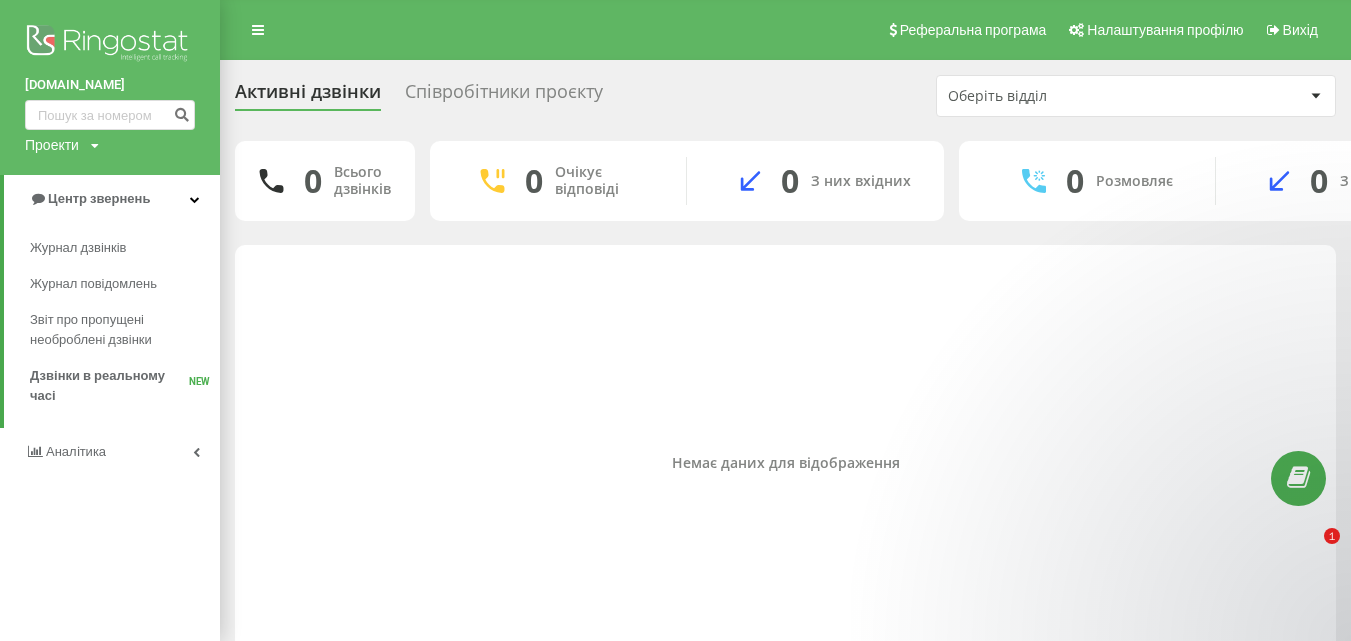 scroll, scrollTop: 0, scrollLeft: 0, axis: both 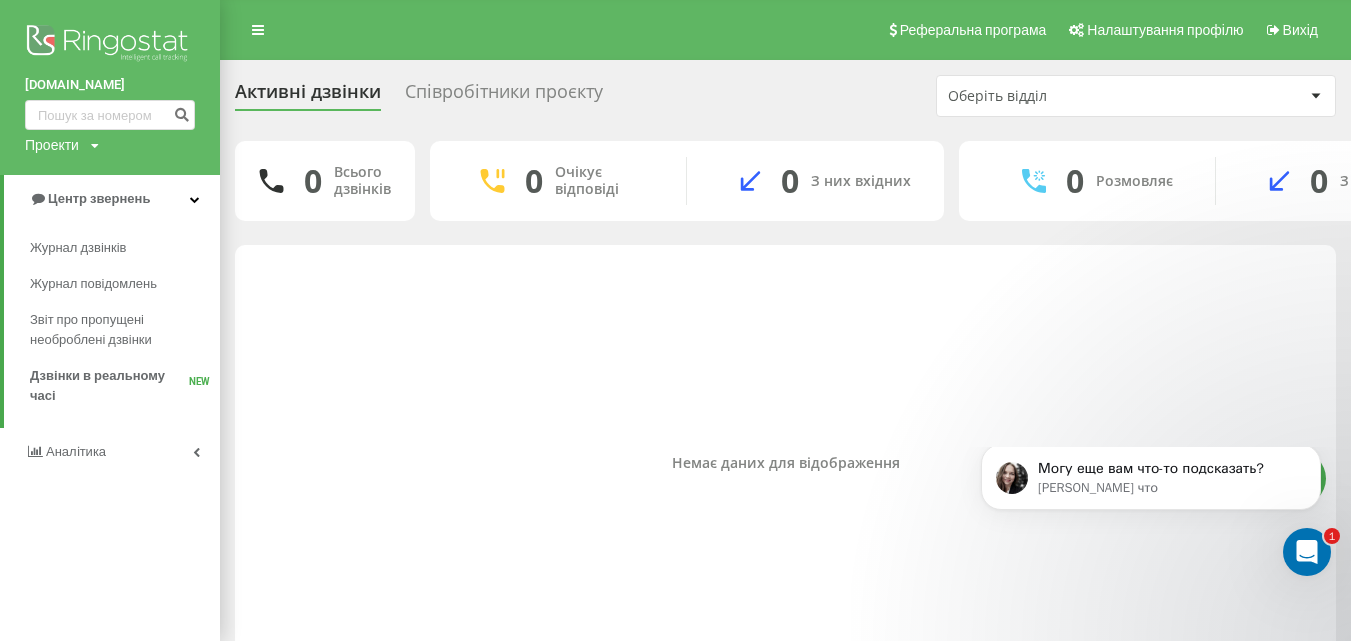 click 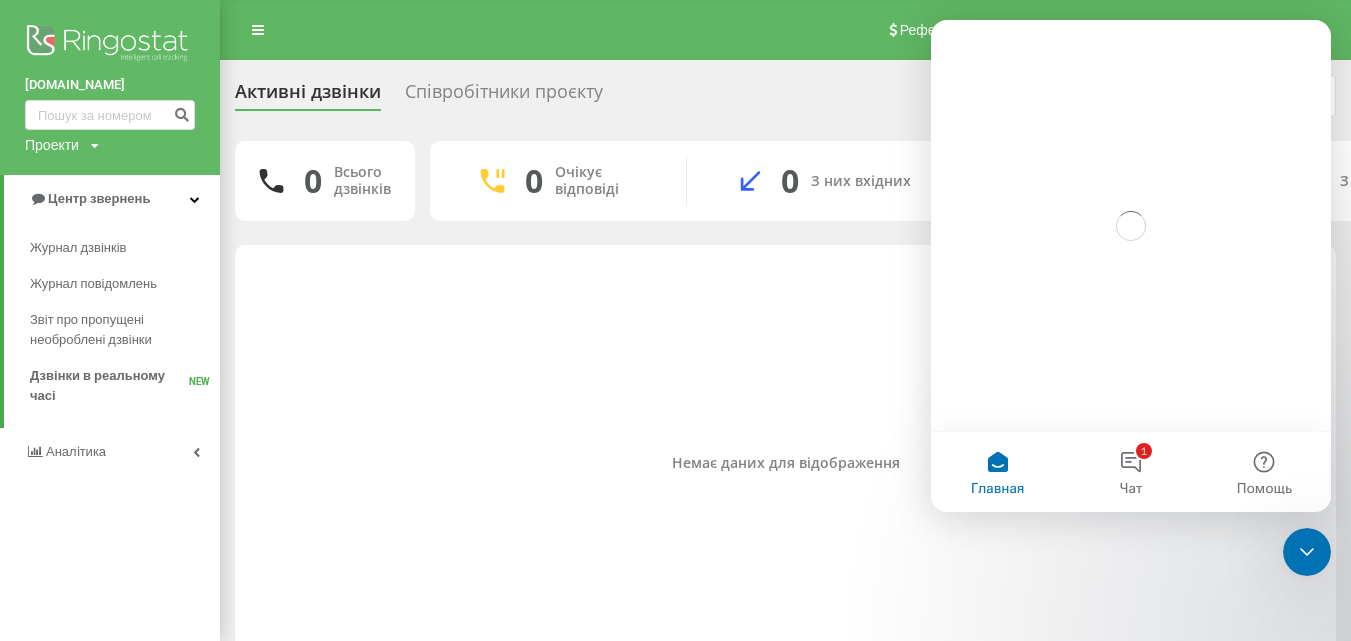 scroll, scrollTop: 0, scrollLeft: 0, axis: both 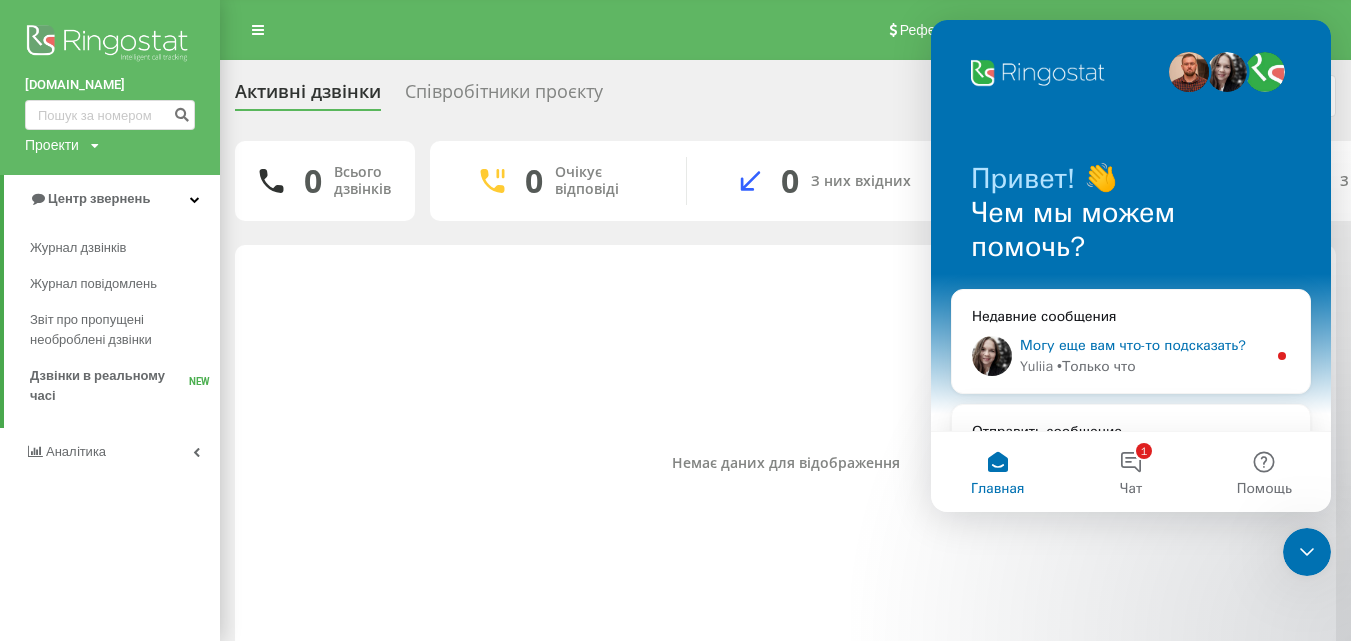 click on "[PERSON_NAME] что" at bounding box center [1143, 366] 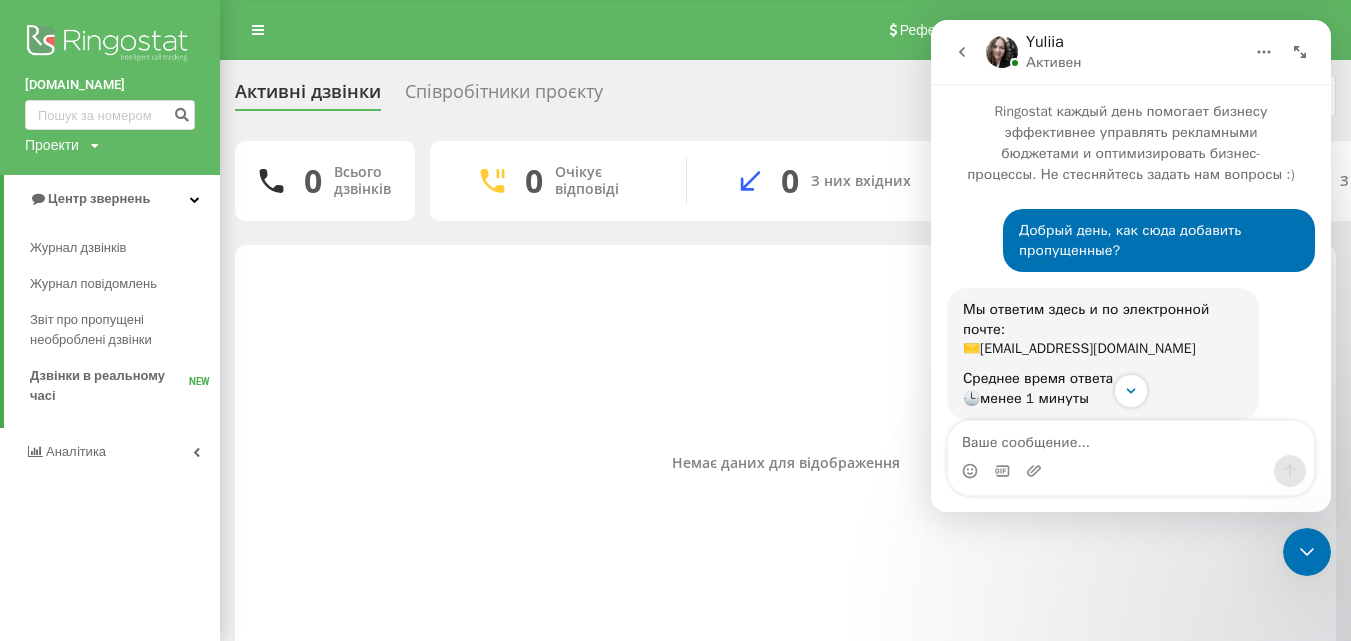 scroll, scrollTop: 3, scrollLeft: 0, axis: vertical 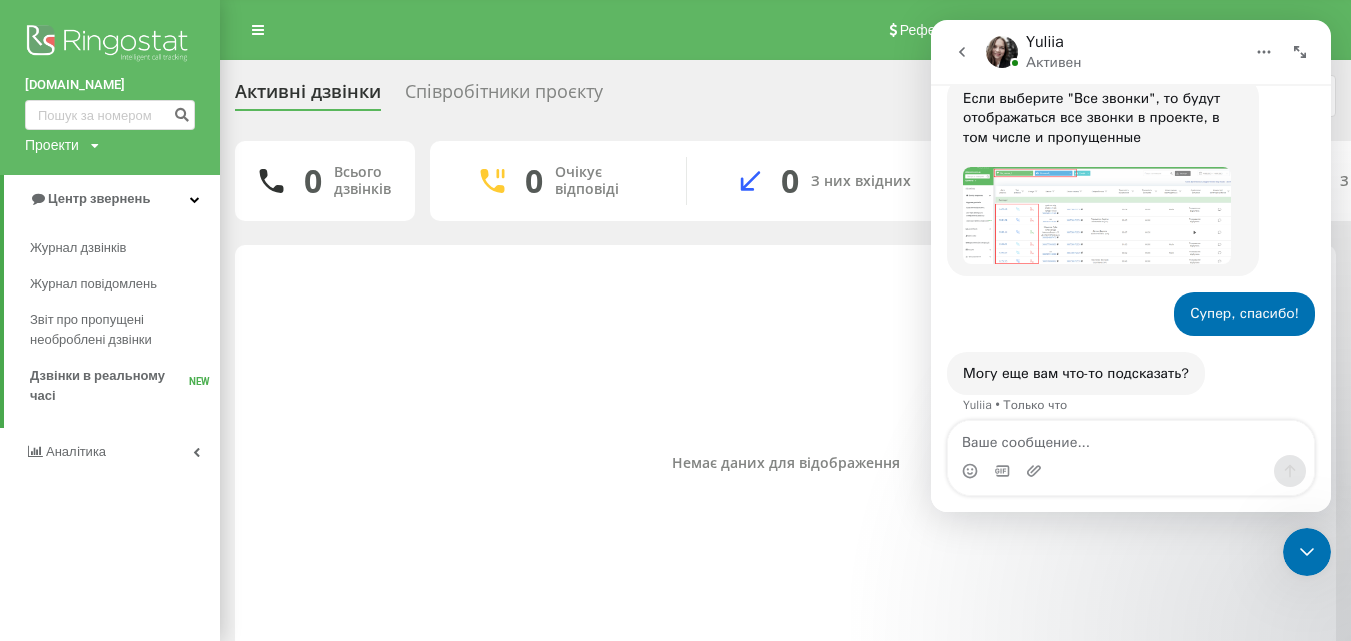 click at bounding box center (1131, 438) 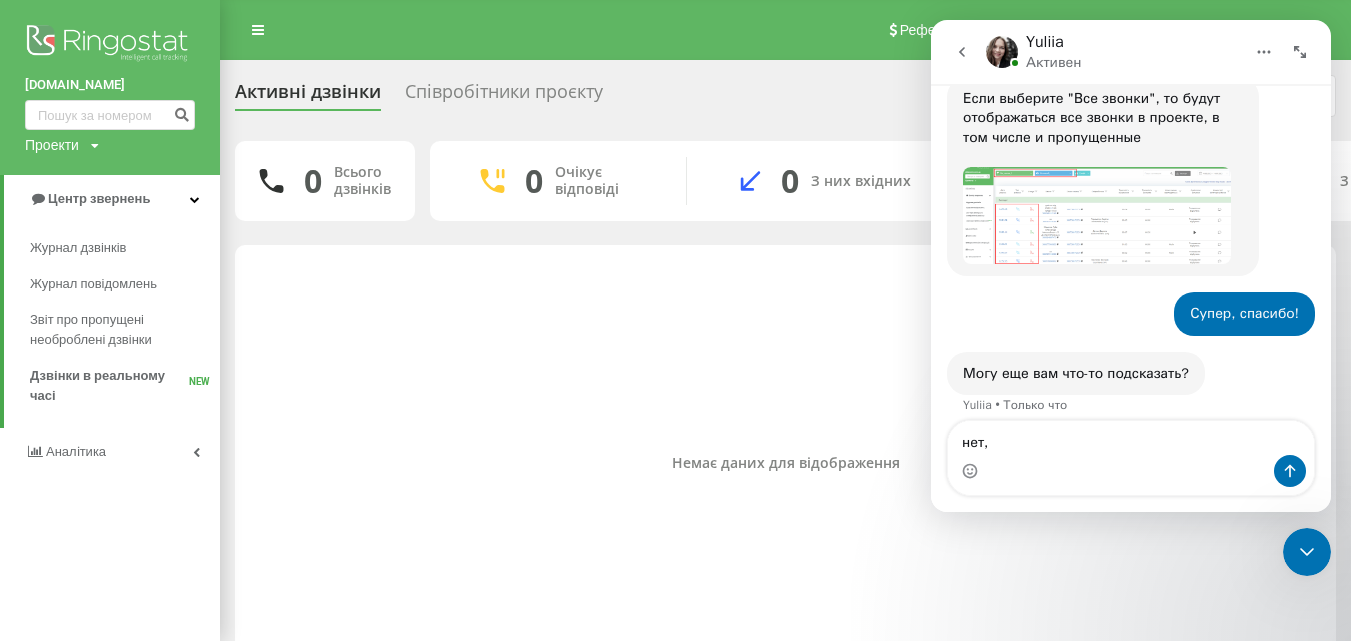 type on "нет" 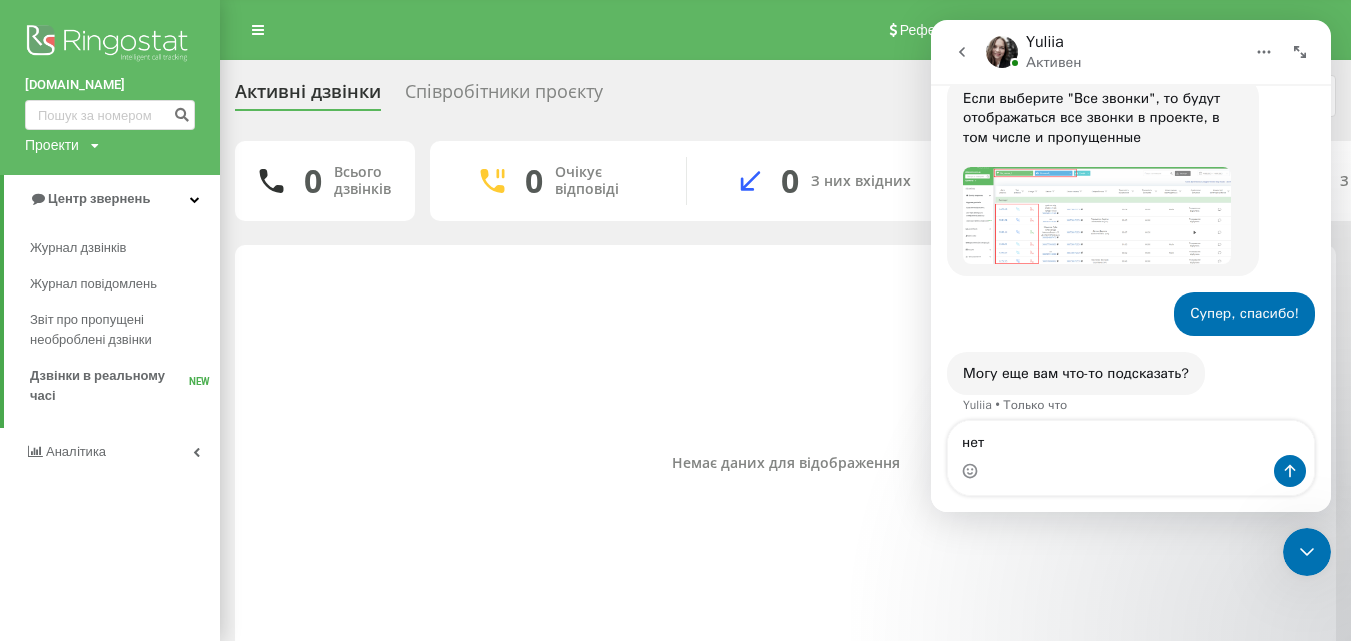 type 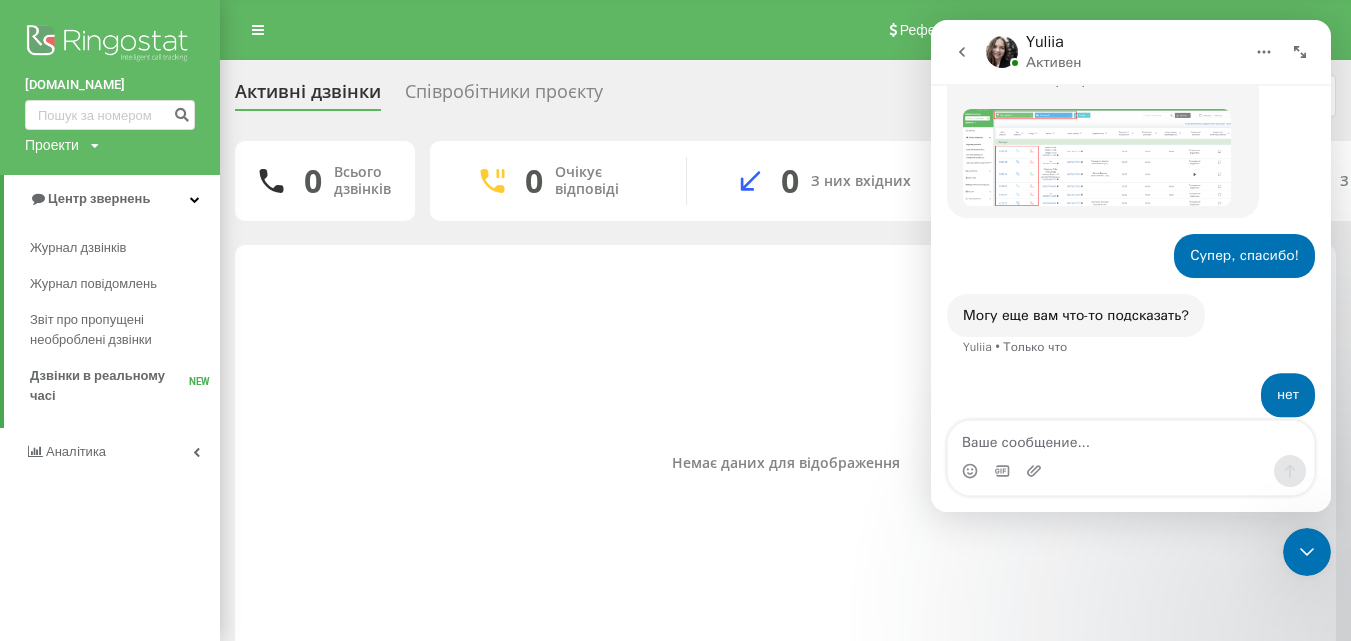 scroll, scrollTop: 1286, scrollLeft: 0, axis: vertical 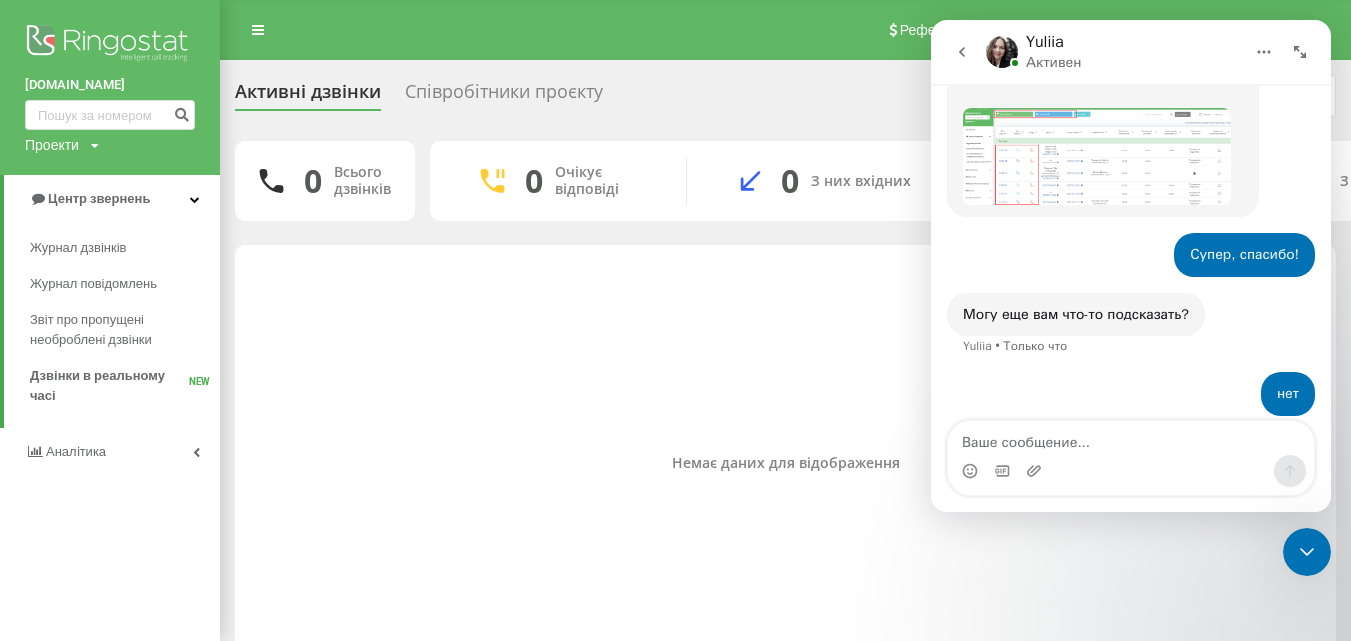 click 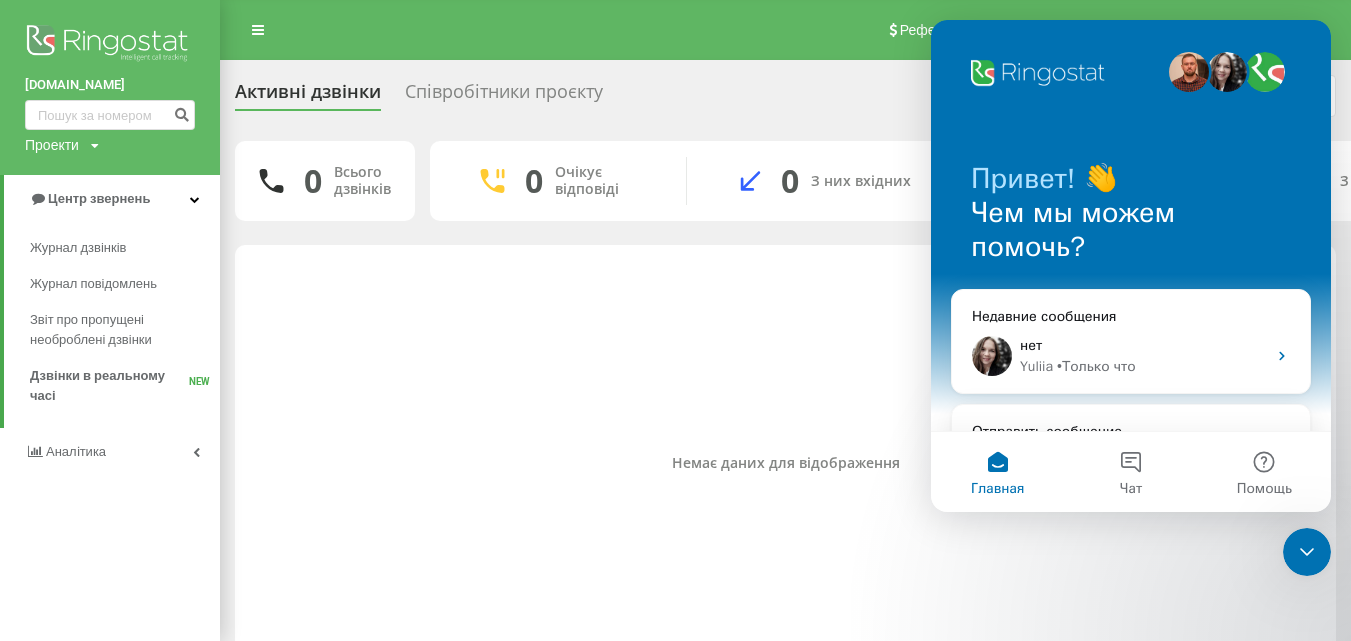 click 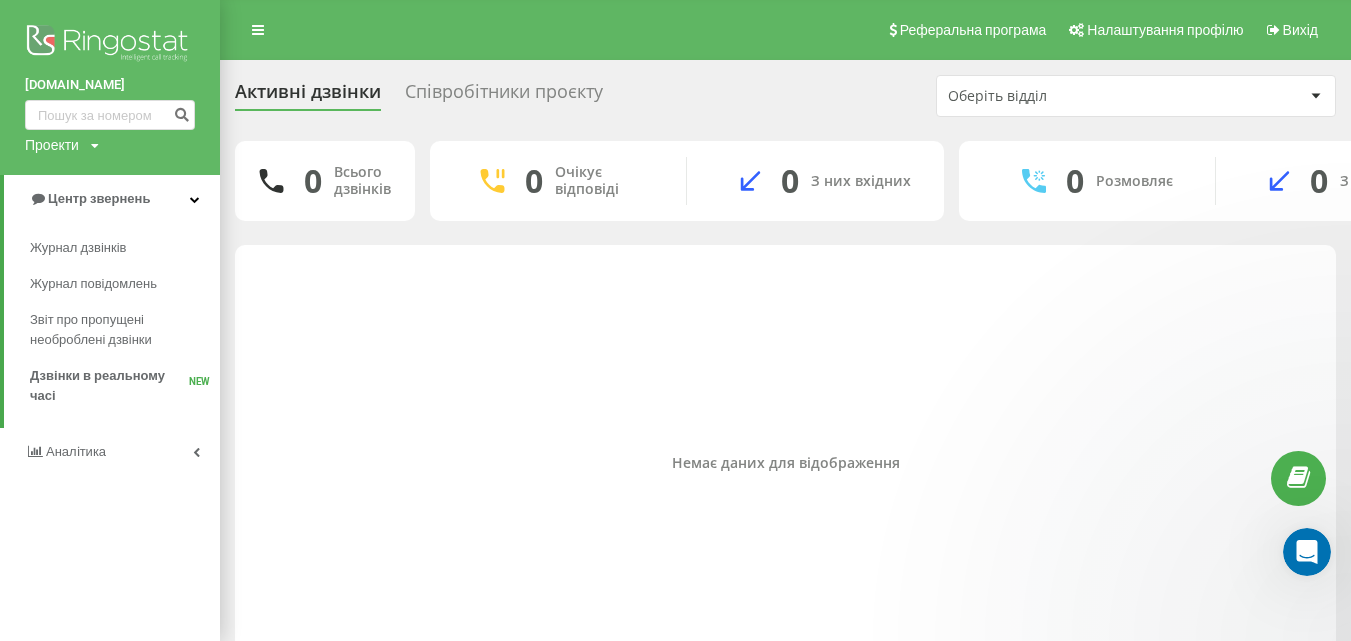 scroll, scrollTop: 0, scrollLeft: 0, axis: both 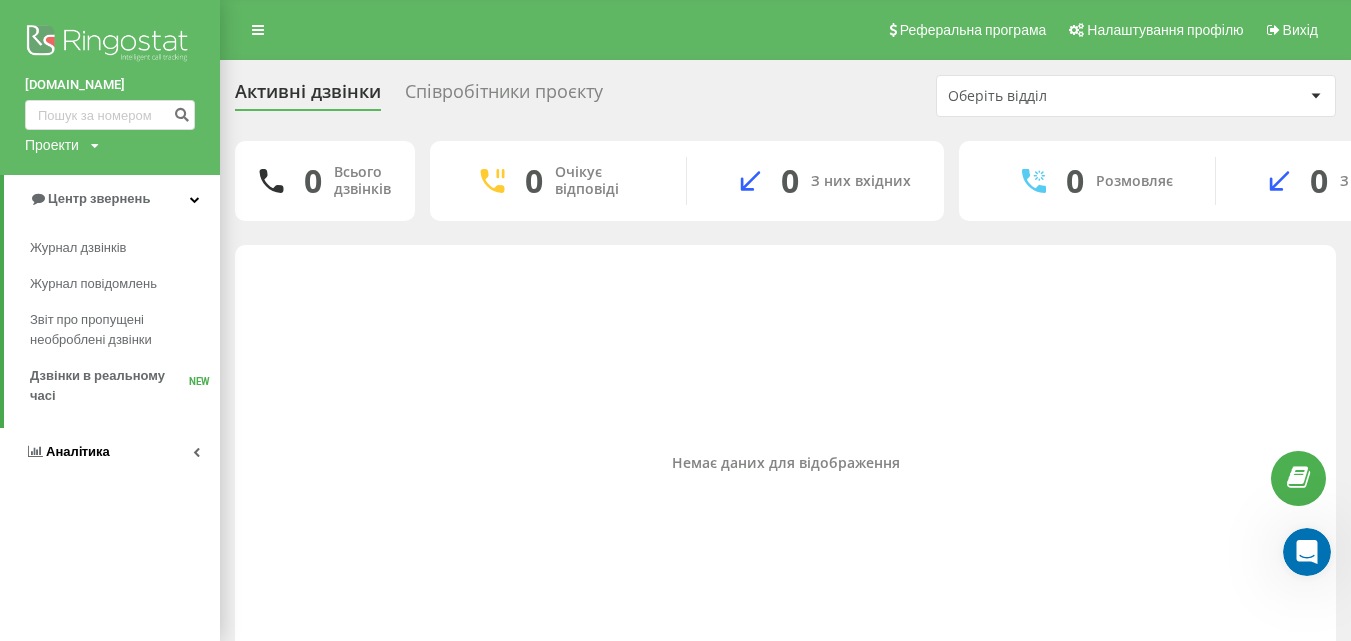 click on "Аналiтика" at bounding box center (110, 452) 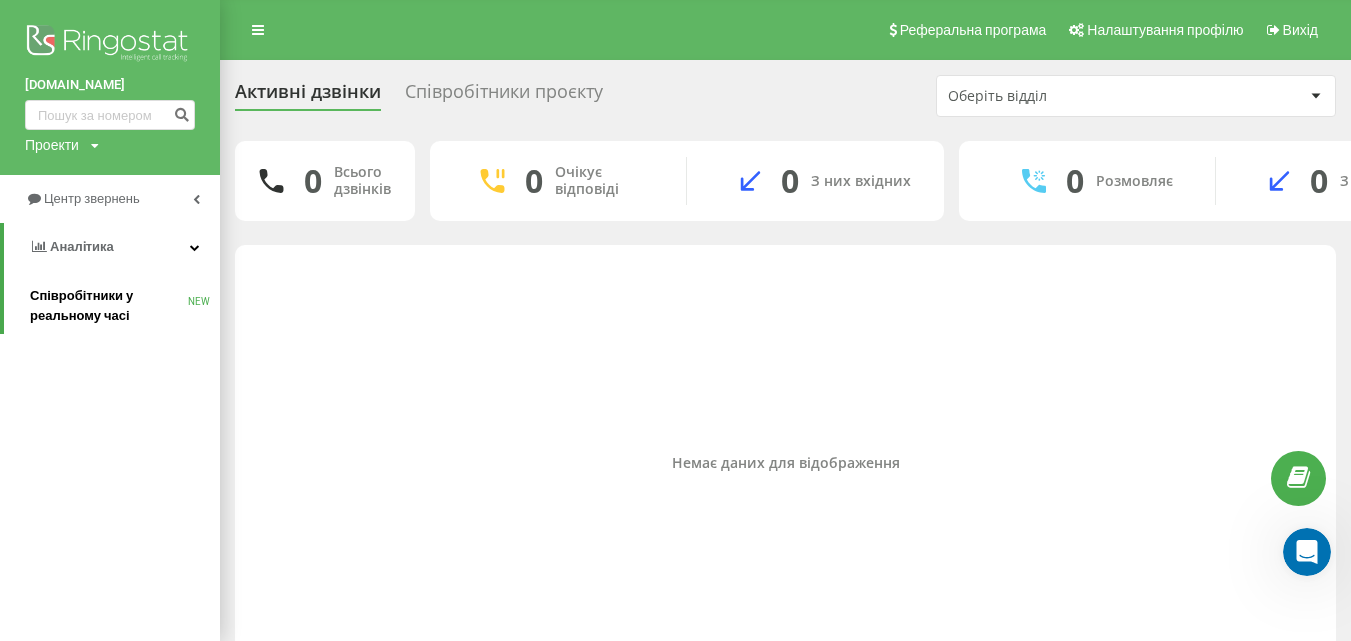 click on "Співробітники у реальному часі" at bounding box center (109, 306) 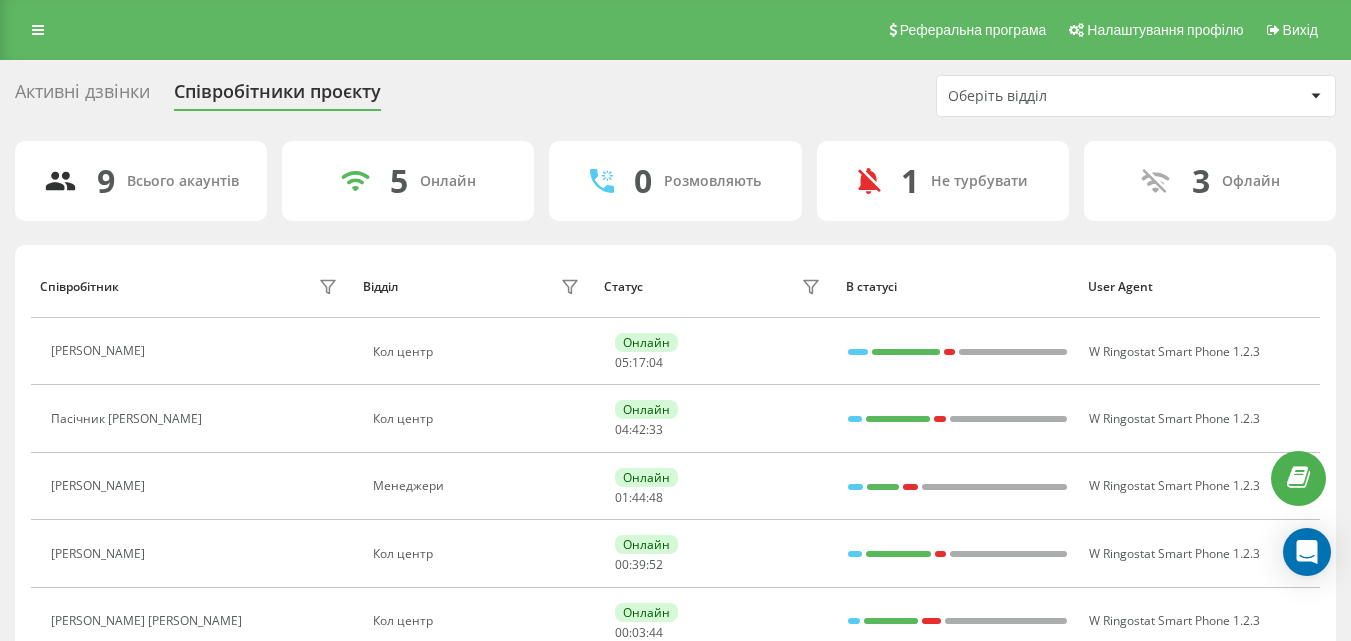 scroll, scrollTop: 0, scrollLeft: 0, axis: both 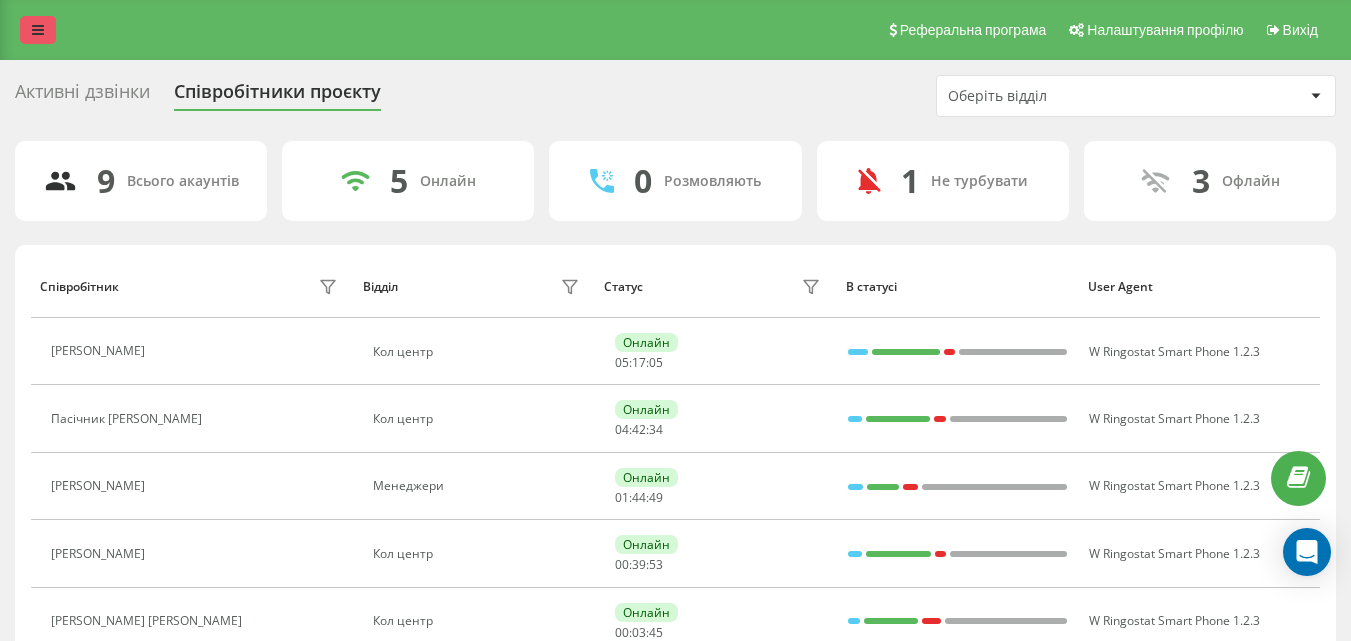 click at bounding box center [38, 30] 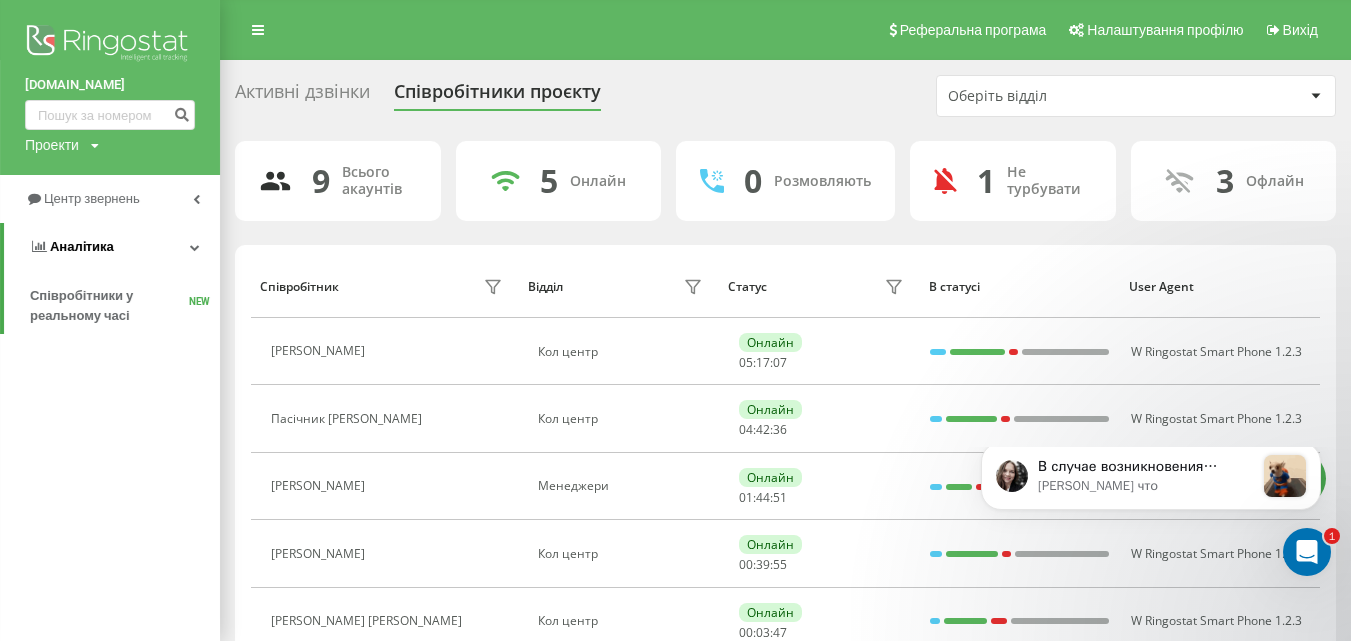 scroll, scrollTop: 0, scrollLeft: 0, axis: both 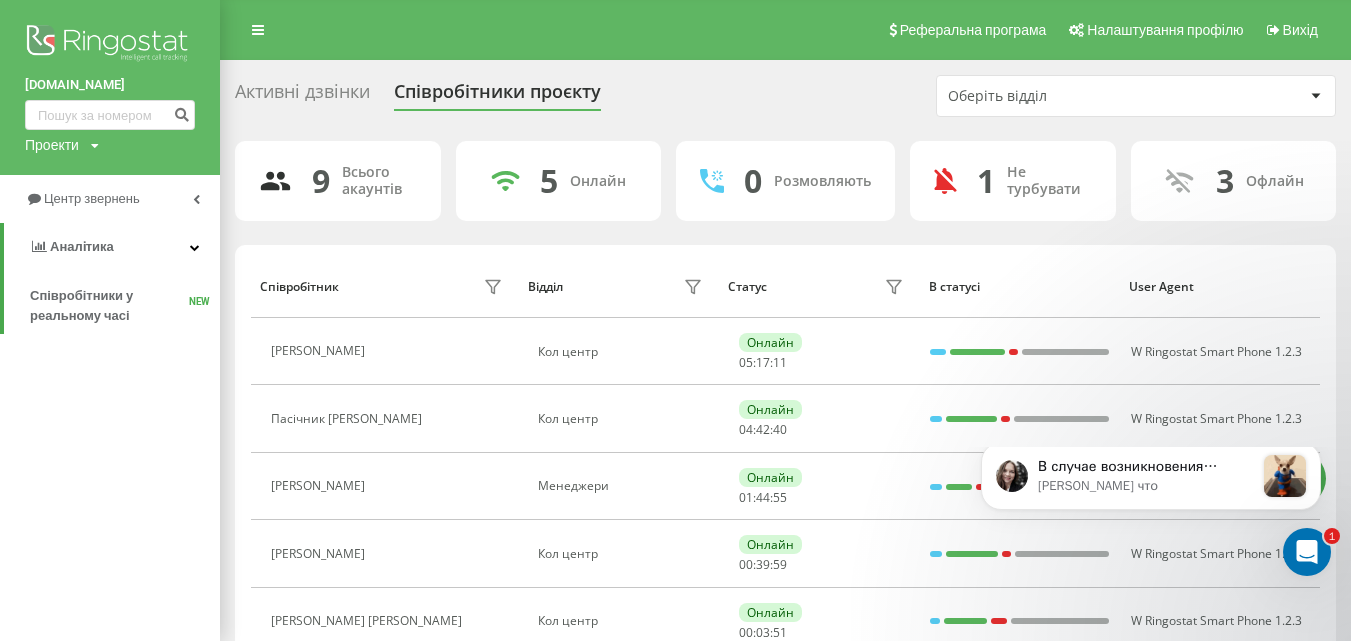 click 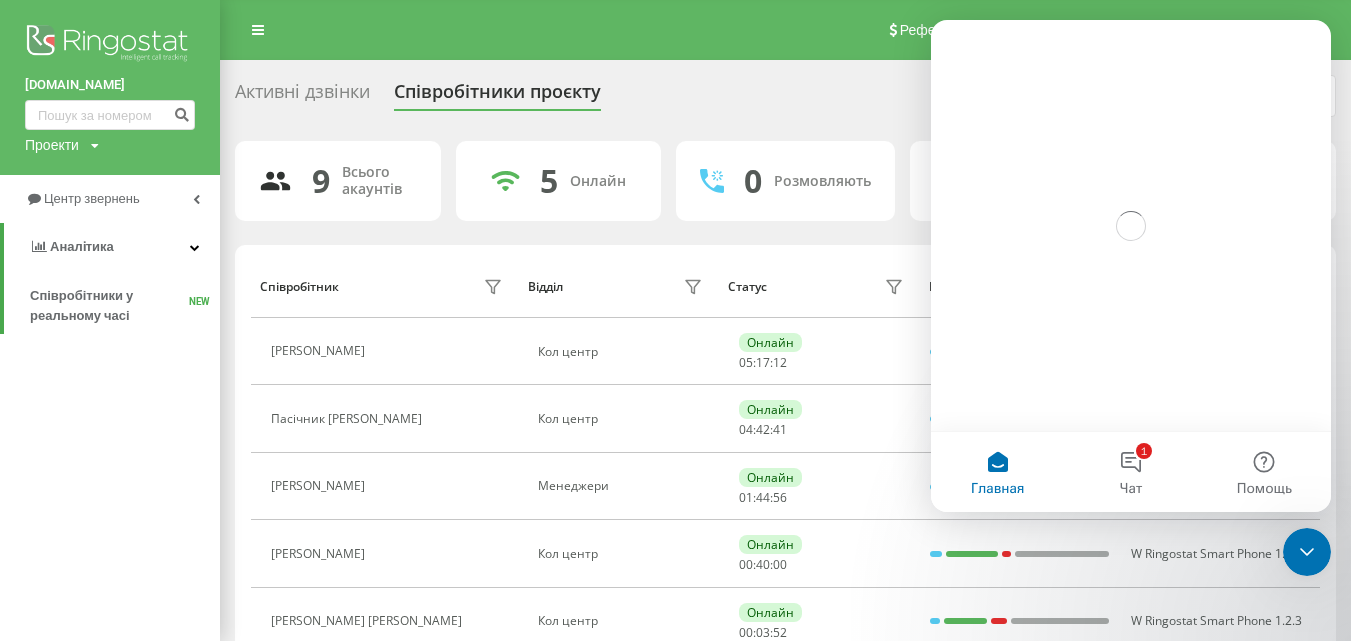 scroll, scrollTop: 0, scrollLeft: 0, axis: both 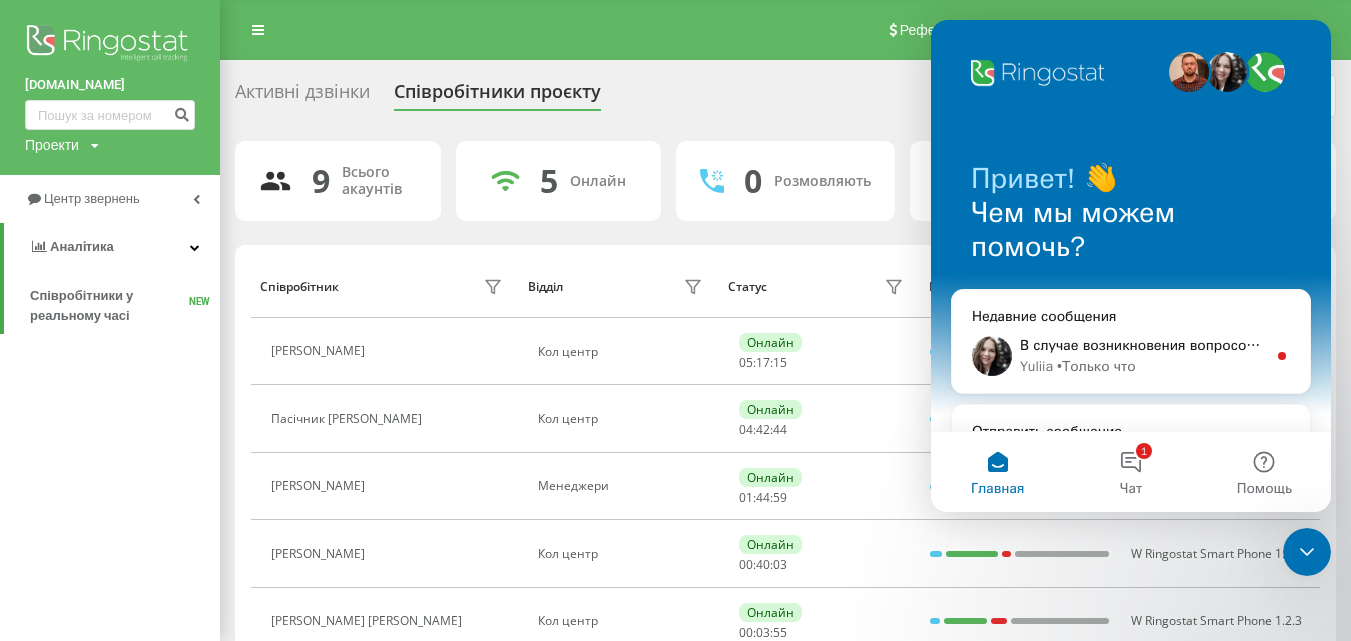 drag, startPoint x: 1136, startPoint y: 467, endPoint x: 1191, endPoint y: 293, distance: 182.48561 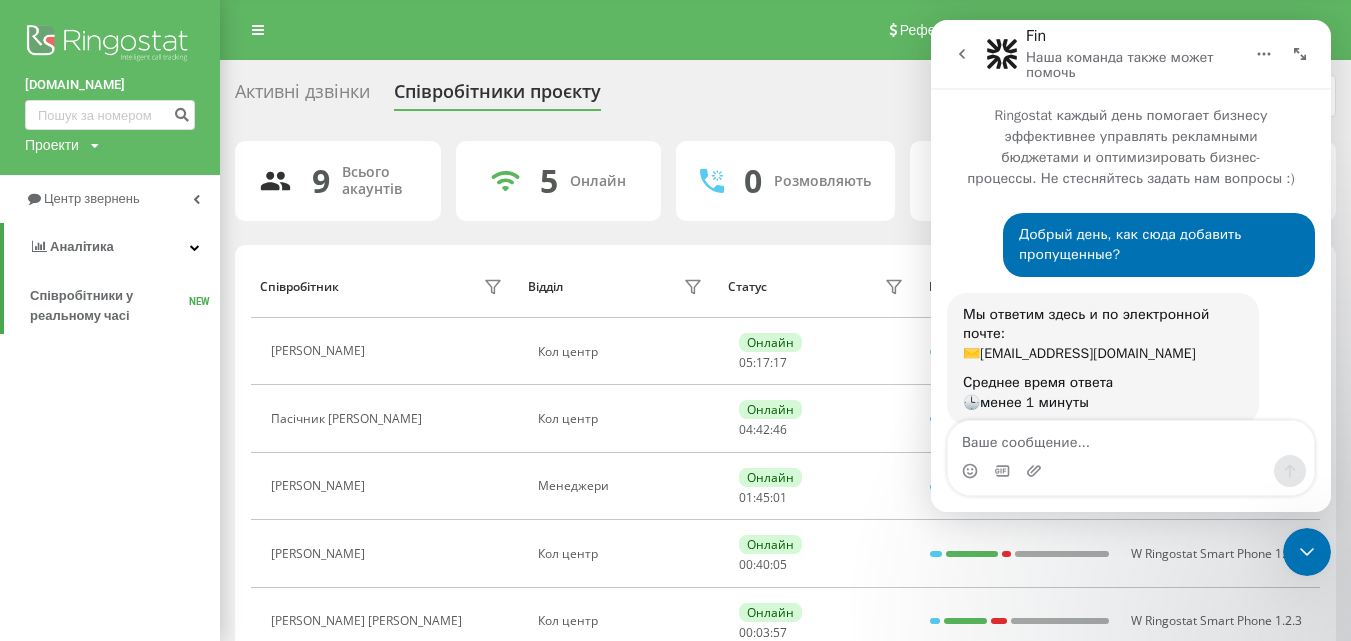 scroll, scrollTop: 3, scrollLeft: 0, axis: vertical 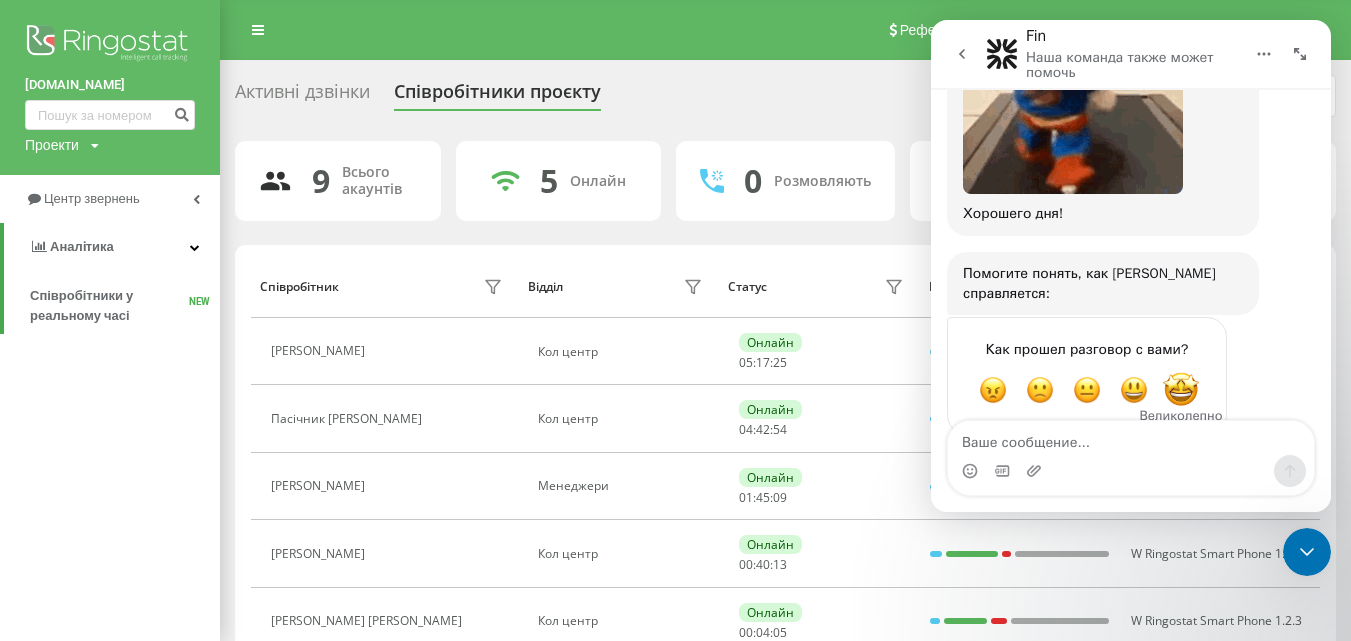 click at bounding box center (1181, 390) 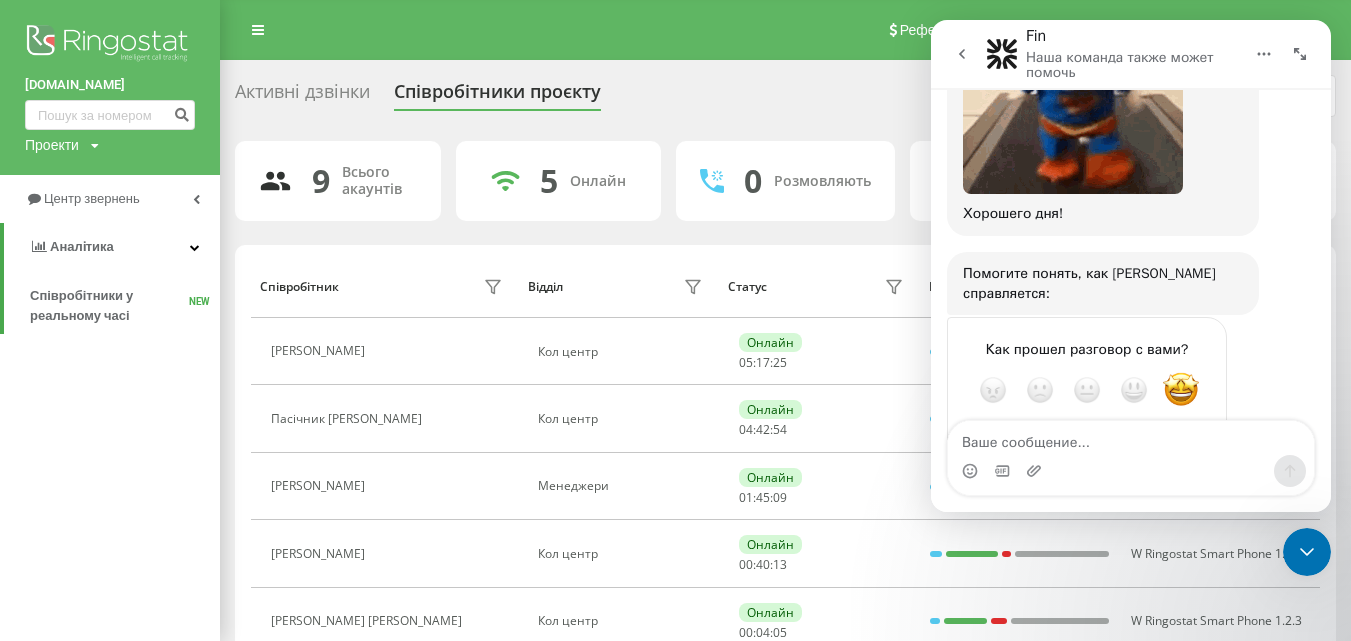 scroll, scrollTop: 1833, scrollLeft: 0, axis: vertical 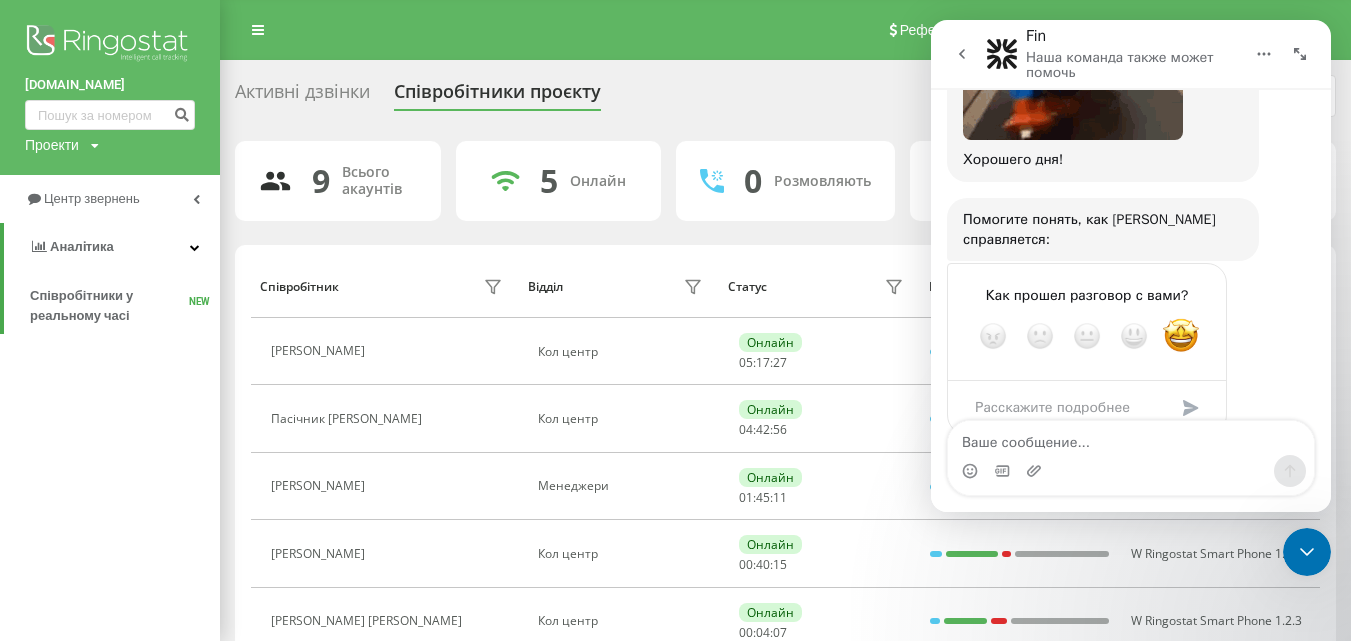 click at bounding box center [1191, 408] 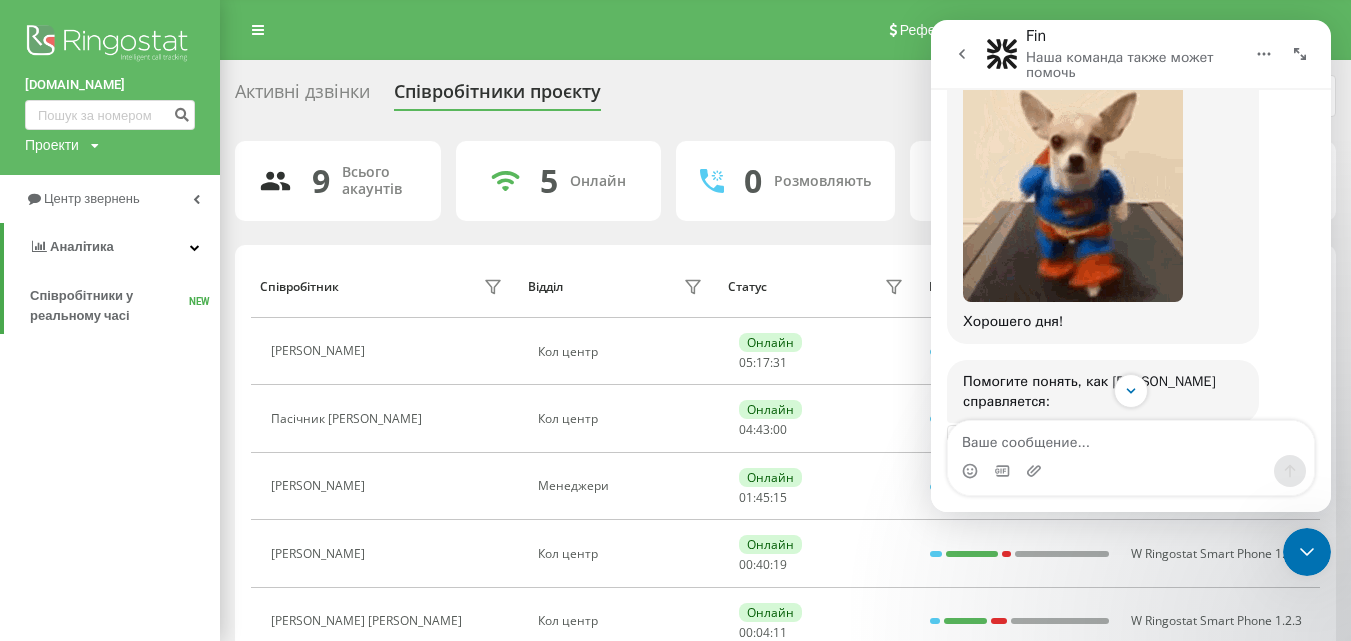 scroll, scrollTop: 1755, scrollLeft: 0, axis: vertical 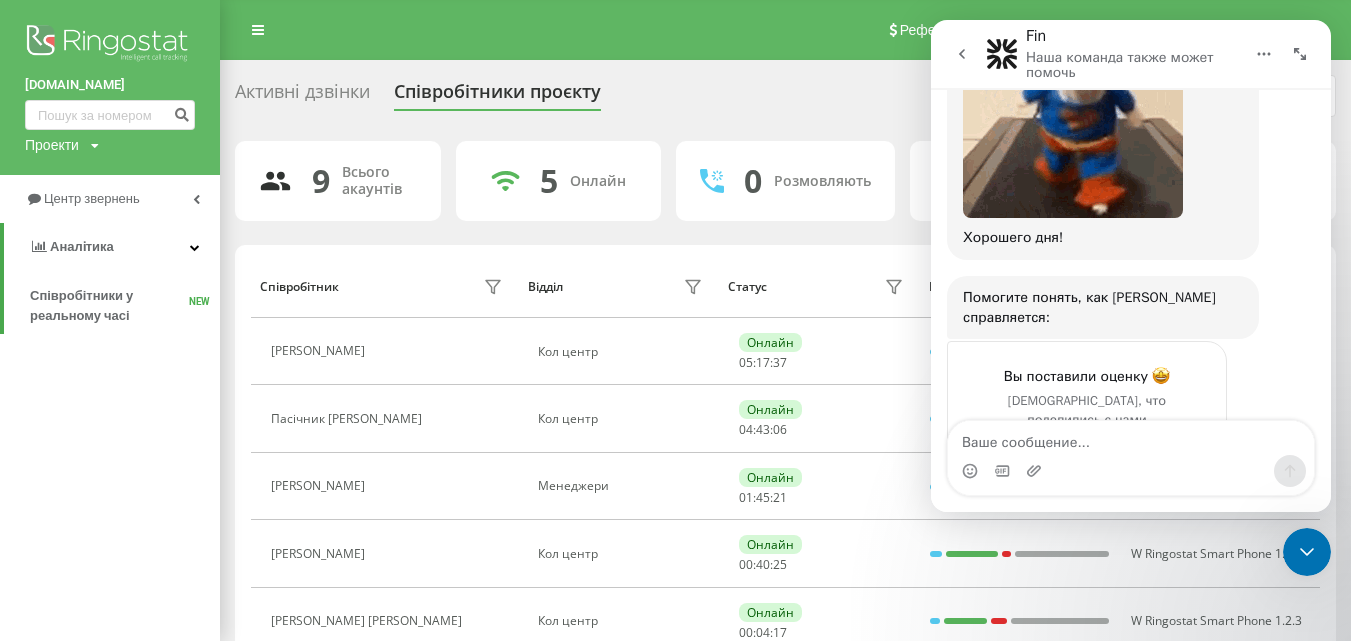 click at bounding box center (962, 54) 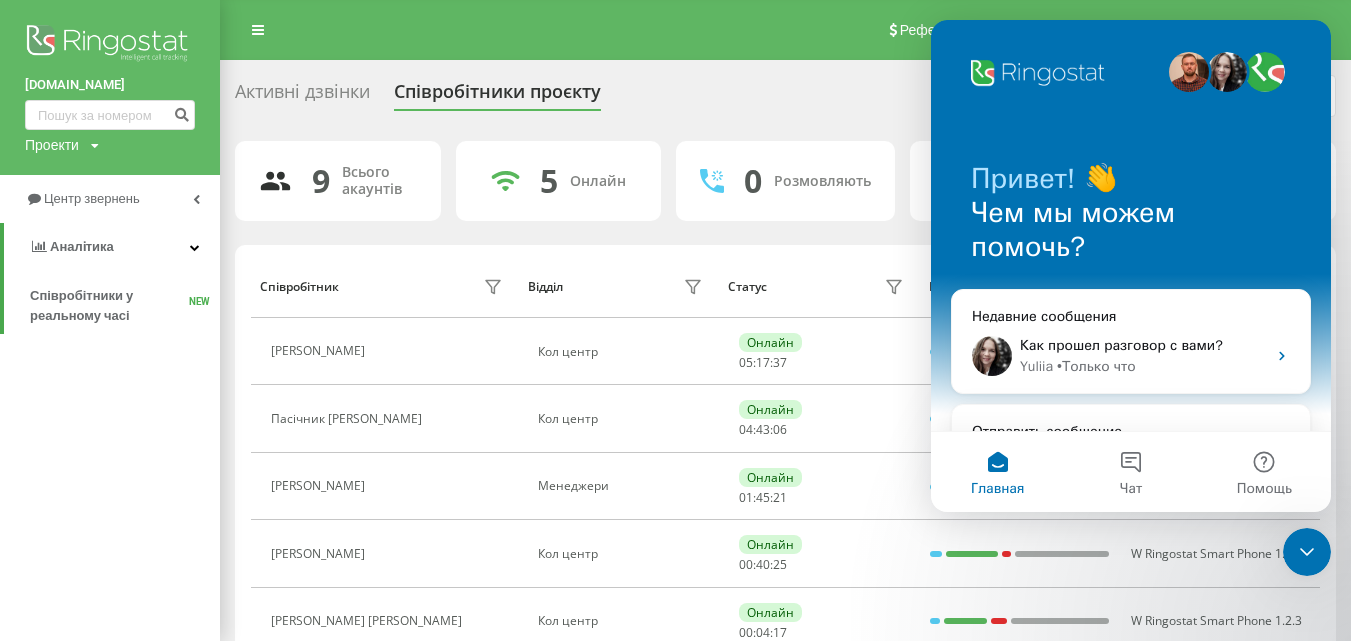 scroll, scrollTop: 0, scrollLeft: 0, axis: both 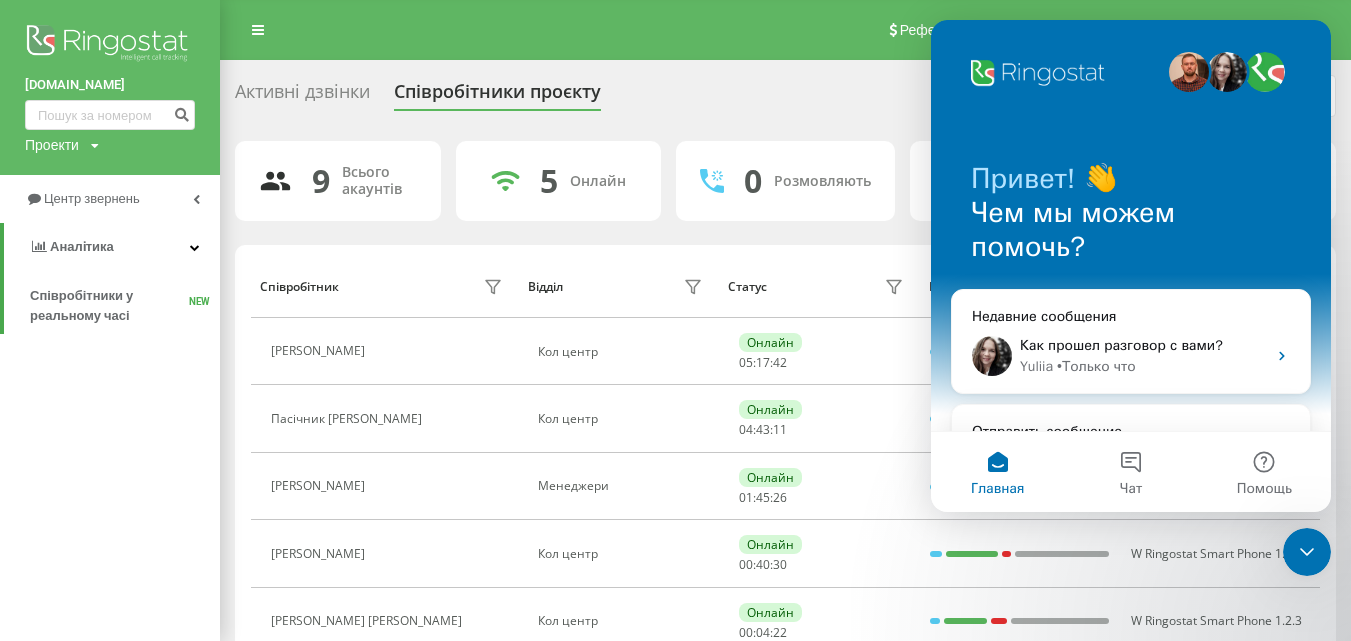 click 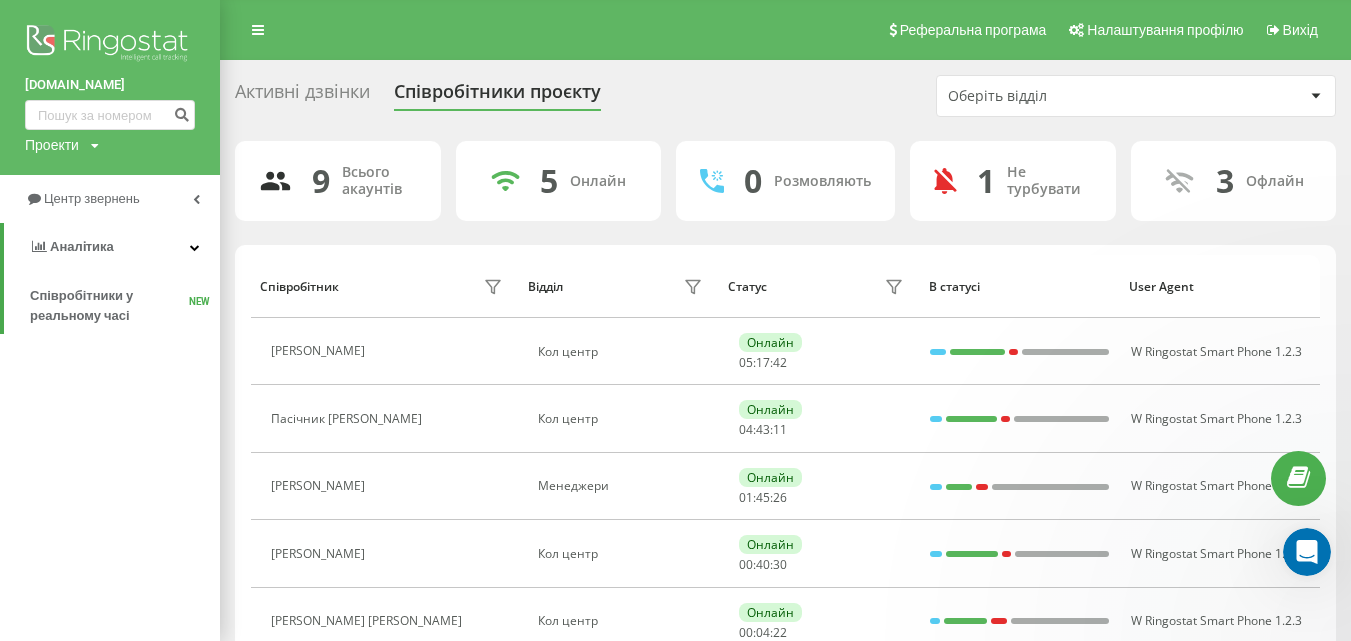scroll, scrollTop: 0, scrollLeft: 0, axis: both 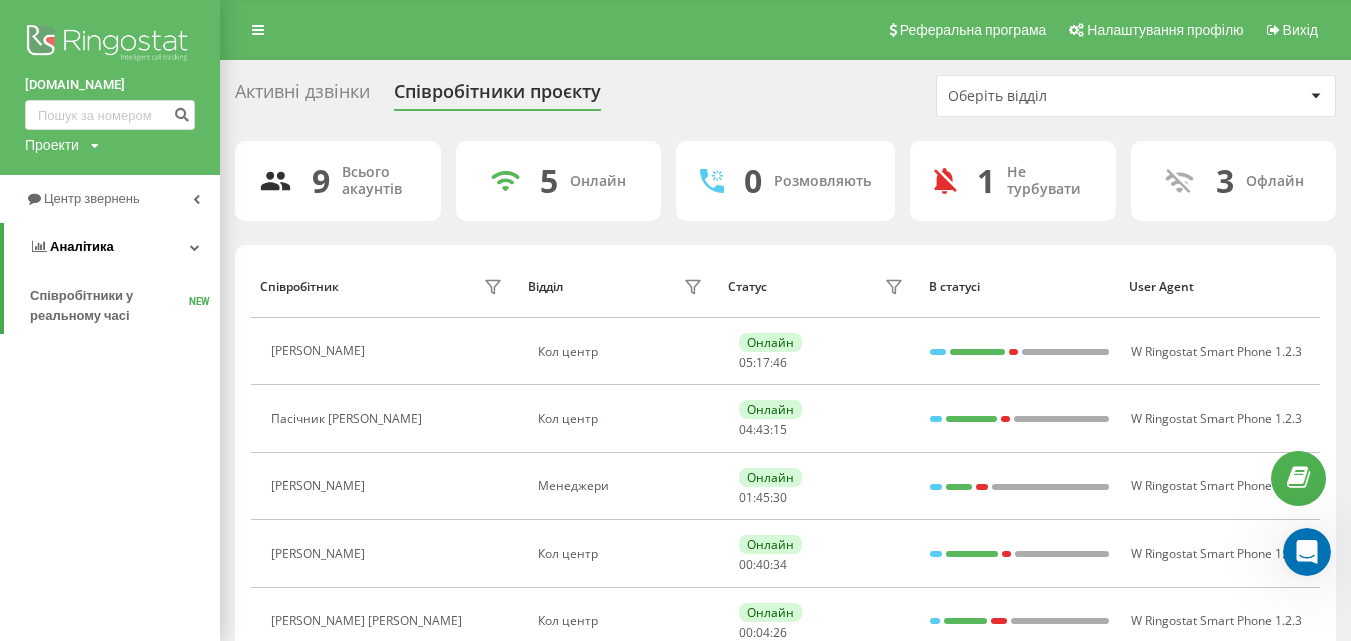 click at bounding box center (195, 247) 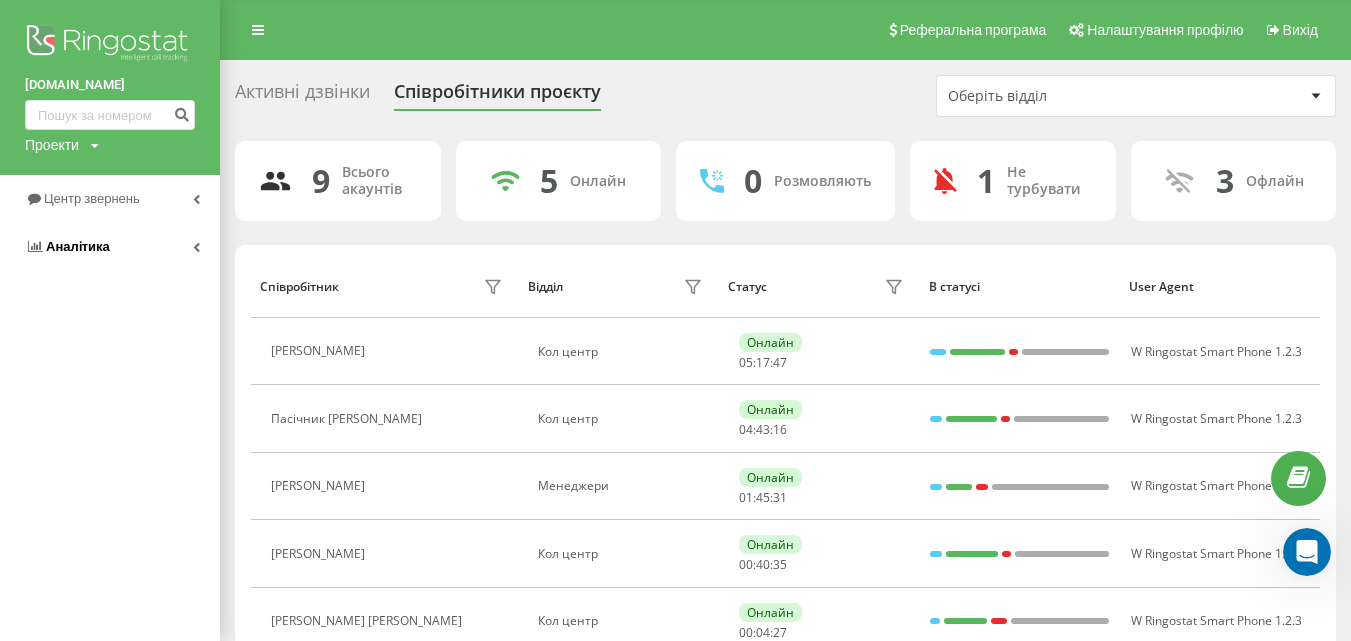 click at bounding box center [196, 247] 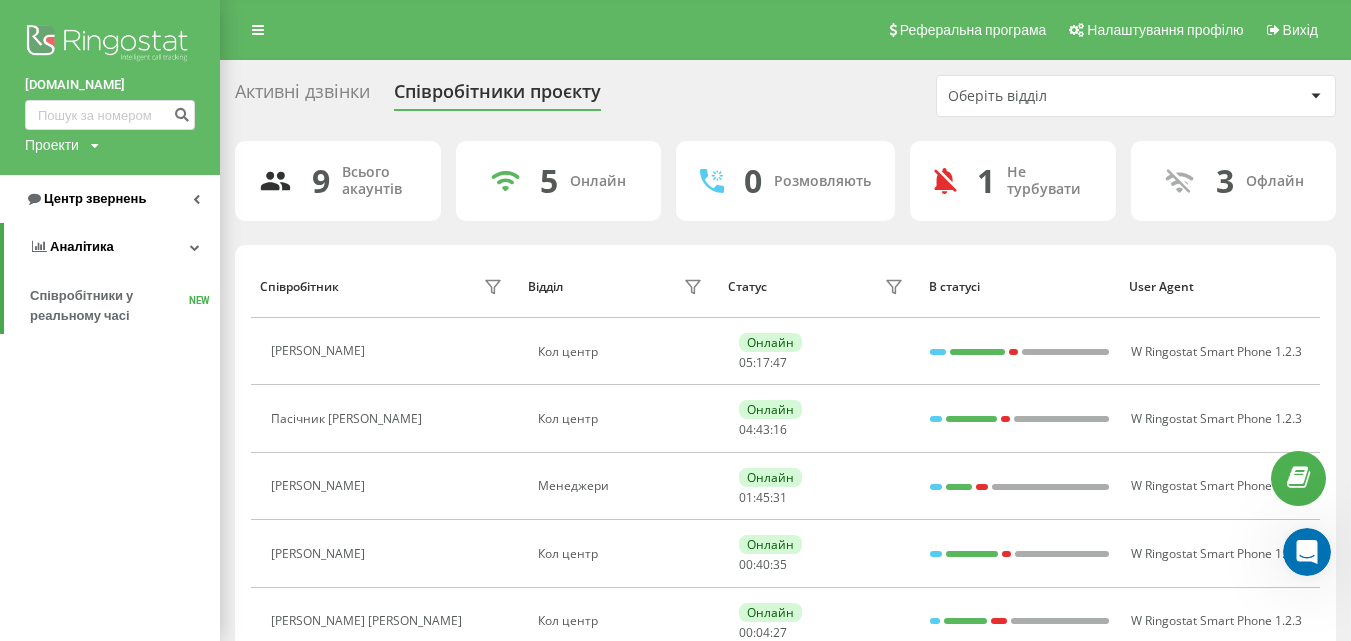 click at bounding box center (196, 199) 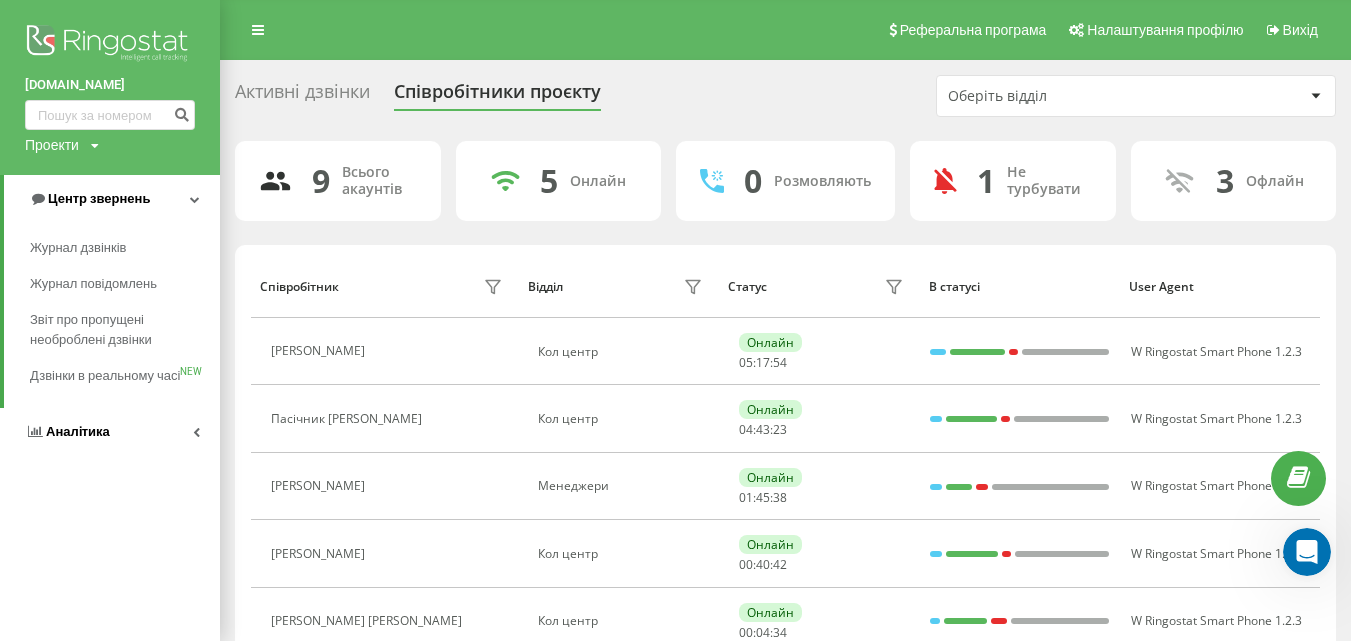 click on "Аналiтика" at bounding box center [78, 431] 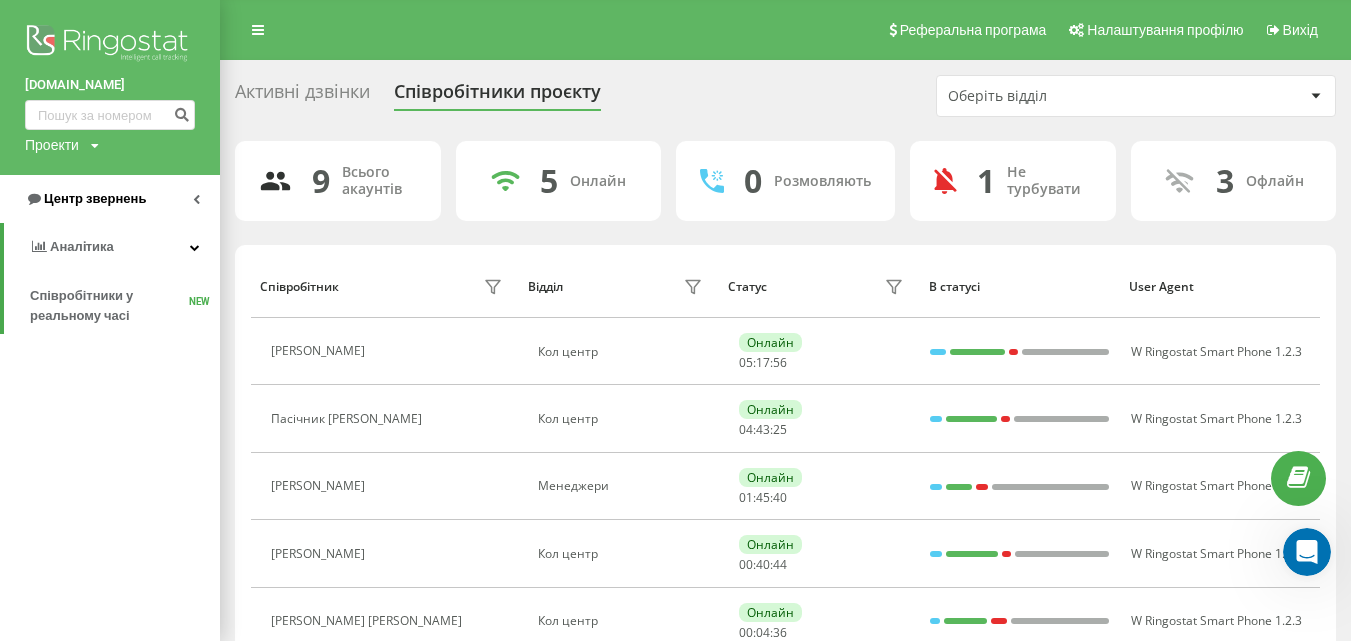 click at bounding box center [196, 199] 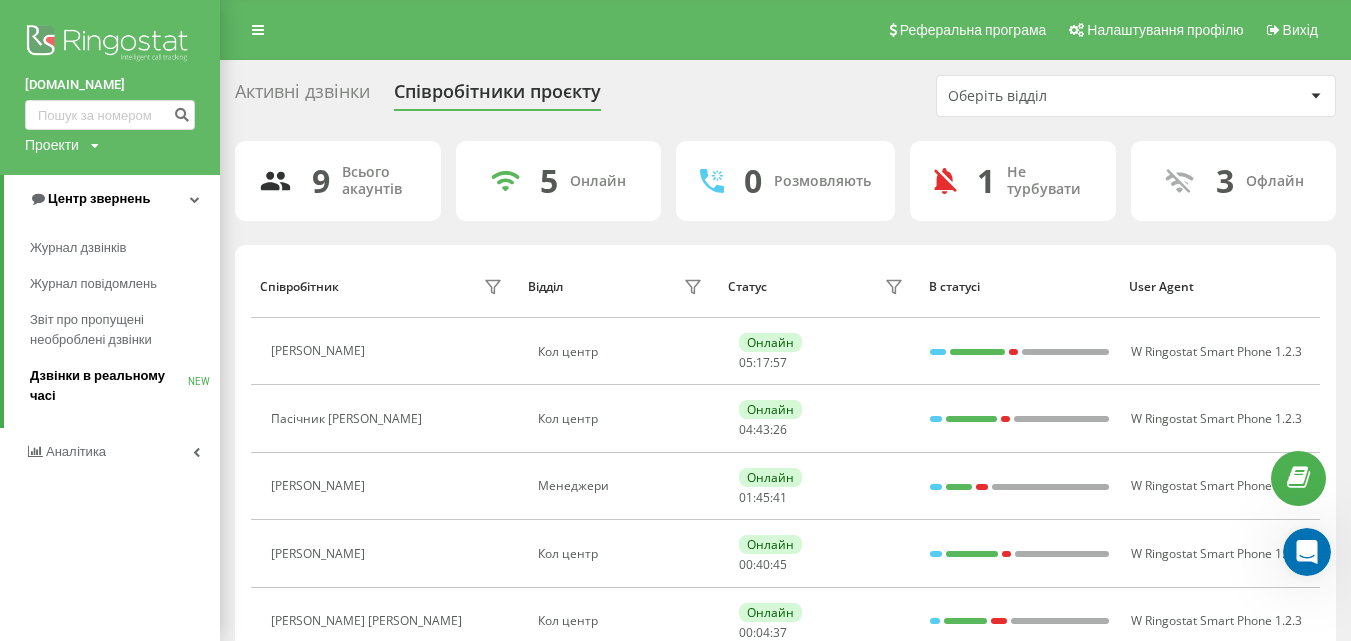 click on "Дзвінки в реальному часі" at bounding box center (109, 386) 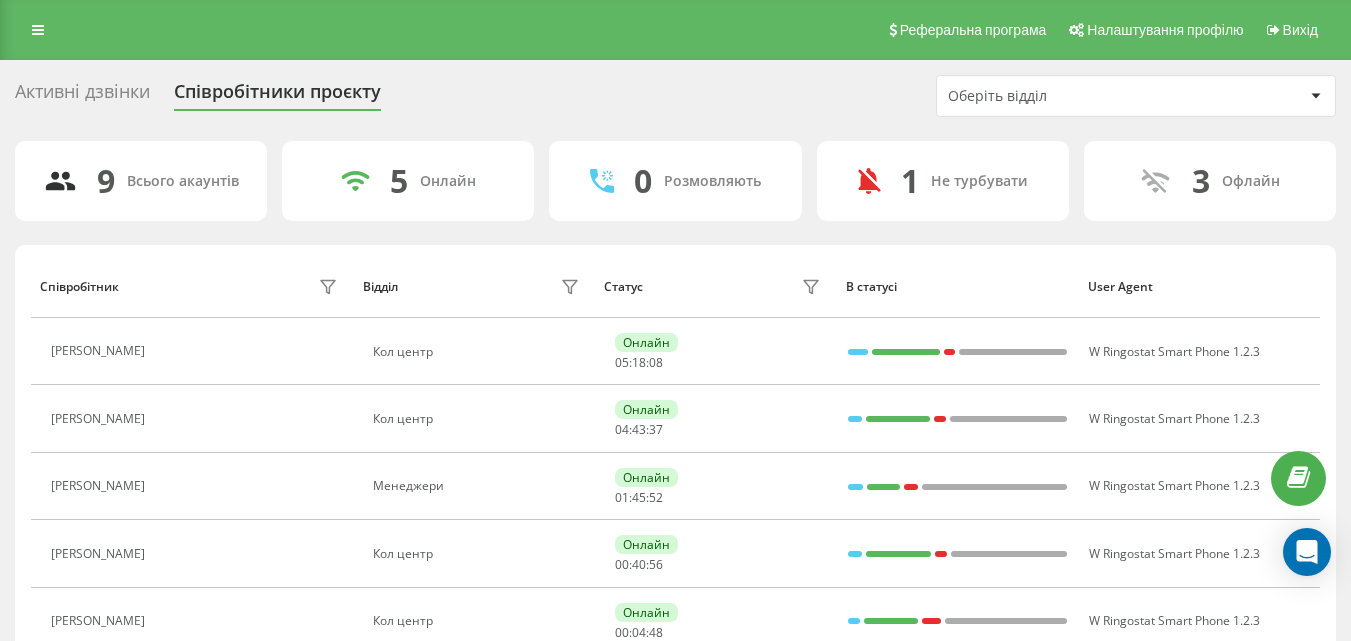 click on "Оберіть відділ" at bounding box center (1067, 96) 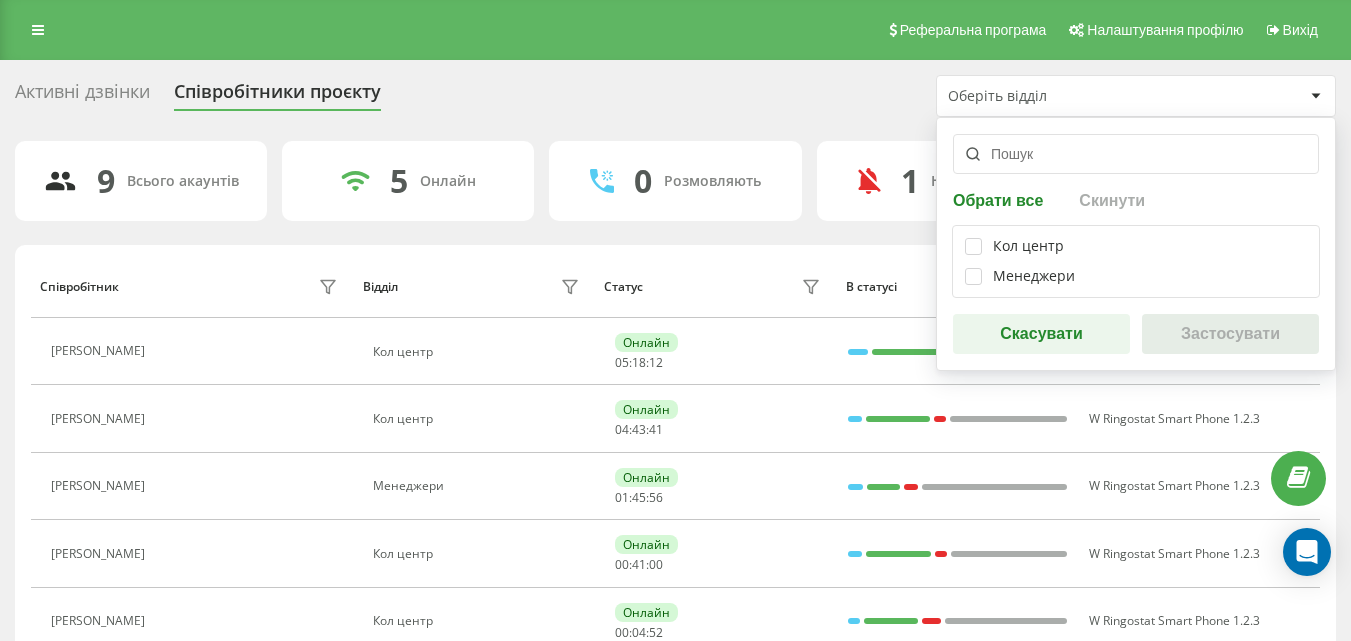 click on "Активні дзвінки Співробітники проєкту Оберіть відділ Обрати все Скинути   Кол центр   Менеджери Скасувати Застосувати" at bounding box center [675, 96] 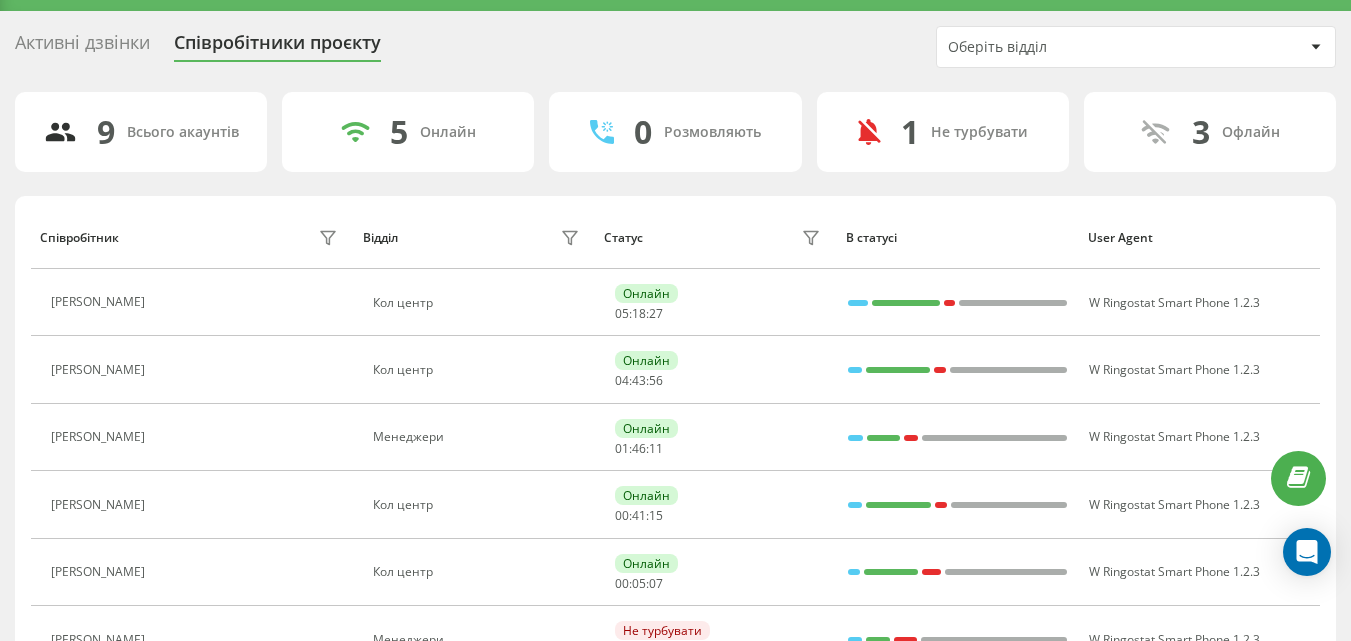 scroll, scrollTop: 0, scrollLeft: 0, axis: both 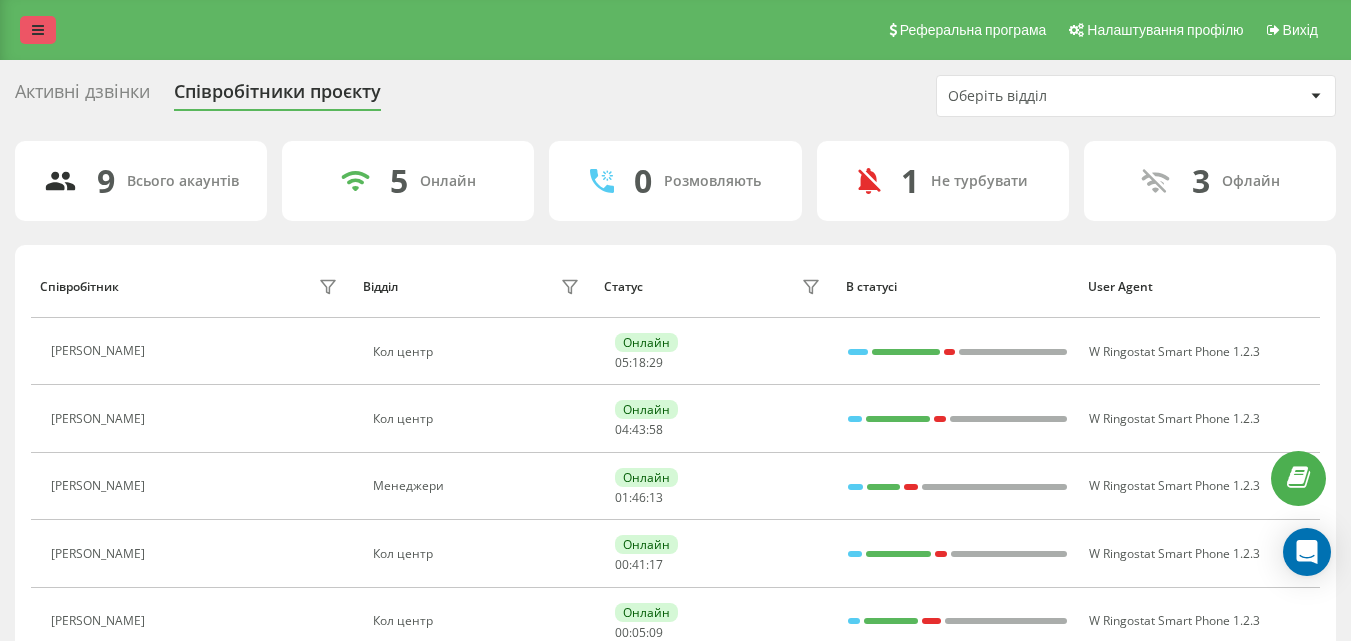 click at bounding box center [38, 30] 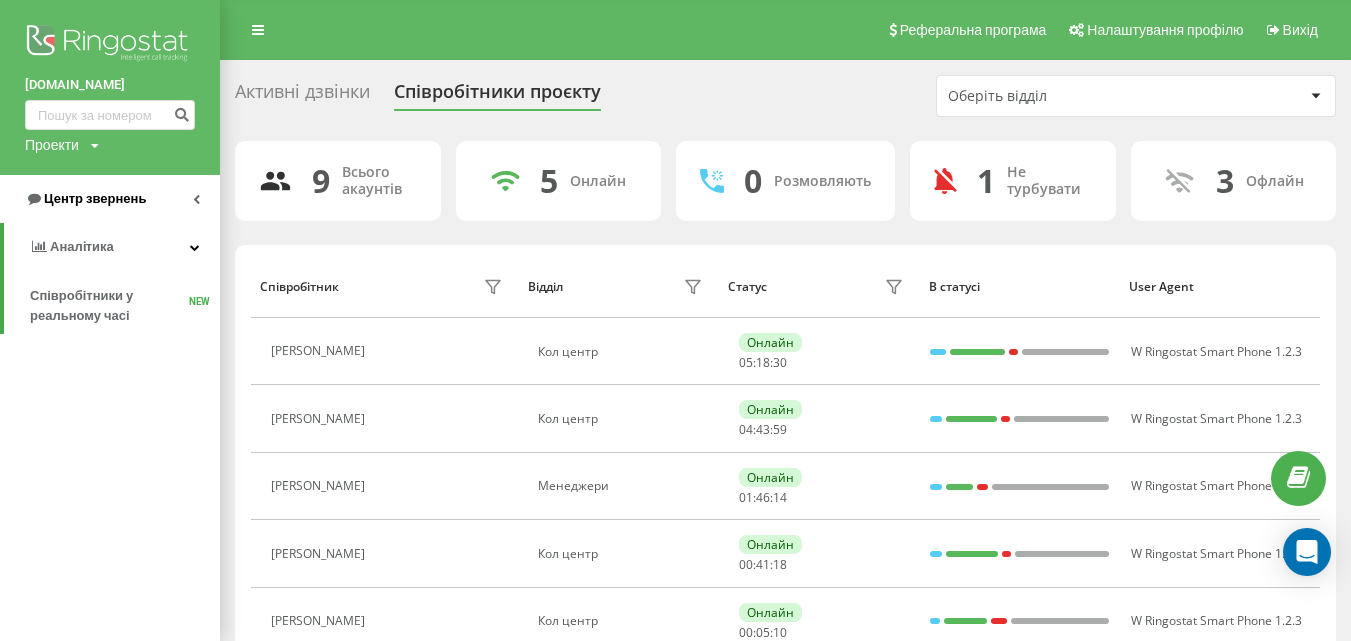 click on "Центр звернень" at bounding box center (95, 198) 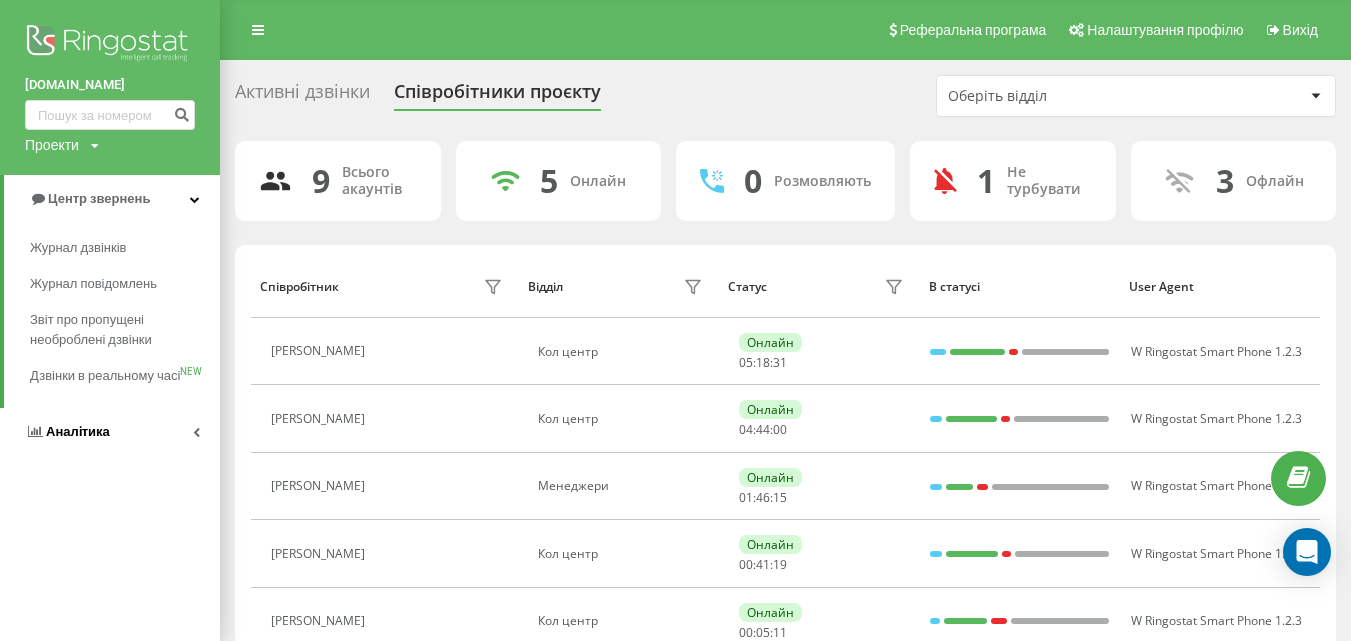 click on "Аналiтика" at bounding box center (78, 431) 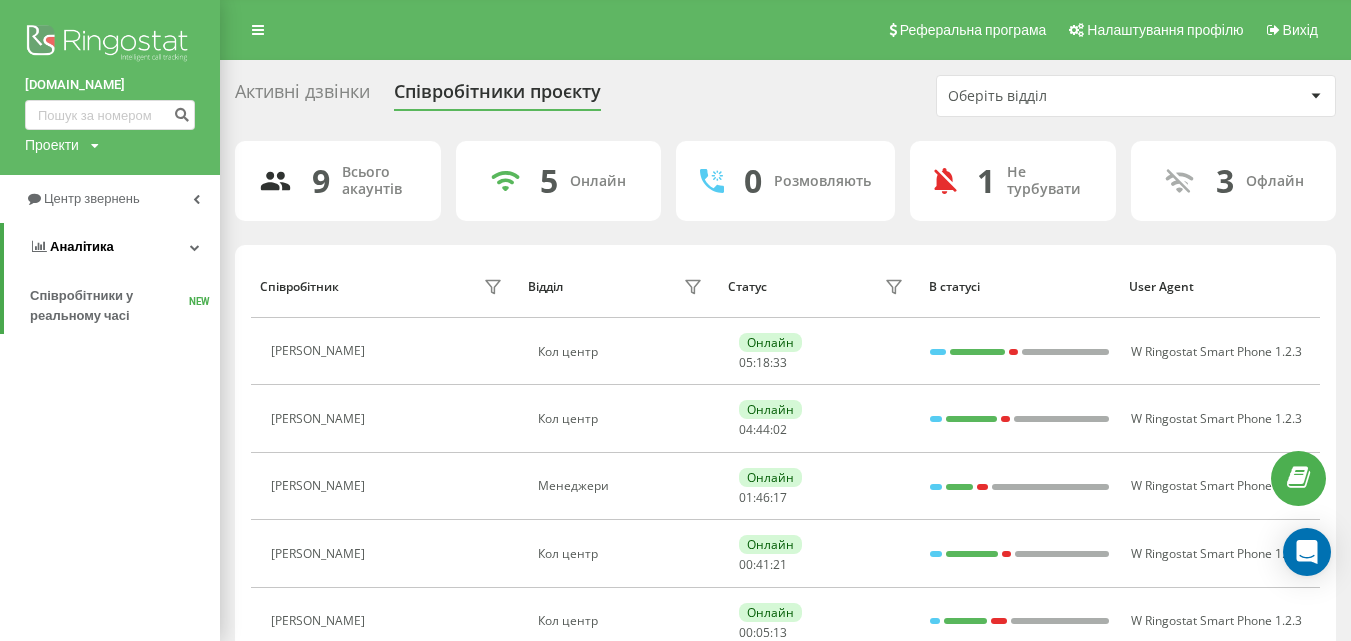 click at bounding box center (195, 247) 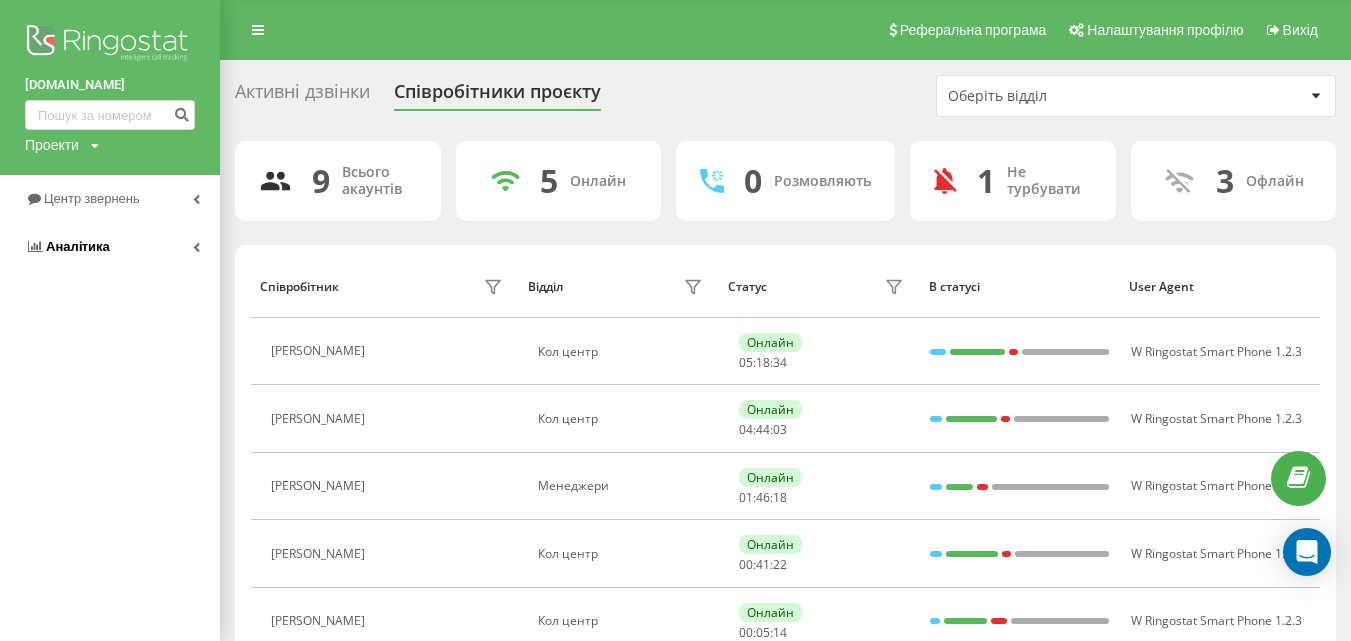 click on "Аналiтика" at bounding box center [110, 247] 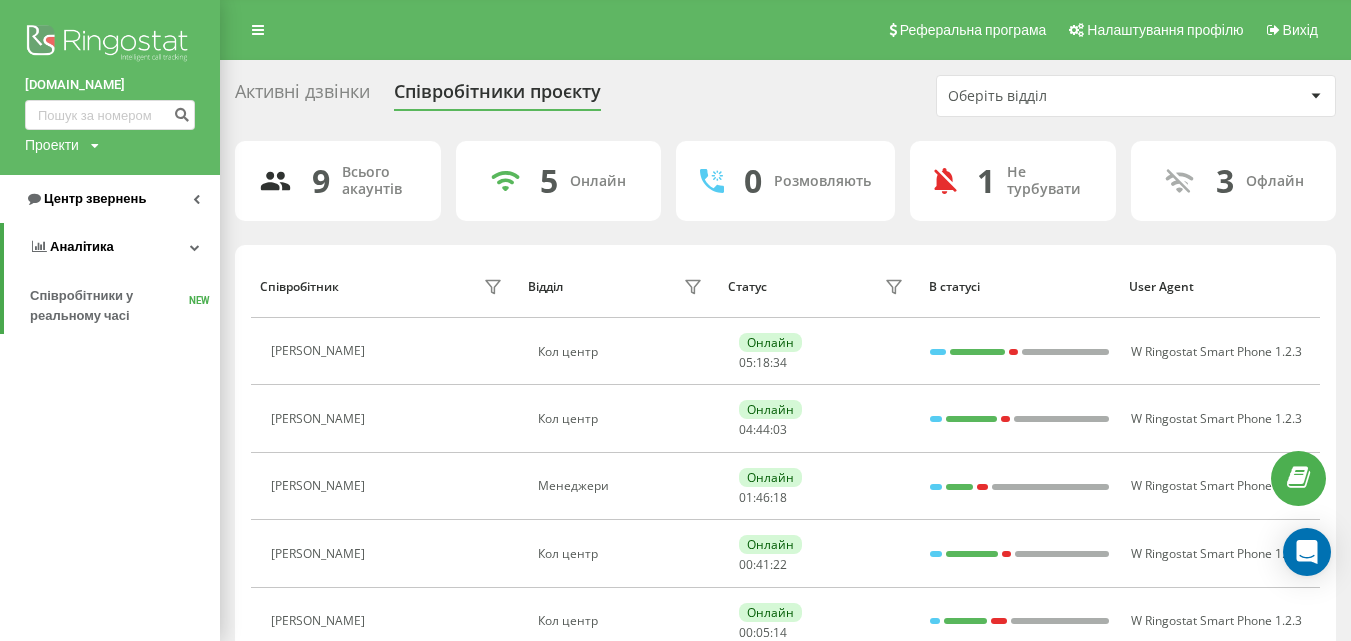 click on "Центр звернень" at bounding box center [110, 199] 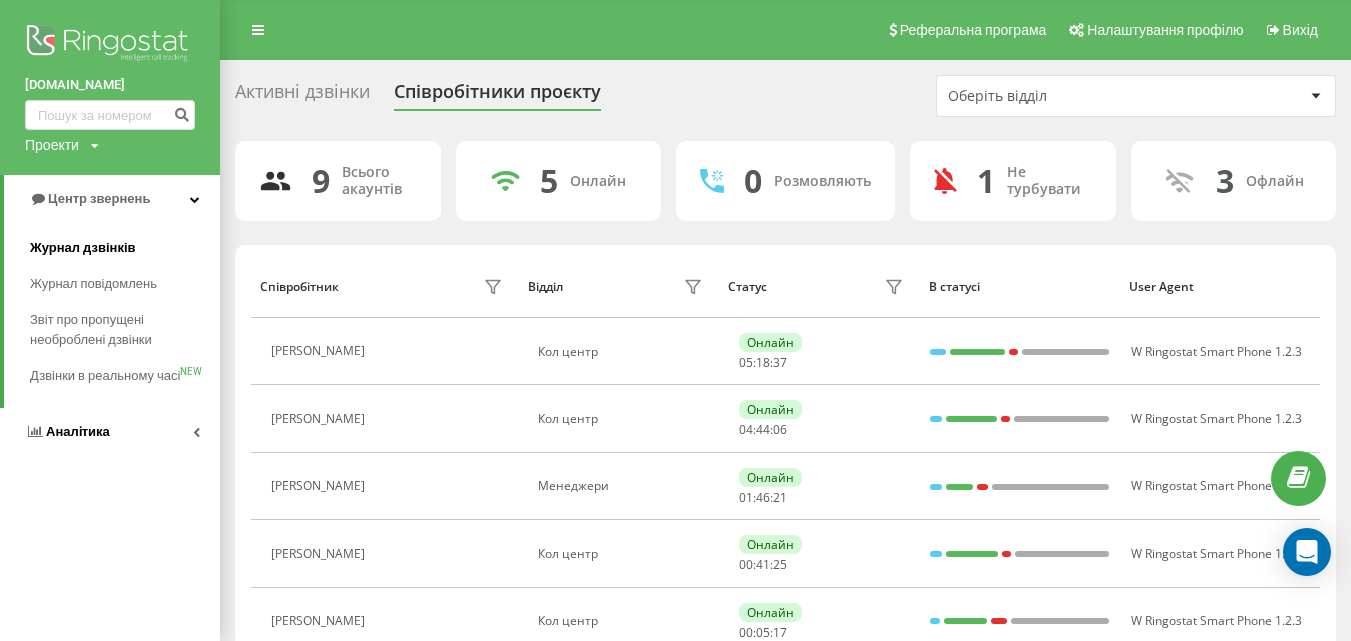 click on "Журнал дзвінків" at bounding box center (83, 248) 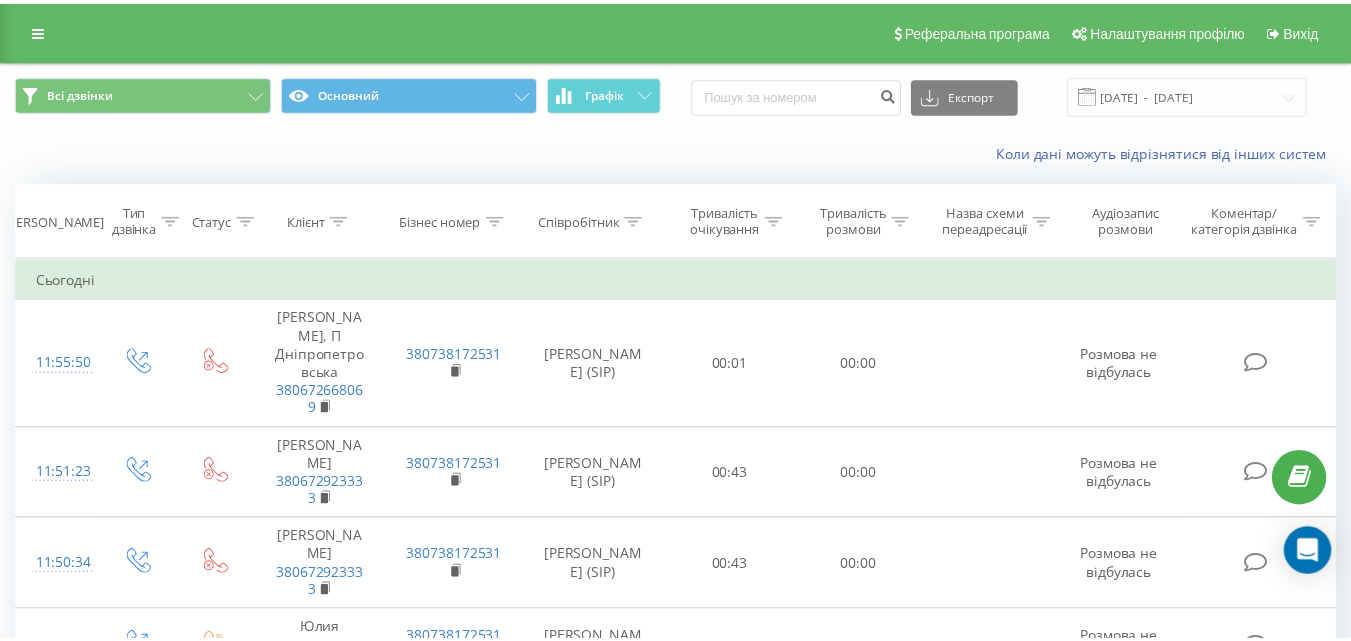 scroll, scrollTop: 0, scrollLeft: 0, axis: both 